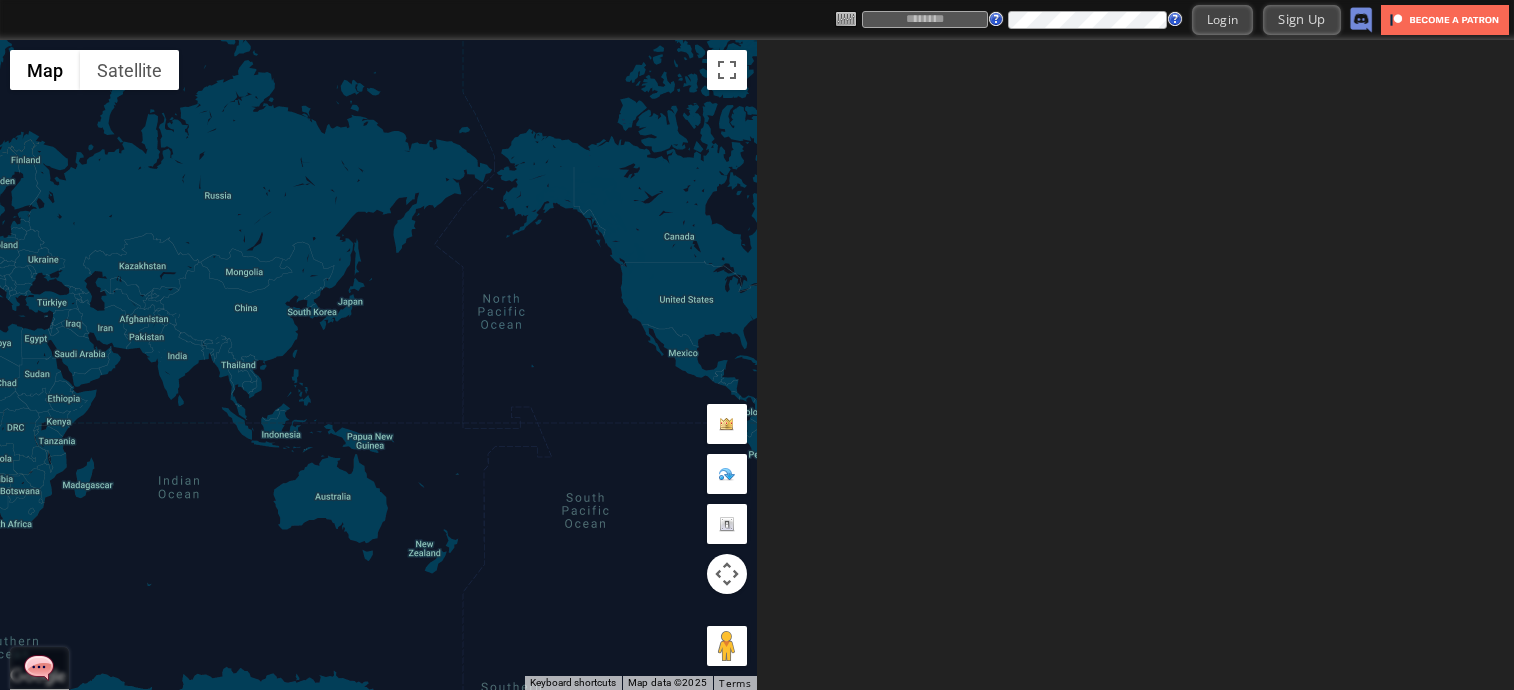 scroll, scrollTop: 0, scrollLeft: 0, axis: both 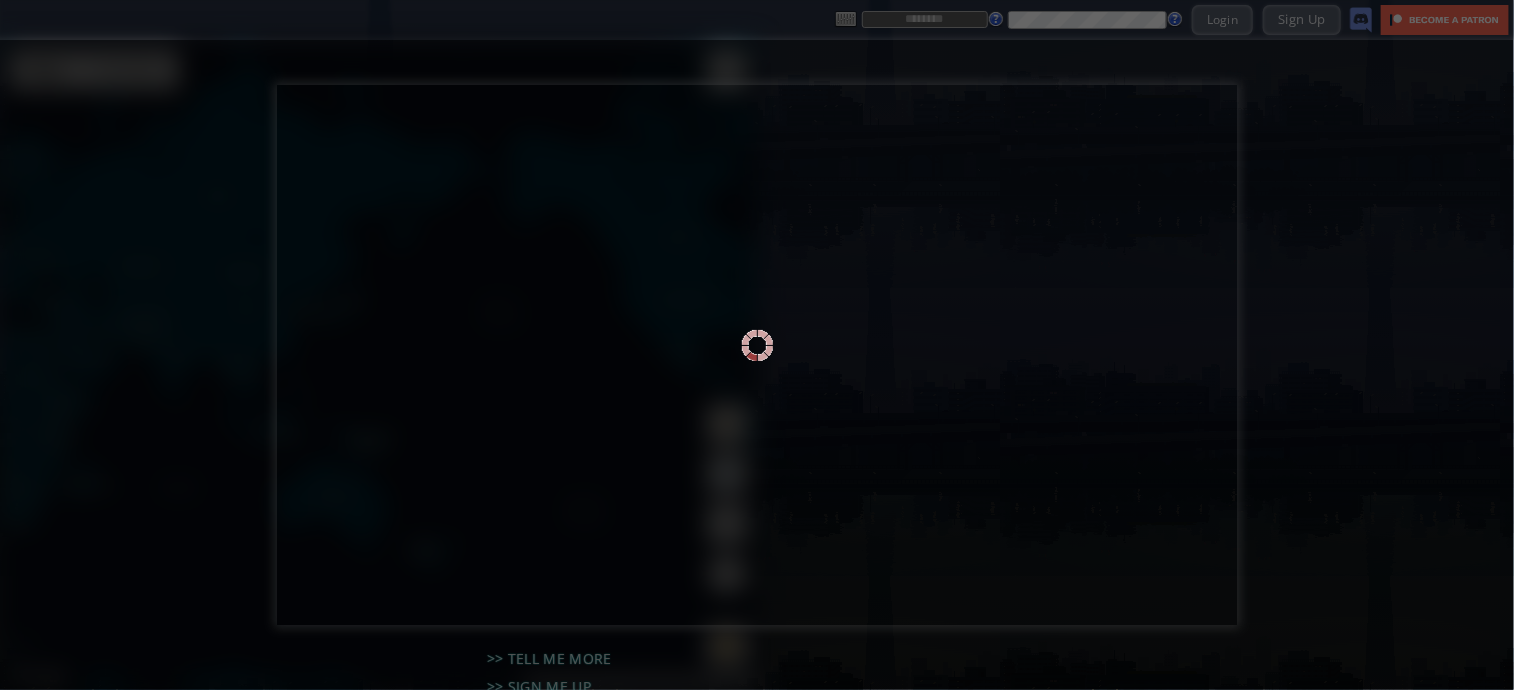 click at bounding box center (757, 345) 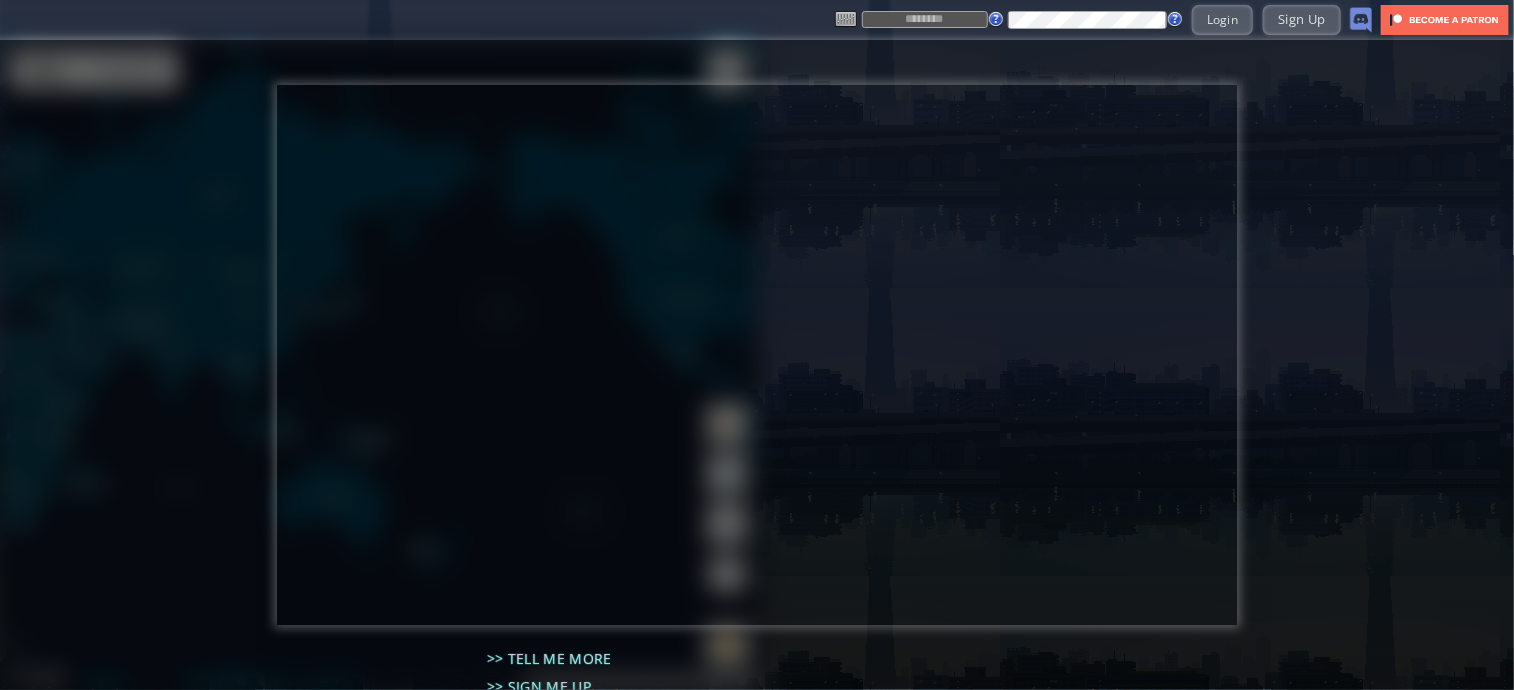 click at bounding box center (925, 19) 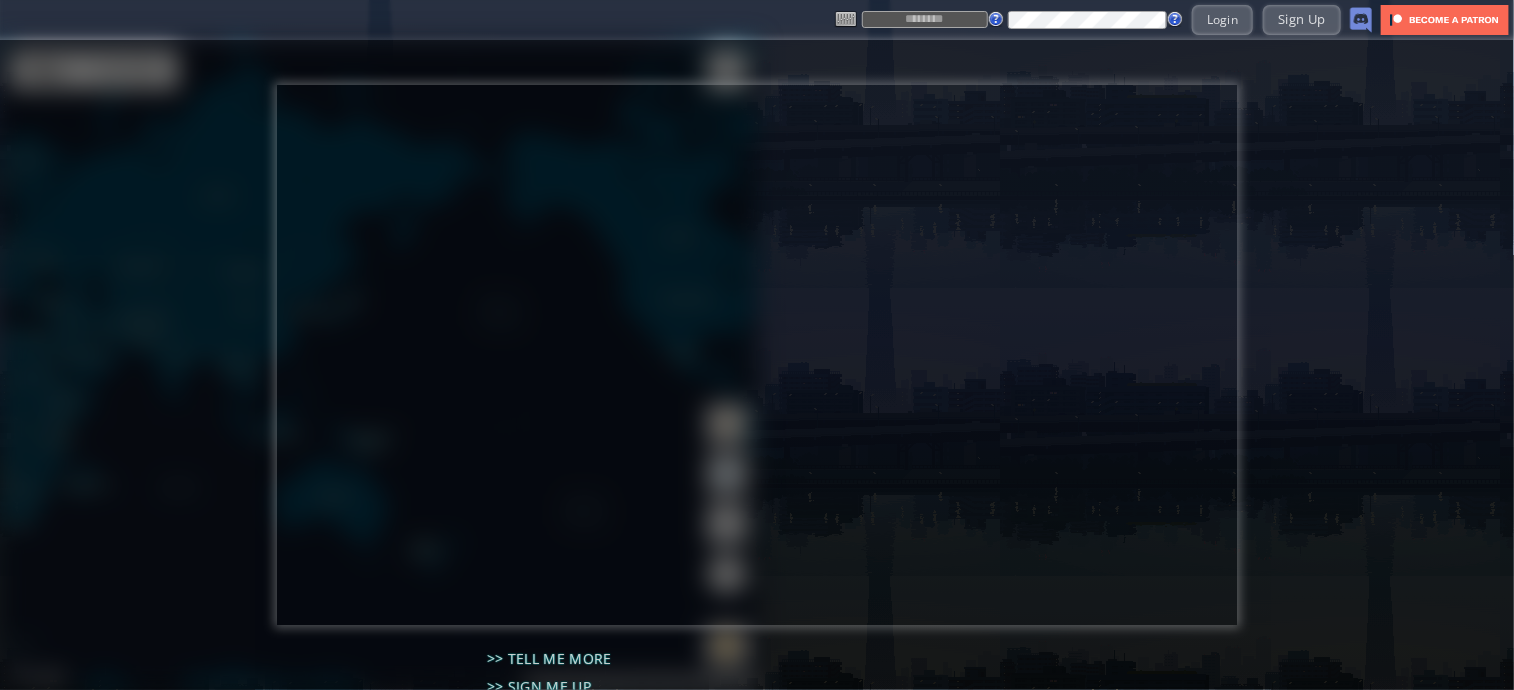 click at bounding box center [925, 19] 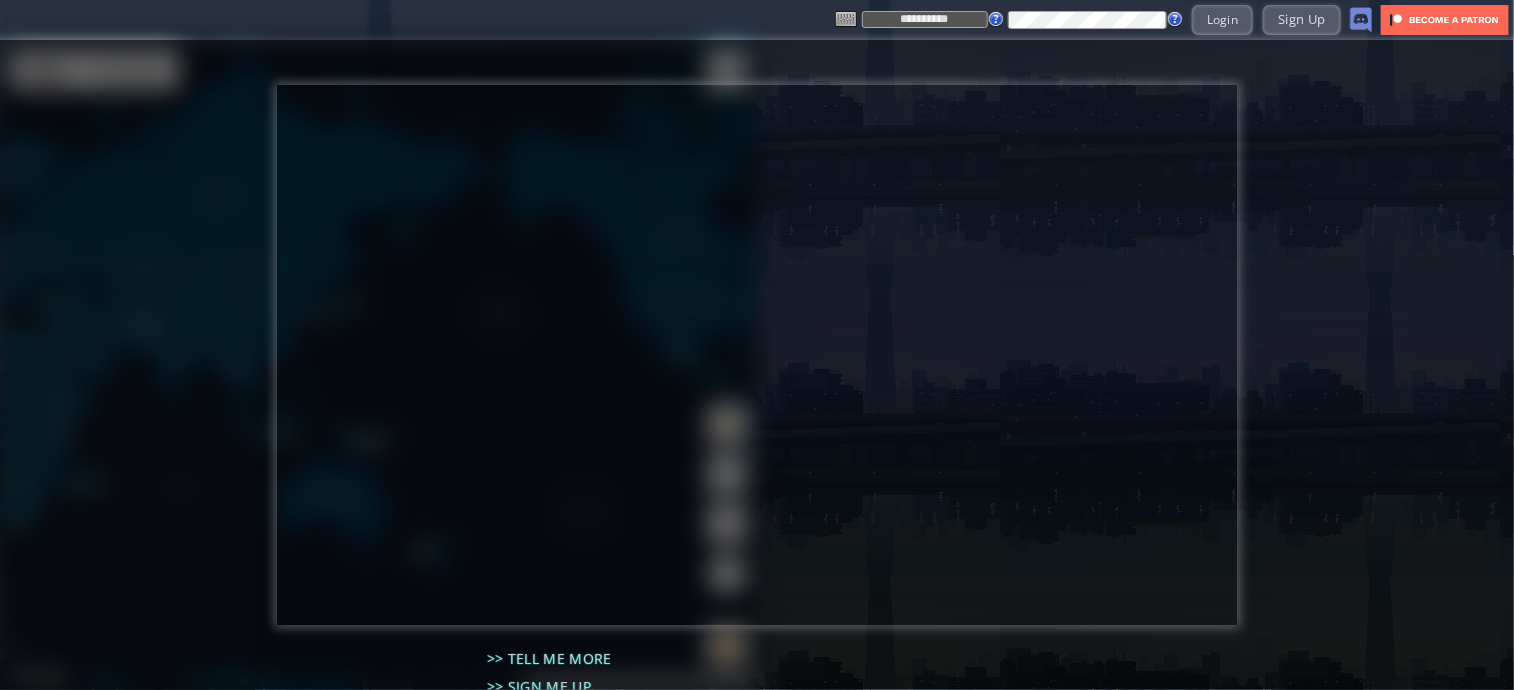 type on "**********" 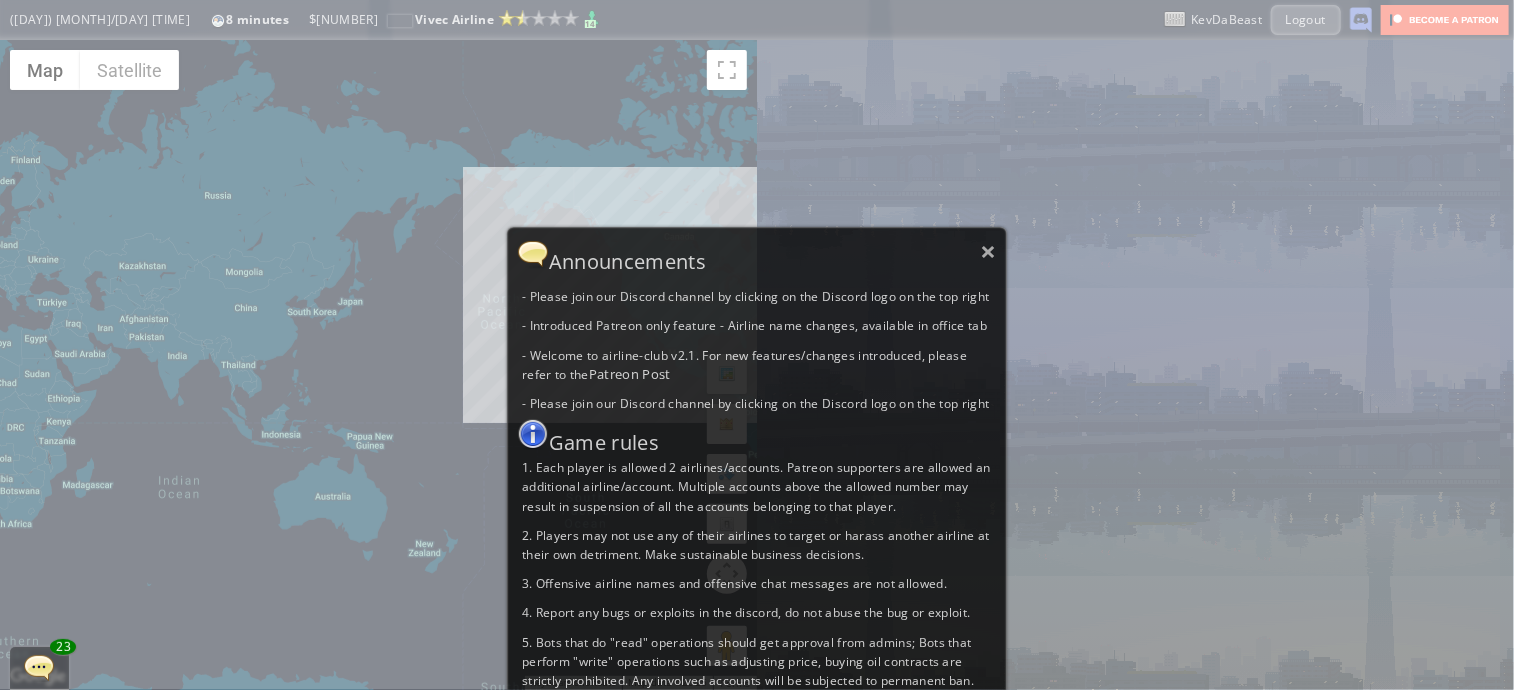 click on "- Please join our Discord channel by clicking on the Discord logo on the top right" at bounding box center [757, 296] 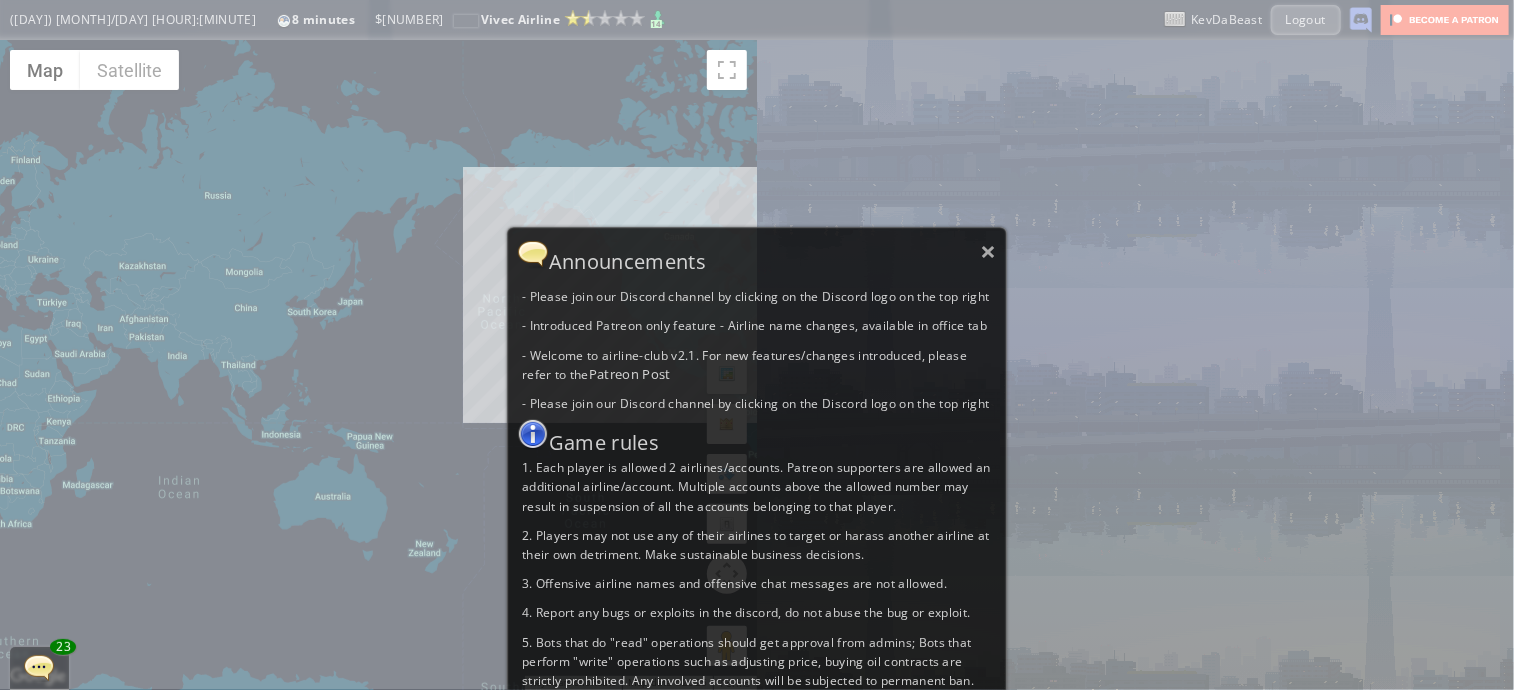 click on "- Welcome to airline-club v2.1. For new features/changes introduced, please refer to the  Patreon Post" at bounding box center (757, 365) 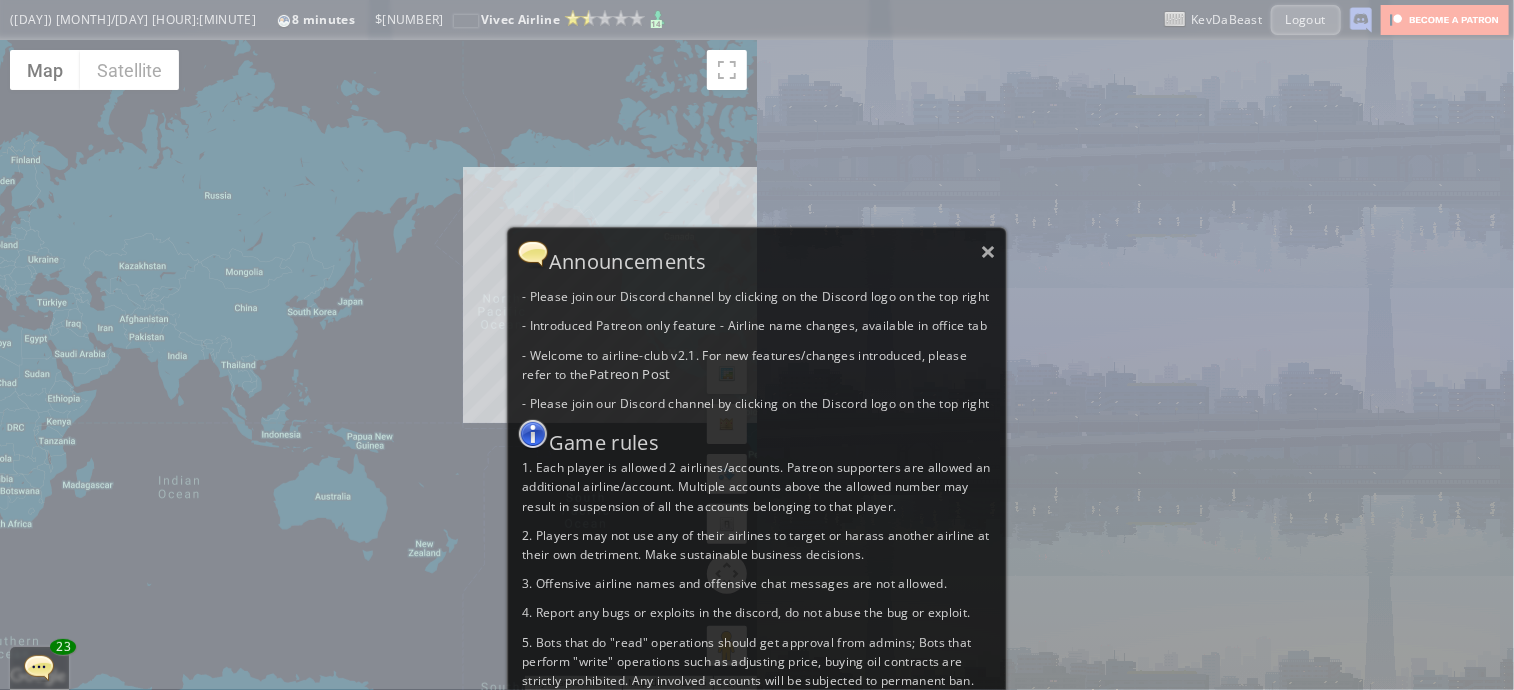 click on "- Welcome to airline-club v2.1. For new features/changes introduced, please refer to the  Patreon Post" at bounding box center [757, 365] 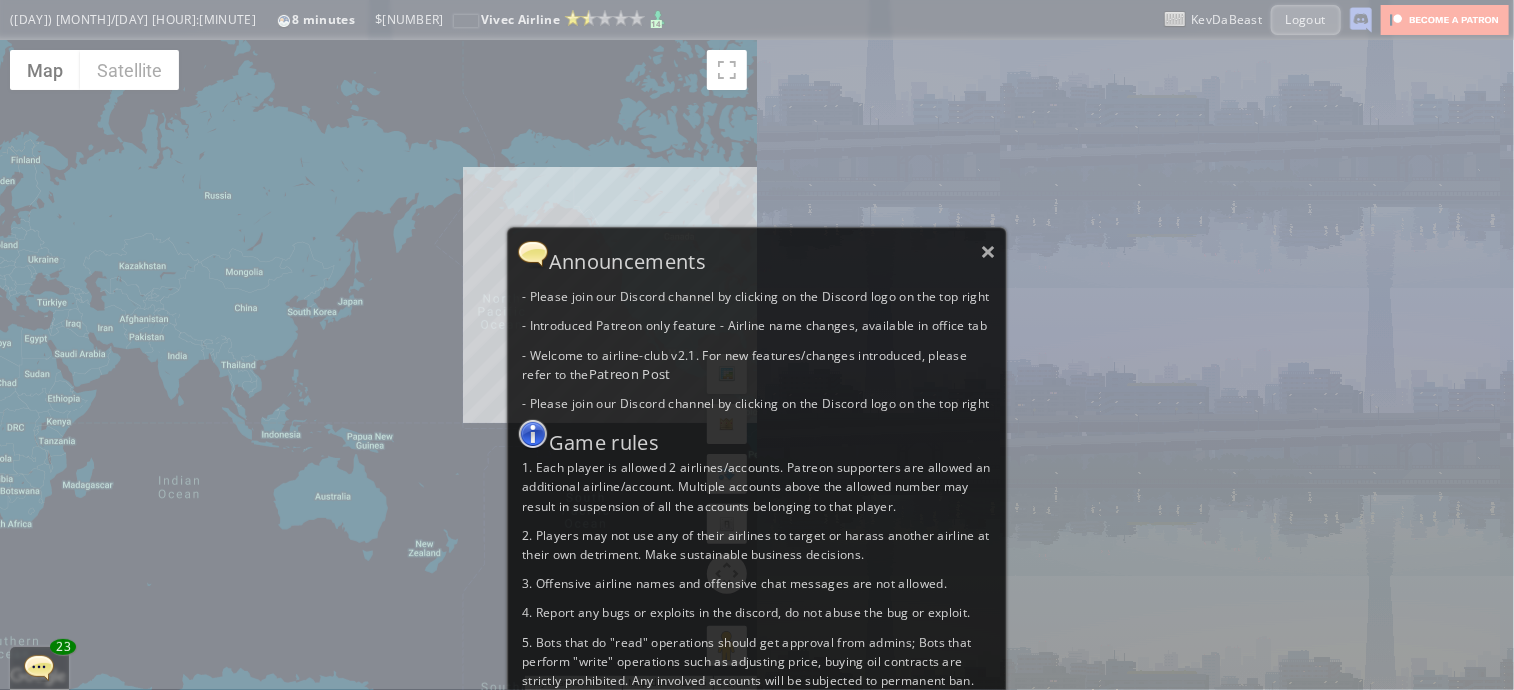 click on "- Please join our Discord channel by clicking on the Discord logo on the top right" at bounding box center (757, 403) 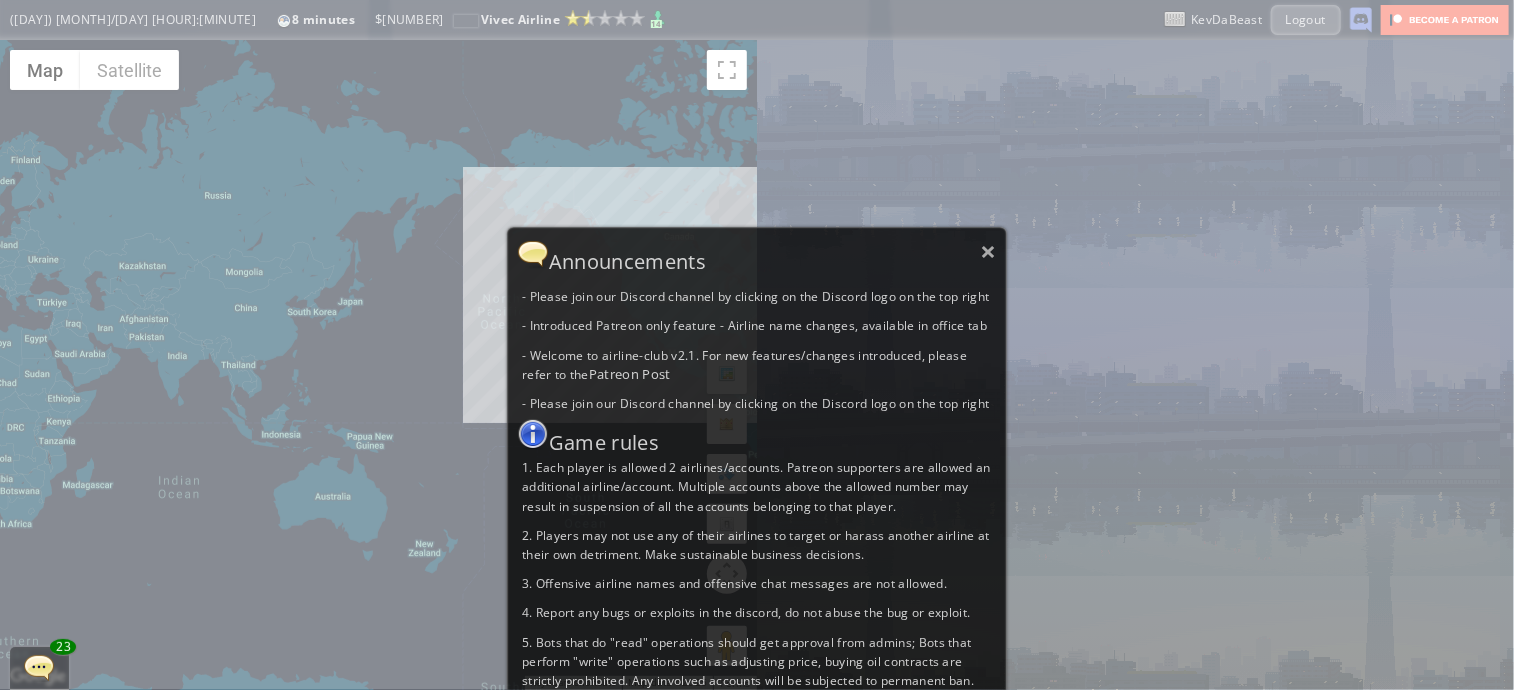 click on "×
Announcements
- Please join our Discord channel by clicking on the Discord logo on the top right
- Introduced Patreon only feature - Airline name changes, available in office tab
- Welcome to airline-club v2.1. For new features/changes introduced, please refer to the  Patreon Post
- Please join our Discord channel by clicking on the Discord logo on the top right
Game rules
1. Each player is allowed 2 airlines/accounts. Patreon supporters are allowed an additional airline/account. Multiple accounts above the allowed number may result in suspension of all the accounts belonging to that player.
2. Players may not use any of their airlines to target or harass another airline at their own detriment. Make sustainable business decisions.
3. Offensive airline names and offensive chat messages are not allowed.
4. Report any bugs or exploits in the discord, do not abuse the bug or exploit." at bounding box center (757, 345) 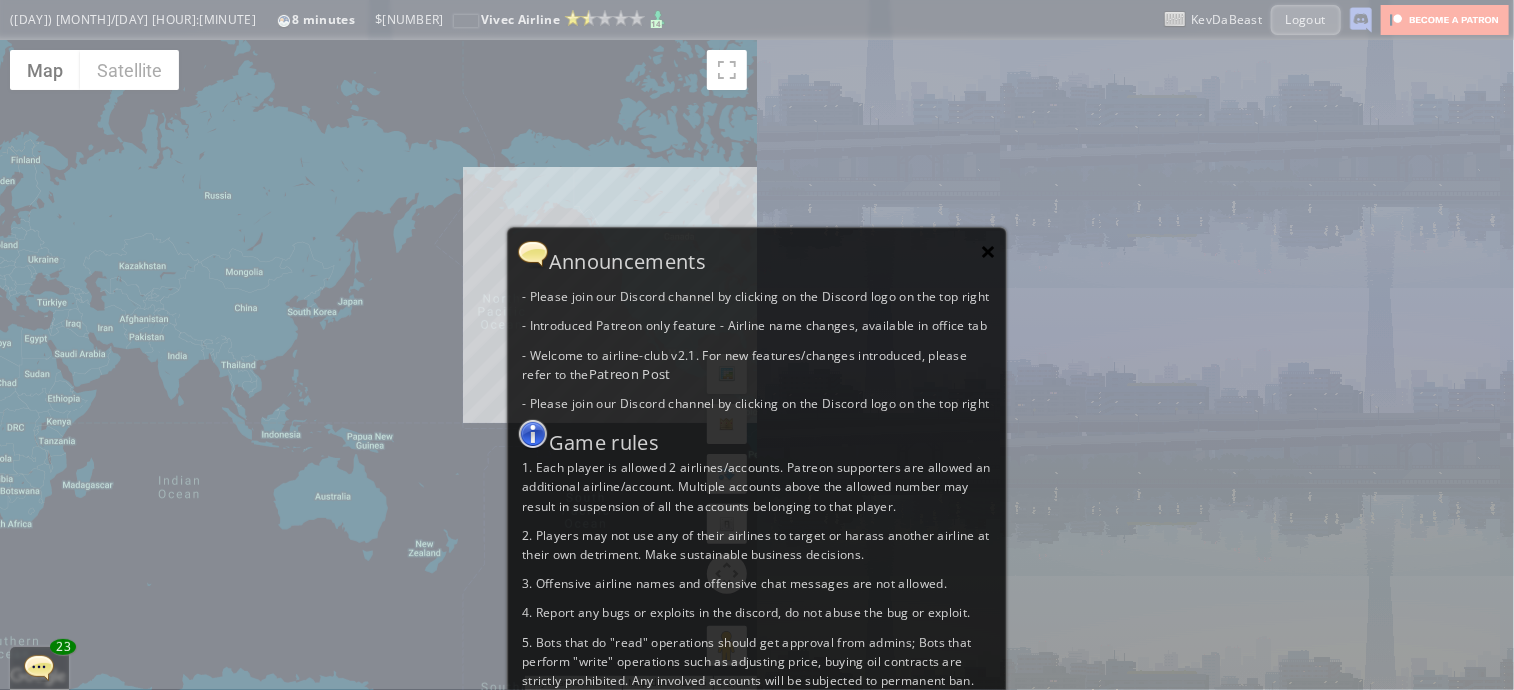 click on "×" at bounding box center (989, 251) 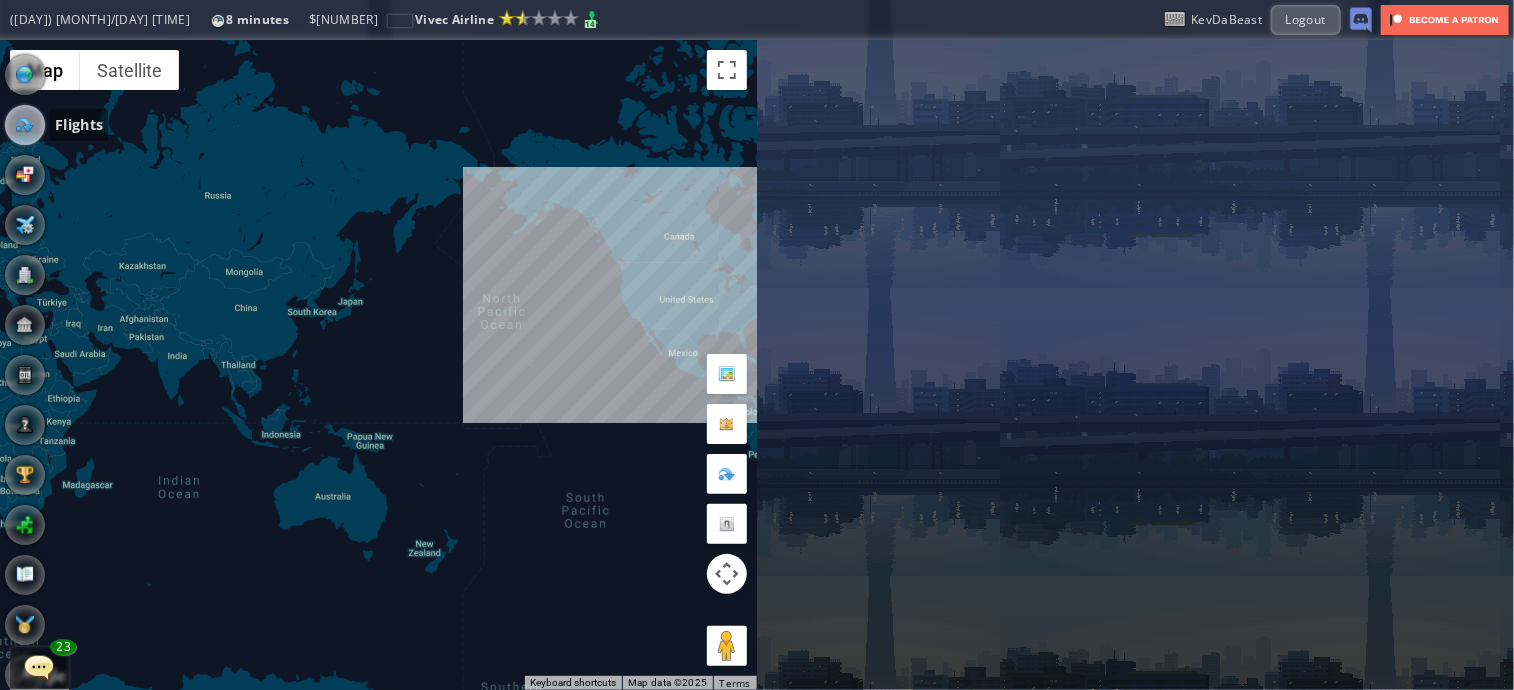 click at bounding box center [25, 125] 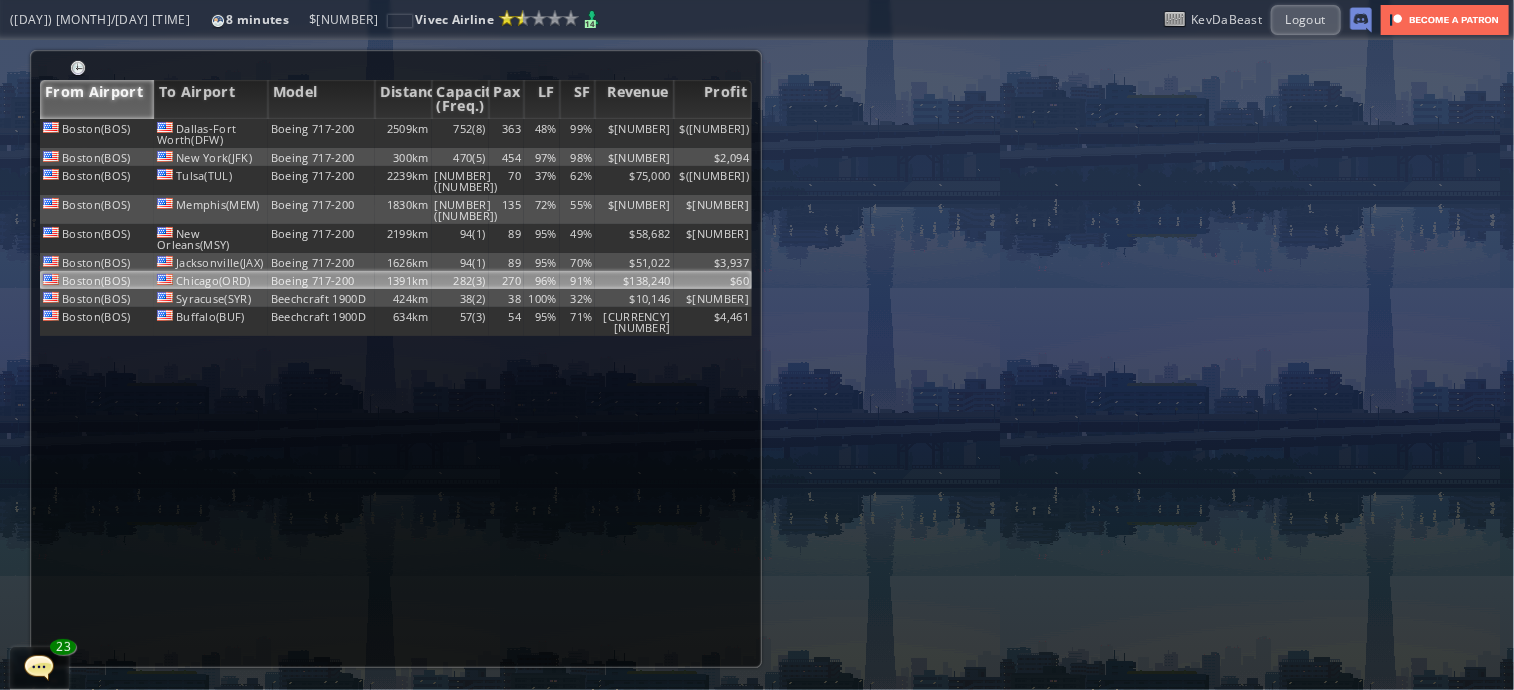 click on "$138,240" at bounding box center [634, 133] 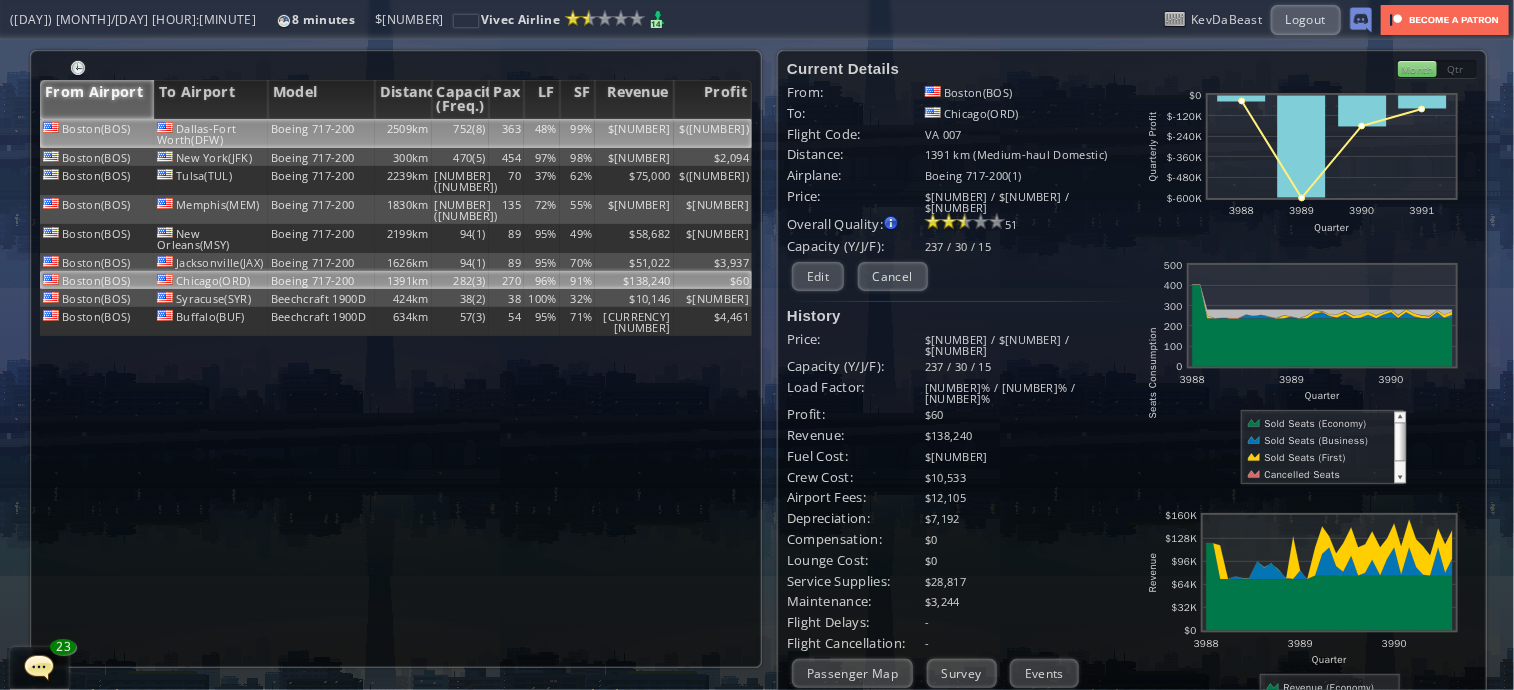 click on "363" at bounding box center (507, 133) 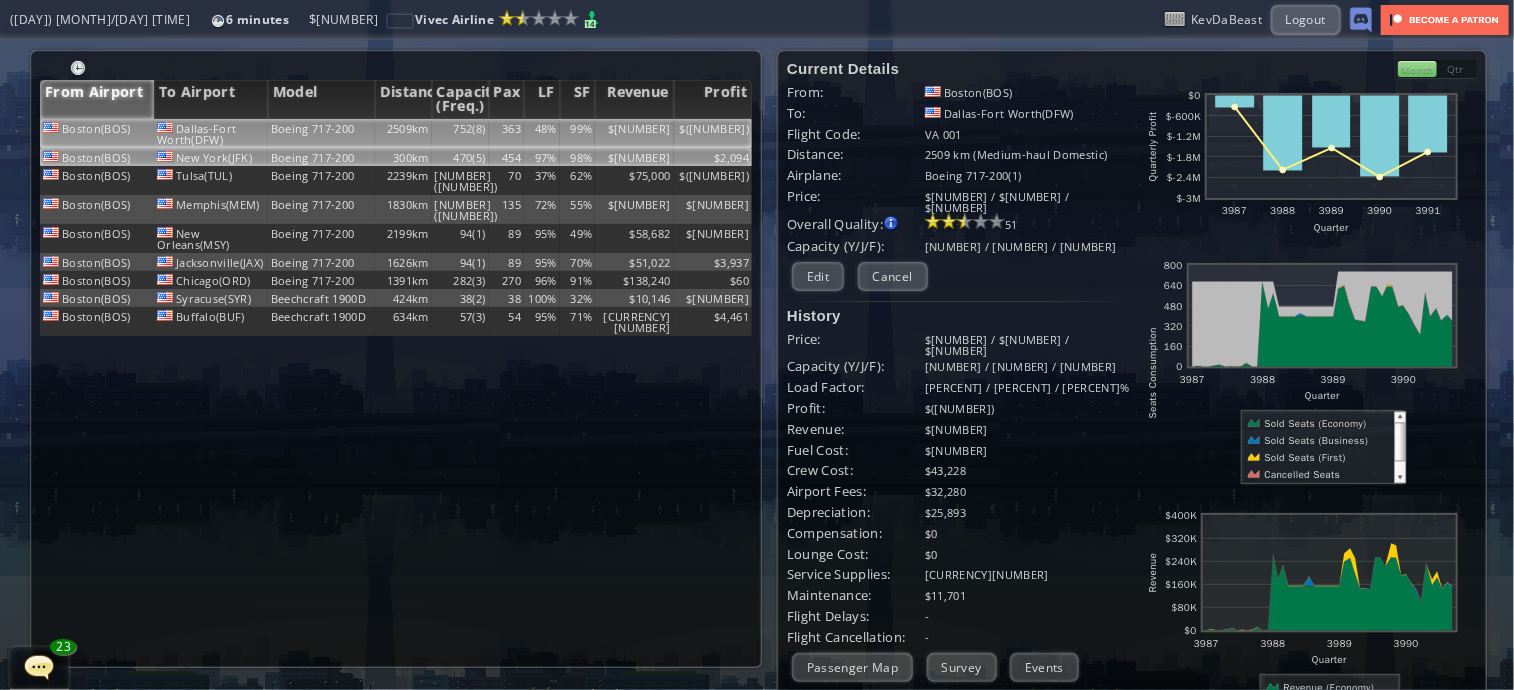 click on "300km" at bounding box center (403, 133) 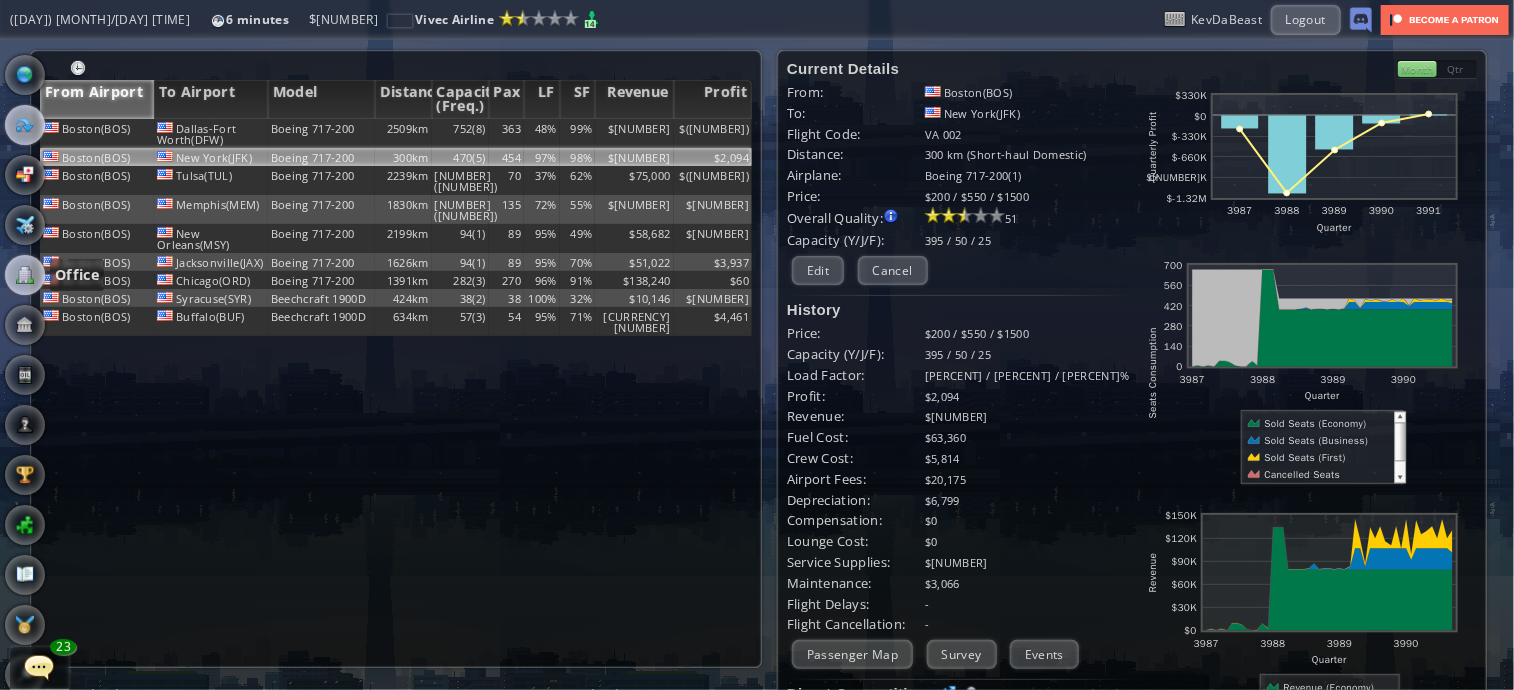 click at bounding box center [25, 275] 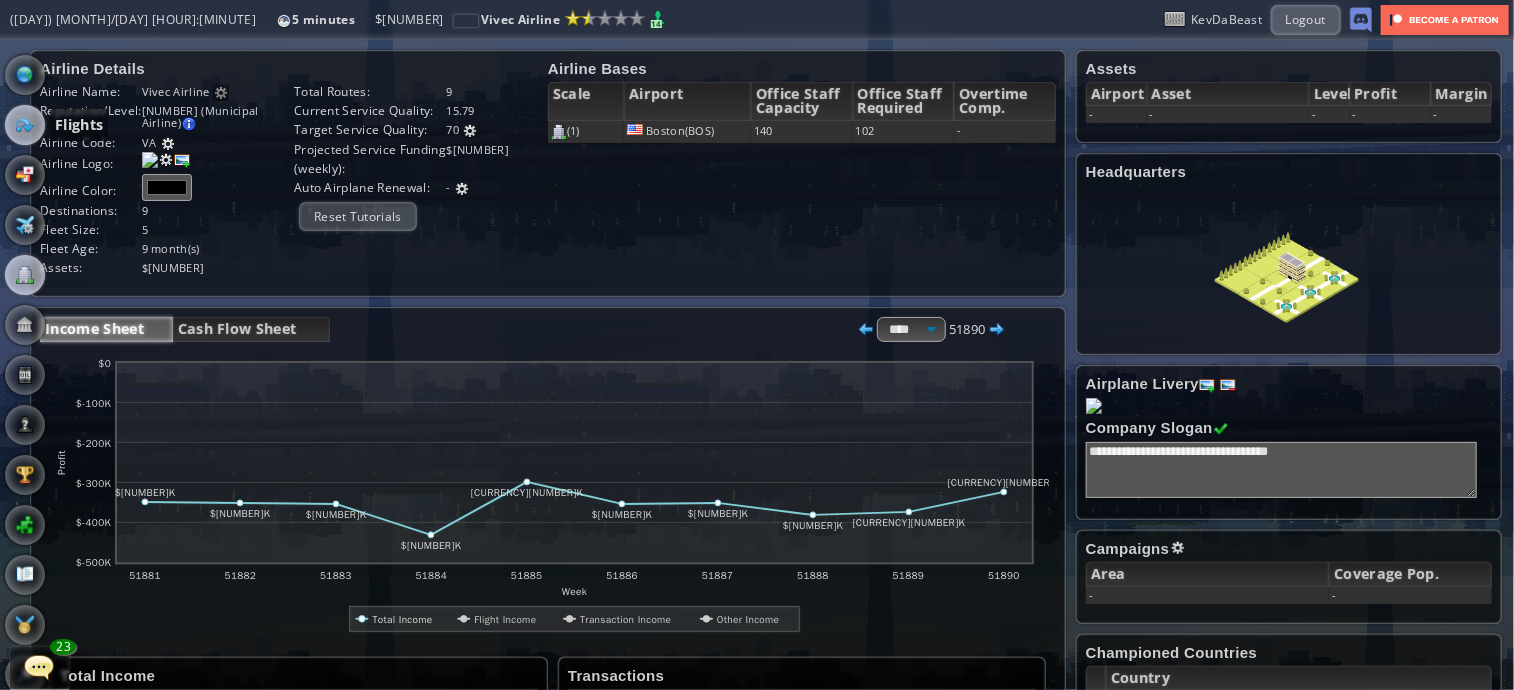 click at bounding box center [25, 125] 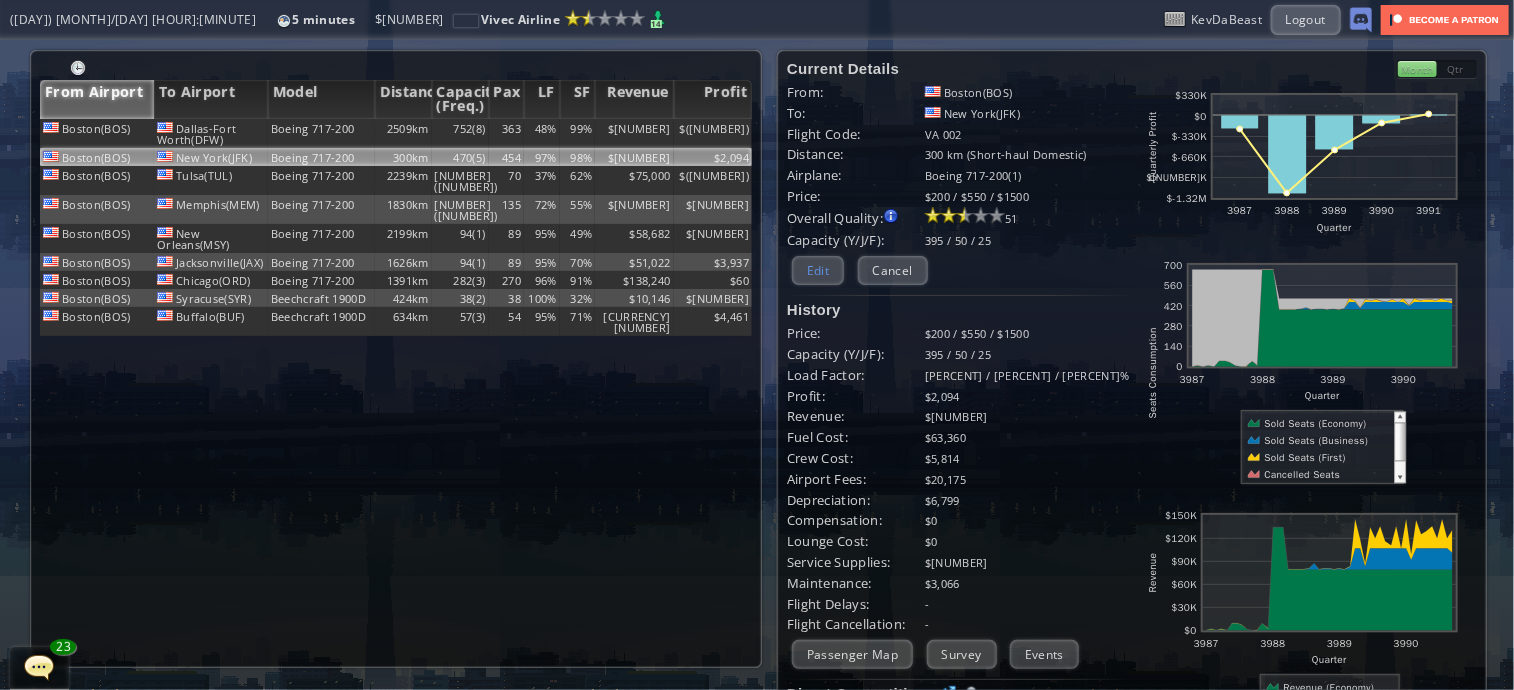 click on "Edit" at bounding box center [818, 270] 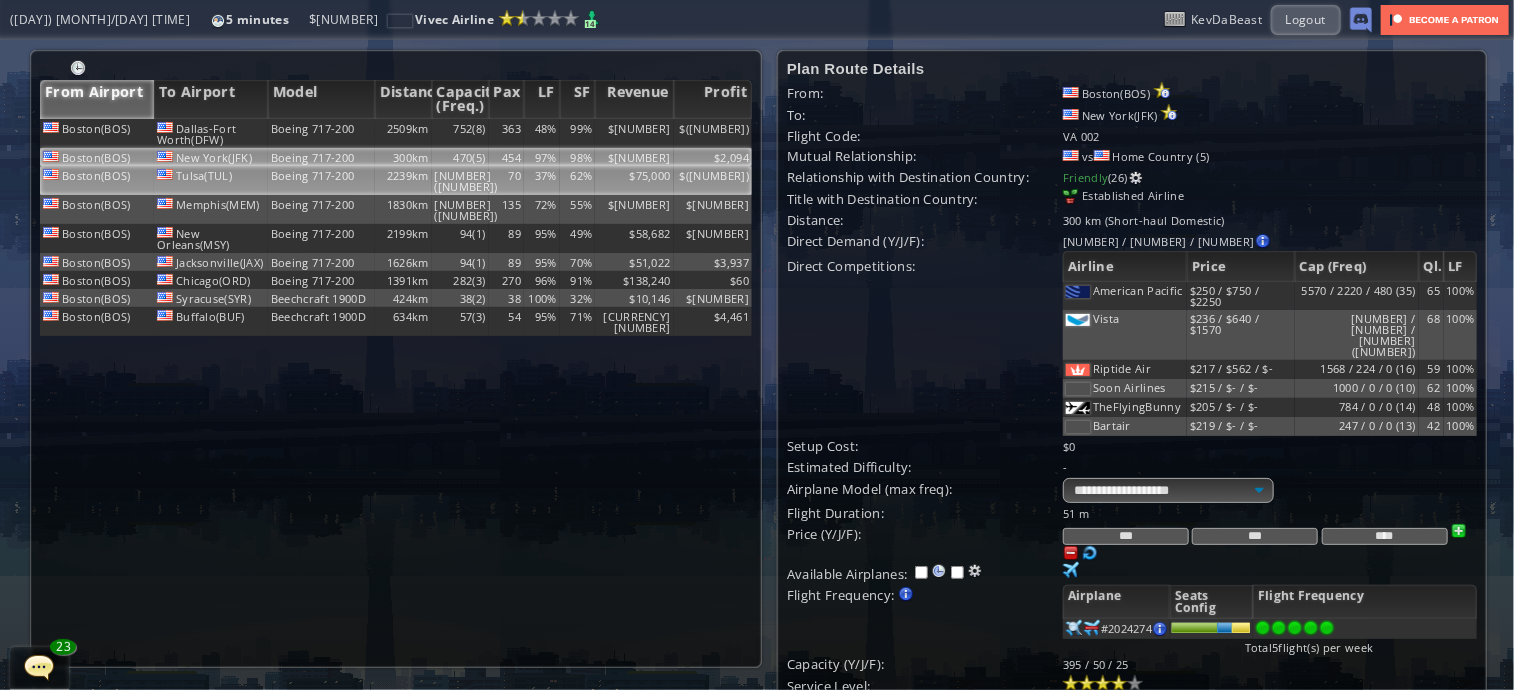 click on "37%" at bounding box center (542, 133) 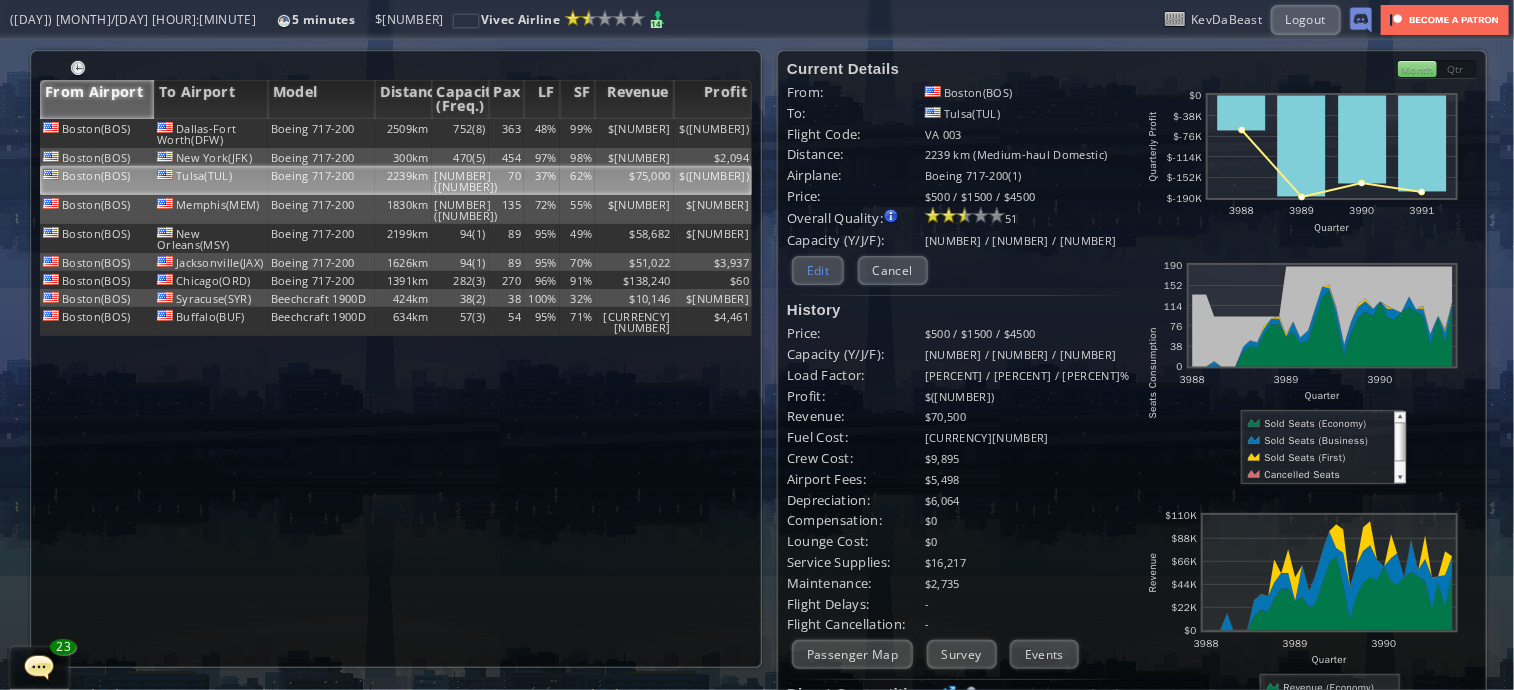 click on "Edit" at bounding box center (818, 270) 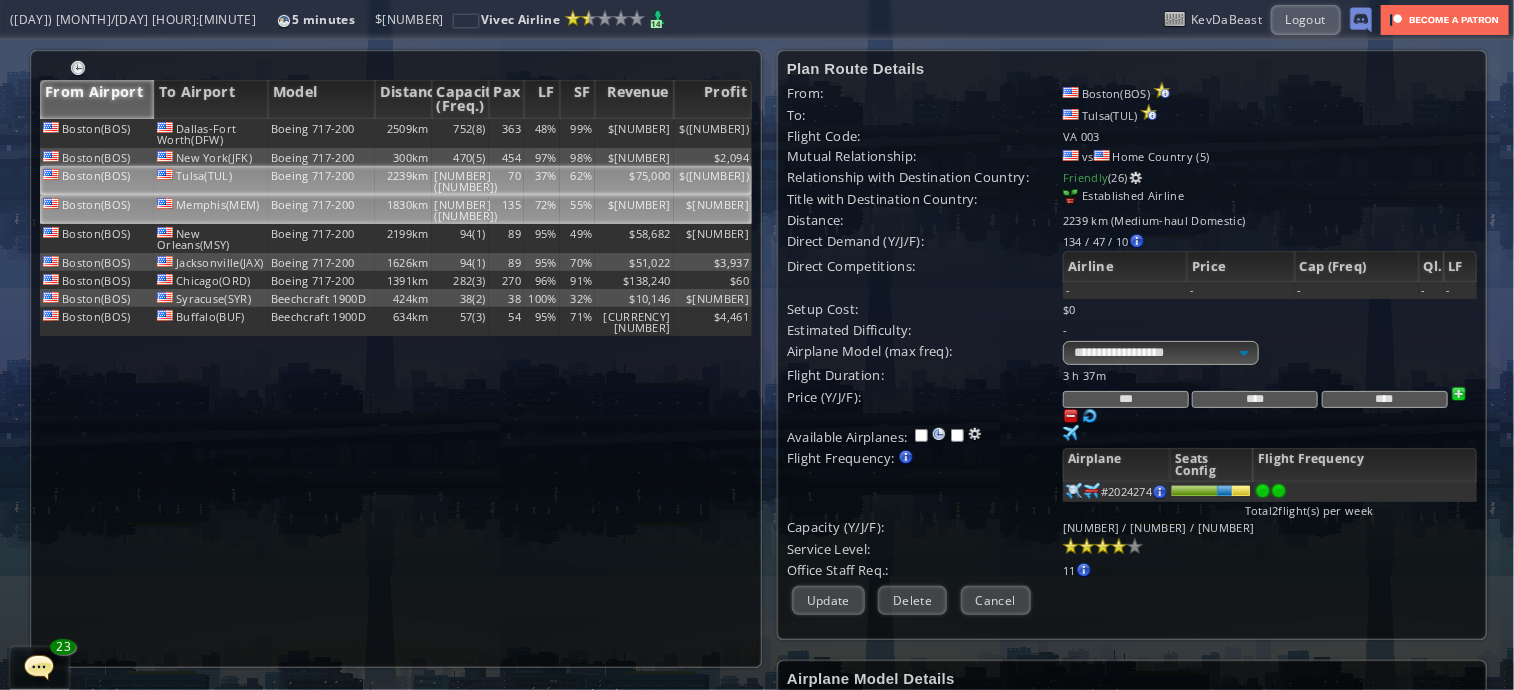 click on "[NUMBER]([NUMBER])" at bounding box center (460, 133) 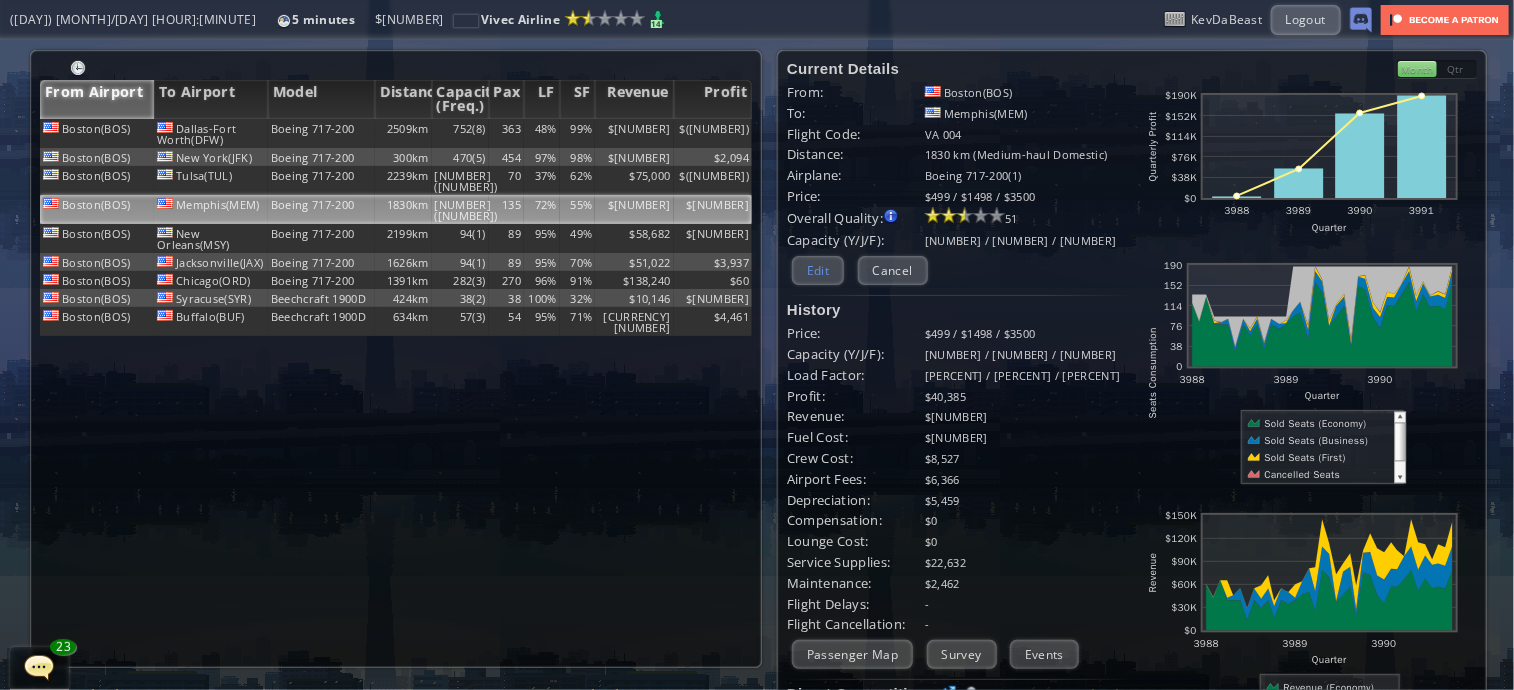 click on "Edit" at bounding box center [818, 270] 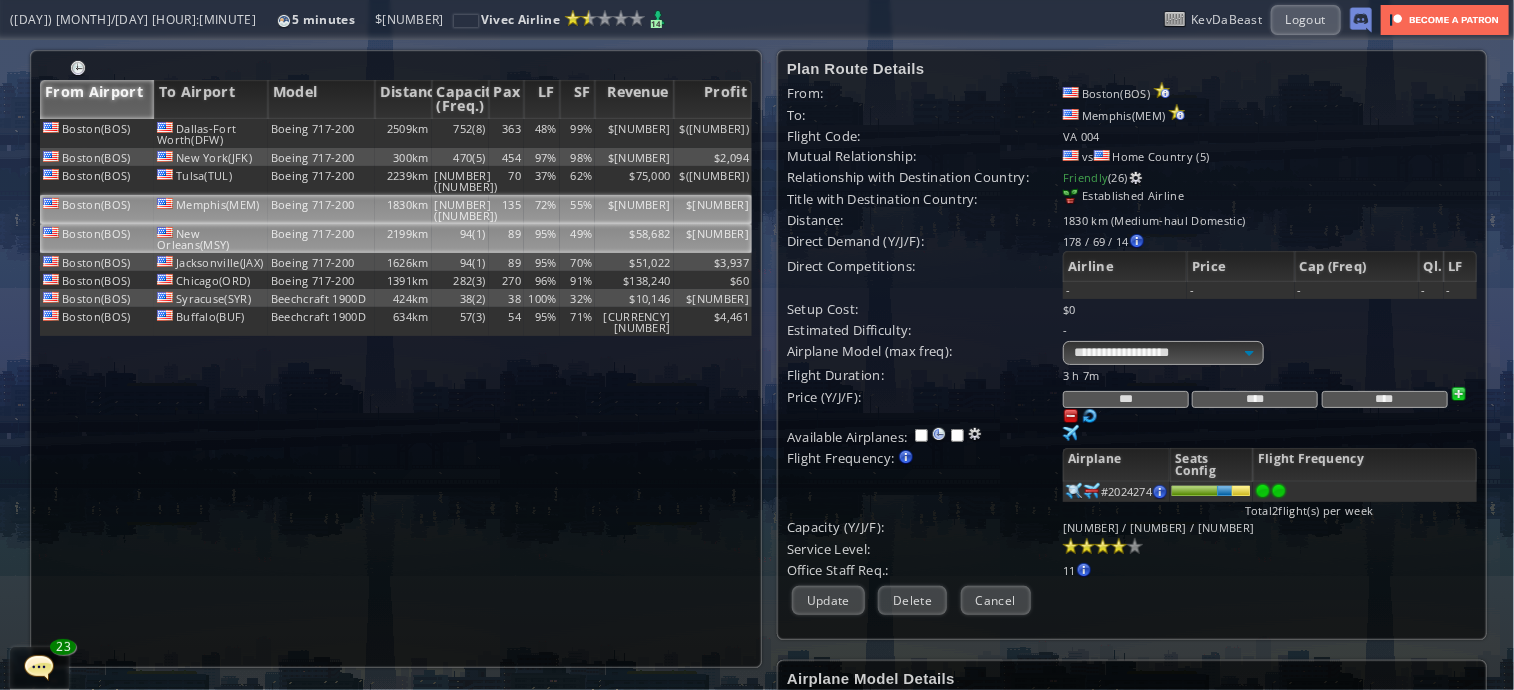 click on "95%" at bounding box center (542, 133) 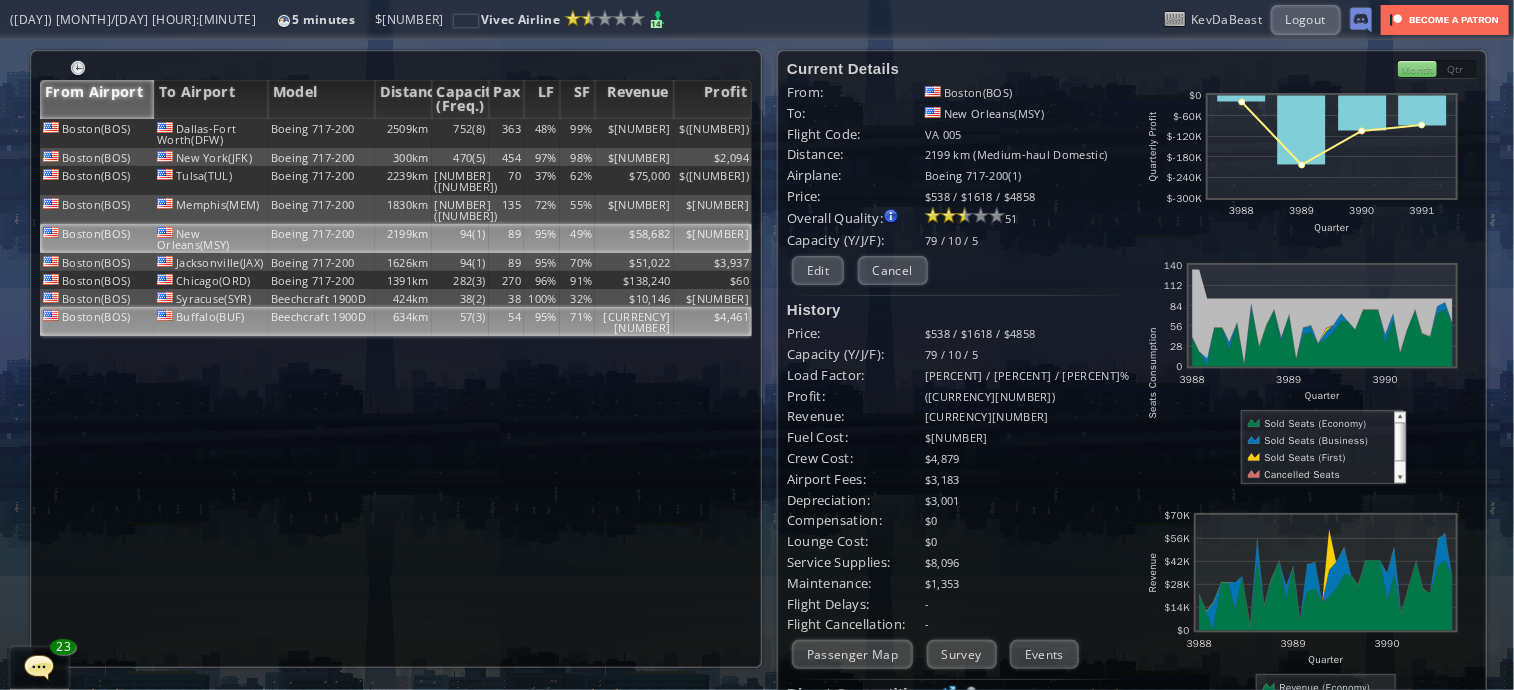 click on "57(3)" at bounding box center [460, 133] 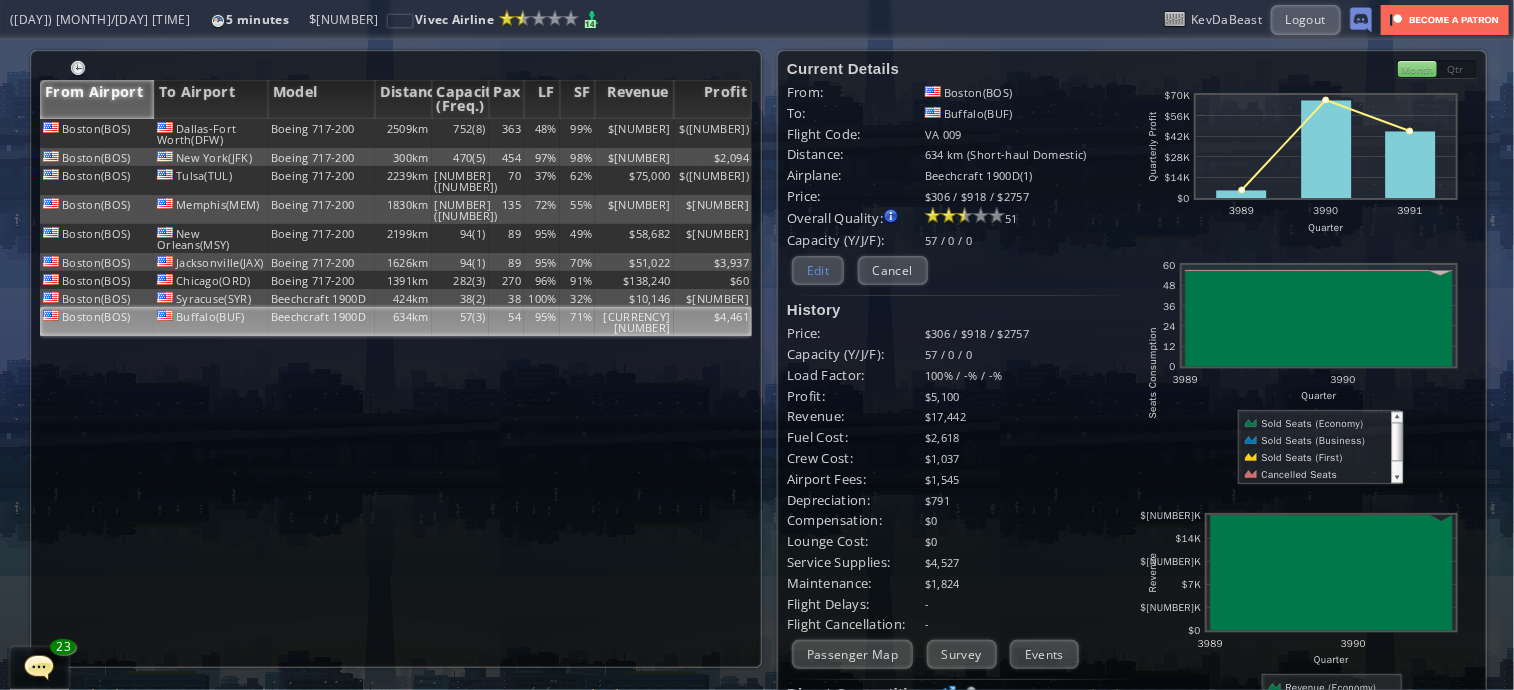 click on "Edit" at bounding box center (818, 270) 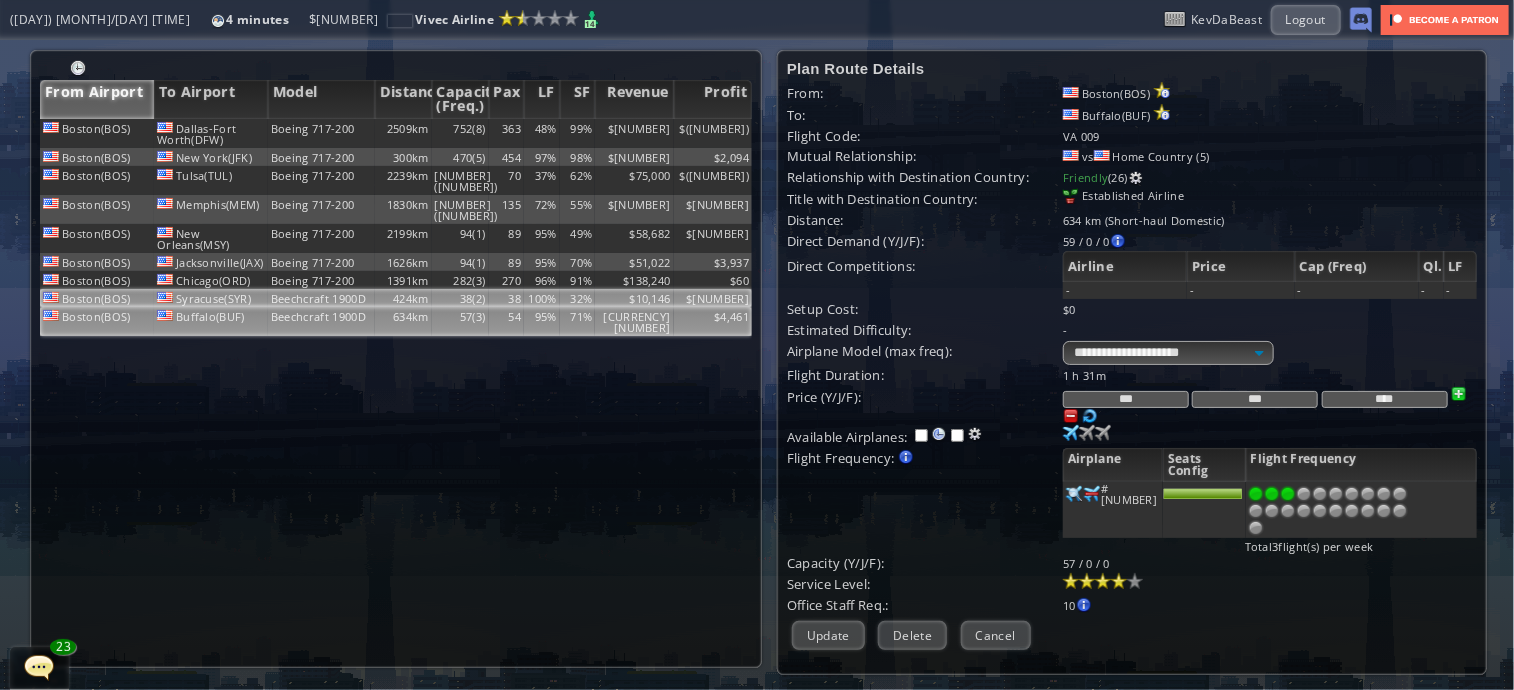 click on "32%" at bounding box center [578, 133] 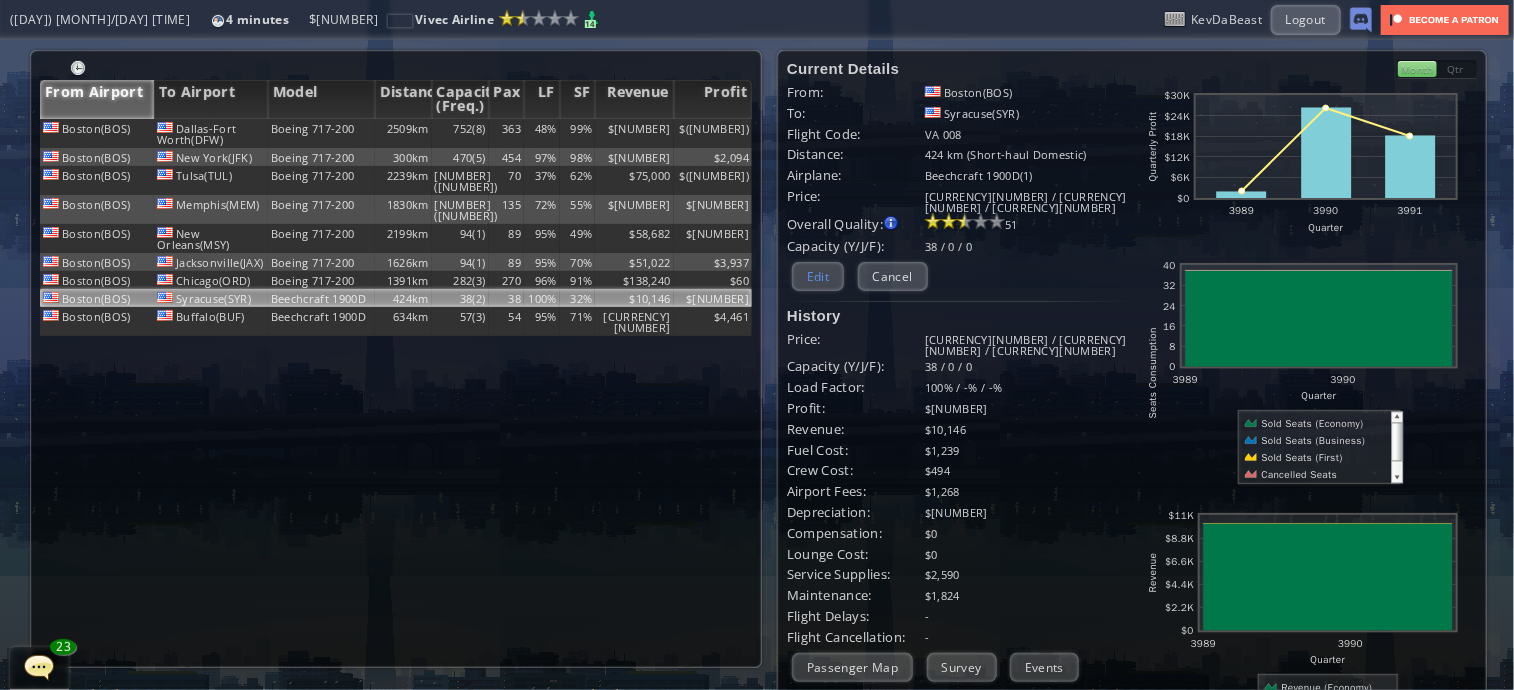 click on "Edit" at bounding box center [818, 276] 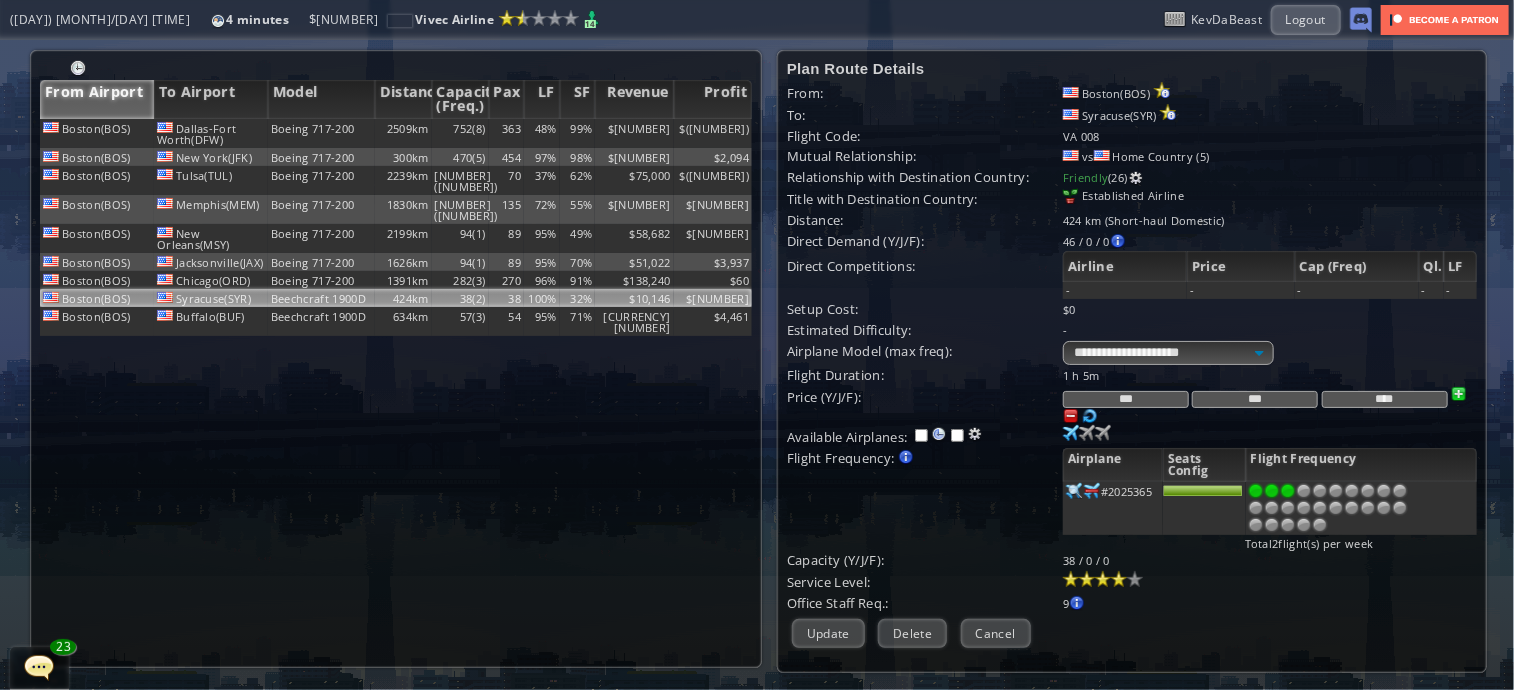 click at bounding box center [1288, 491] 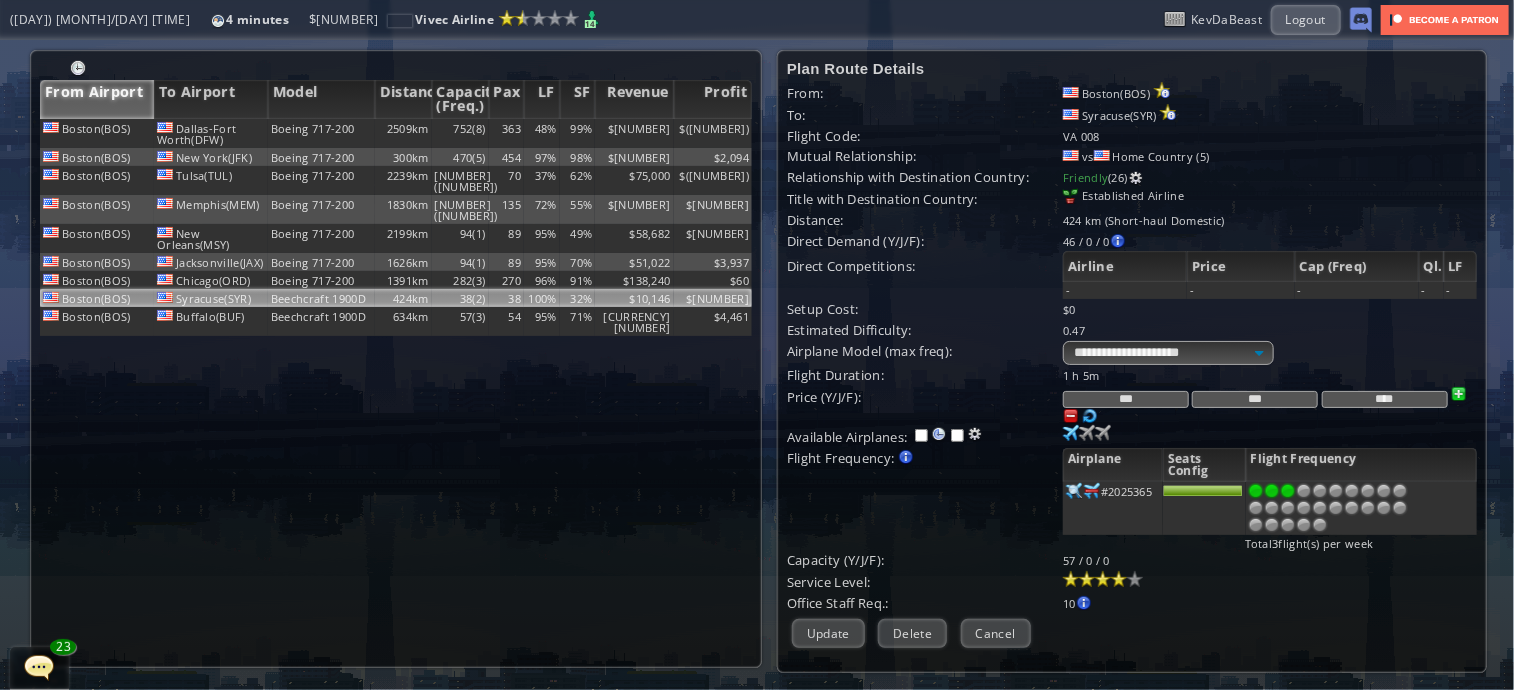 click at bounding box center (1288, 491) 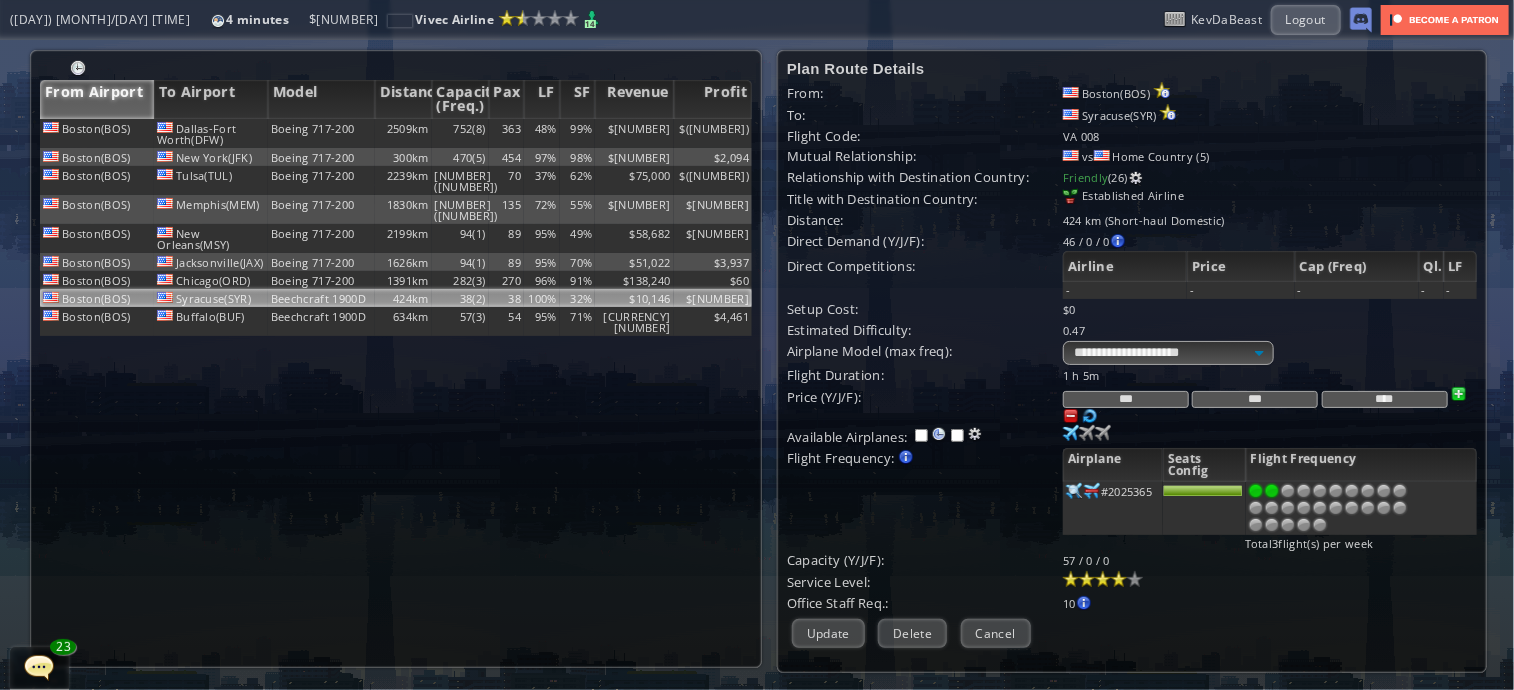 click at bounding box center (1272, 491) 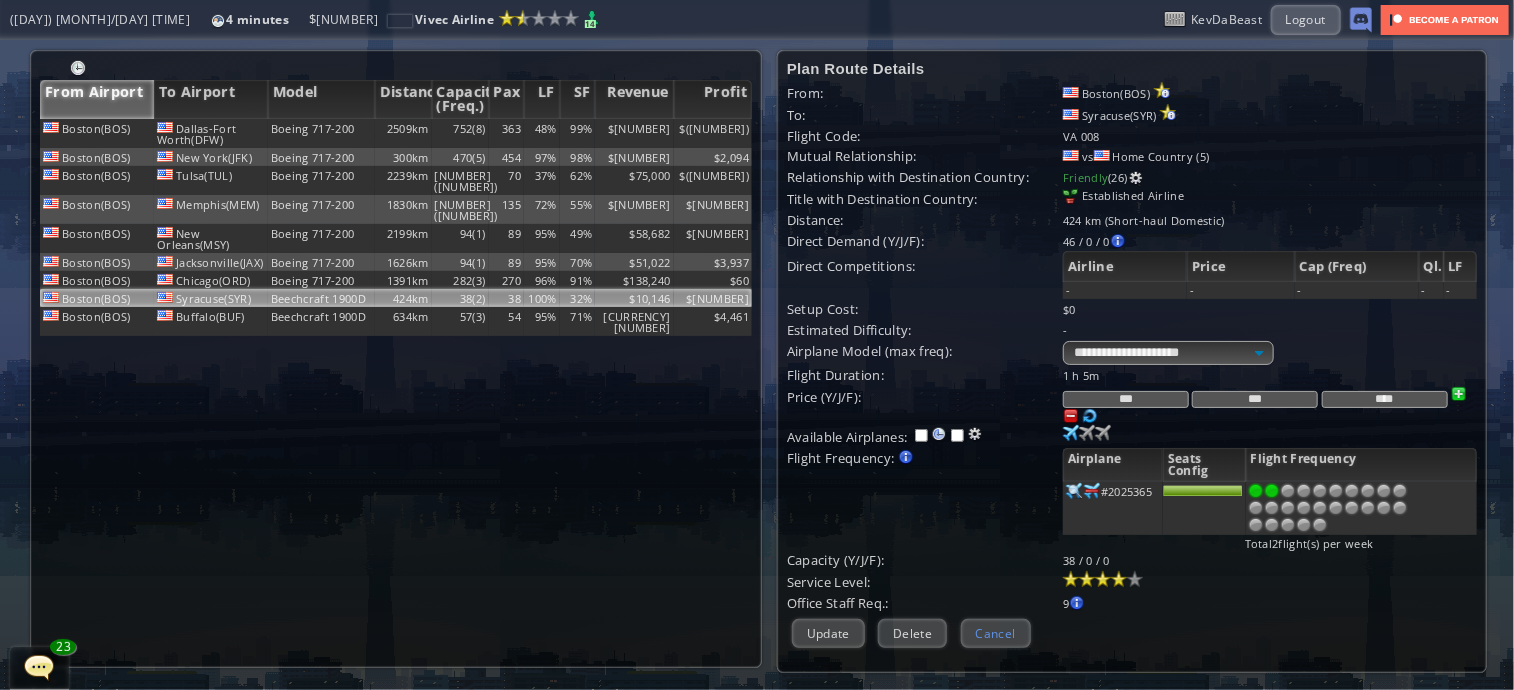click on "Cancel" at bounding box center [996, 633] 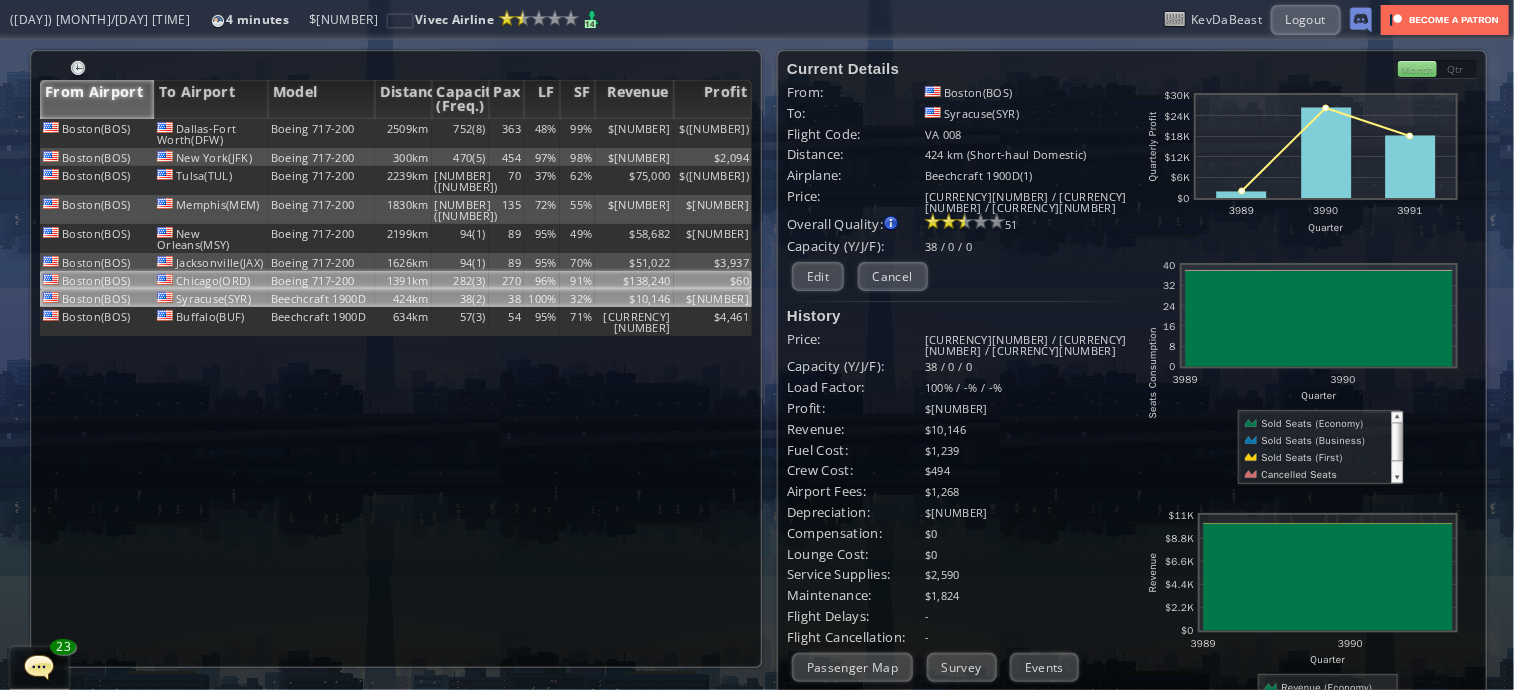 click on "96%" at bounding box center (542, 133) 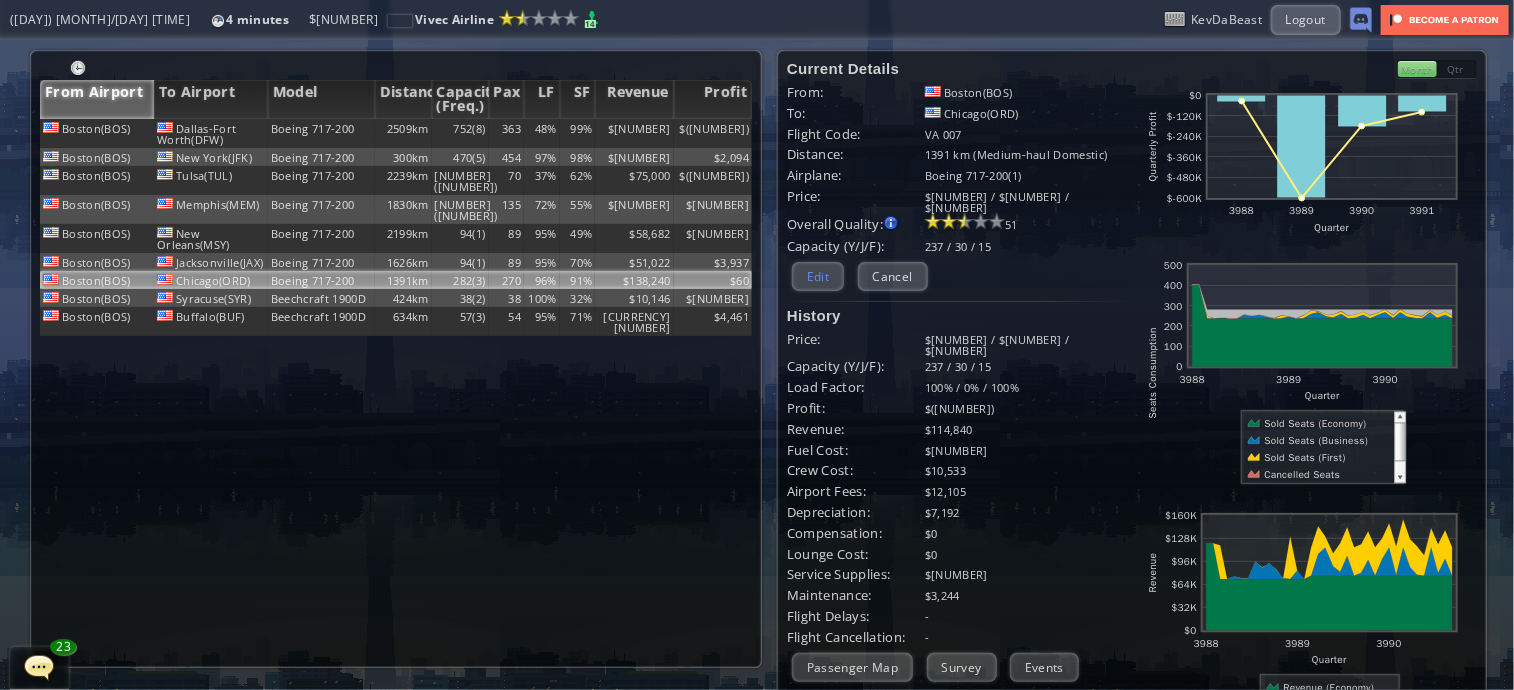 click on "Edit" at bounding box center [818, 276] 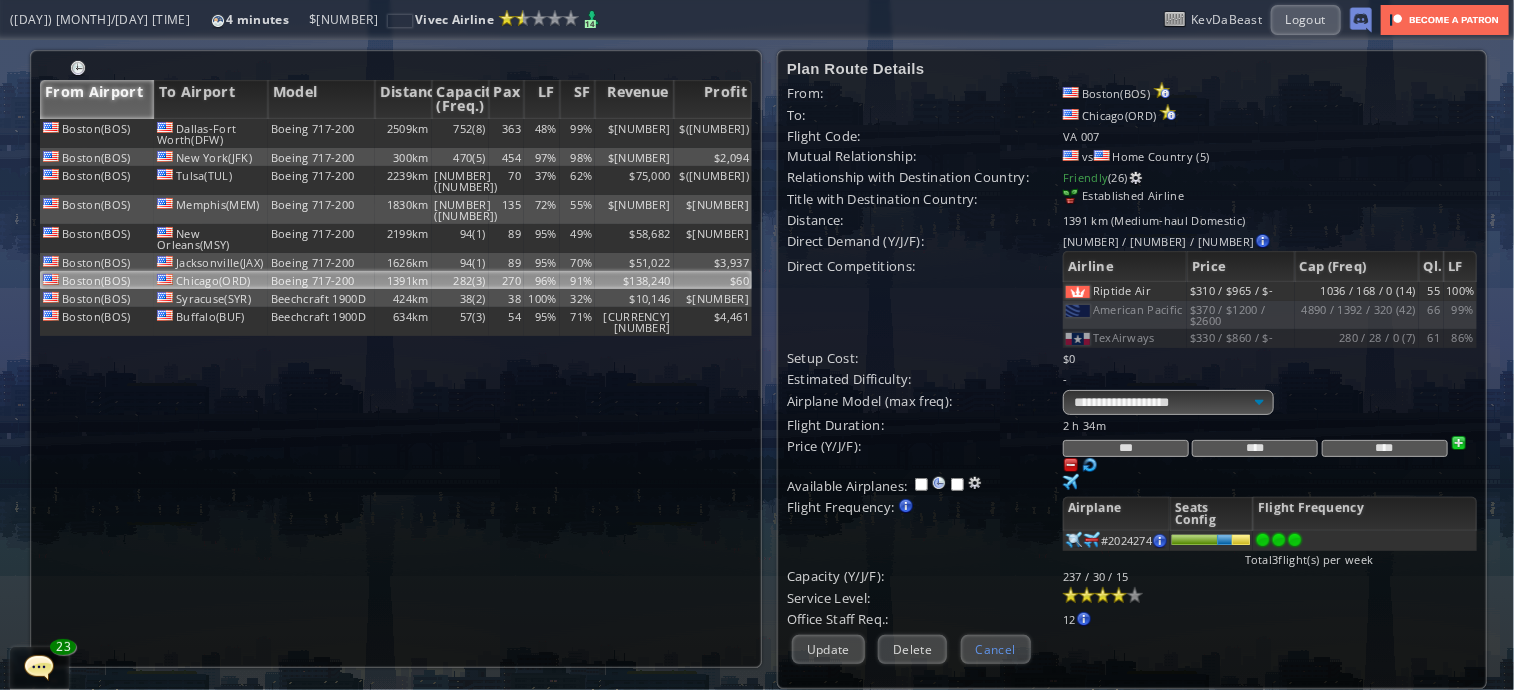click on "Cancel" at bounding box center [996, 649] 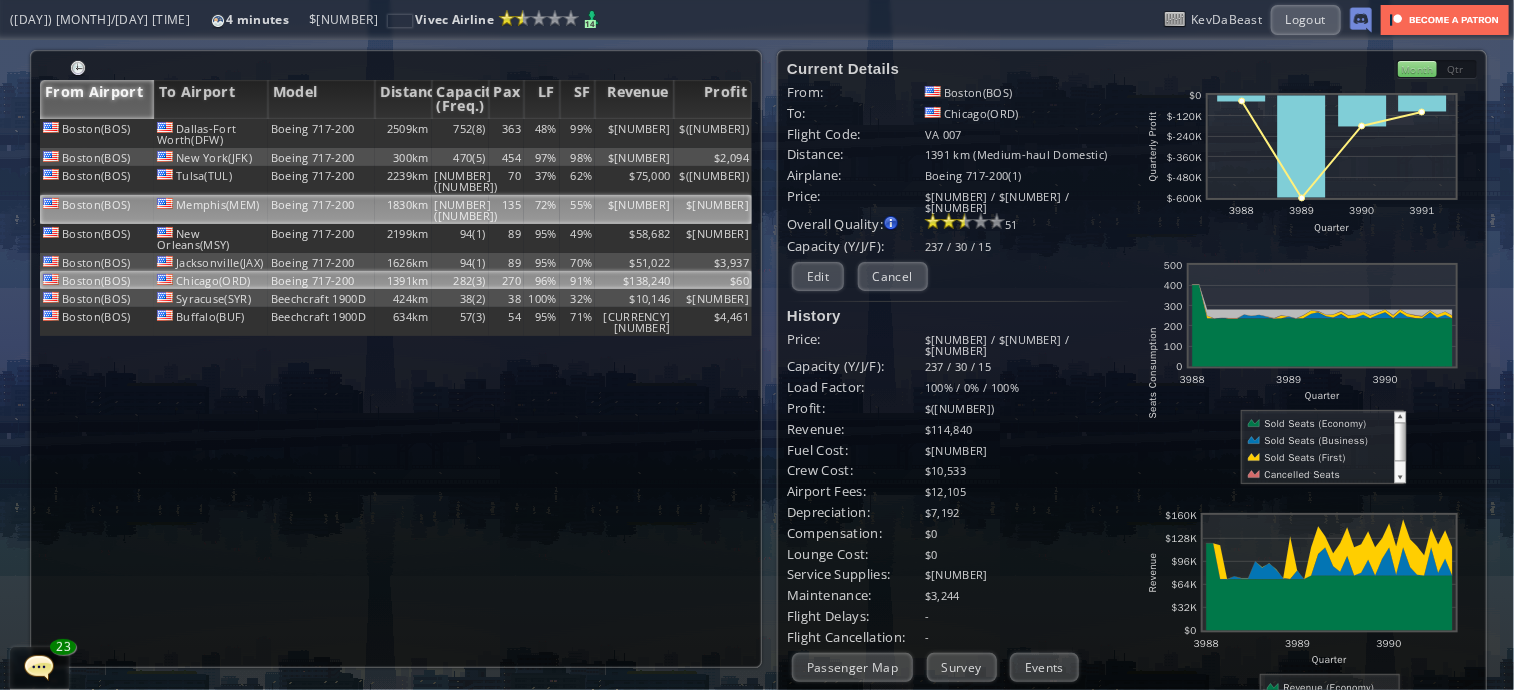 click on "55%" at bounding box center [578, 133] 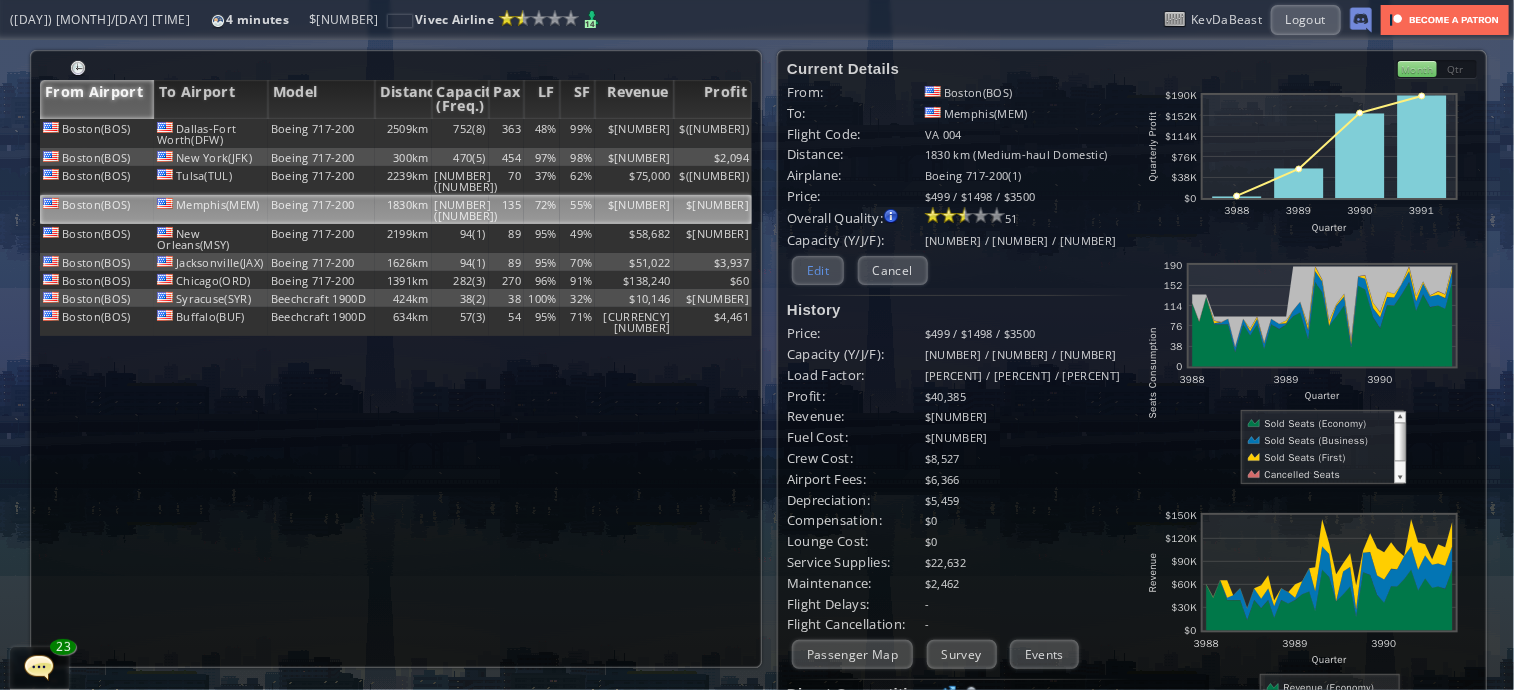 click on "Edit" at bounding box center [818, 270] 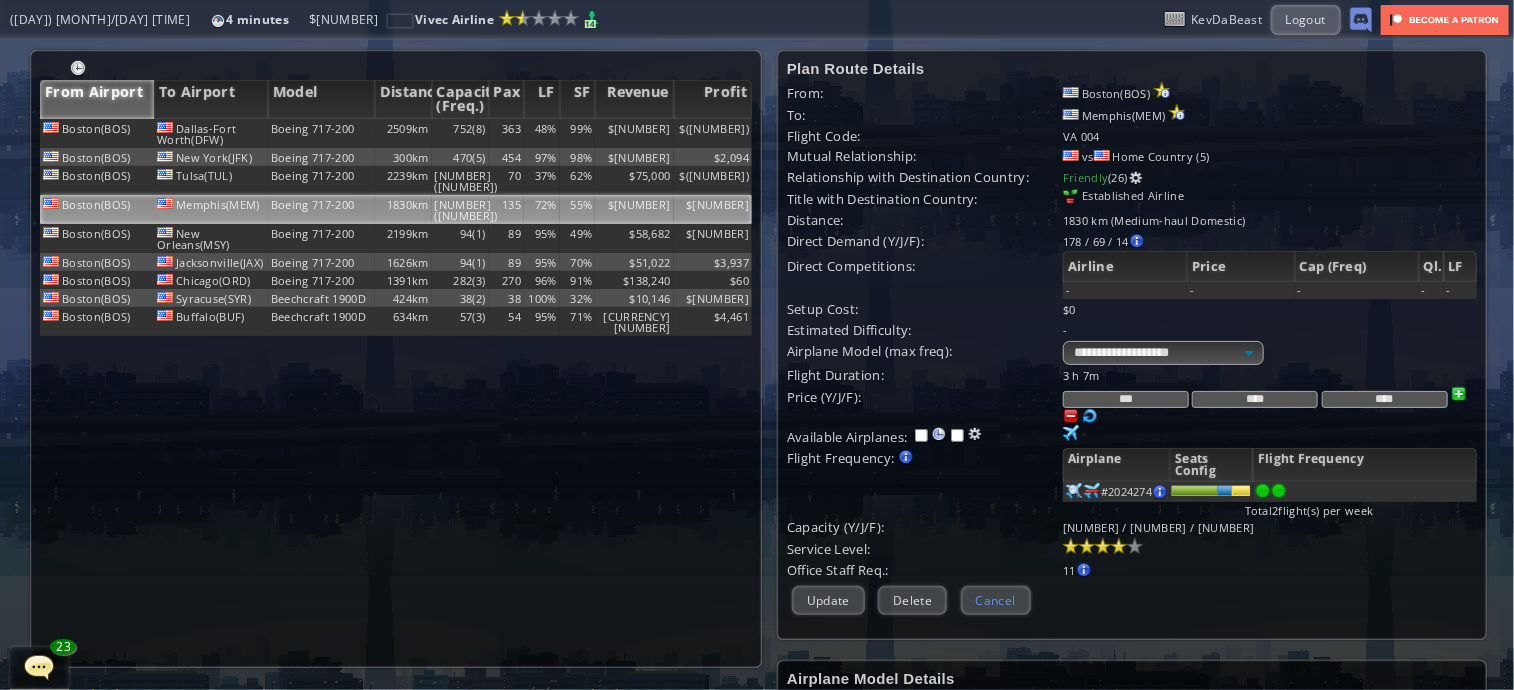click on "Cancel" at bounding box center [996, 600] 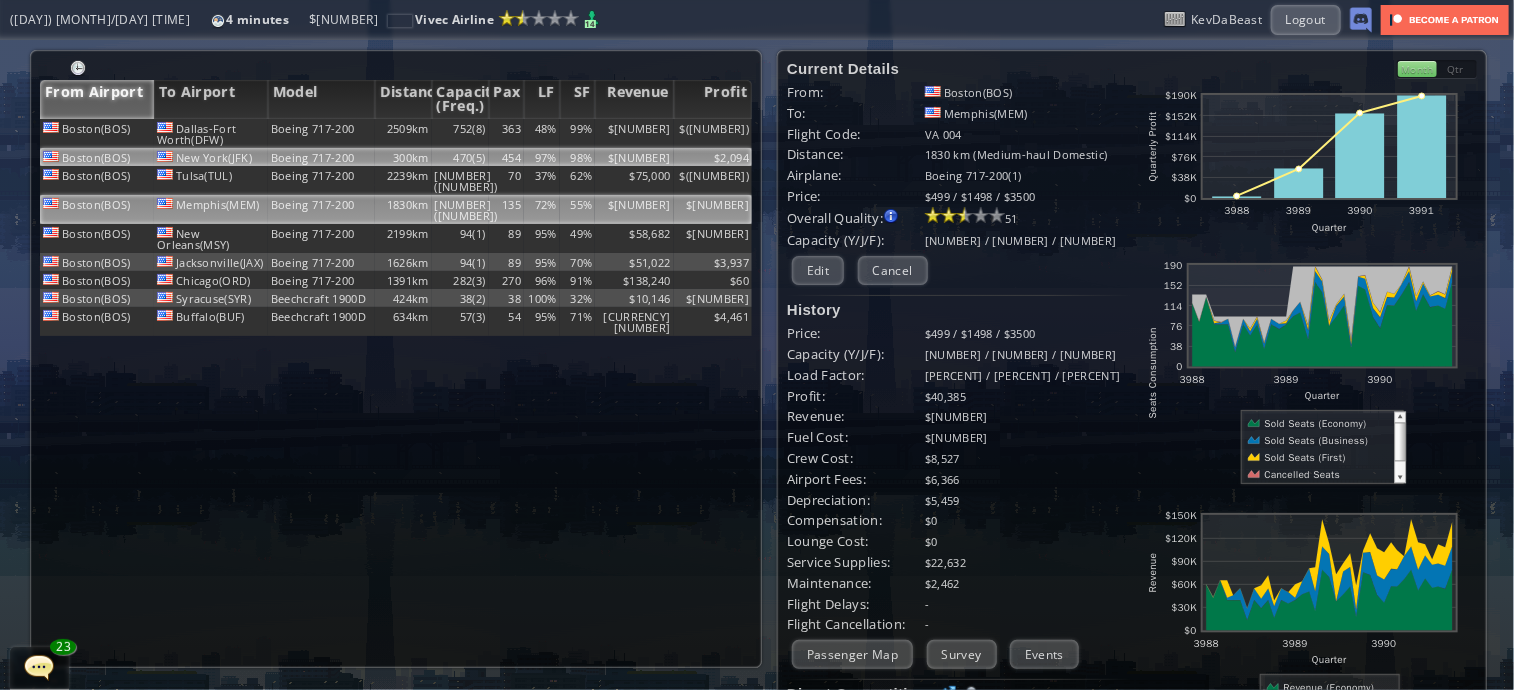 click on "470(5)" at bounding box center (460, 133) 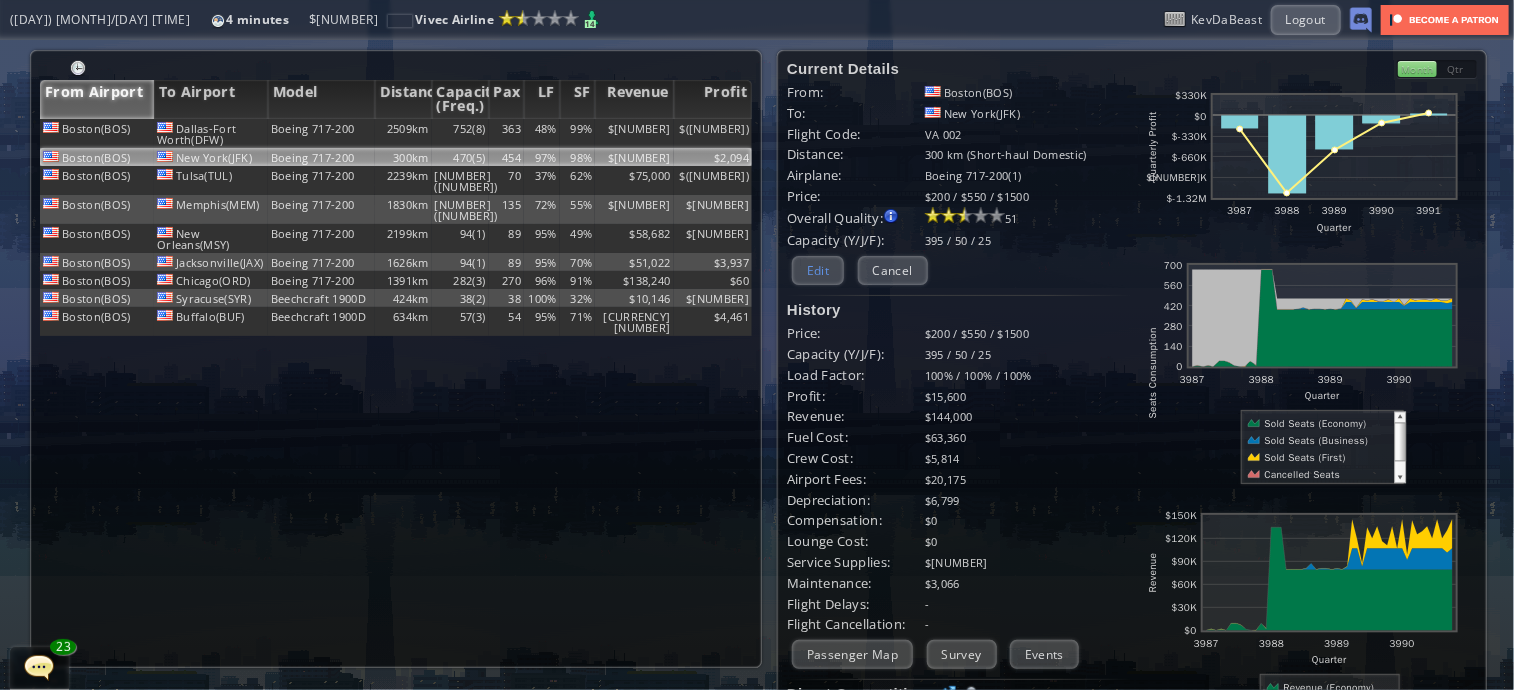 click on "Edit" at bounding box center (818, 270) 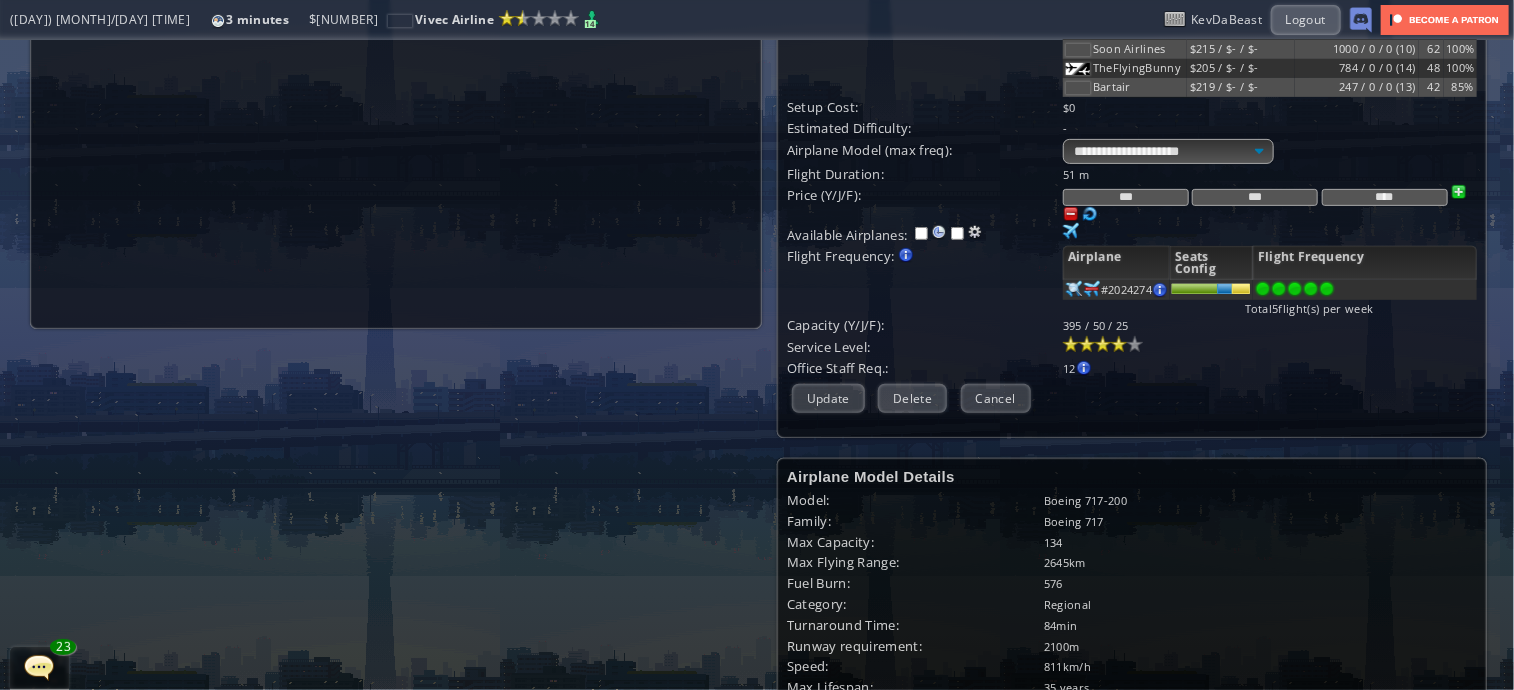 scroll, scrollTop: 455, scrollLeft: 0, axis: vertical 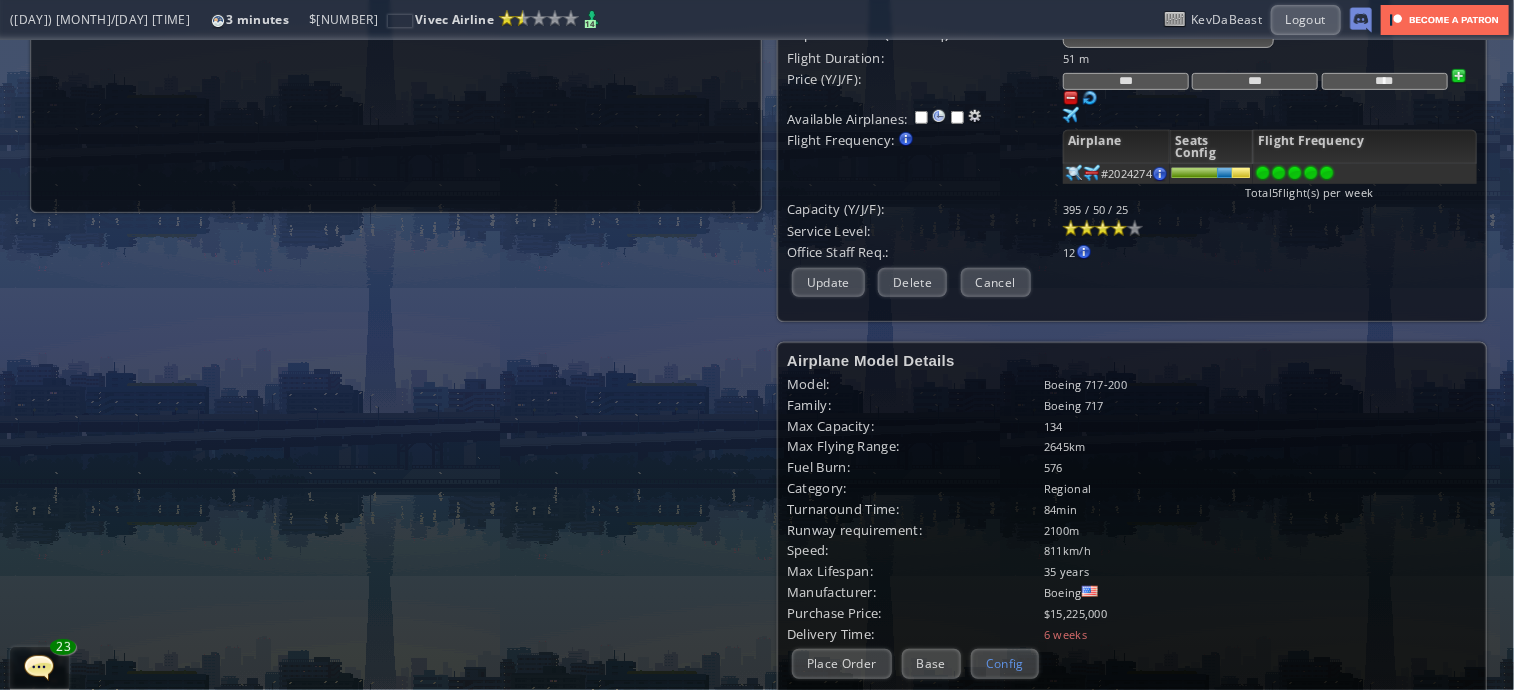 click on "Config" at bounding box center [1005, 663] 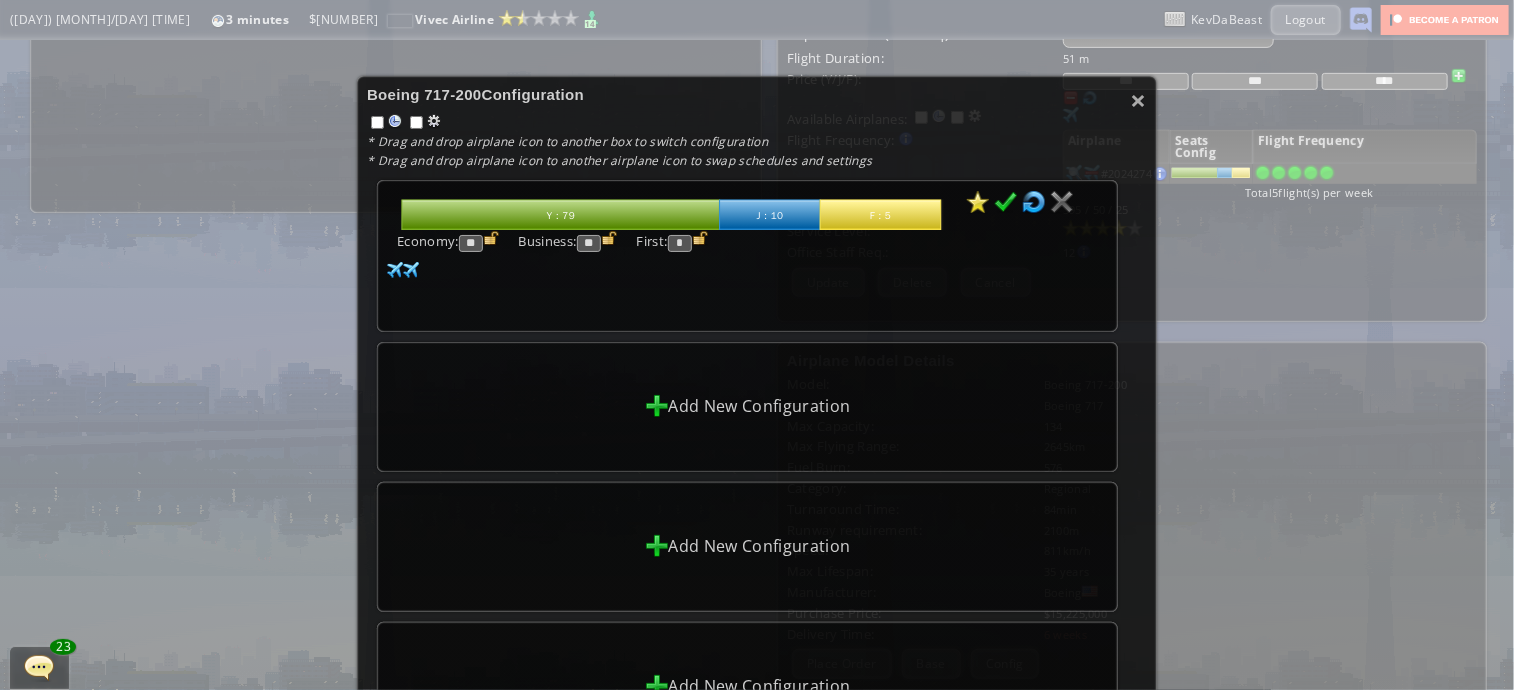 click on "Add New Configuration" at bounding box center (760, 407) 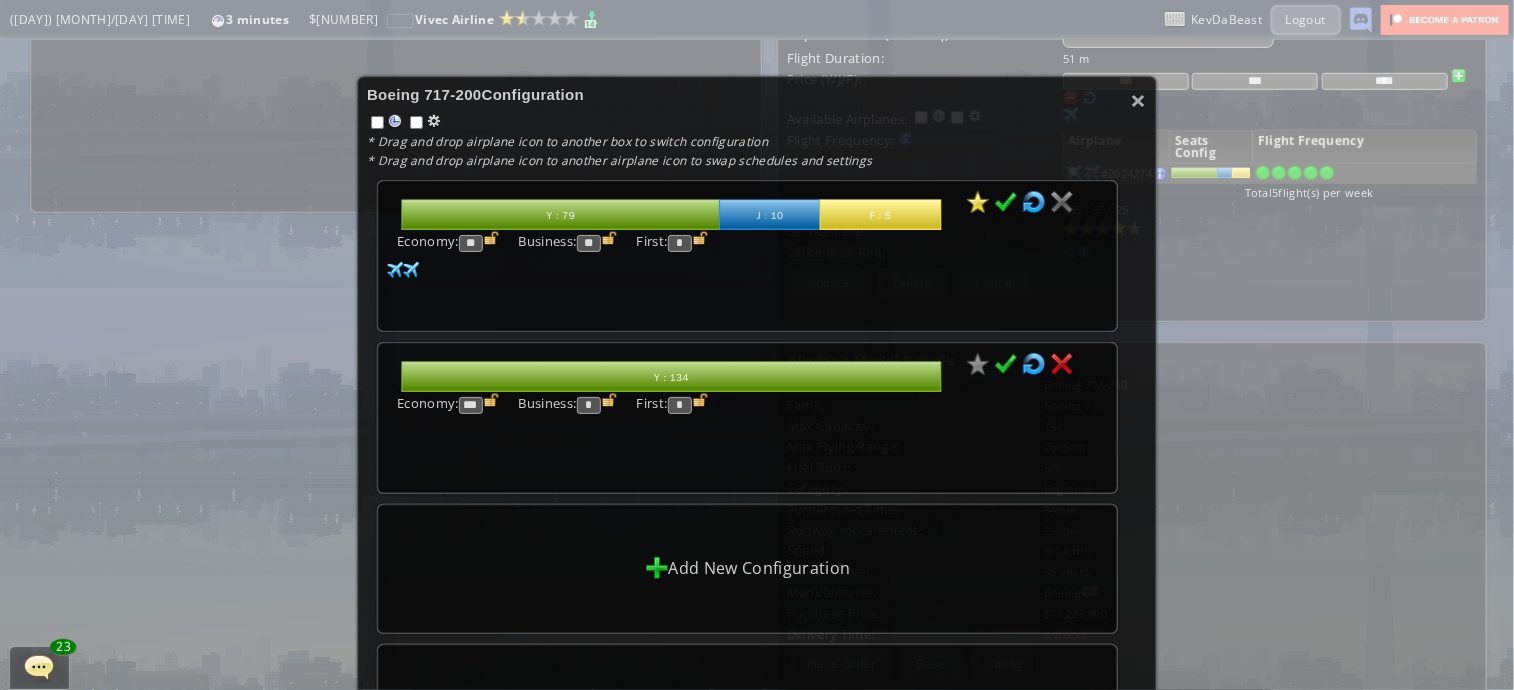 click at bounding box center [1006, 202] 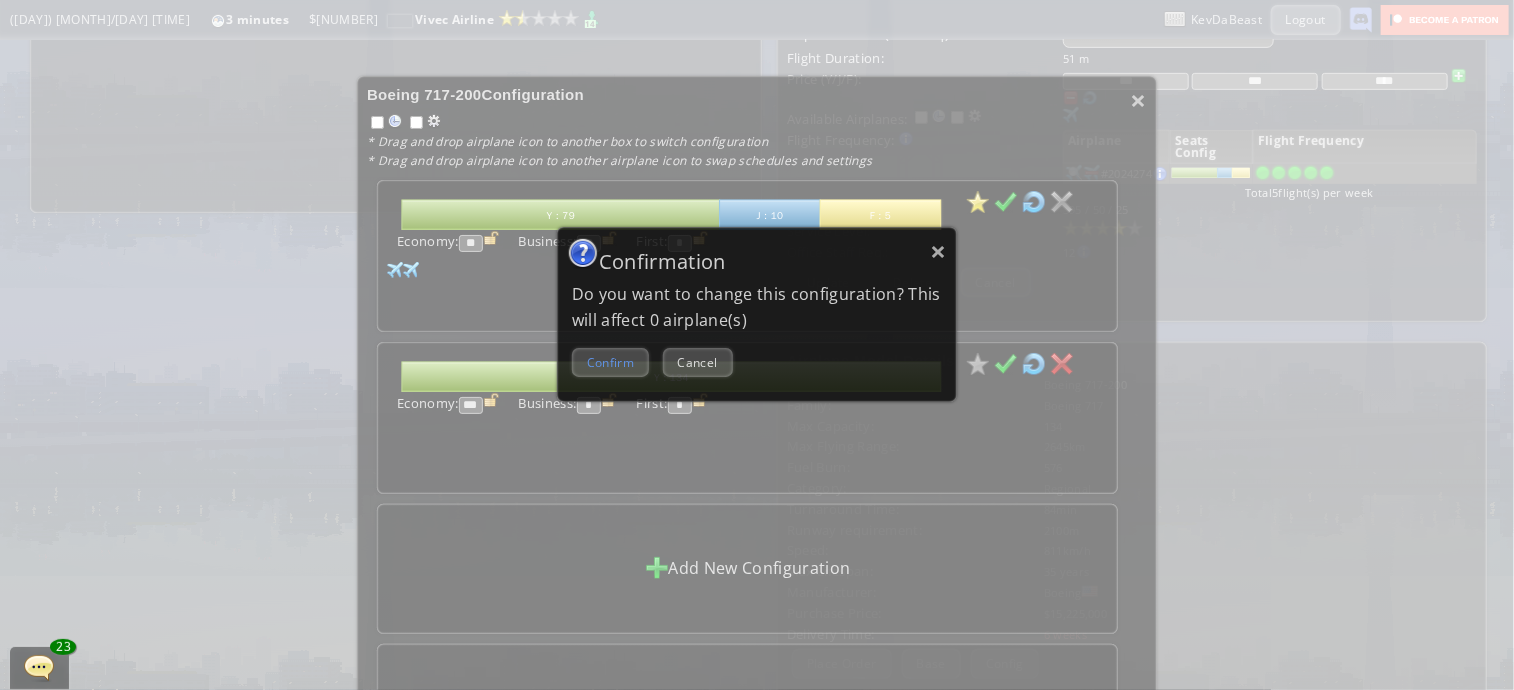 click on "Confirm" at bounding box center [610, 362] 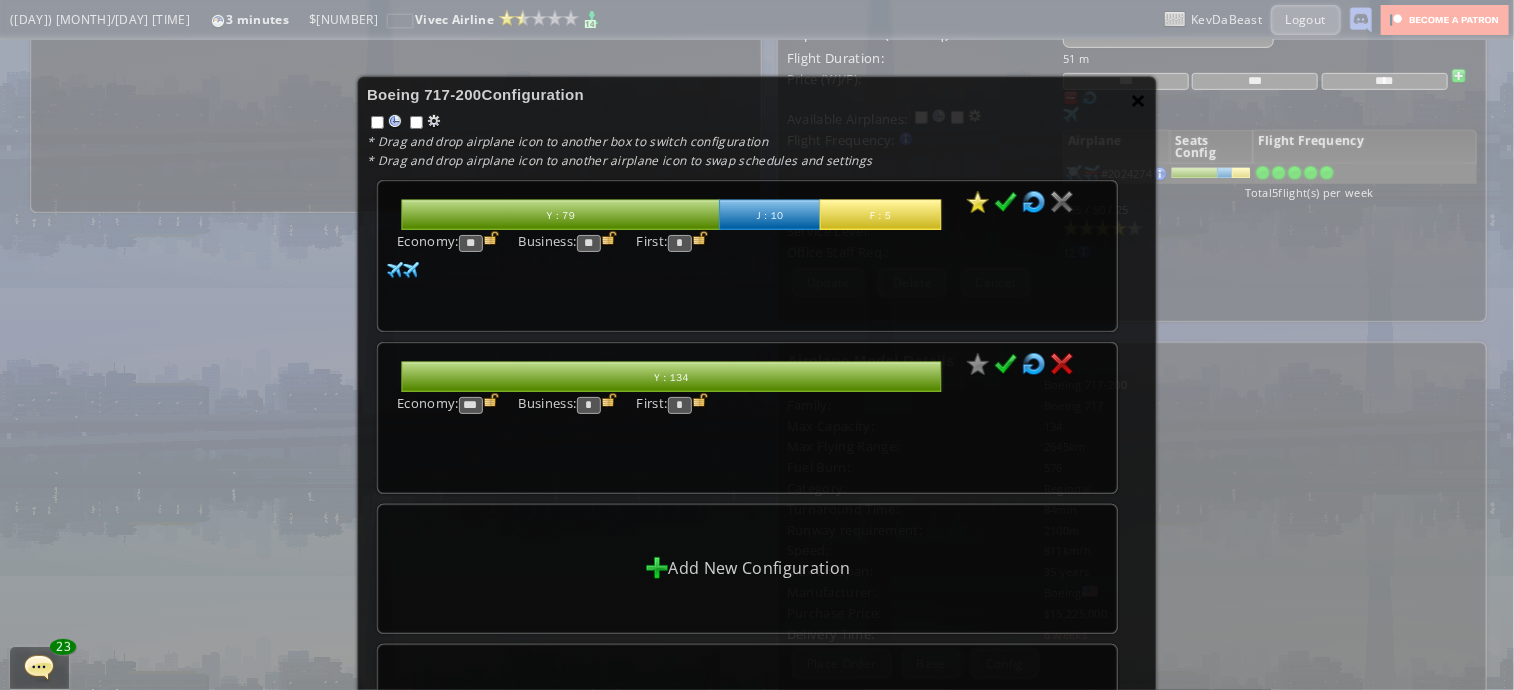 click on "×" at bounding box center (1139, 100) 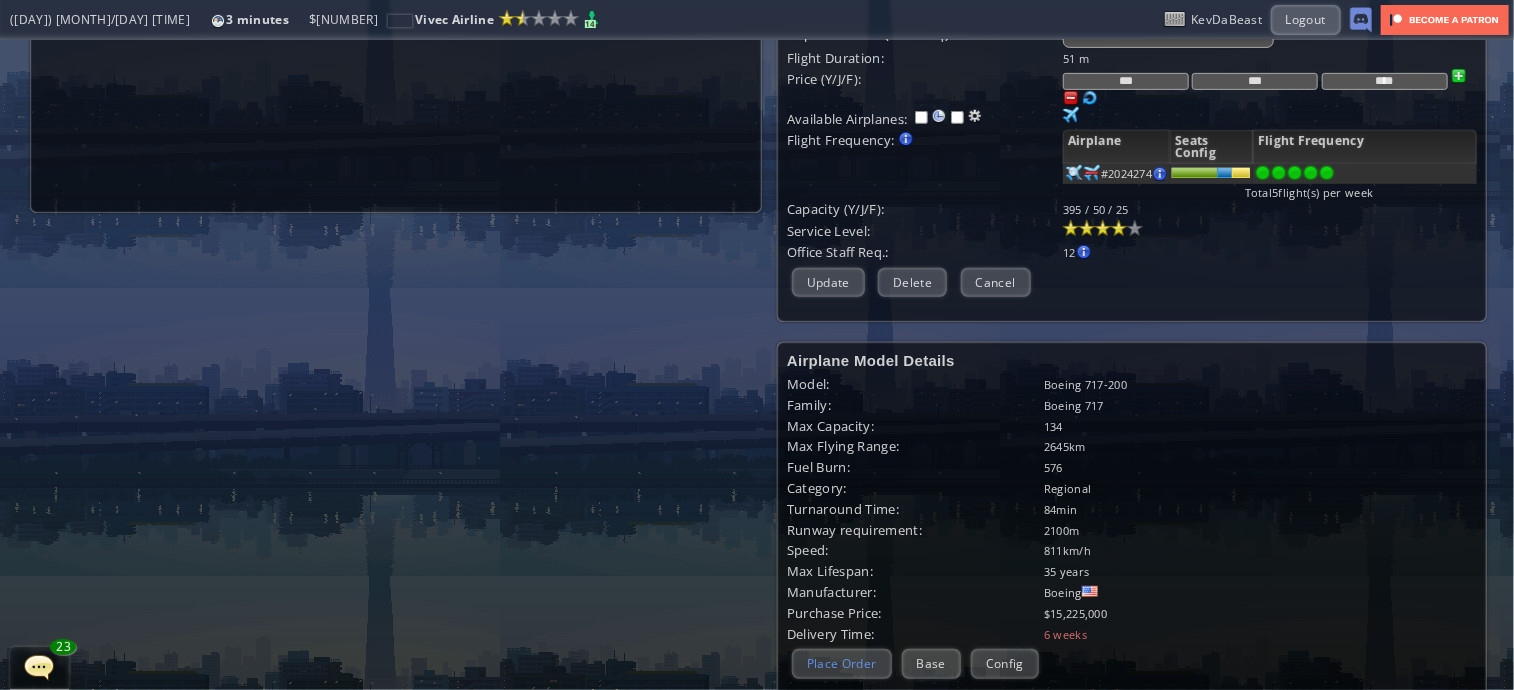 click on "Place Order" at bounding box center [842, 663] 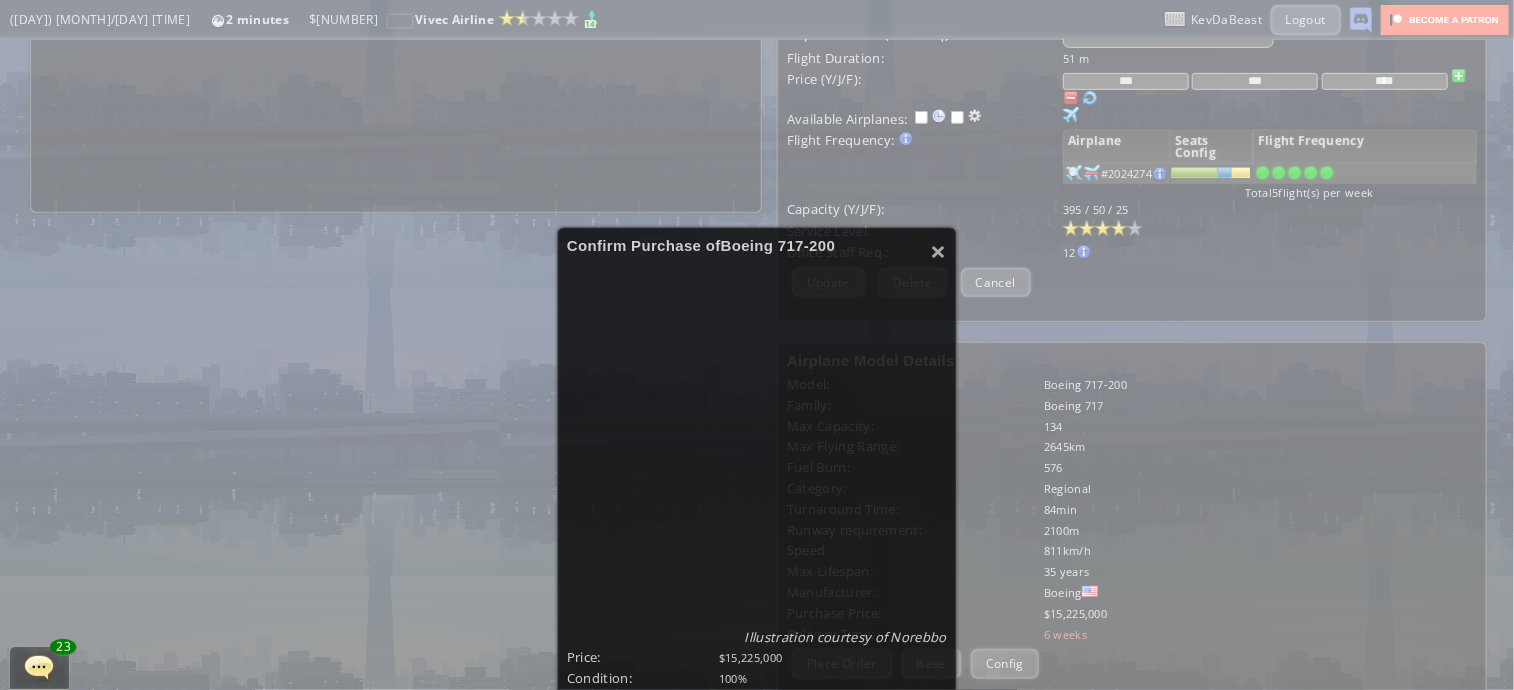 click at bounding box center [932, 788] 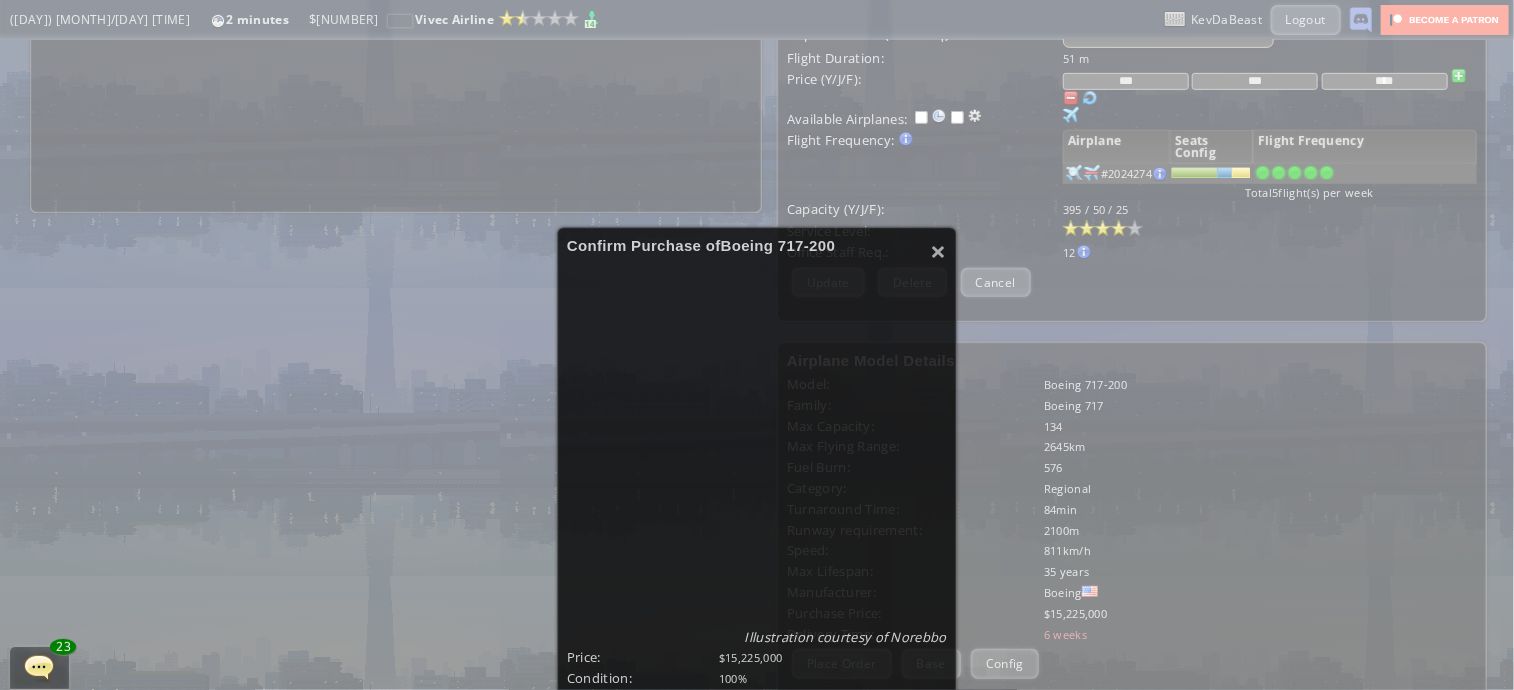 click on "Place Order" at bounding box center [622, 817] 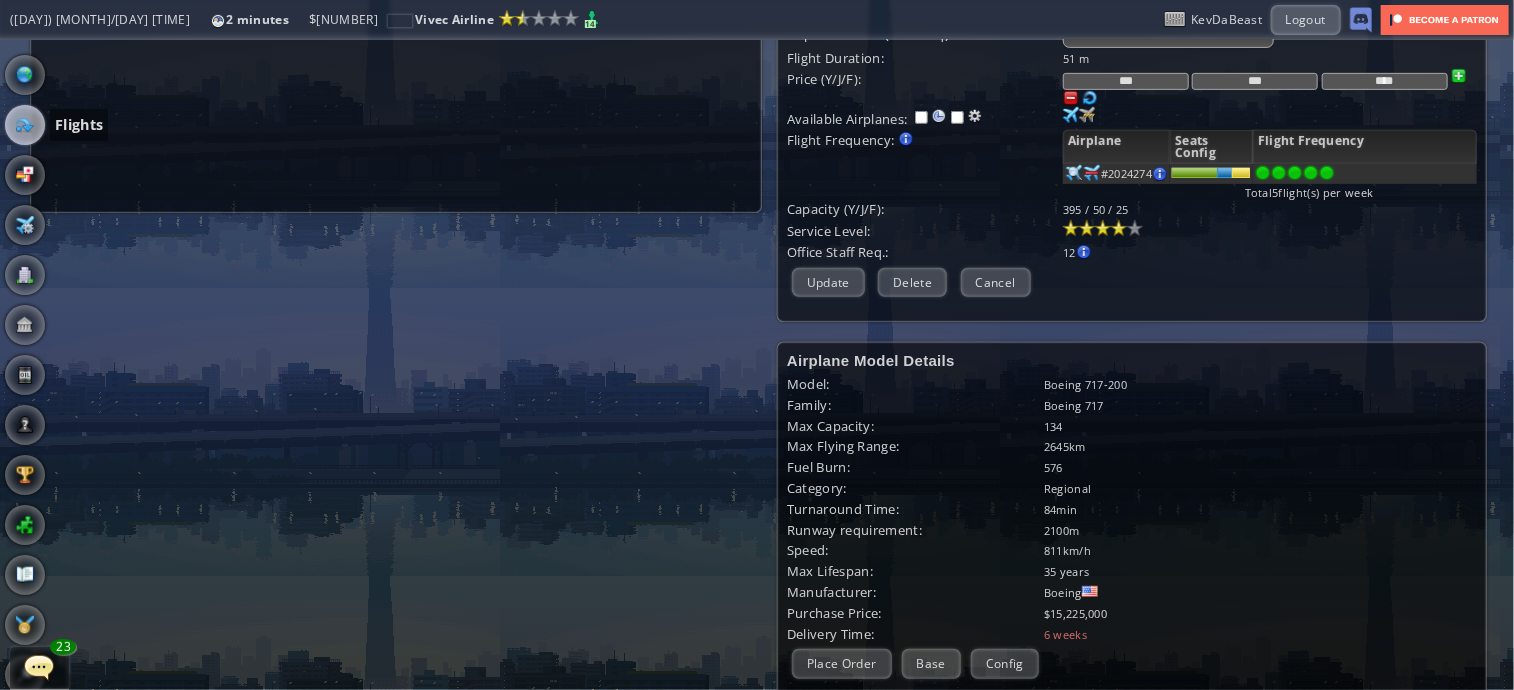 click at bounding box center [25, 125] 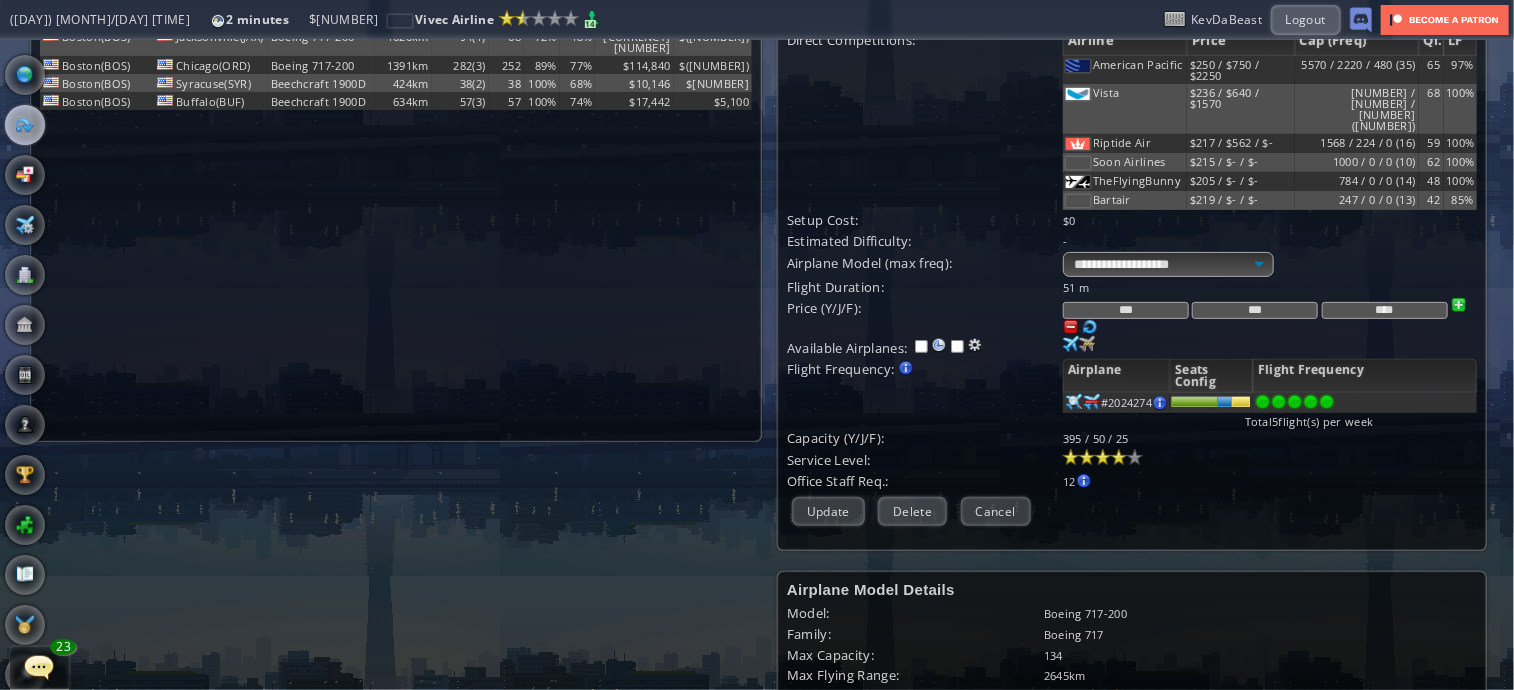 scroll, scrollTop: 0, scrollLeft: 0, axis: both 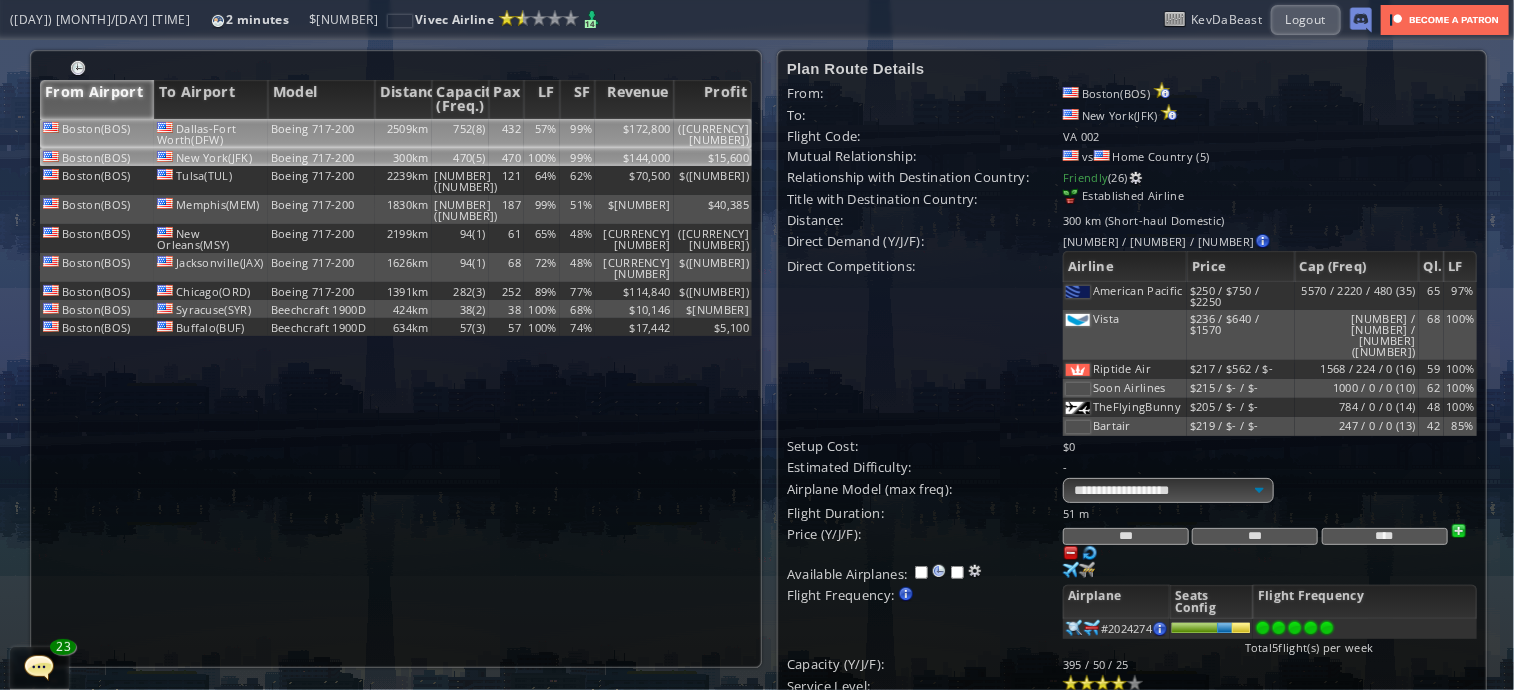 click on "2509km" at bounding box center [403, 133] 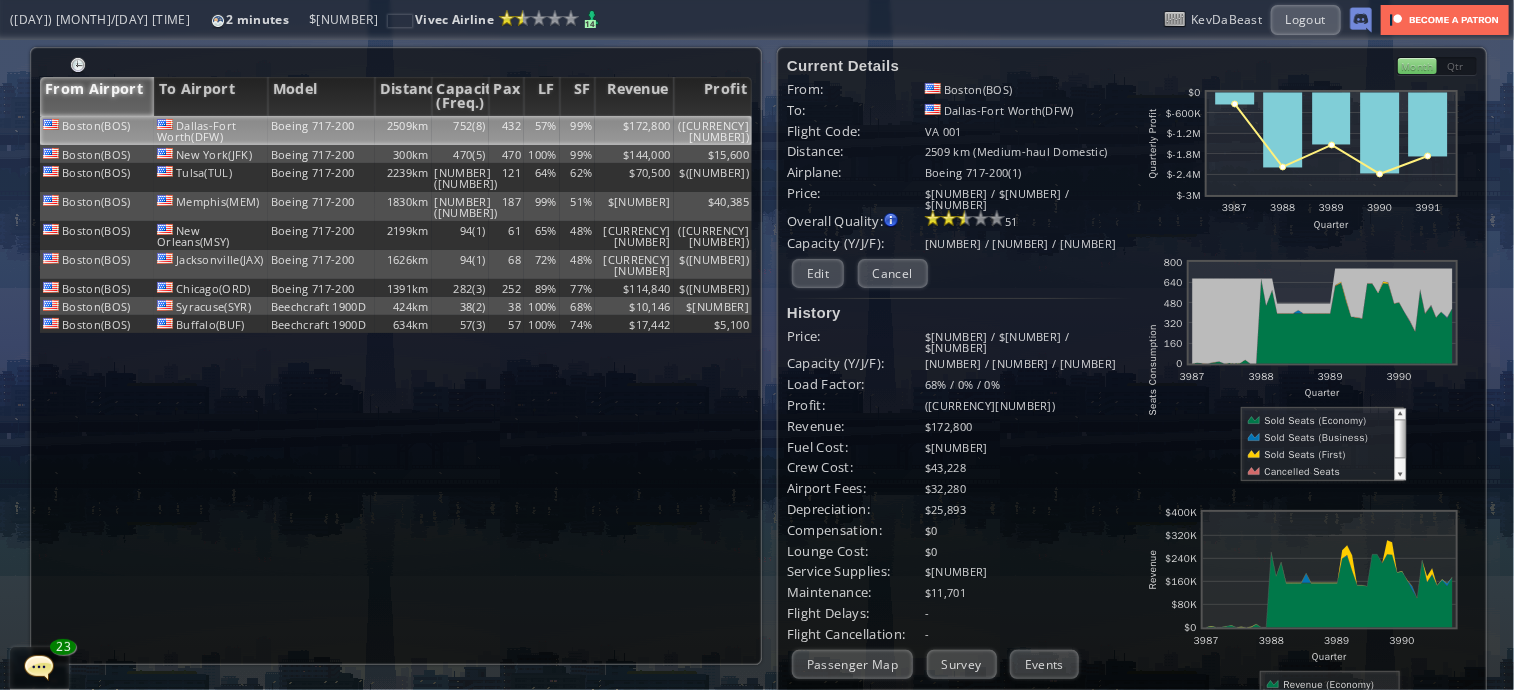 scroll, scrollTop: 0, scrollLeft: 0, axis: both 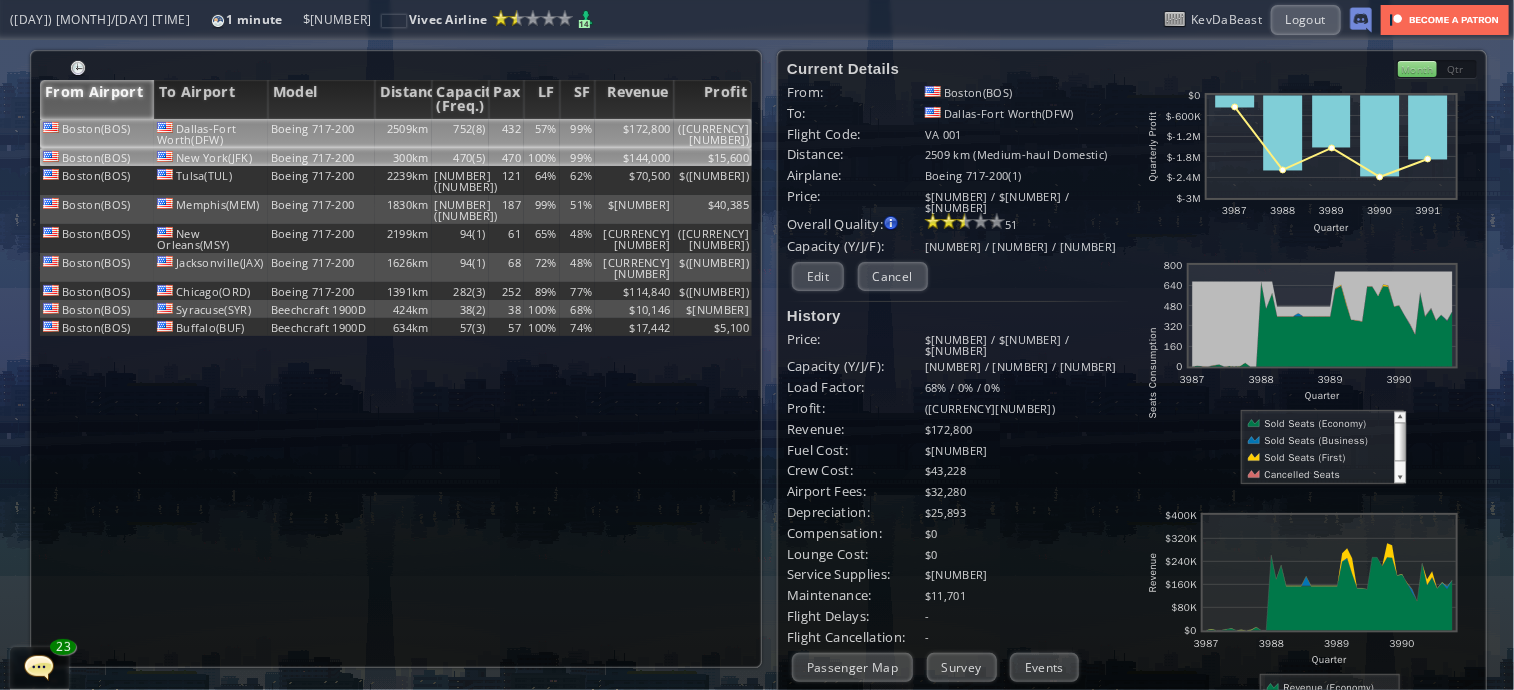 click on "470" at bounding box center [507, 133] 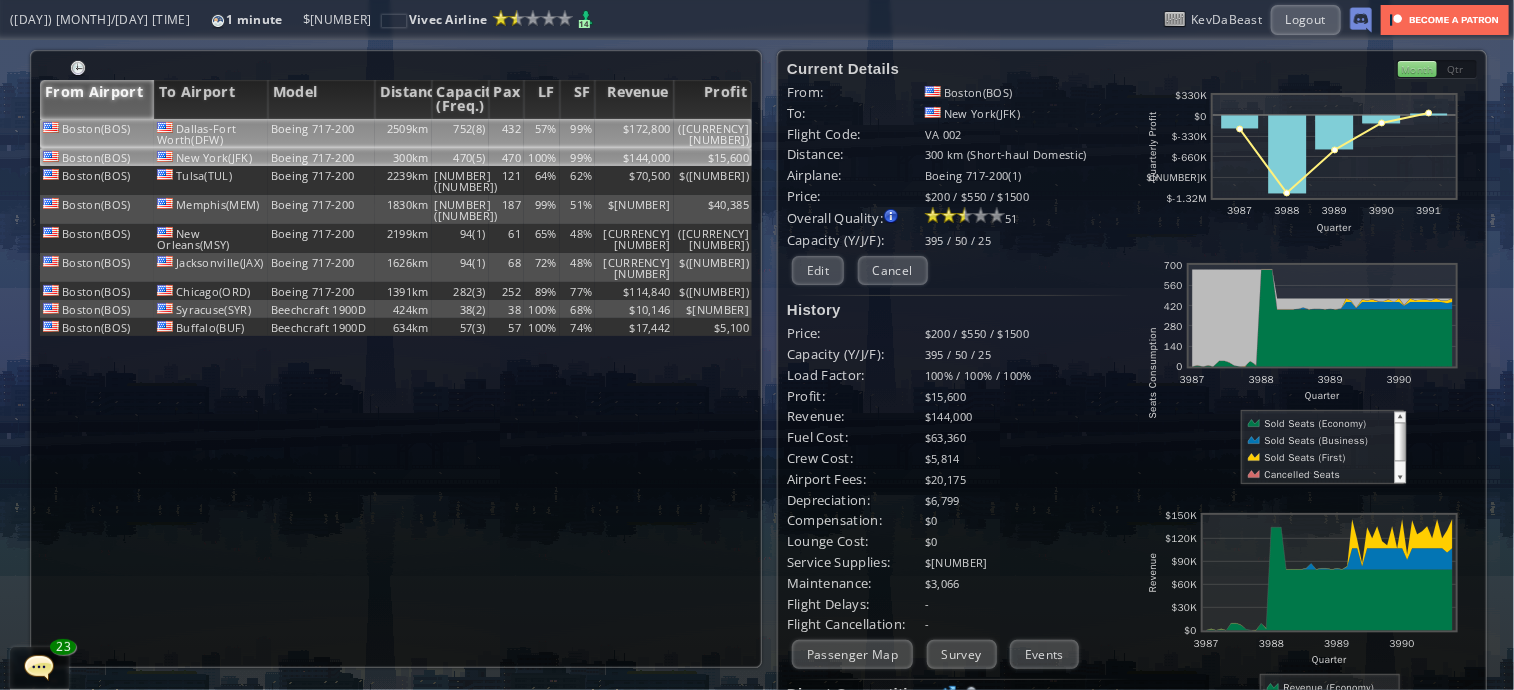 click on "57%" at bounding box center [542, 133] 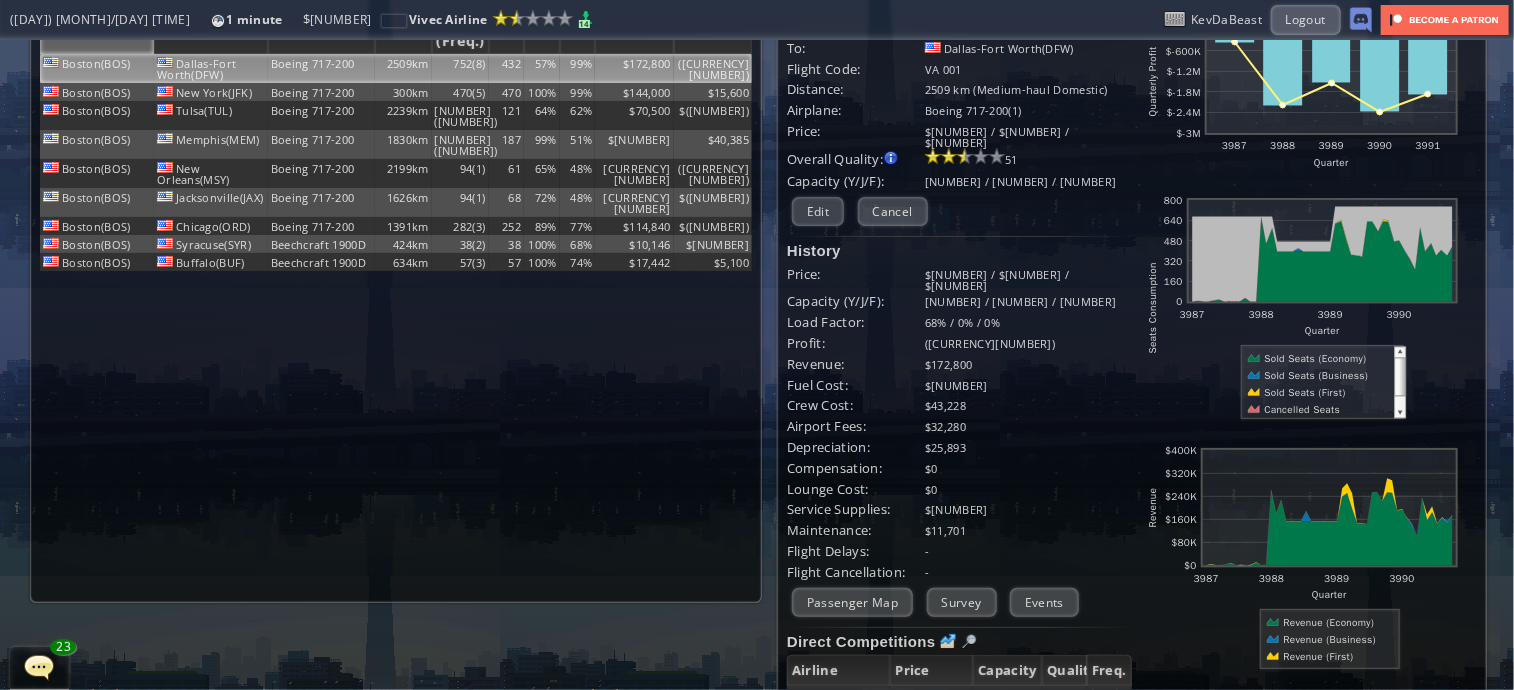 scroll, scrollTop: 64, scrollLeft: 0, axis: vertical 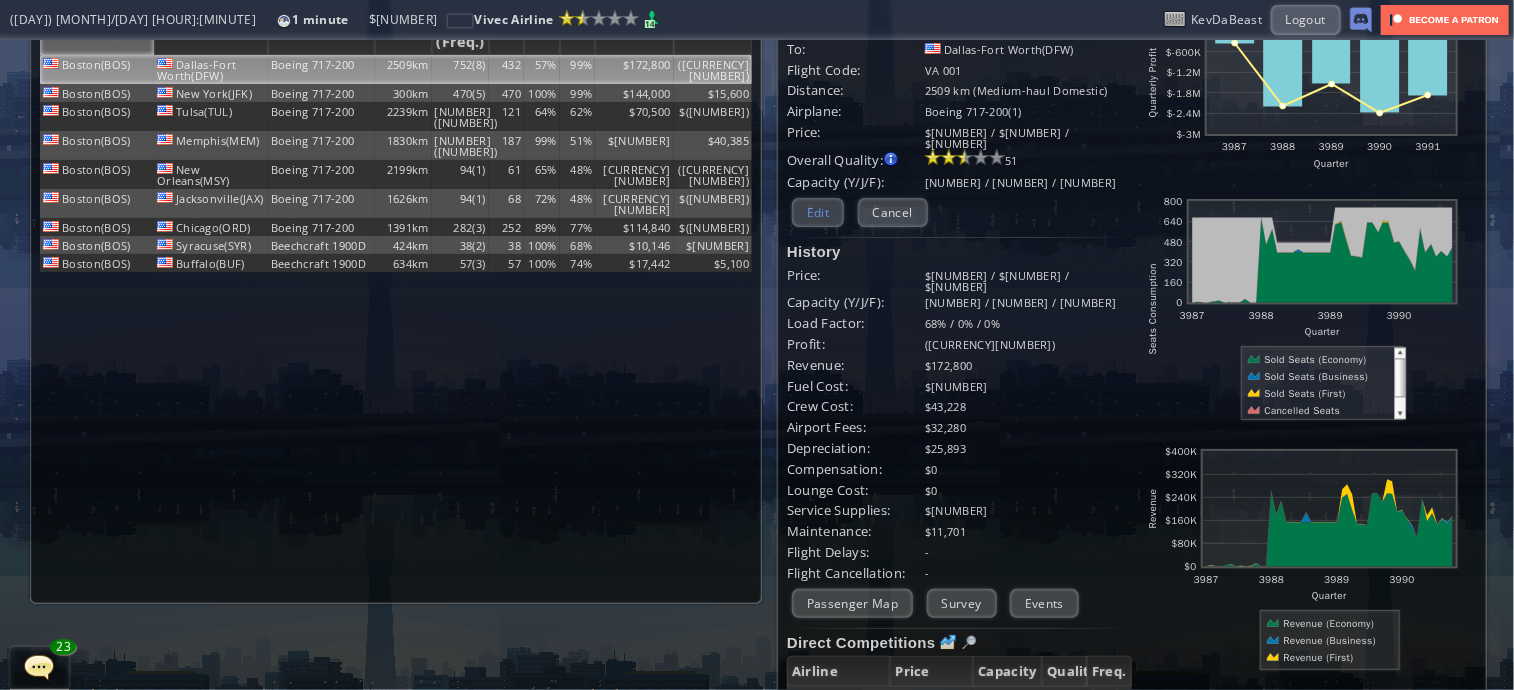 click on "Edit" at bounding box center [818, 212] 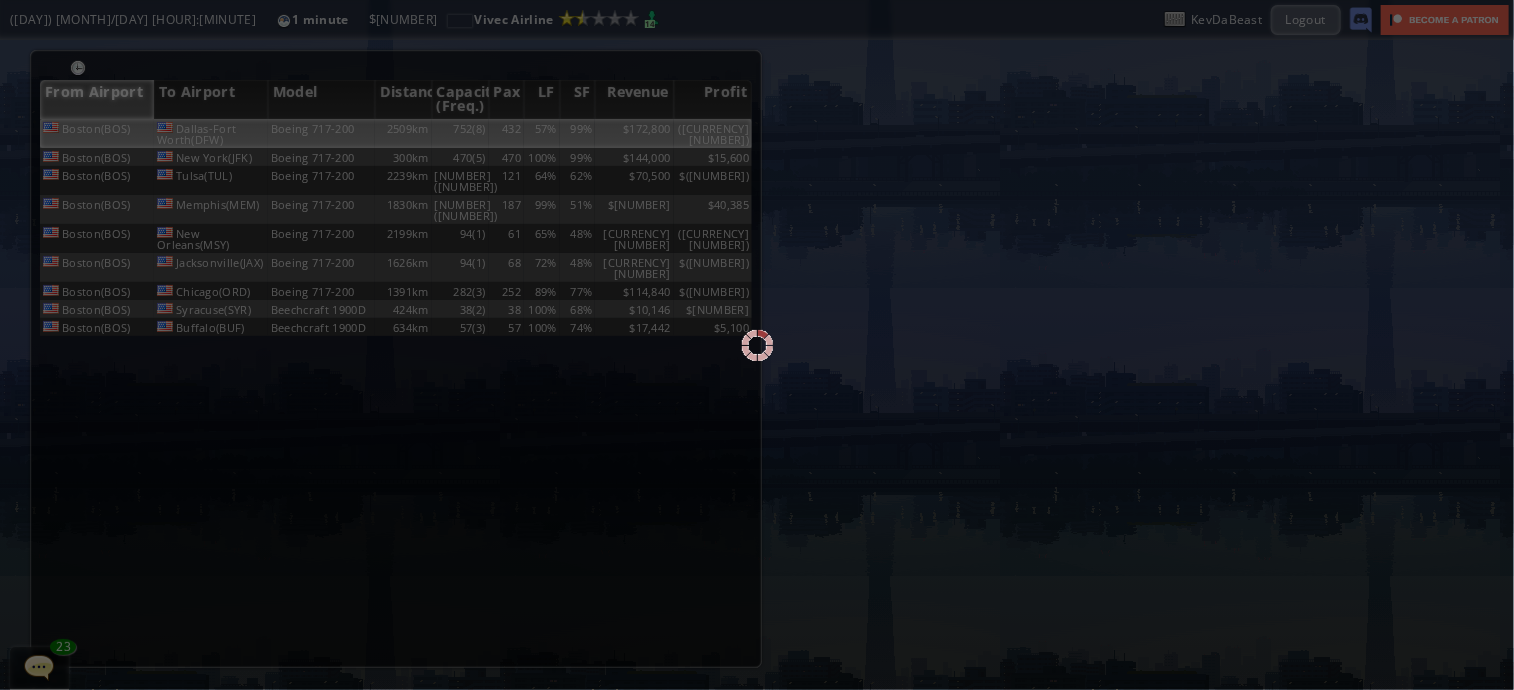 scroll, scrollTop: 0, scrollLeft: 0, axis: both 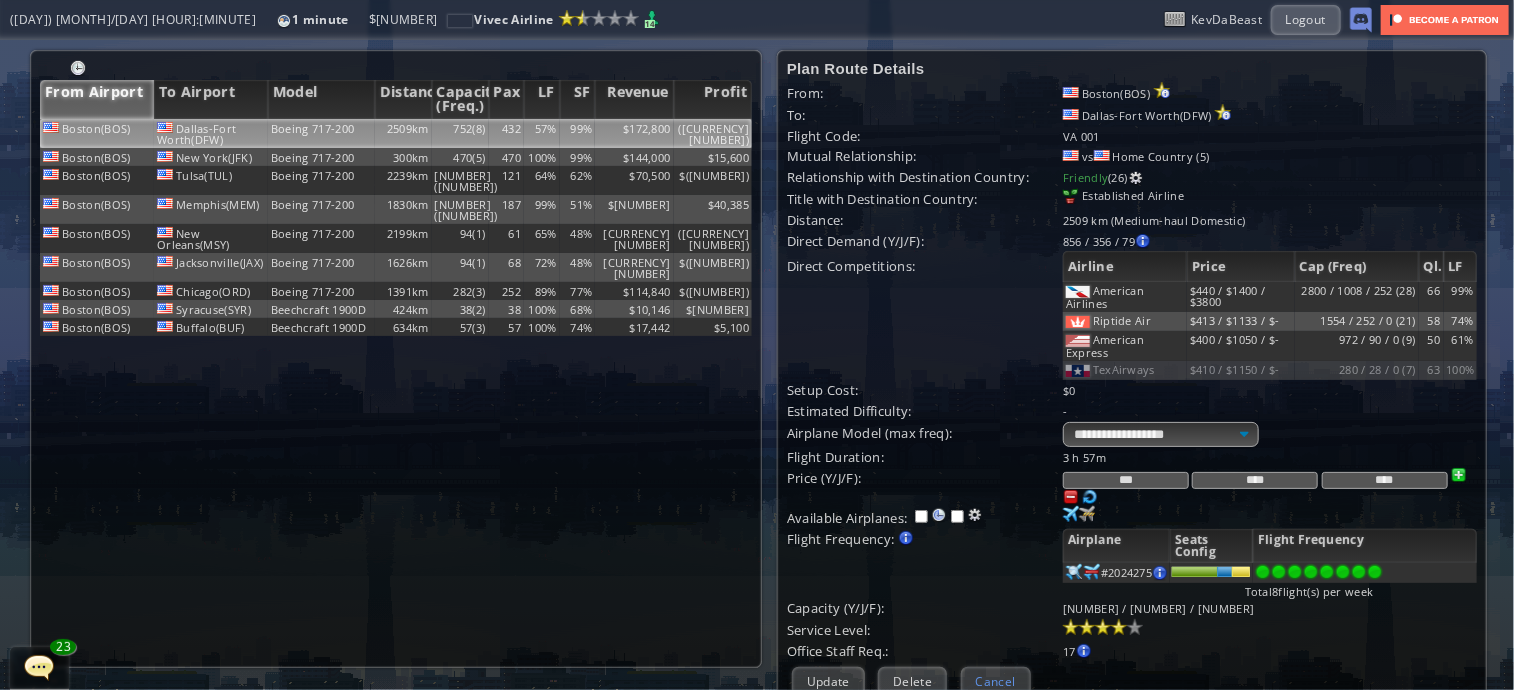 click on "Cancel" at bounding box center [996, 681] 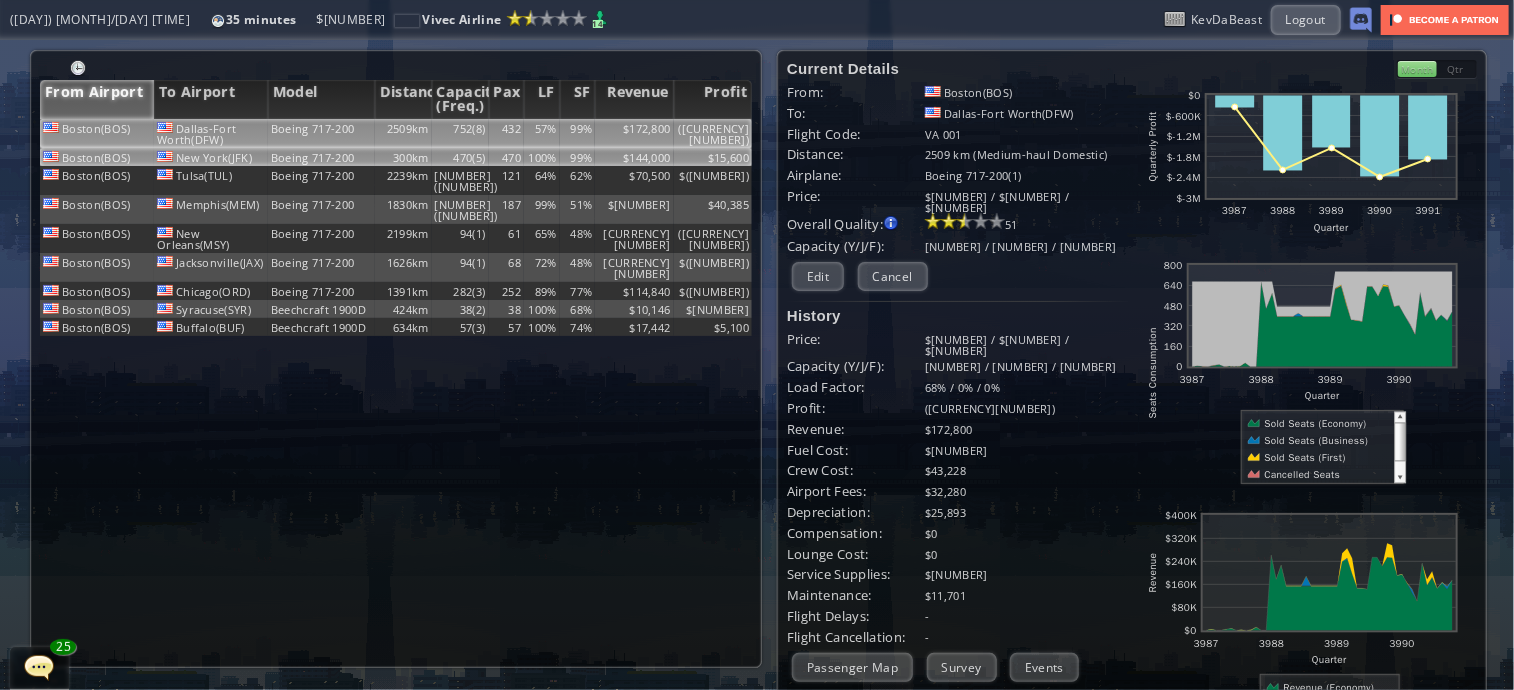 click on "470" at bounding box center [507, 133] 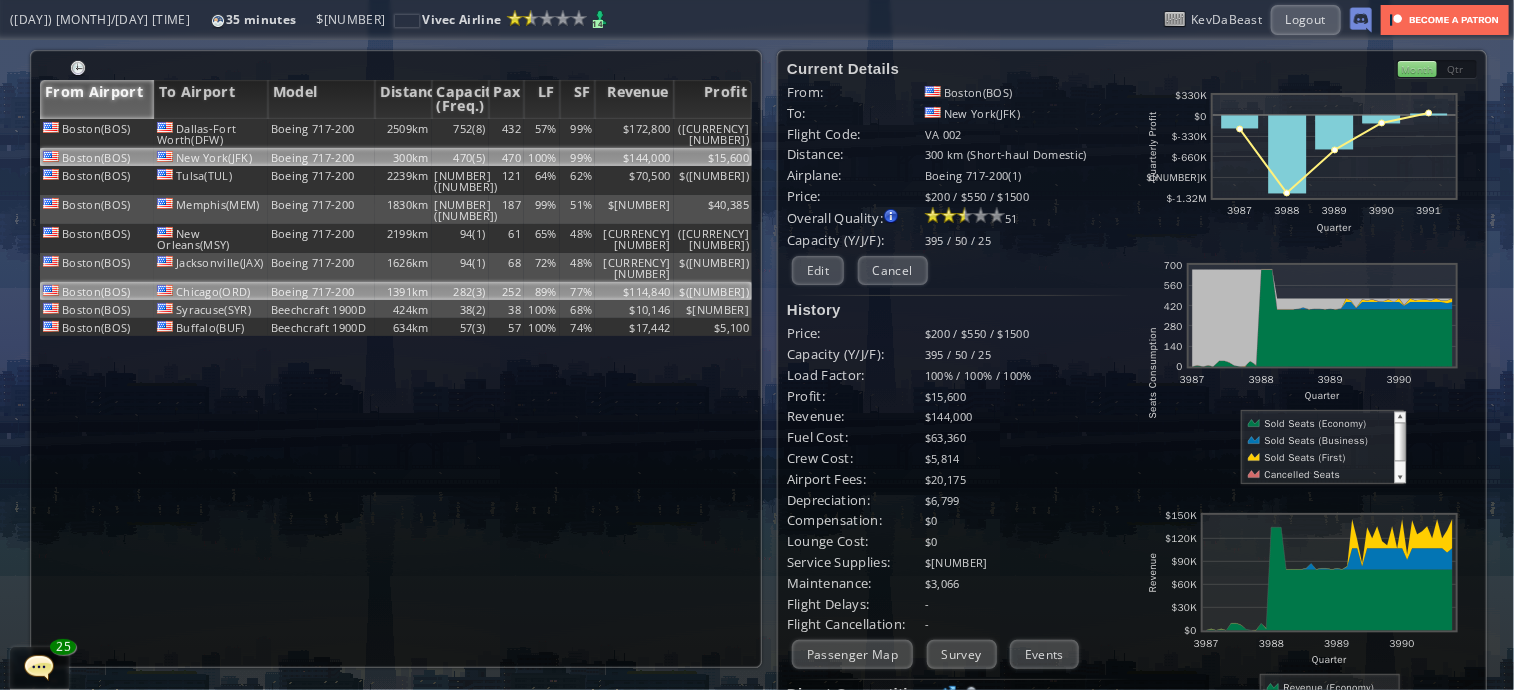 click on "77%" at bounding box center [578, 133] 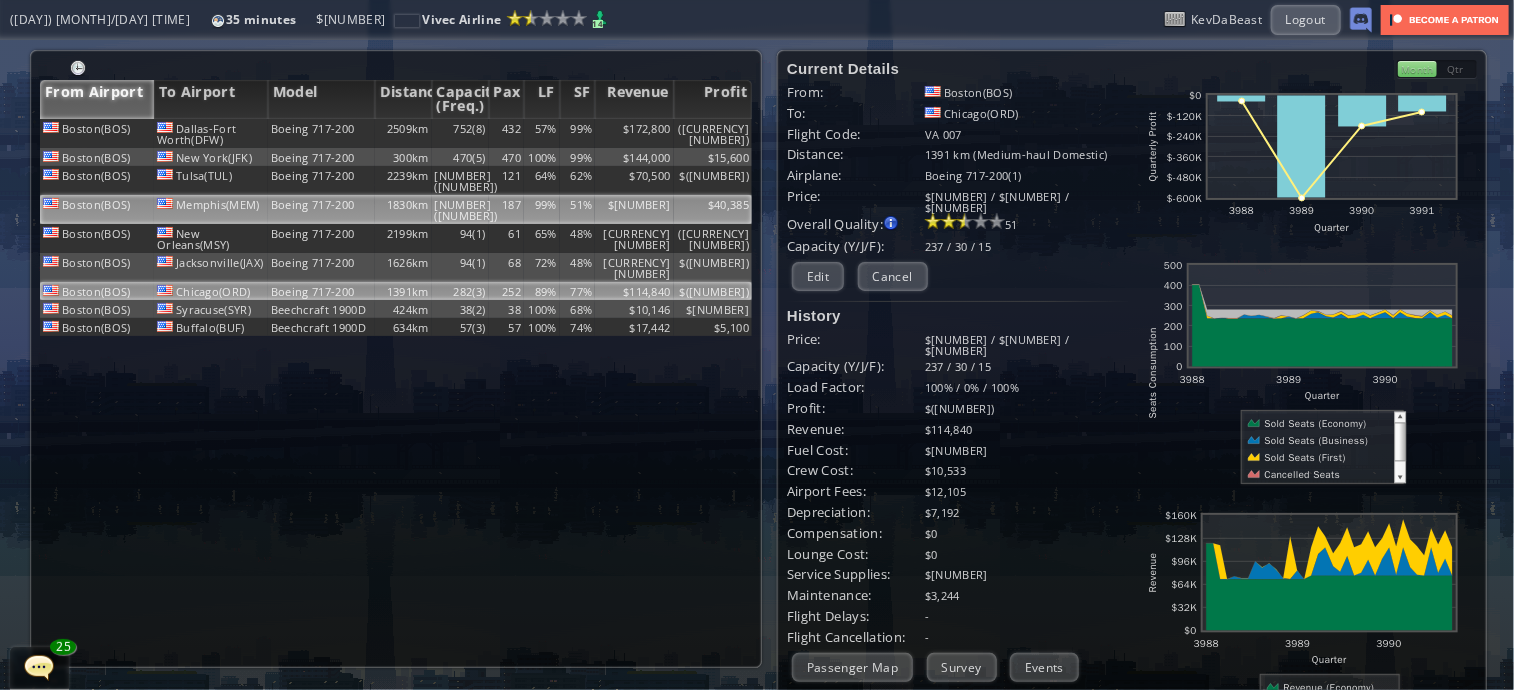 click on "$[NUMBER]" at bounding box center (634, 133) 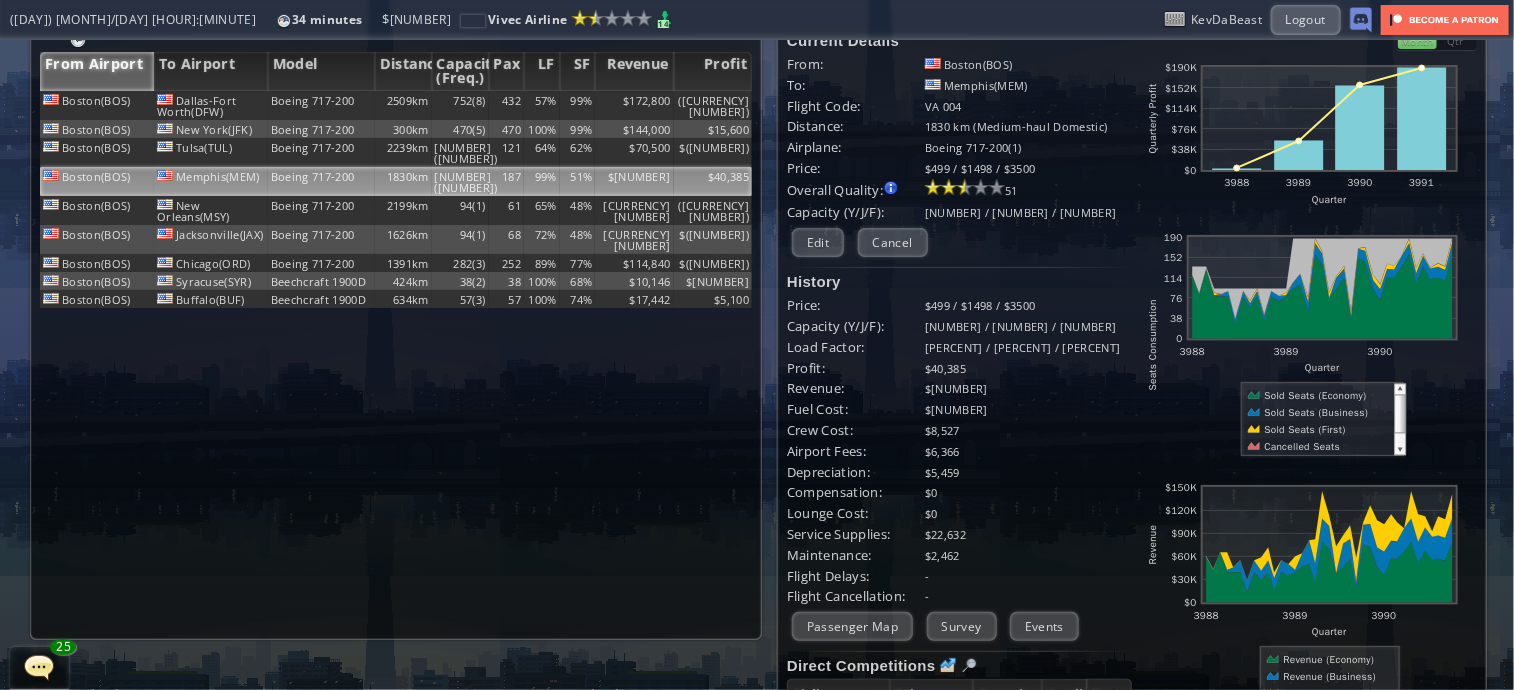 scroll, scrollTop: 0, scrollLeft: 0, axis: both 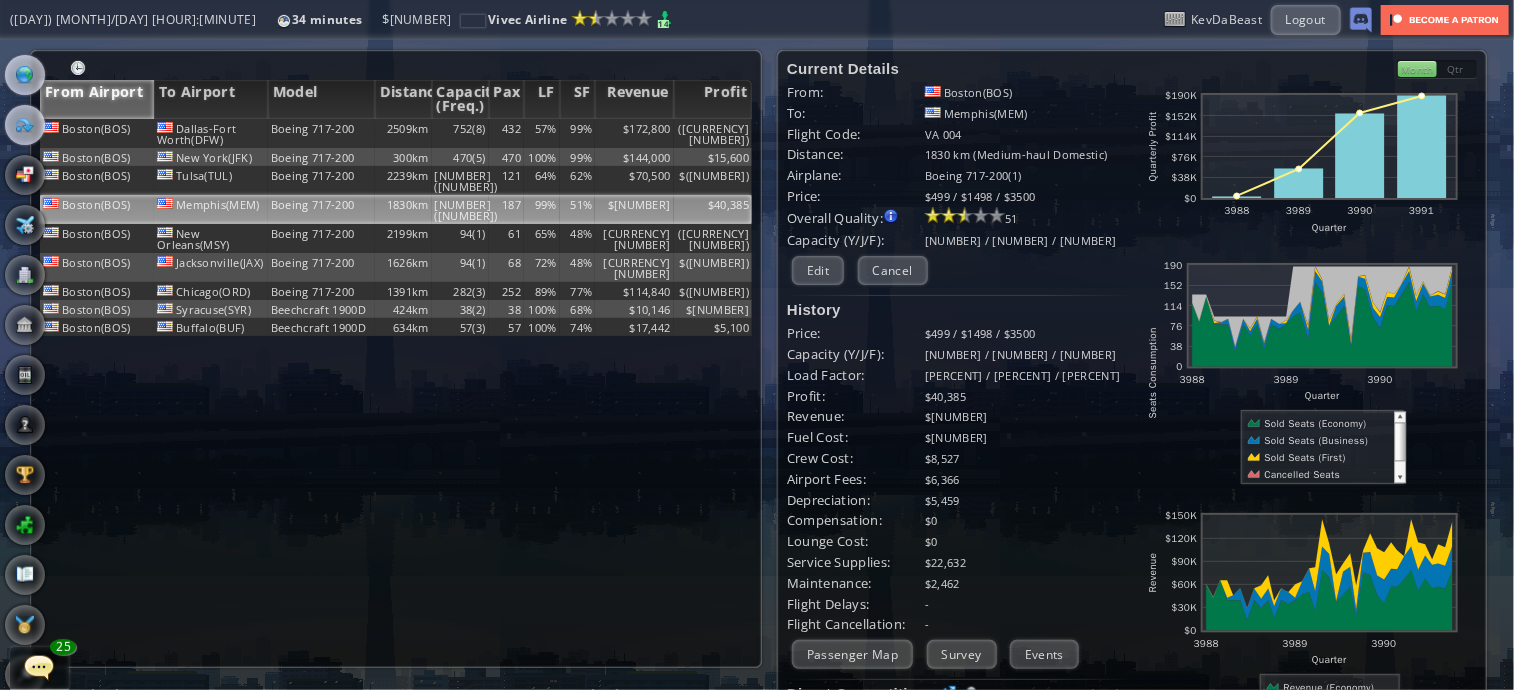 drag, startPoint x: 8, startPoint y: 62, endPoint x: 16, endPoint y: 72, distance: 12.806249 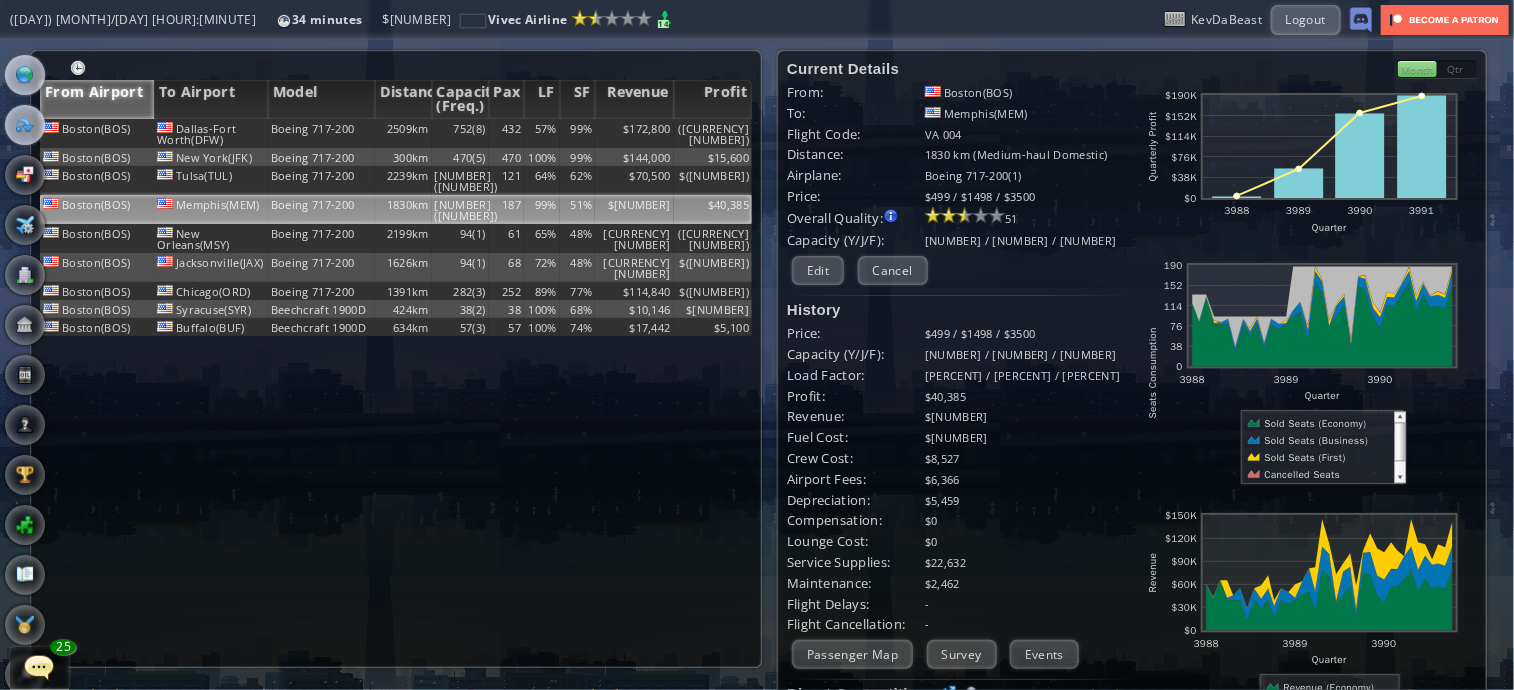 click on "**********" at bounding box center (757, 365) 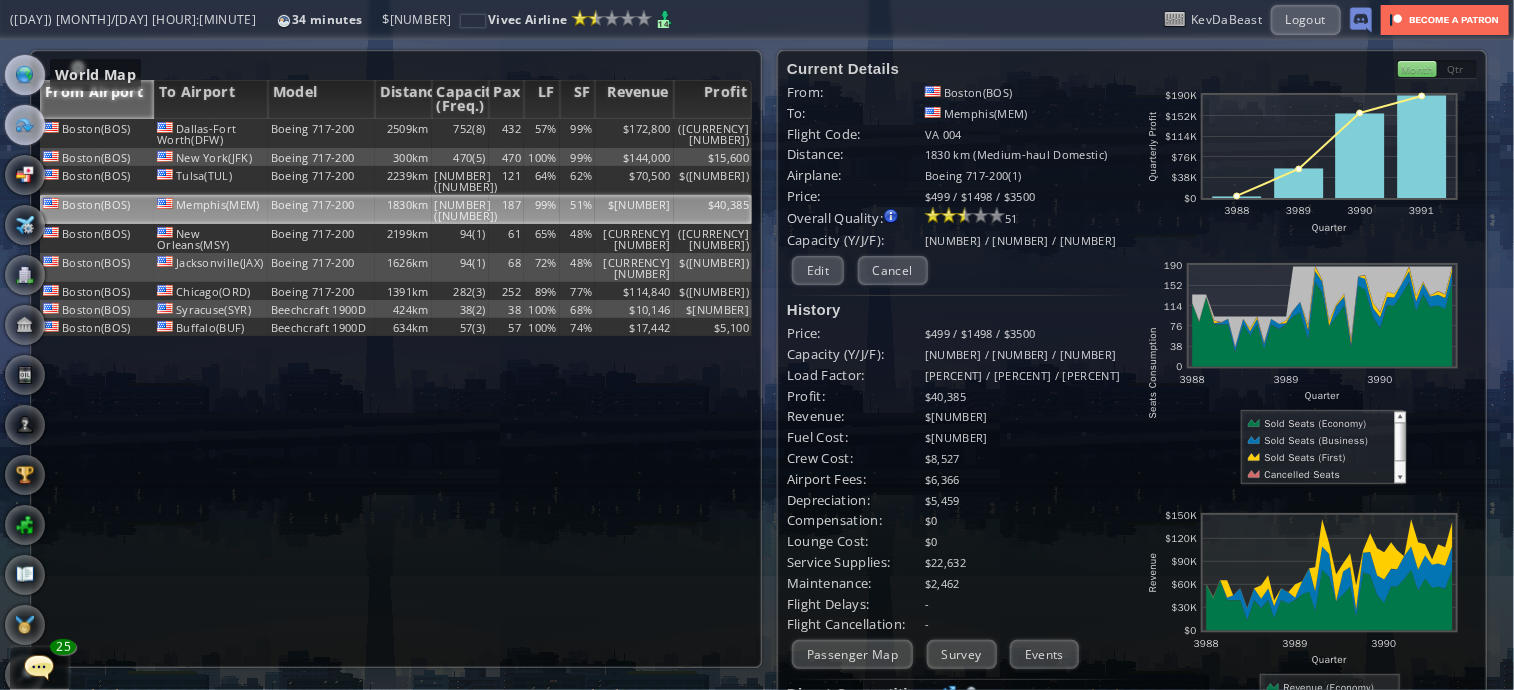 click at bounding box center [25, 75] 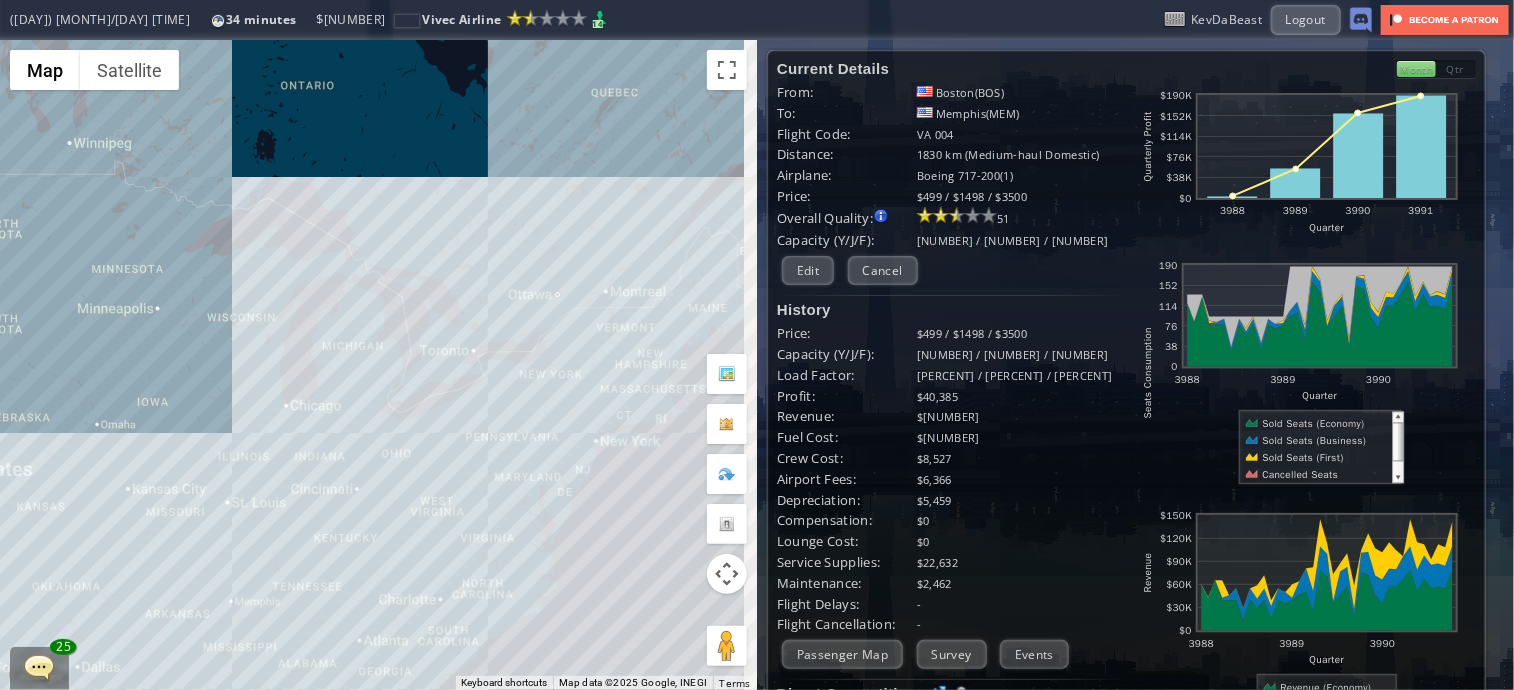 drag, startPoint x: 512, startPoint y: 391, endPoint x: 248, endPoint y: 501, distance: 286 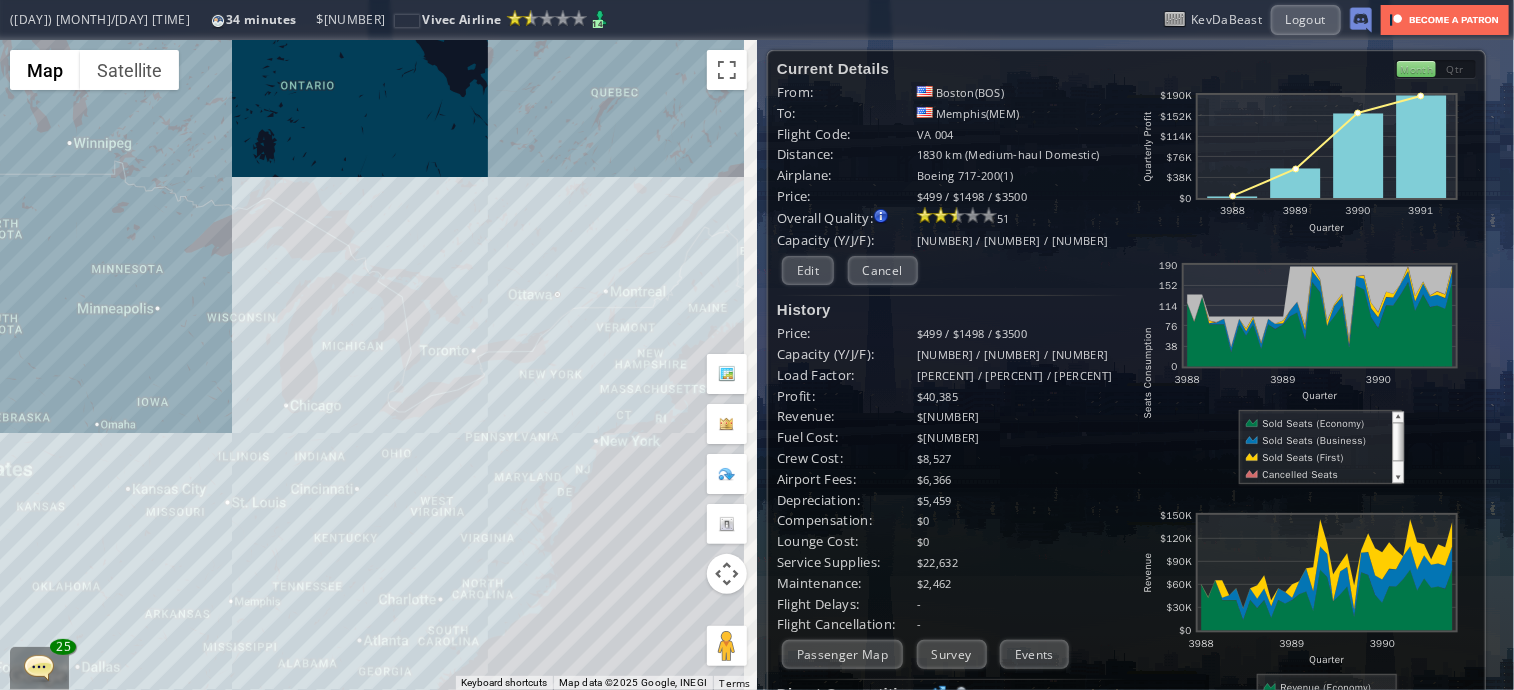click on "To navigate, press the arrow keys." at bounding box center (378, 365) 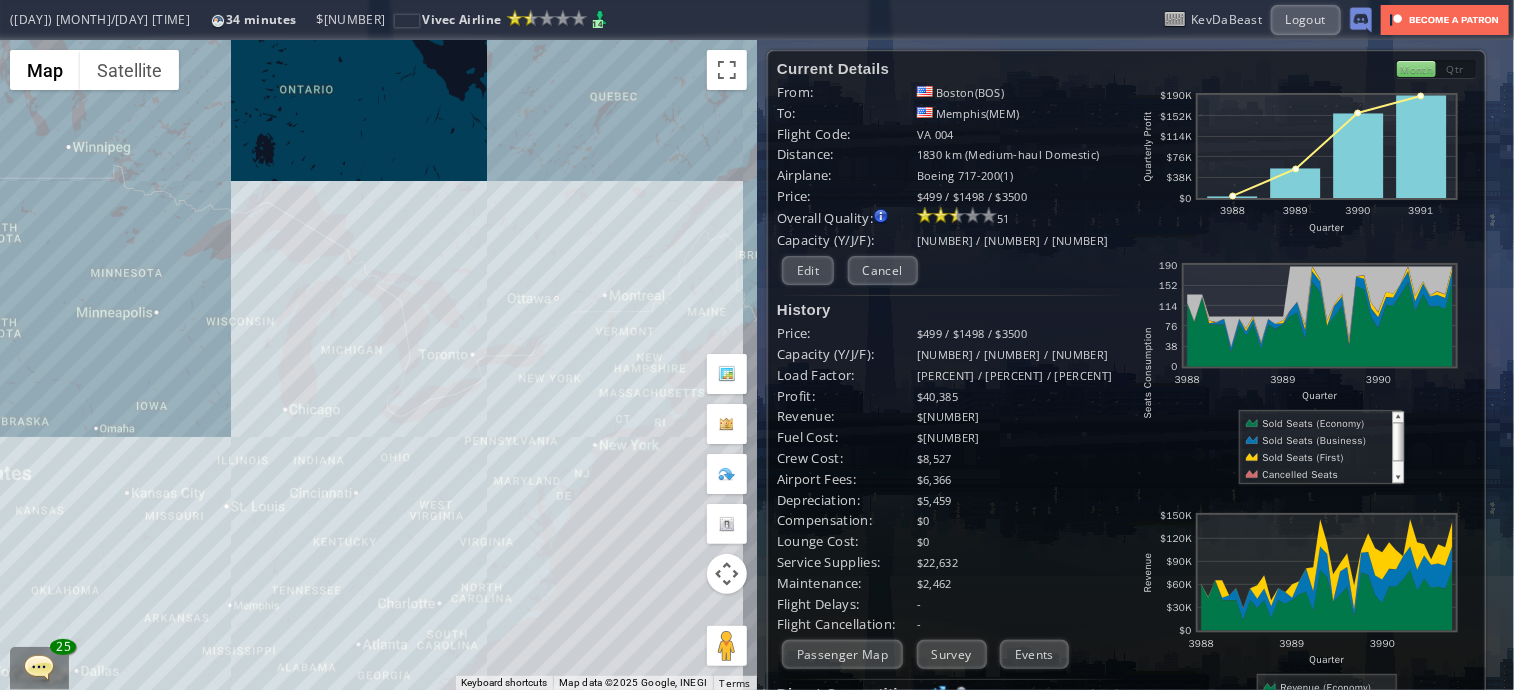 click on "To navigate, press the arrow keys." at bounding box center [378, 365] 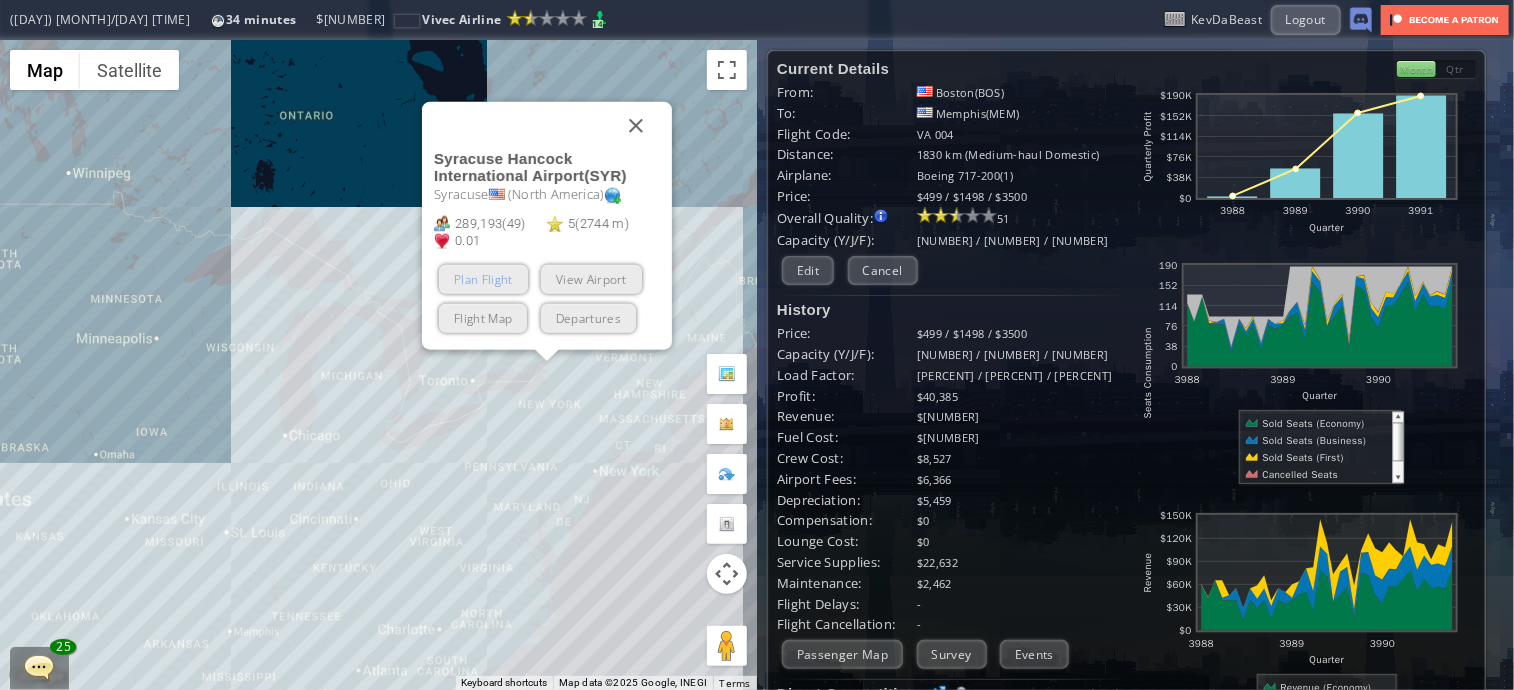 click on "Plan Flight" at bounding box center (483, 279) 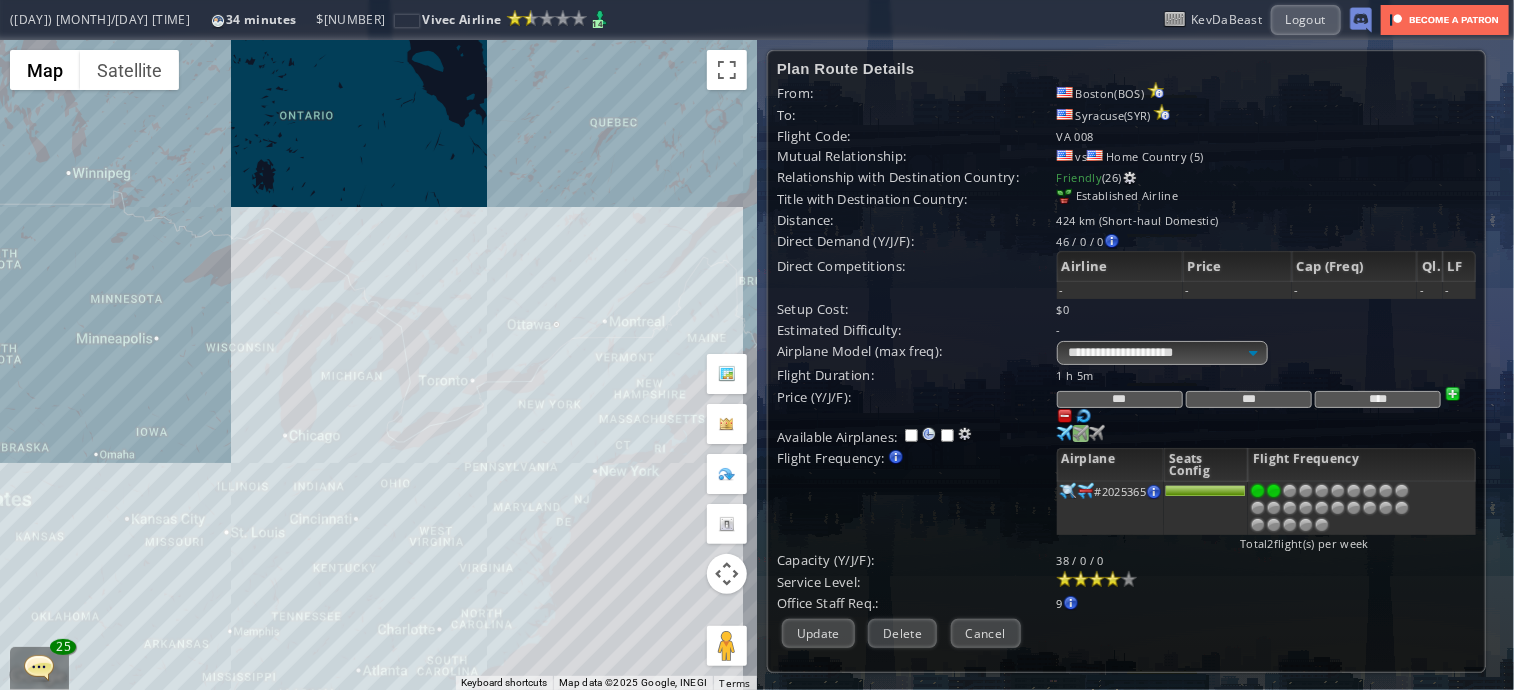 click at bounding box center [1065, 433] 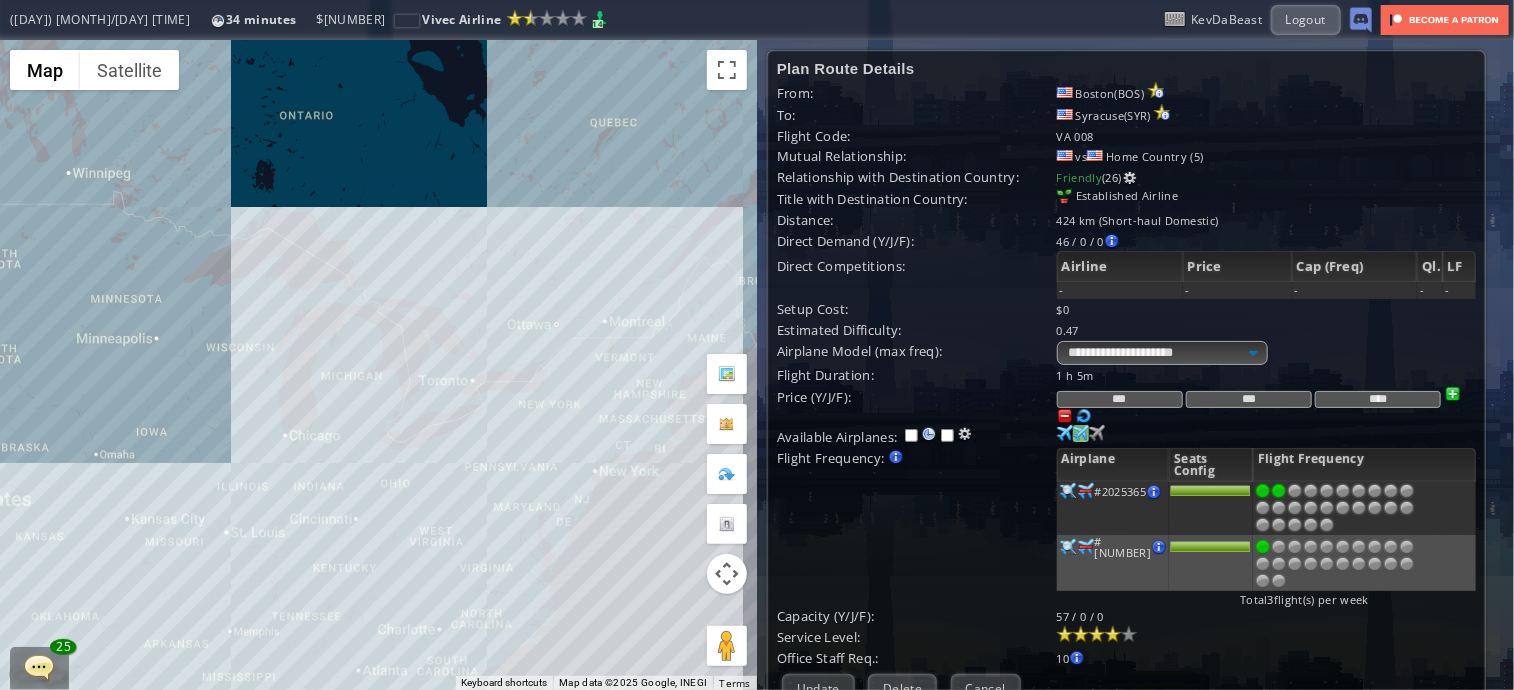 click at bounding box center [1065, 433] 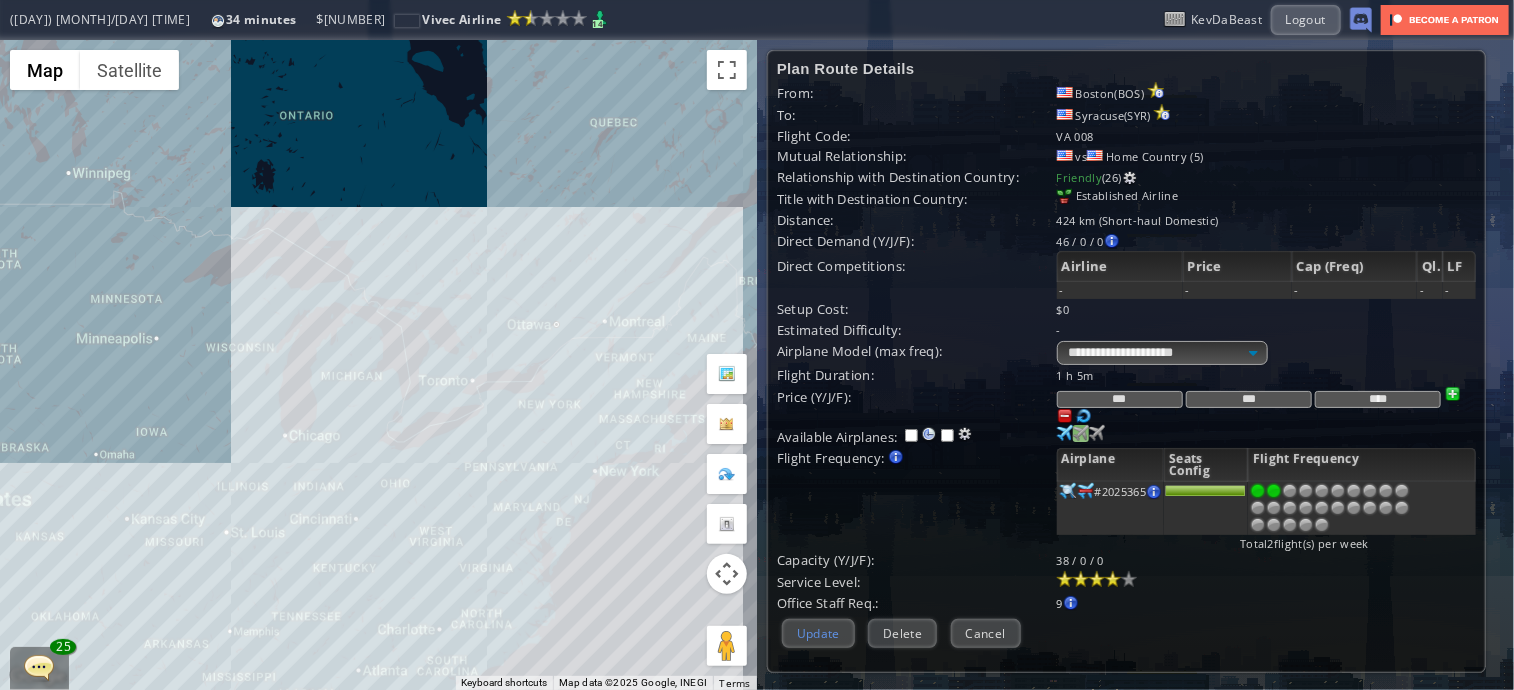 click on "Update" at bounding box center (818, 633) 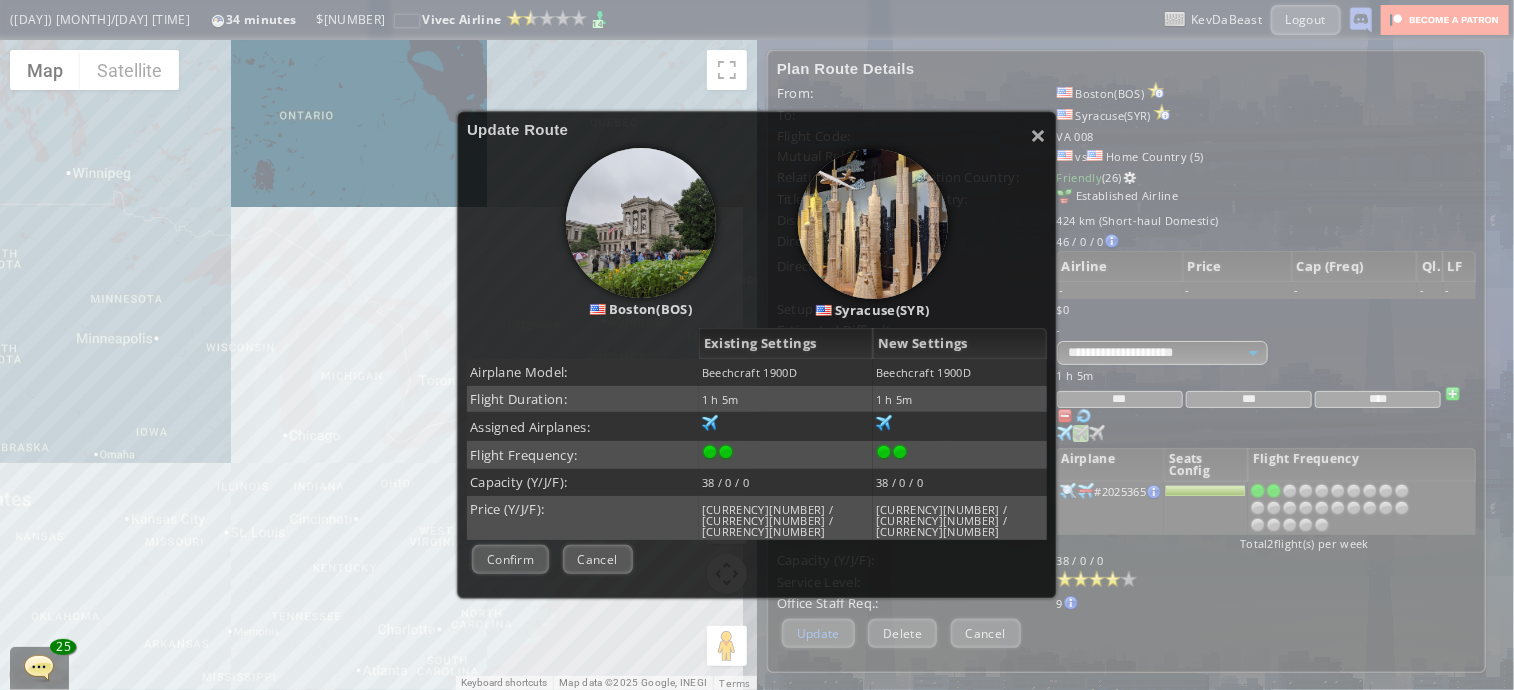 scroll, scrollTop: 114, scrollLeft: 0, axis: vertical 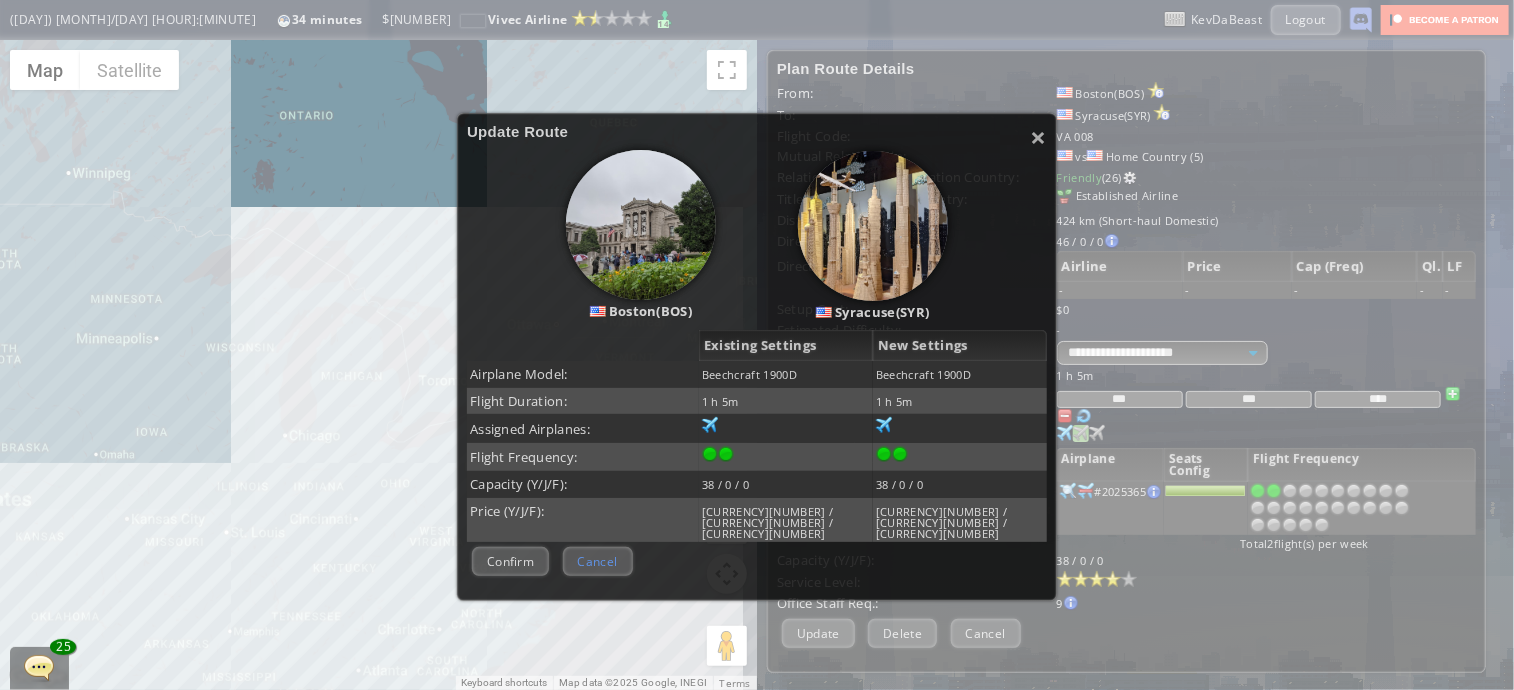 click on "Cancel" at bounding box center [598, 561] 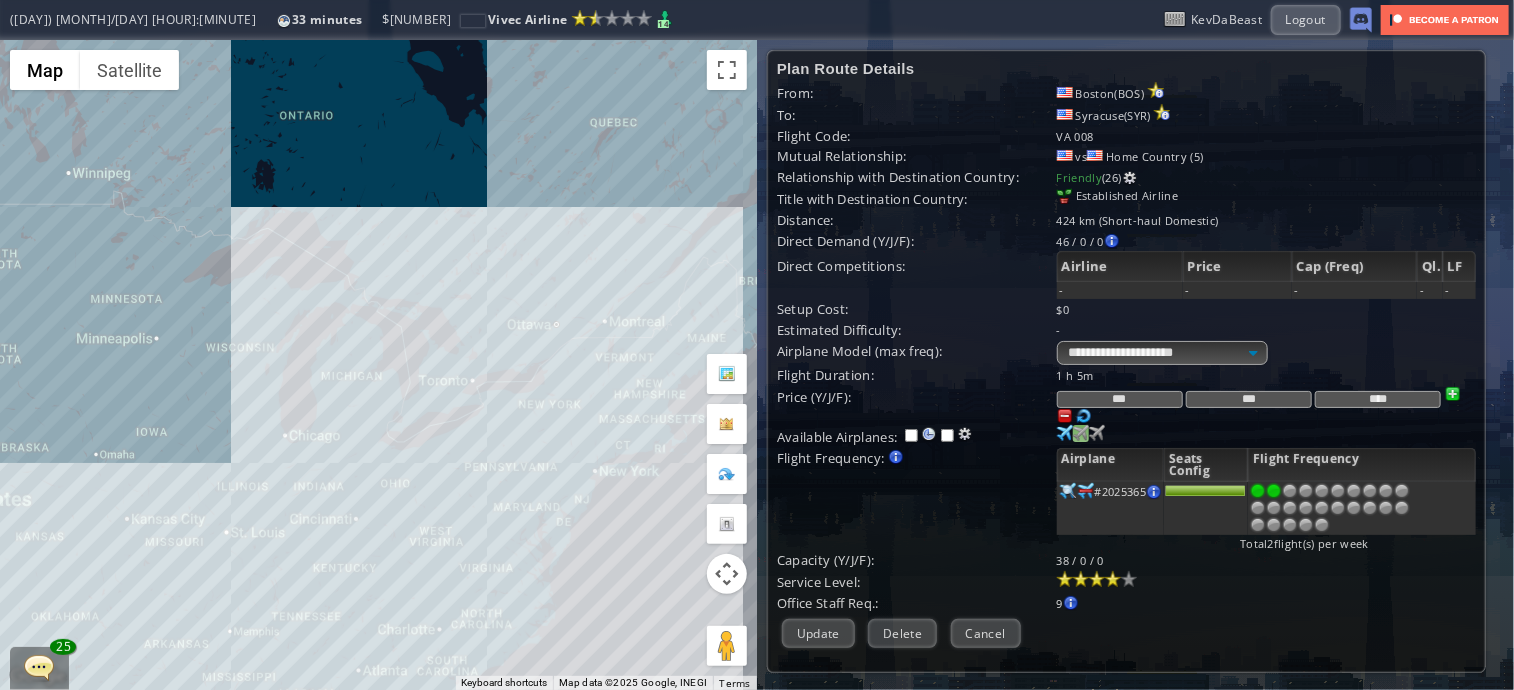 click on "To navigate, press the arrow keys." at bounding box center (378, 365) 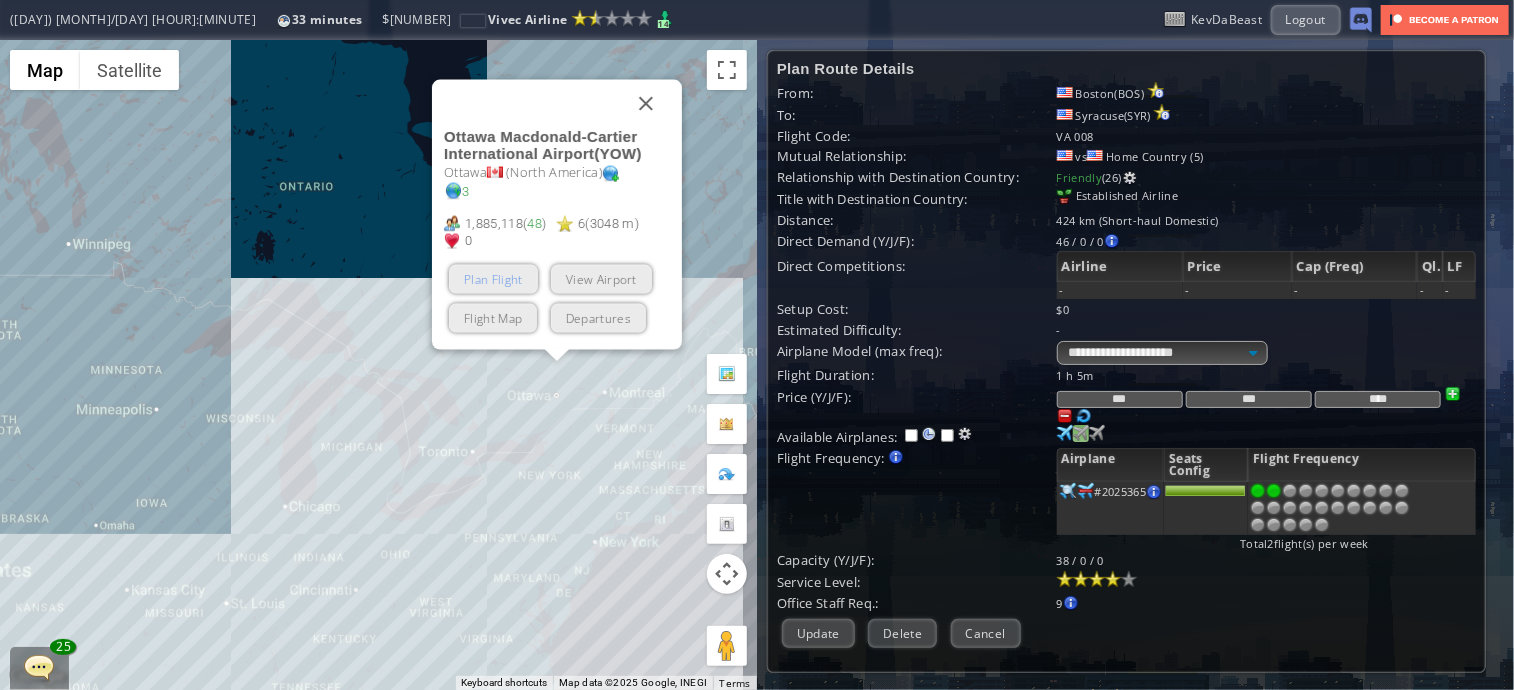 click on "Plan Flight" at bounding box center (493, 279) 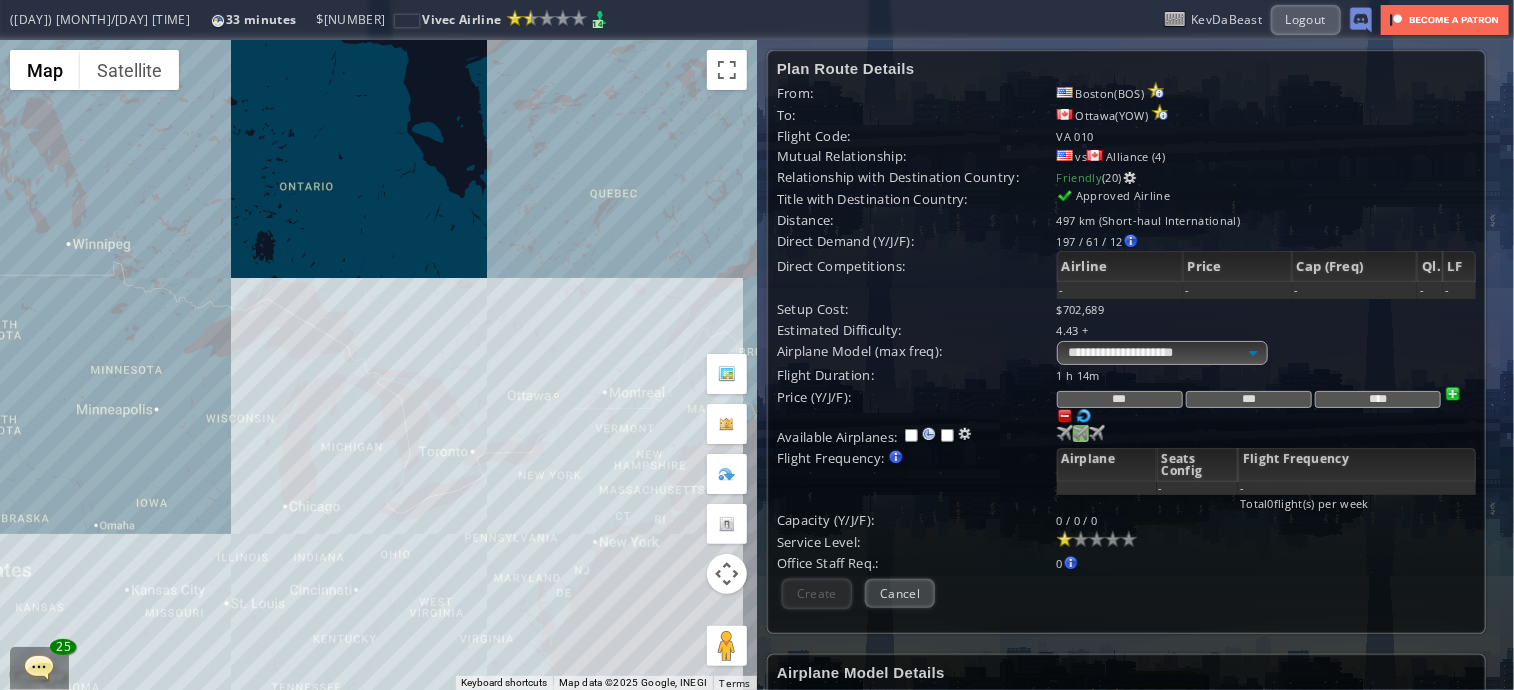 click at bounding box center [1065, 433] 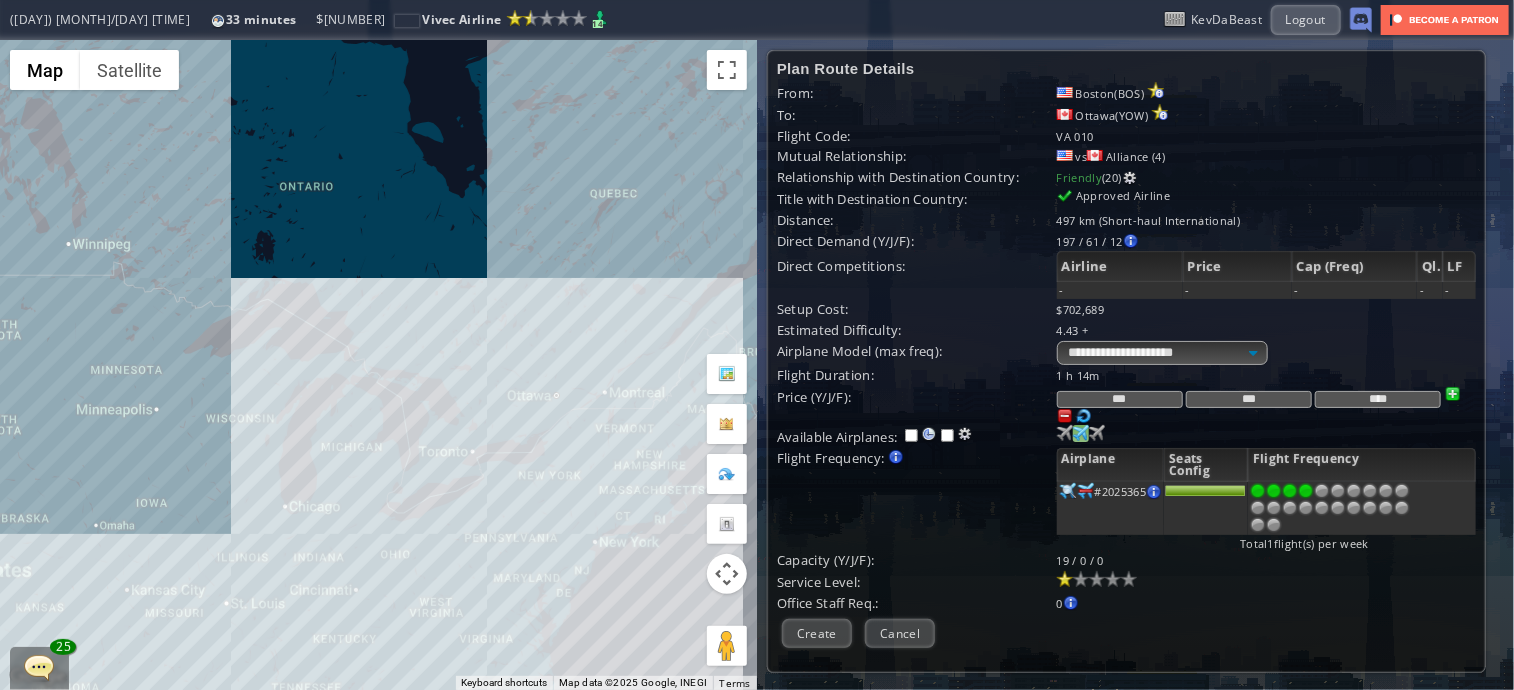click at bounding box center (1306, 491) 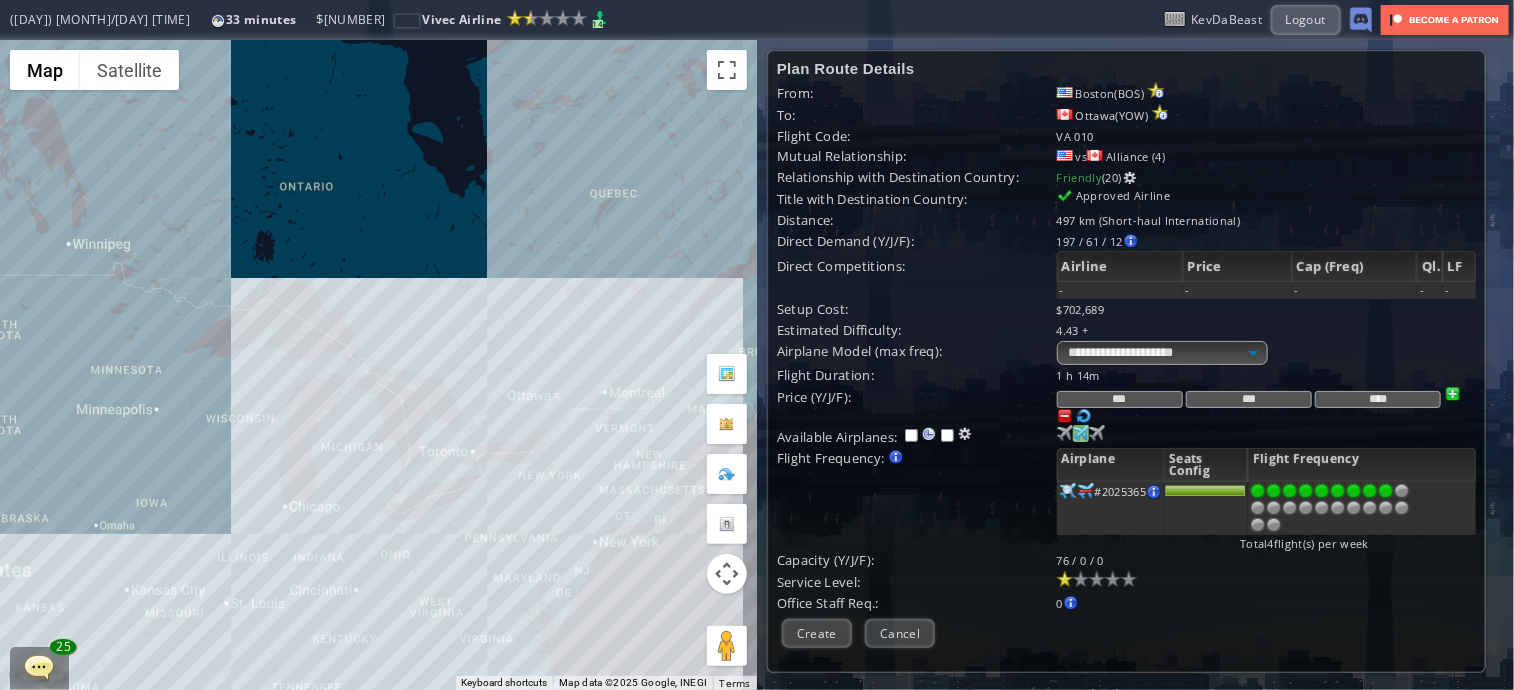 click at bounding box center [1386, 491] 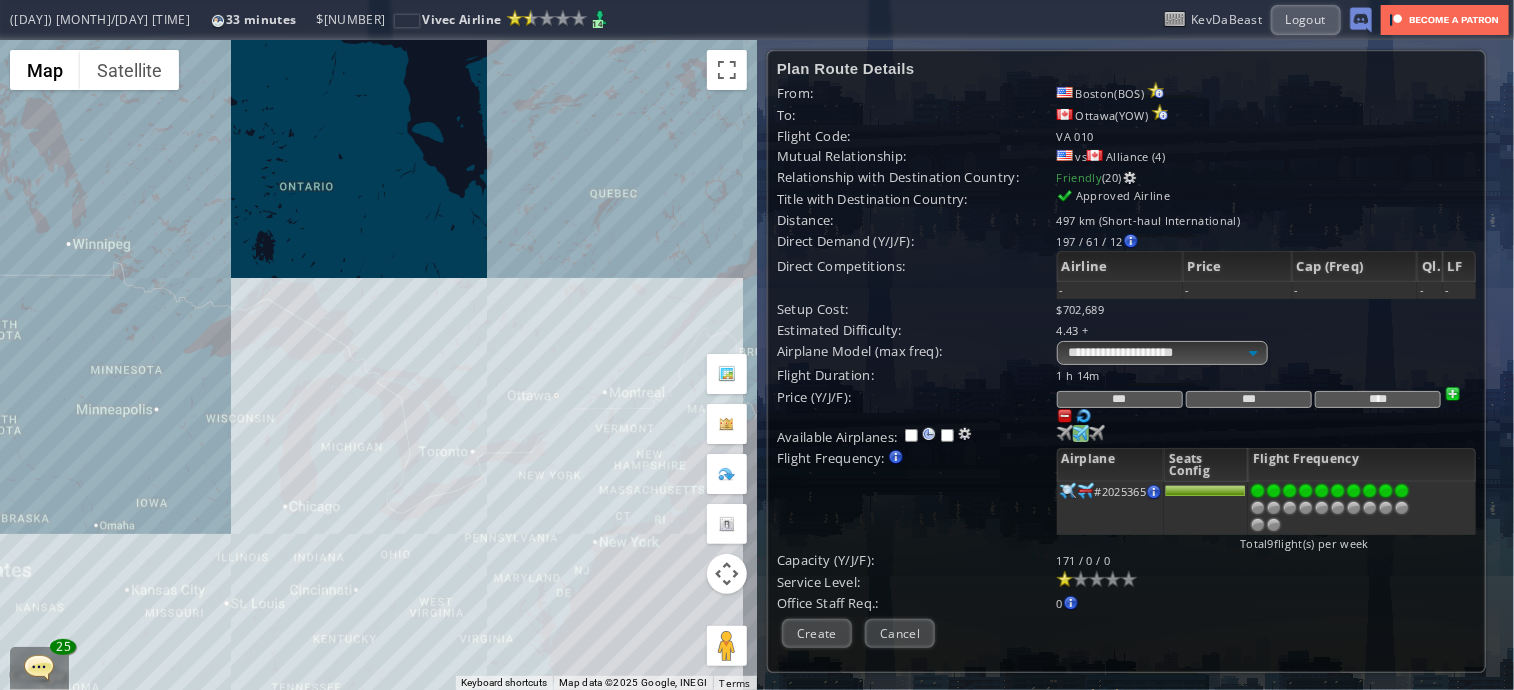 click at bounding box center [1402, 491] 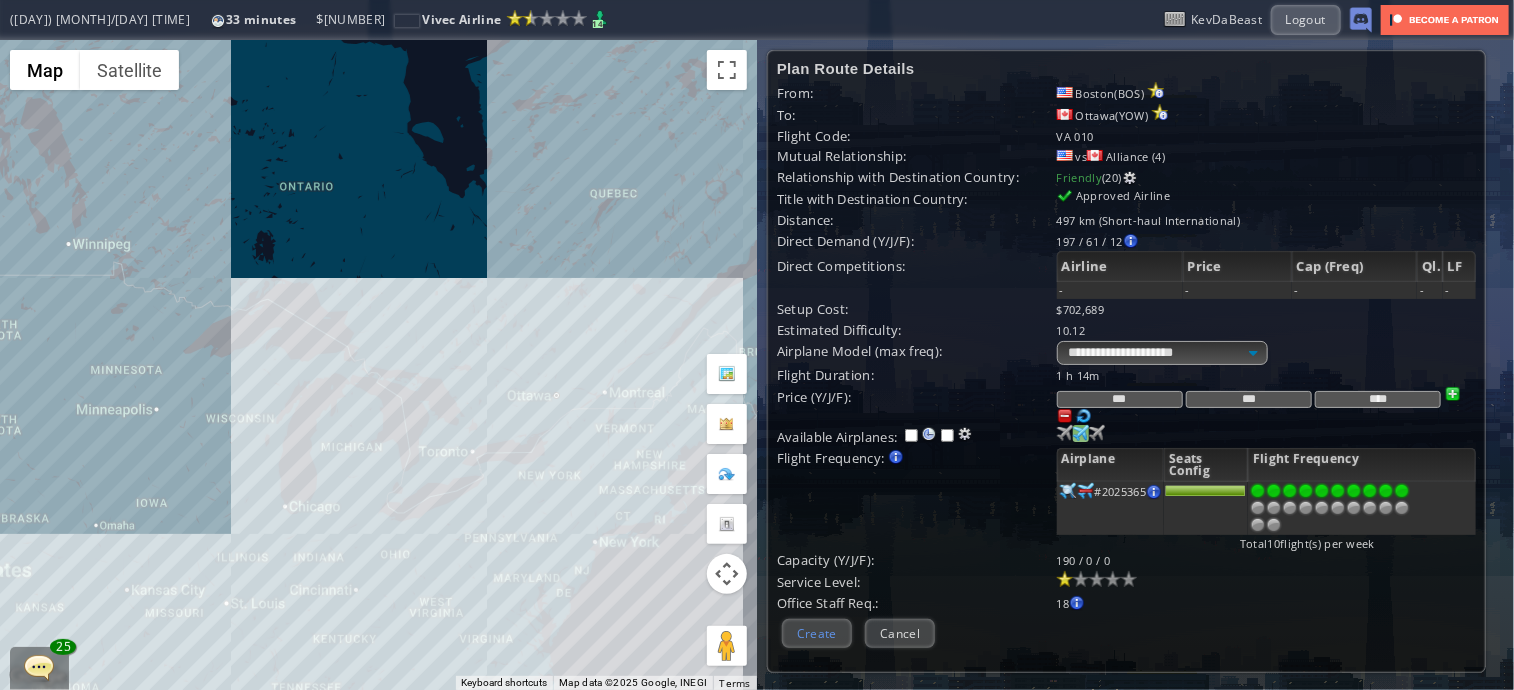 click on "Create" at bounding box center [817, 633] 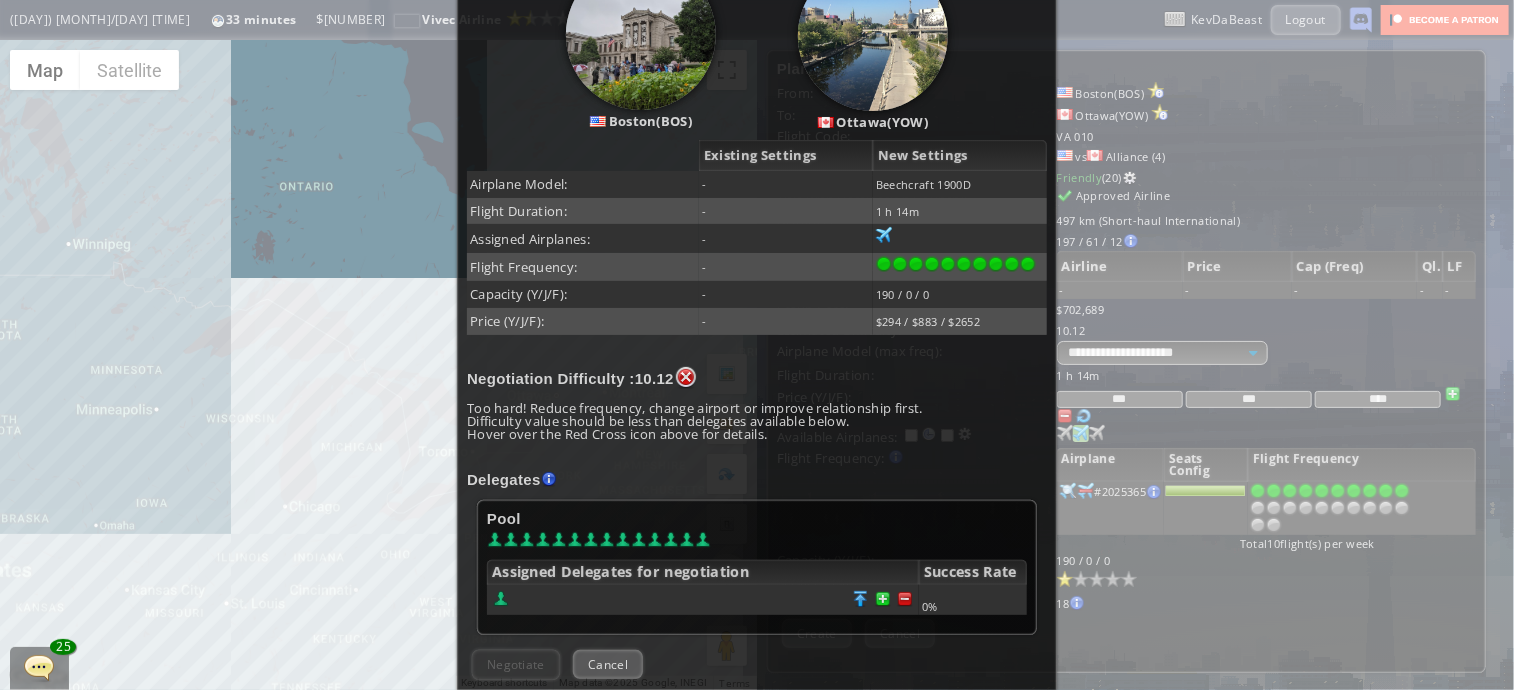 scroll, scrollTop: 305, scrollLeft: 0, axis: vertical 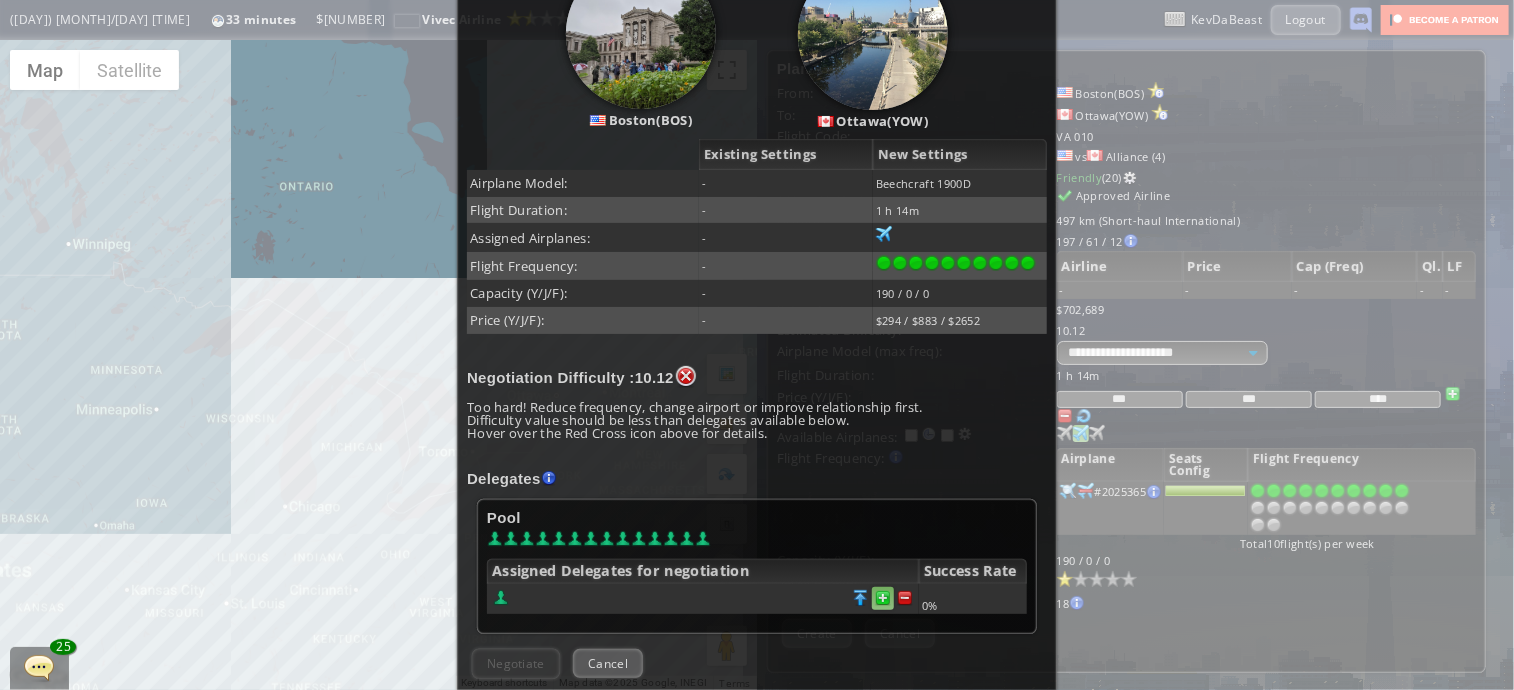 click at bounding box center (905, 598) 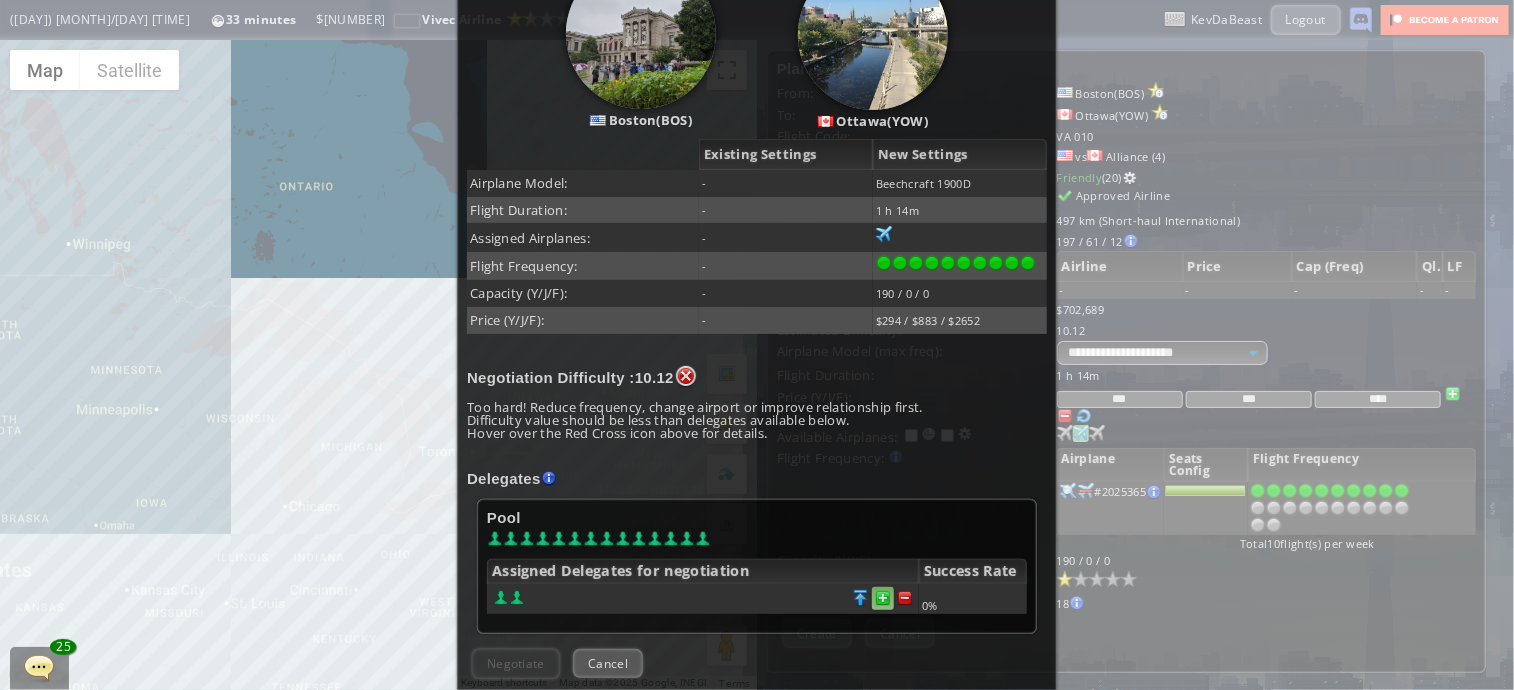 click at bounding box center [905, 598] 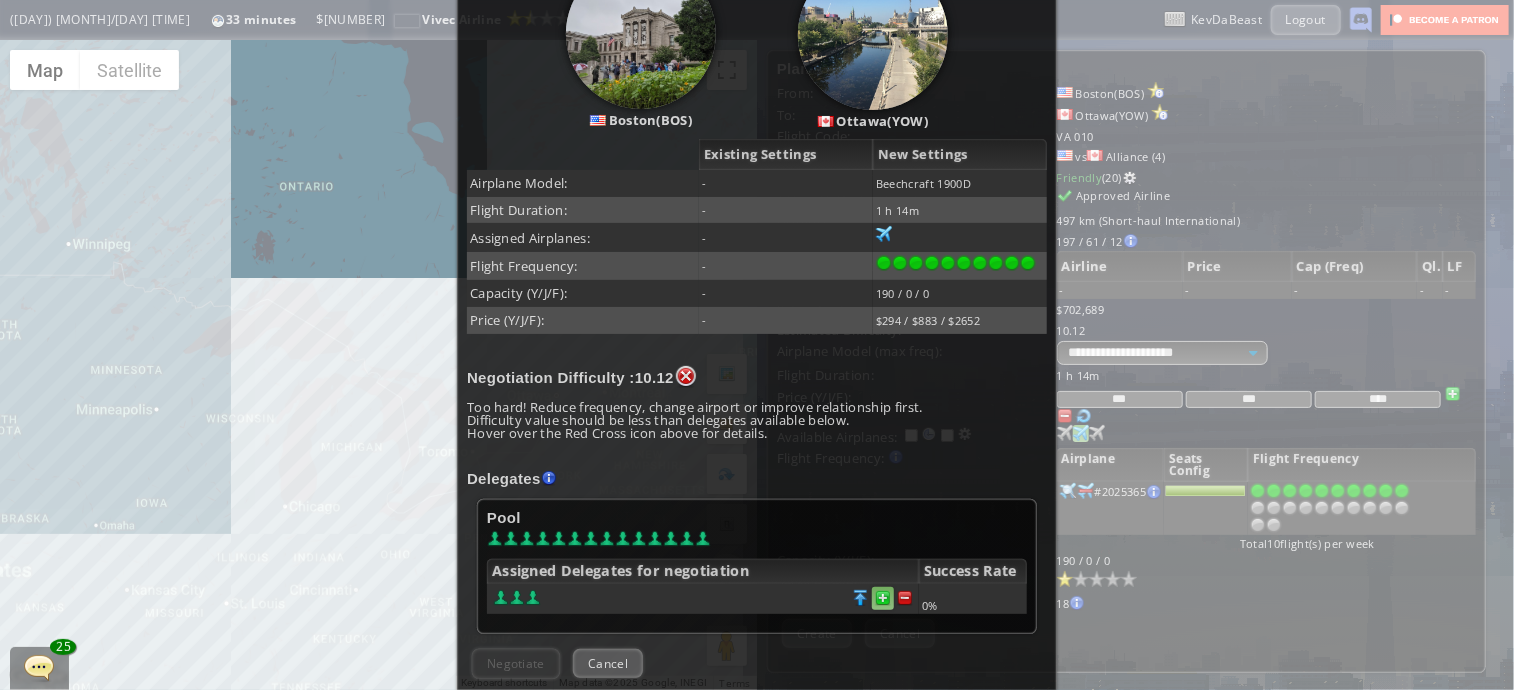 click at bounding box center [905, 598] 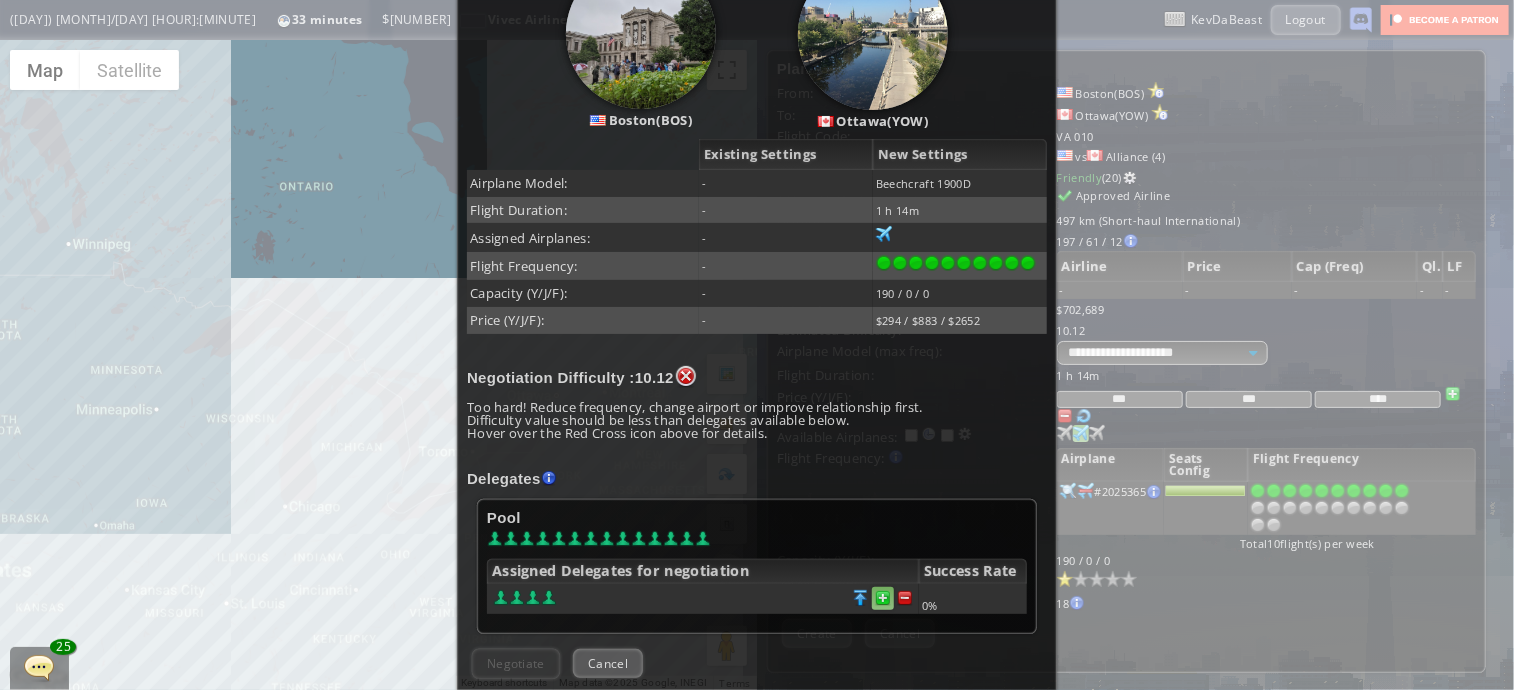 click at bounding box center [905, 598] 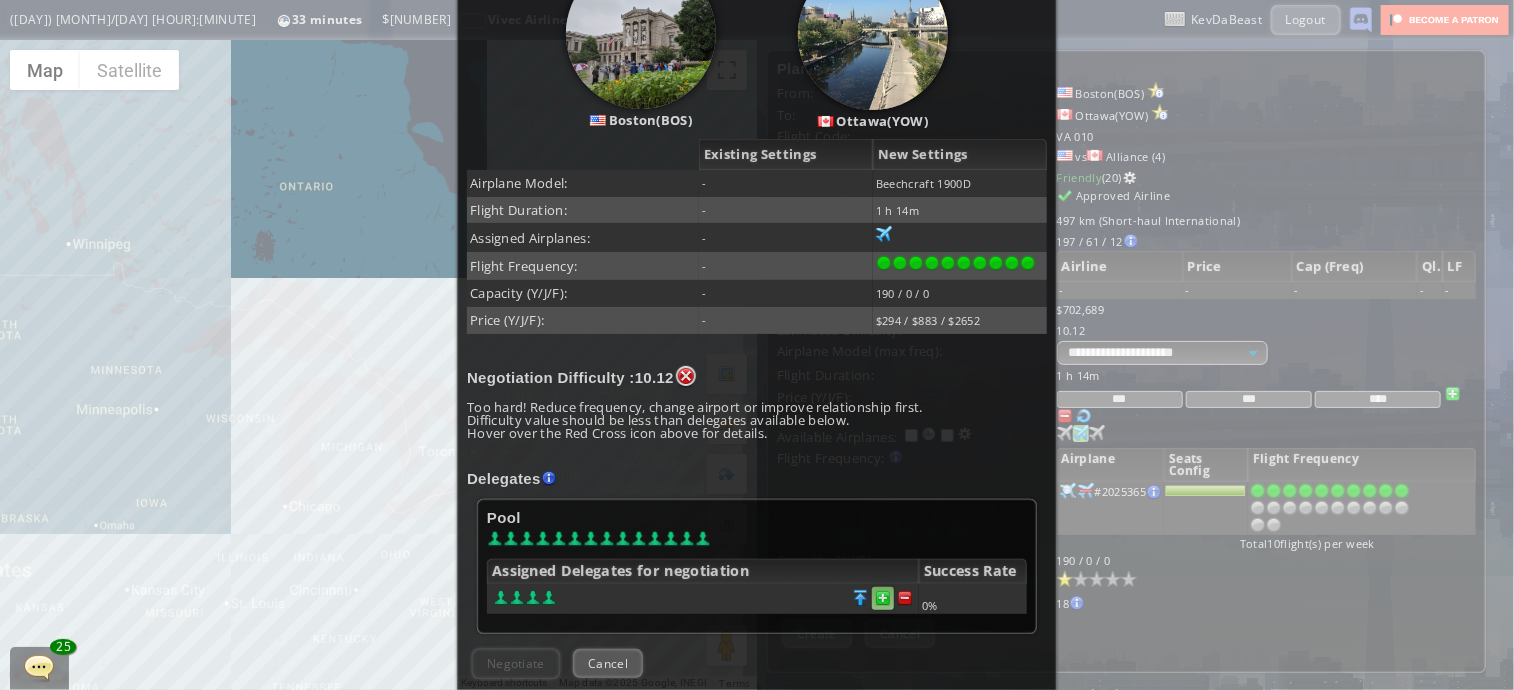 click at bounding box center [905, 598] 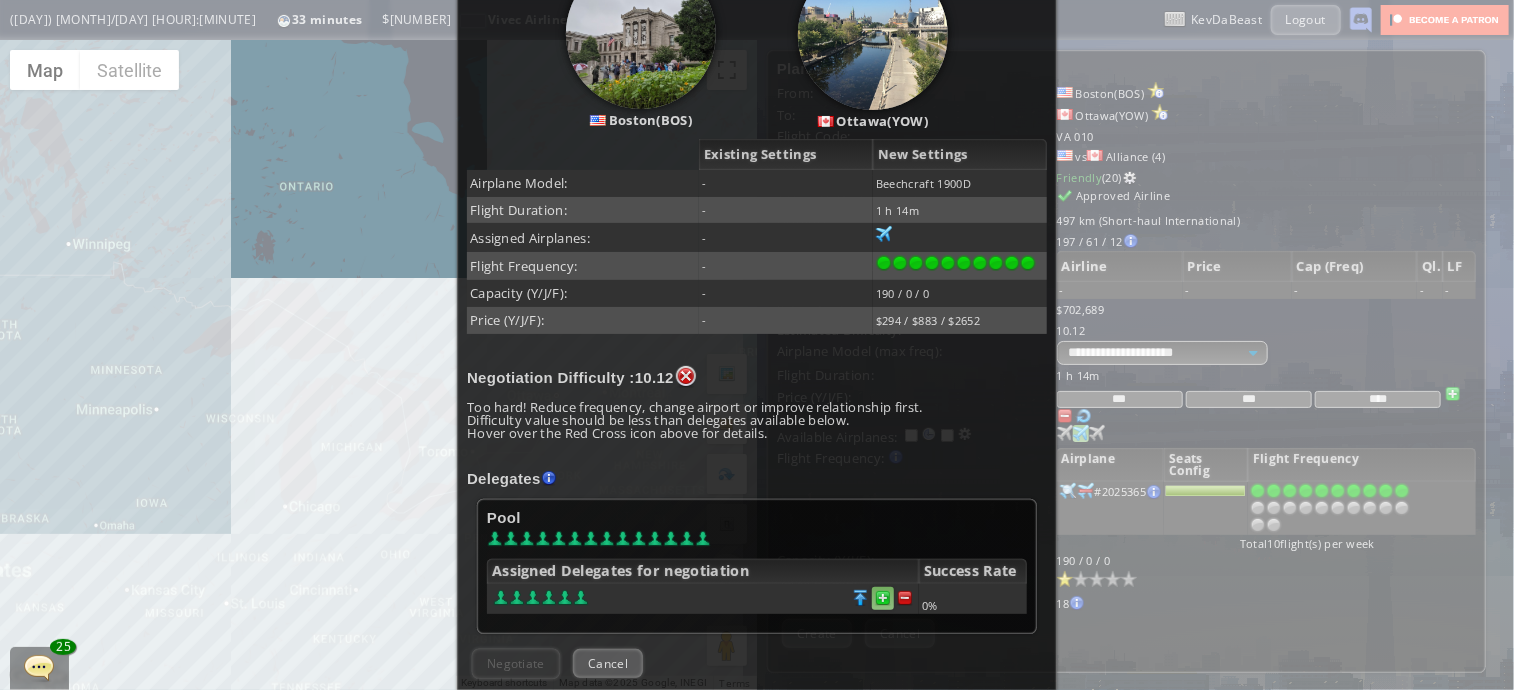 click at bounding box center [905, 598] 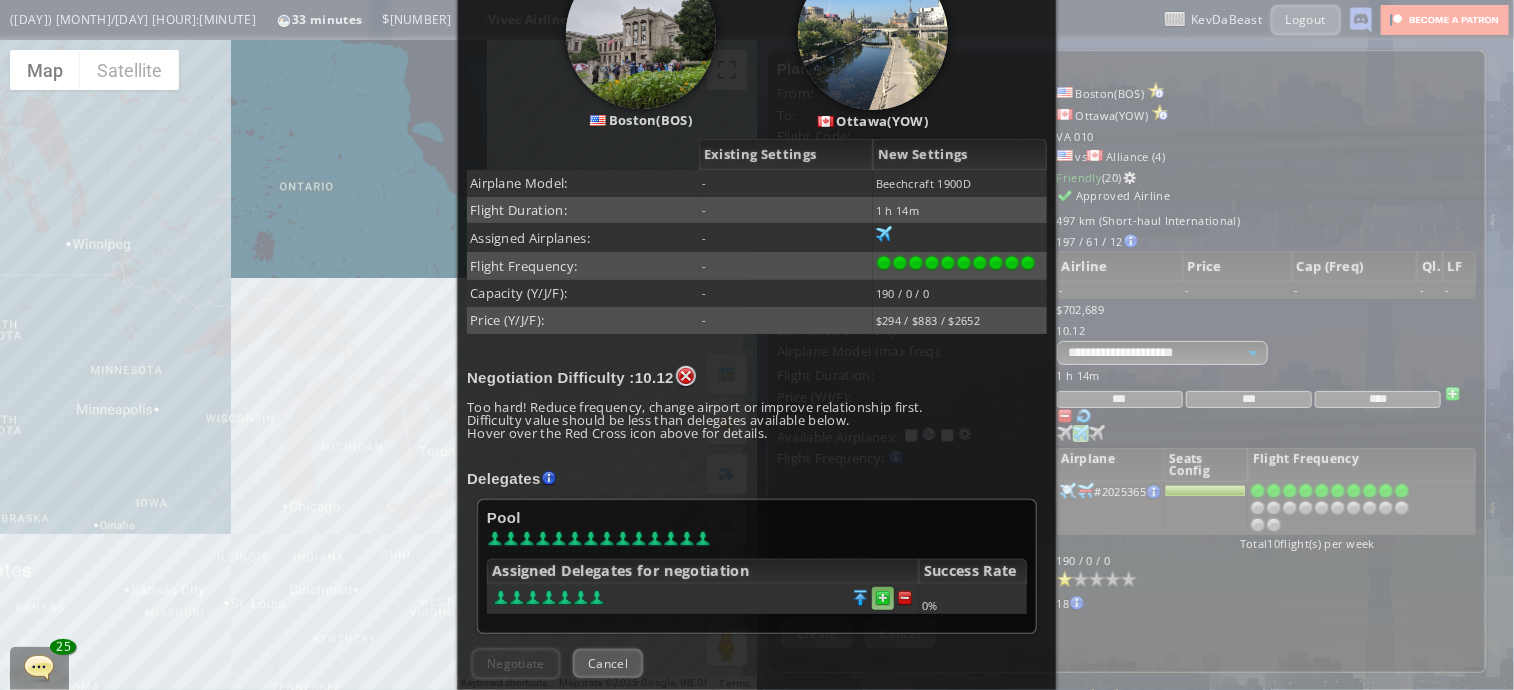 click at bounding box center (905, 598) 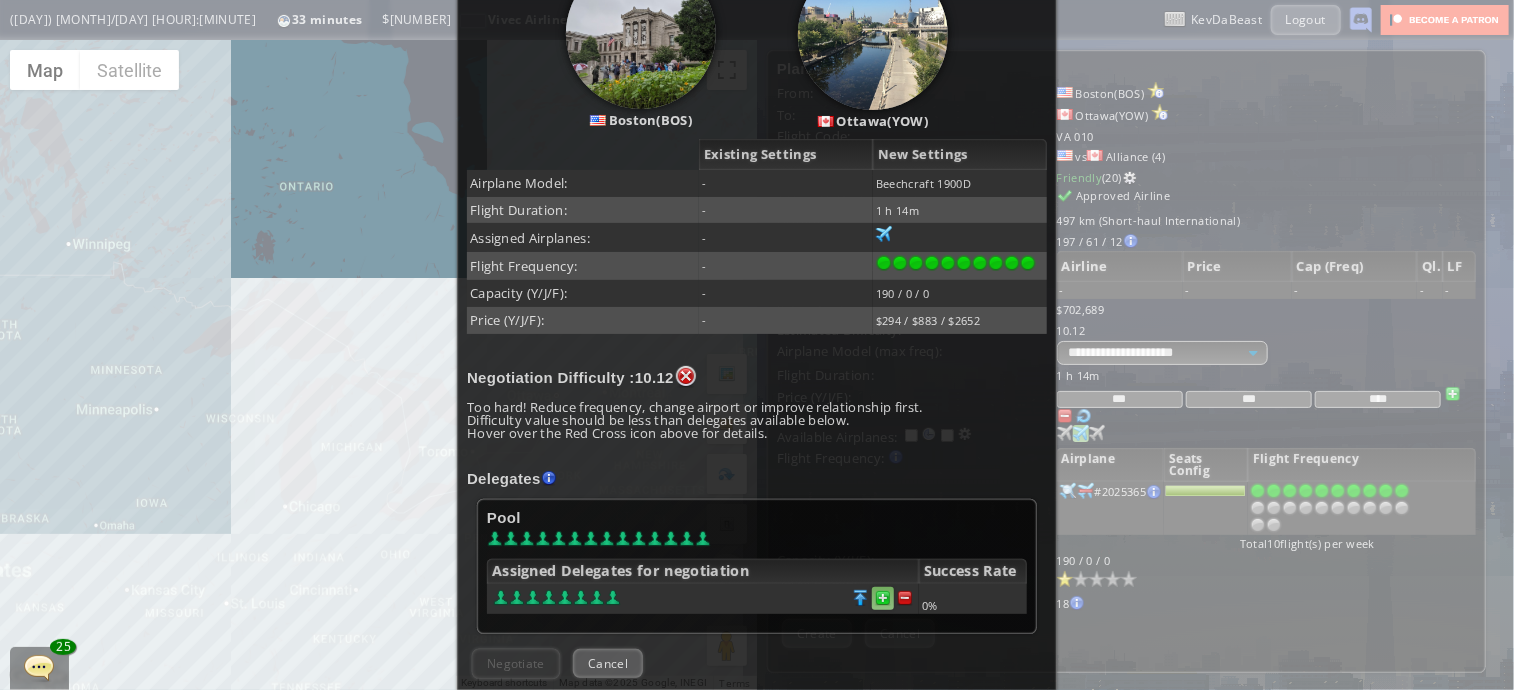 click at bounding box center (905, 598) 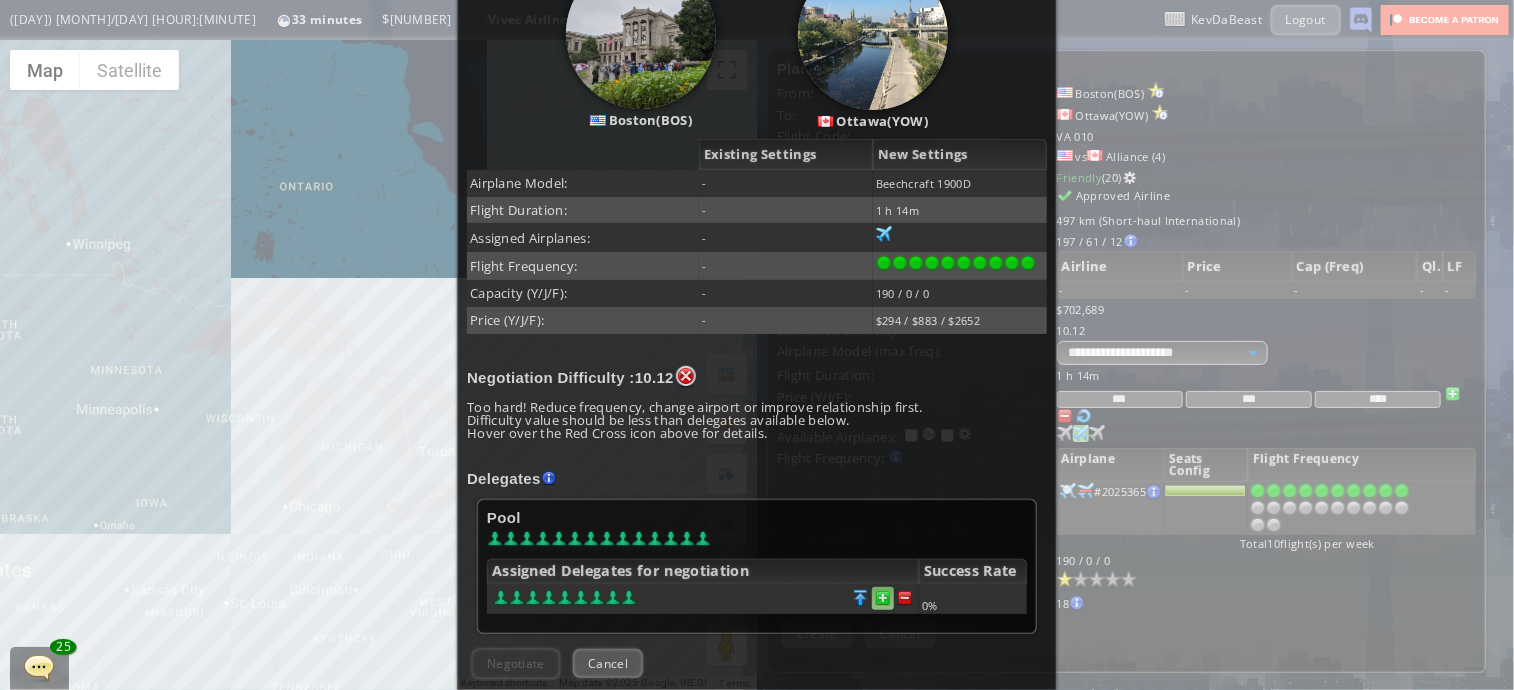 click at bounding box center (905, 598) 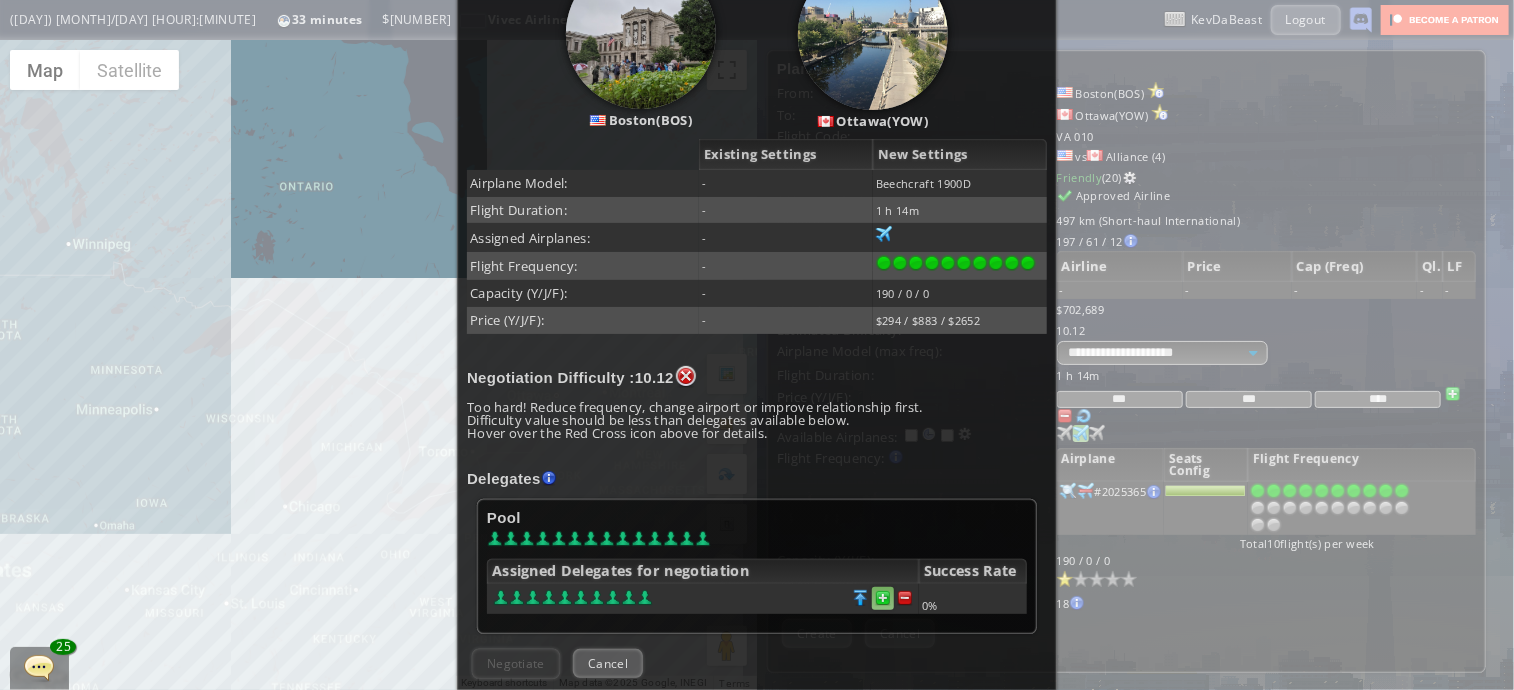 click at bounding box center [905, 598] 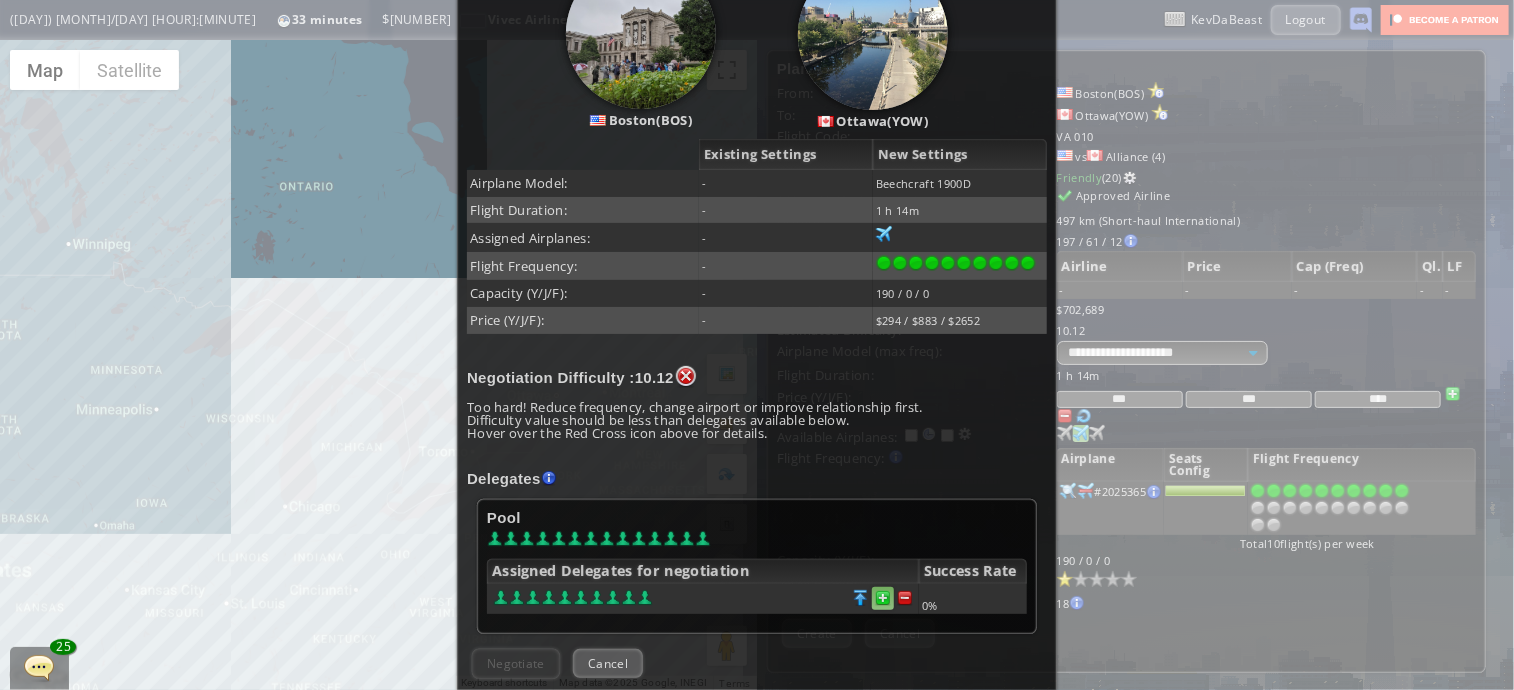 click at bounding box center (905, 598) 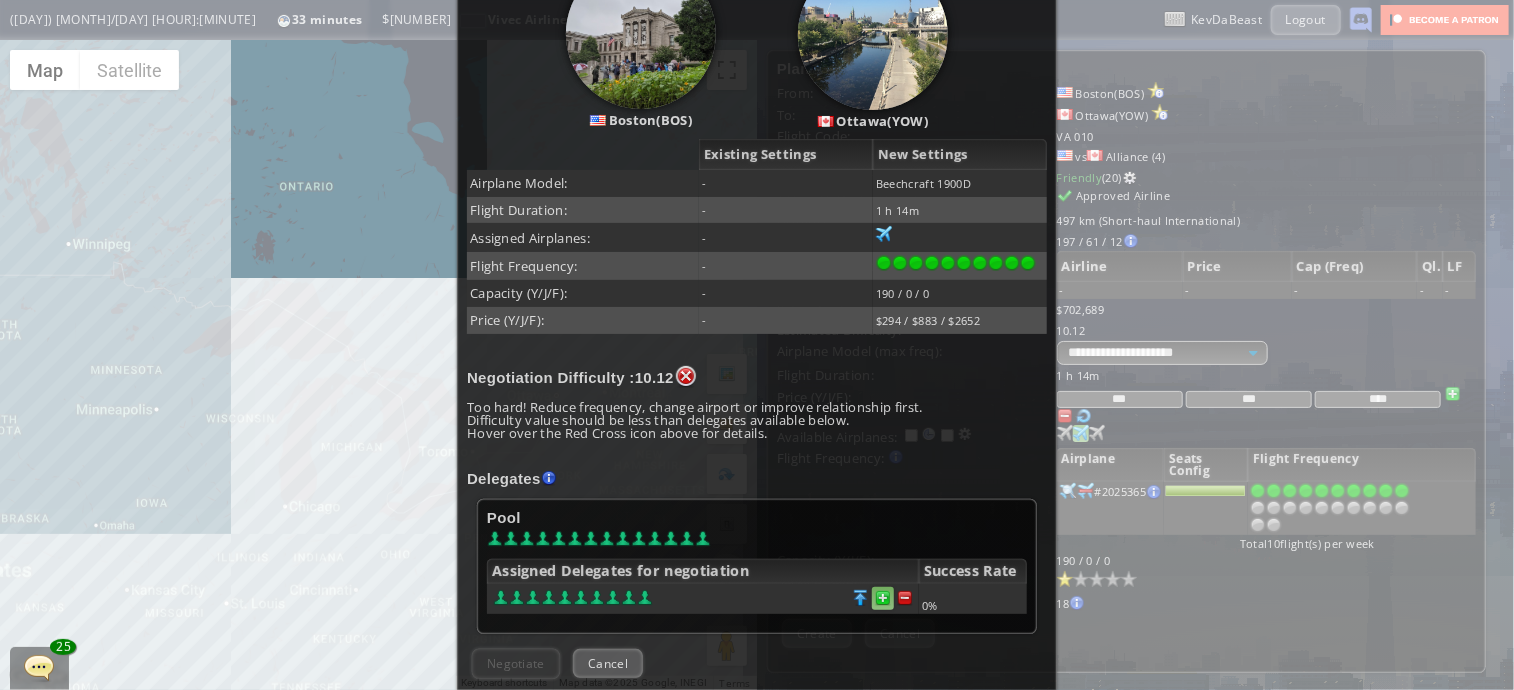 click at bounding box center [905, 598] 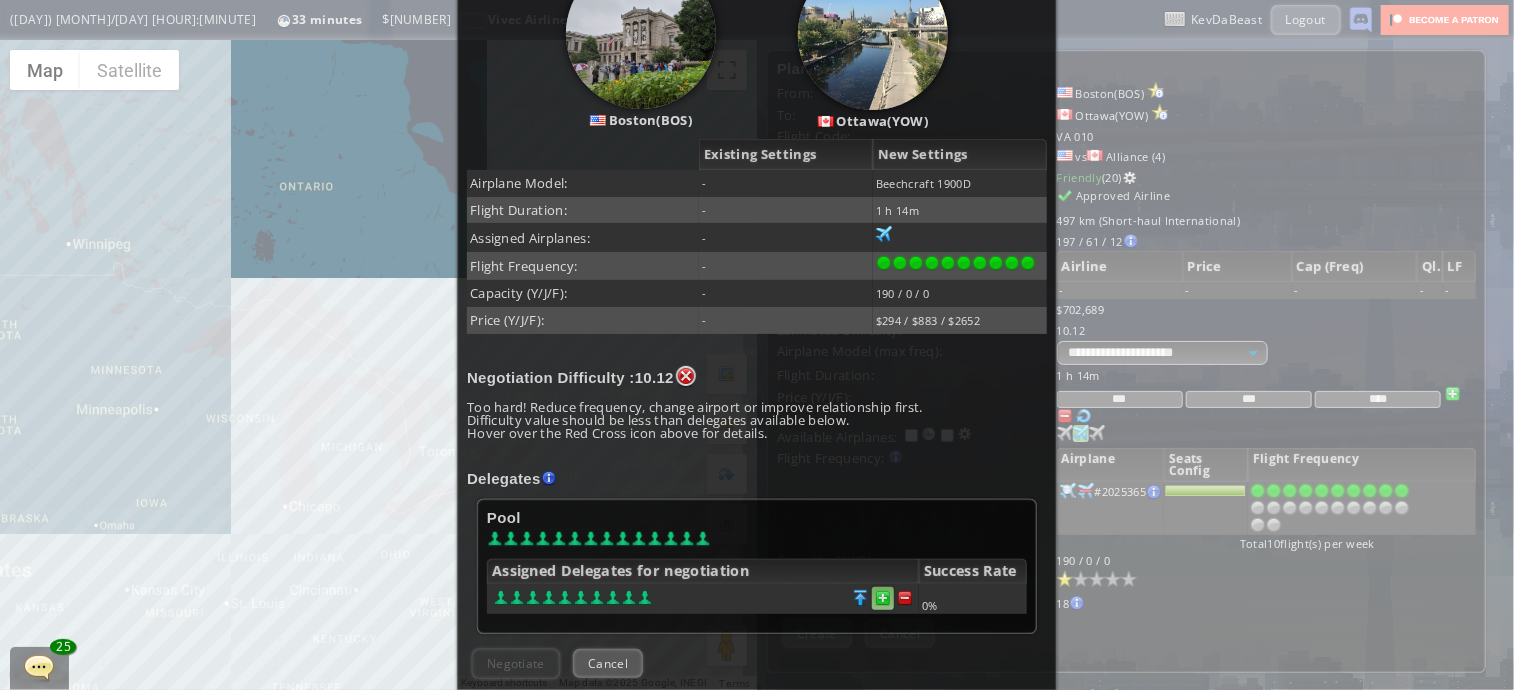 click at bounding box center (905, 598) 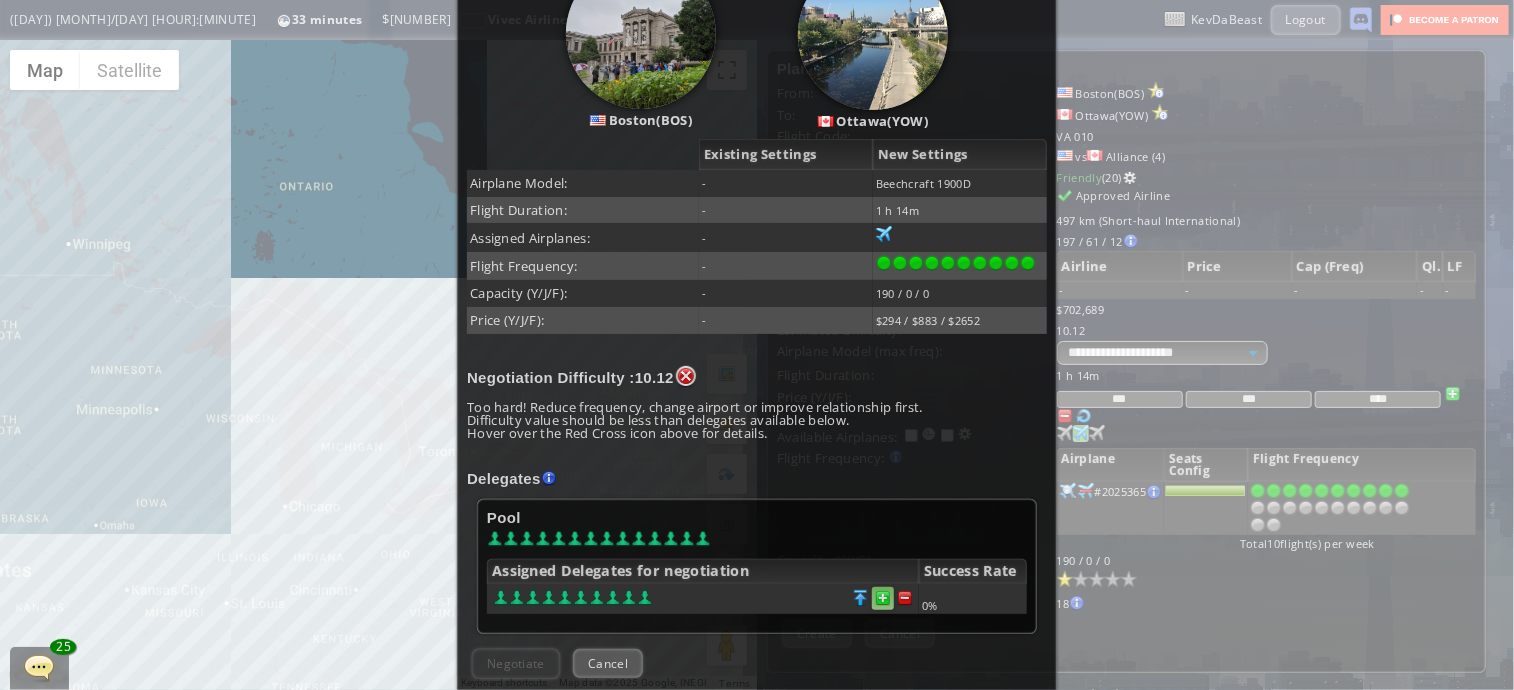 click at bounding box center (905, 598) 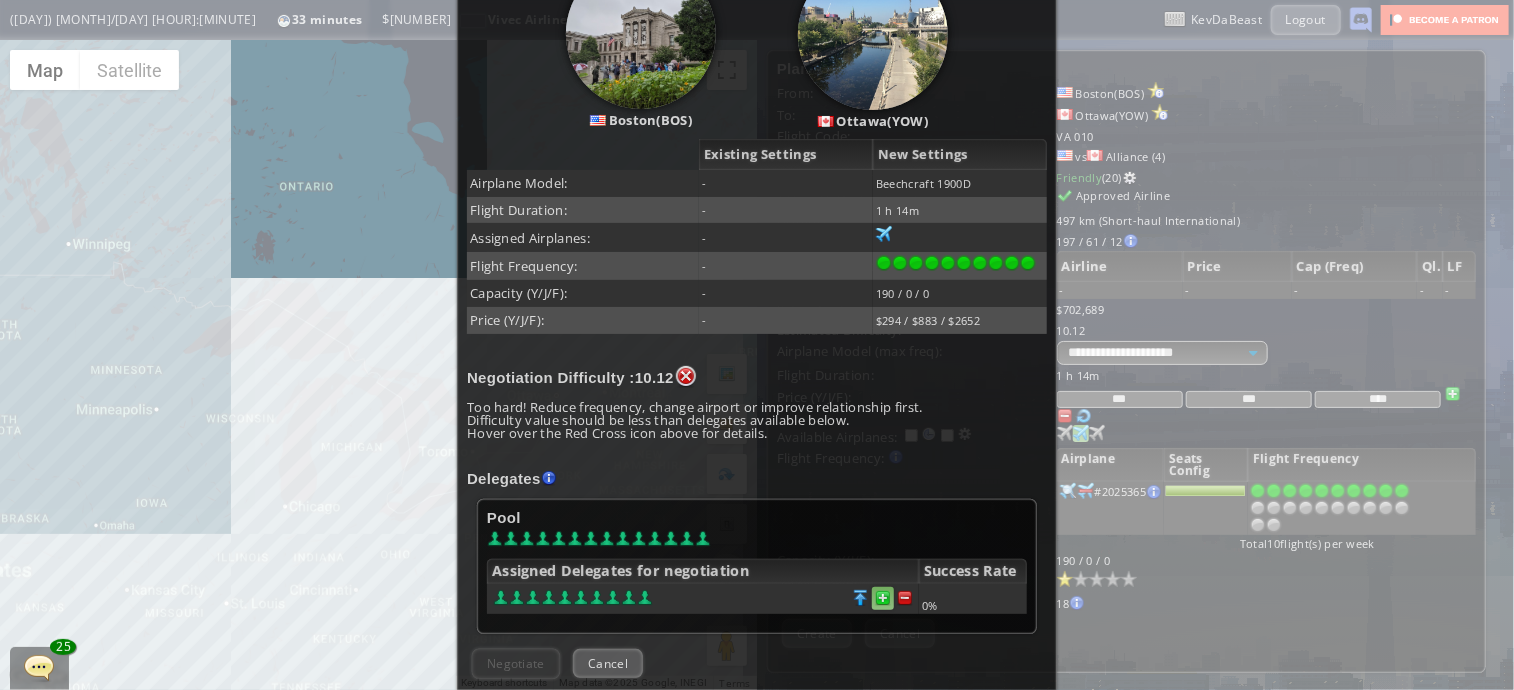 click at bounding box center (905, 598) 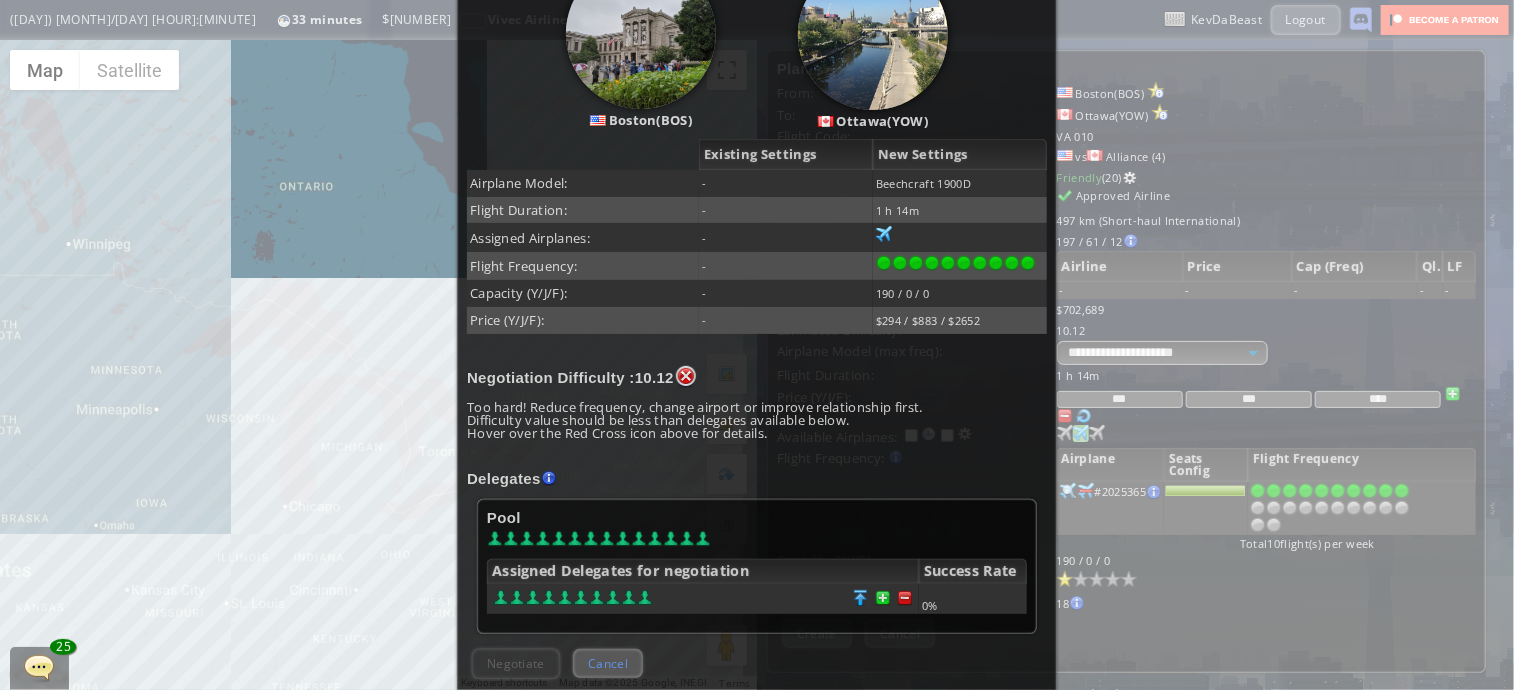 click on "Cancel" at bounding box center [608, 663] 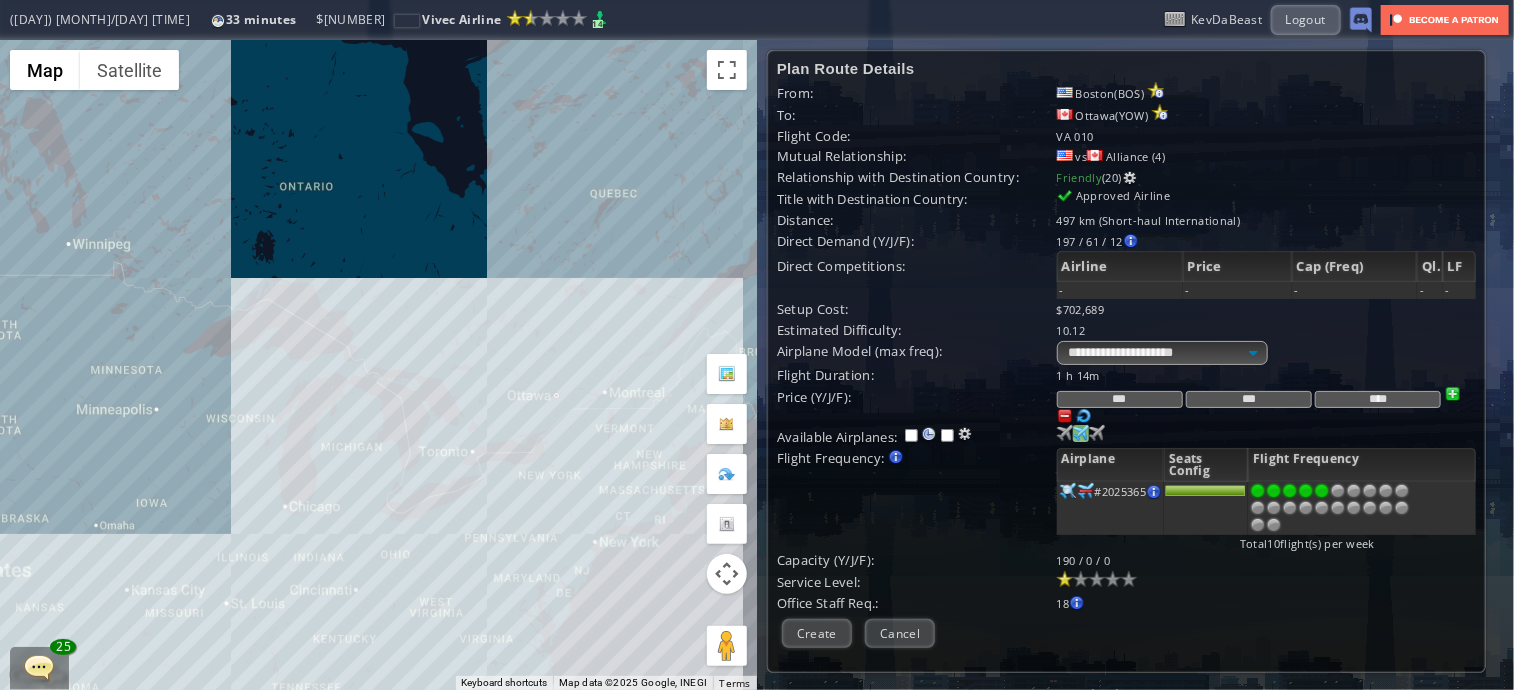 click at bounding box center (1322, 491) 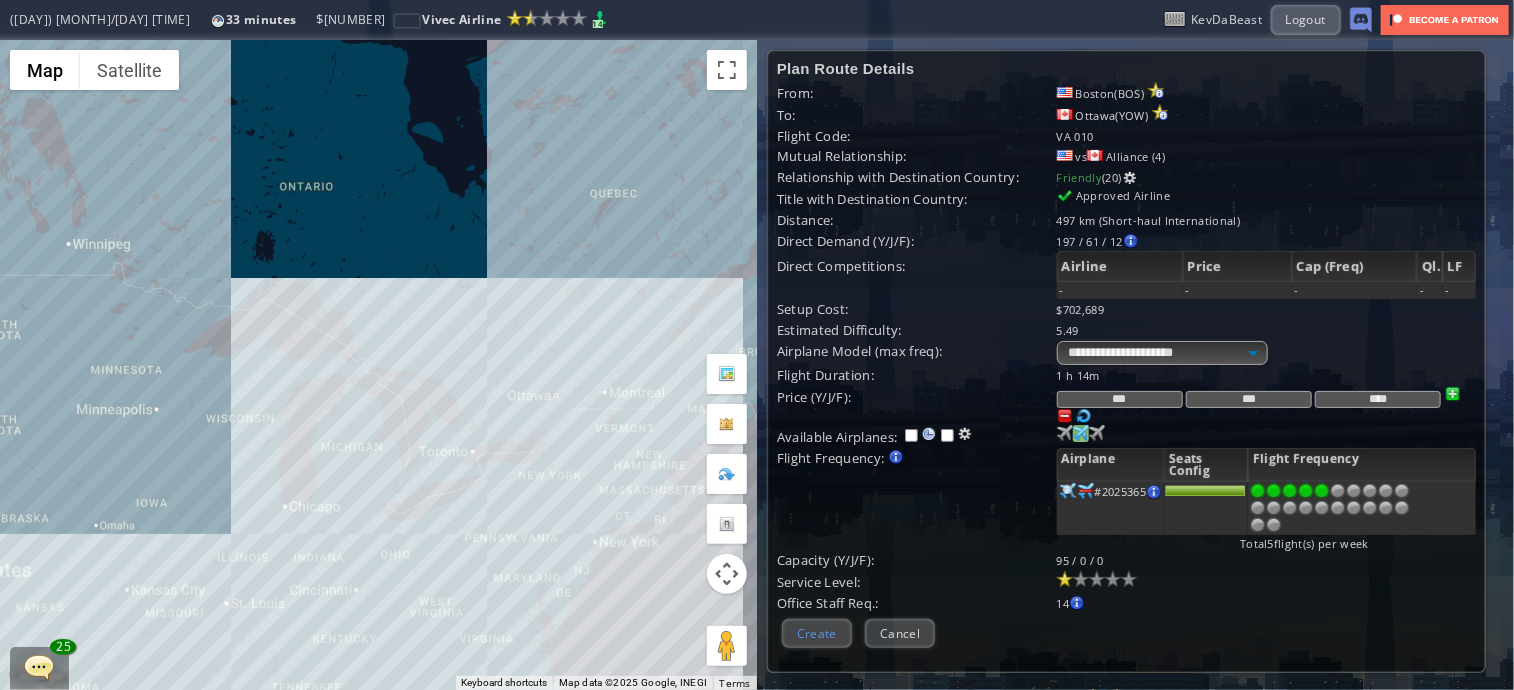 click on "Create" at bounding box center (817, 633) 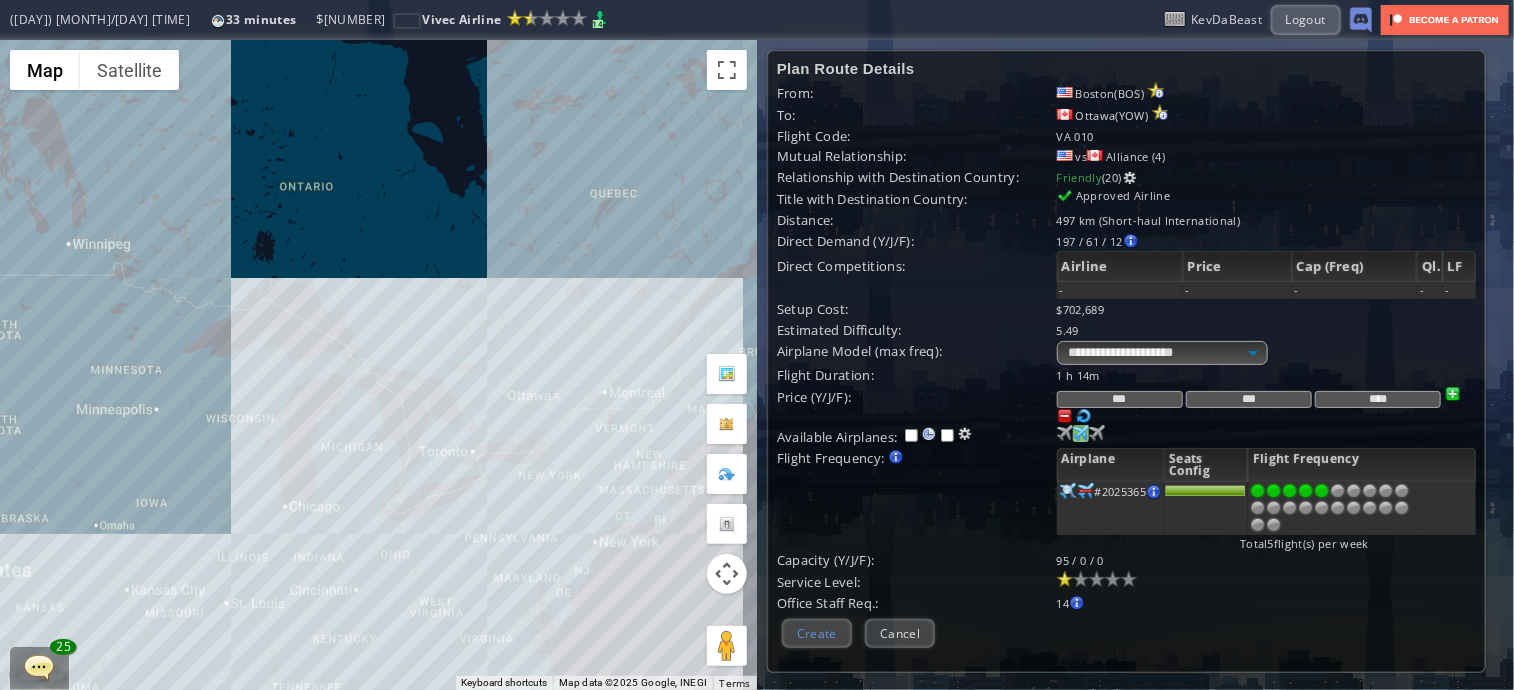 scroll, scrollTop: 192, scrollLeft: 0, axis: vertical 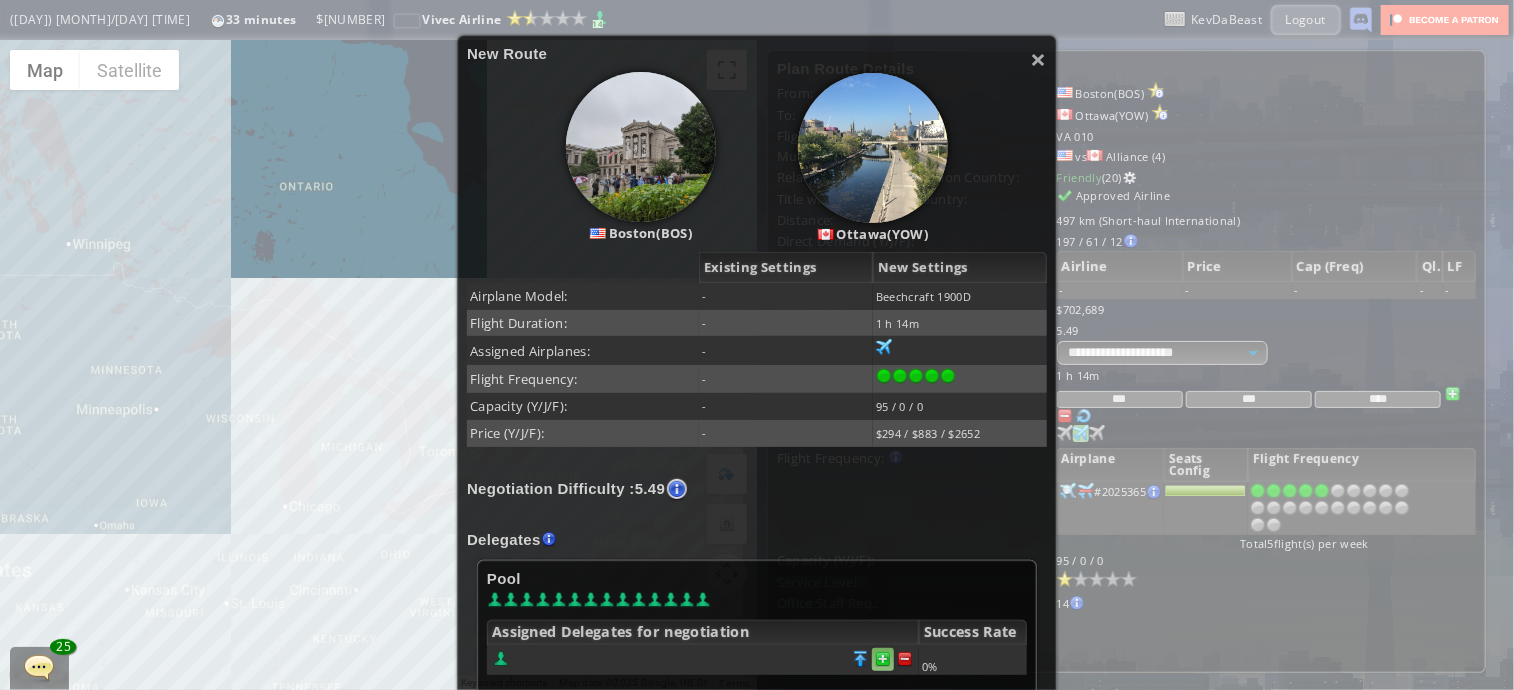 click at bounding box center (905, 659) 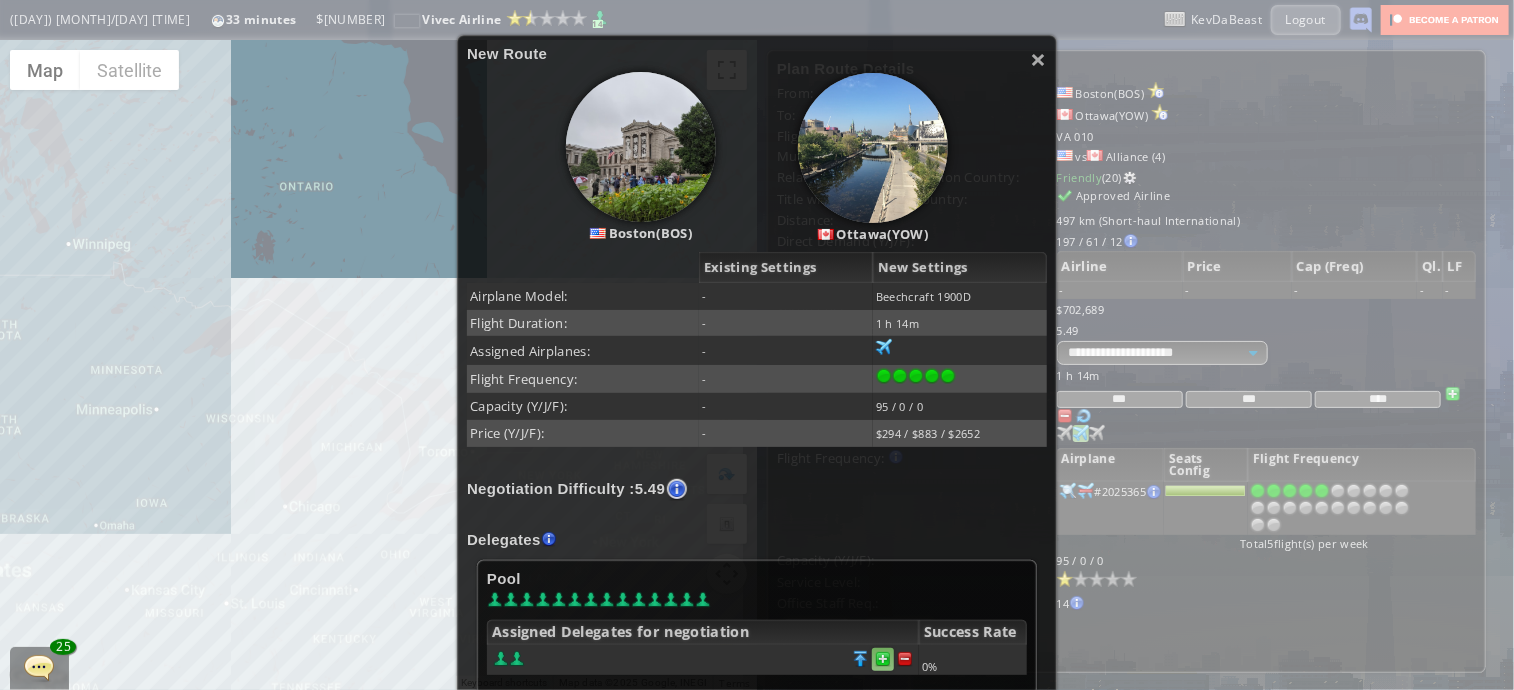 click at bounding box center [905, 659] 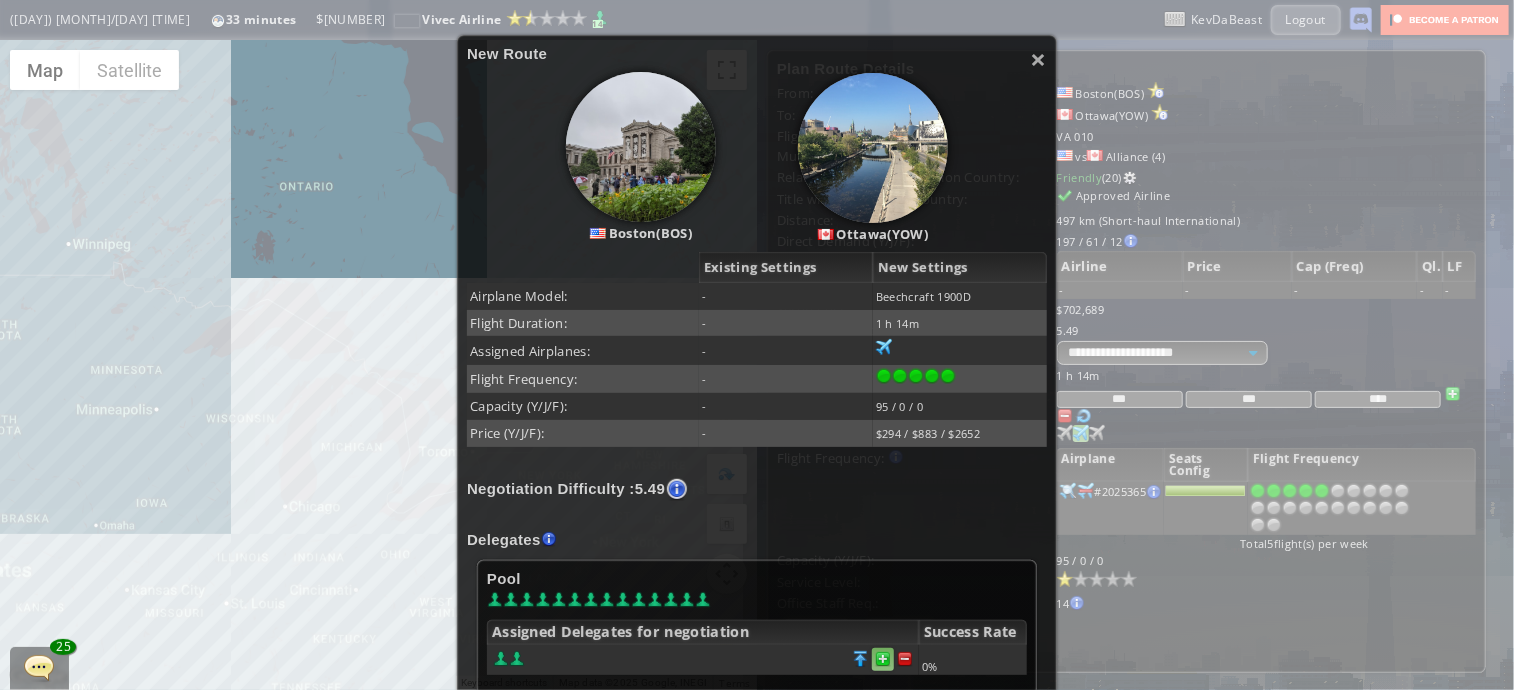click at bounding box center [905, 659] 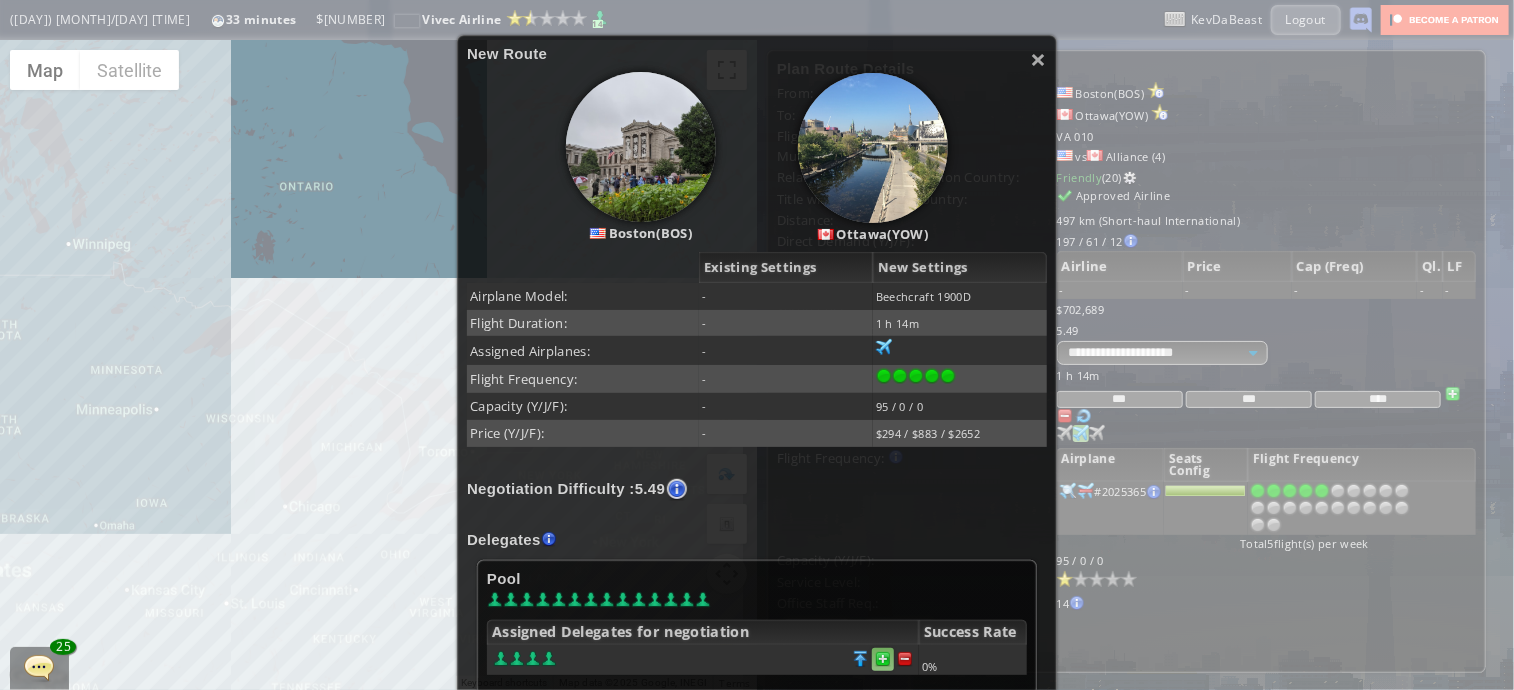 click at bounding box center [905, 659] 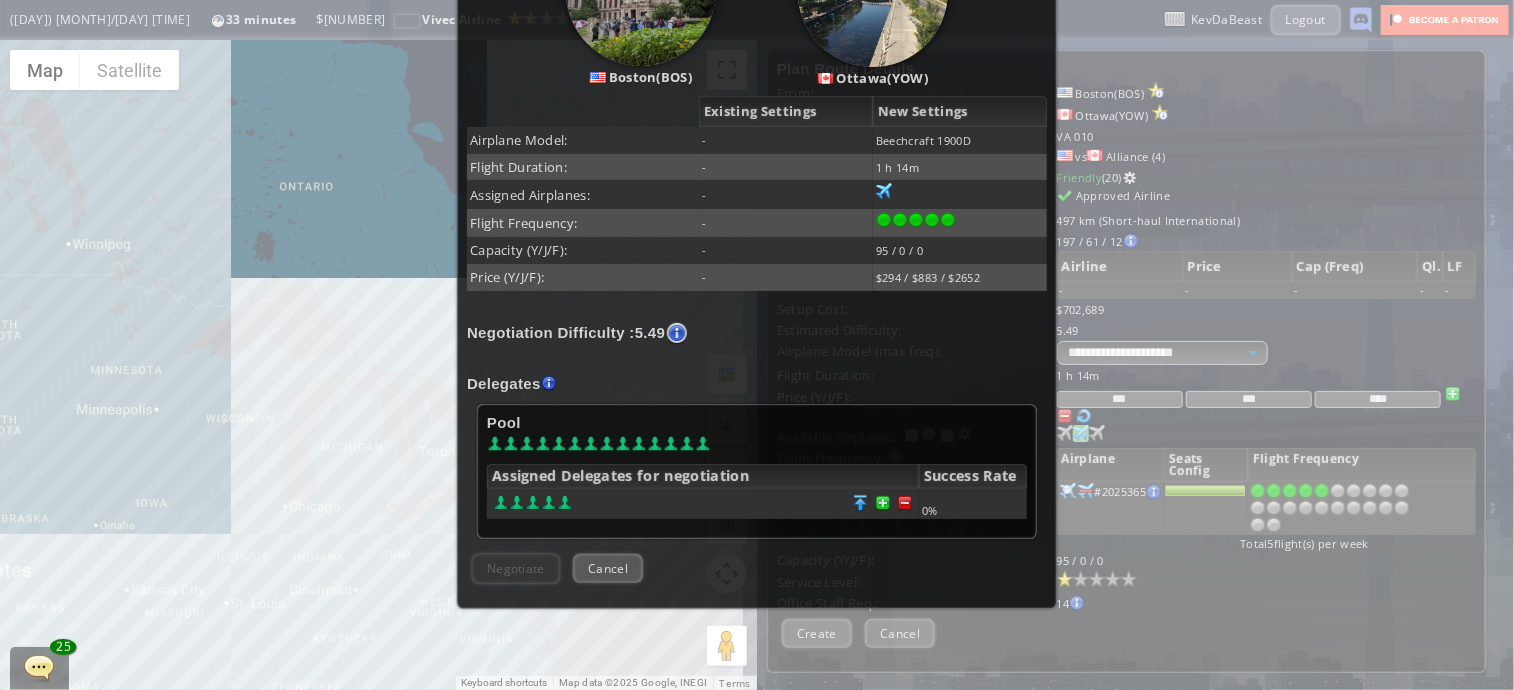 scroll, scrollTop: 351, scrollLeft: 0, axis: vertical 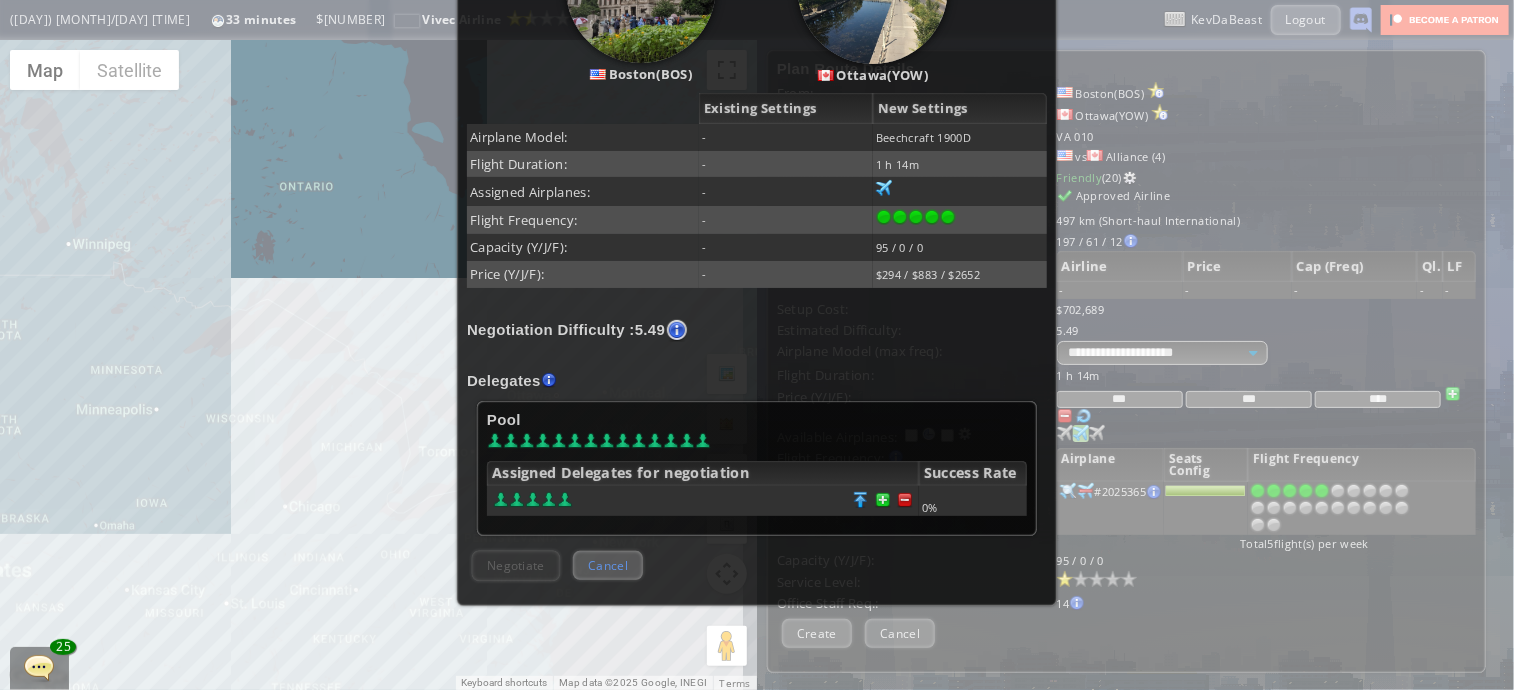 click on "Cancel" at bounding box center [608, 565] 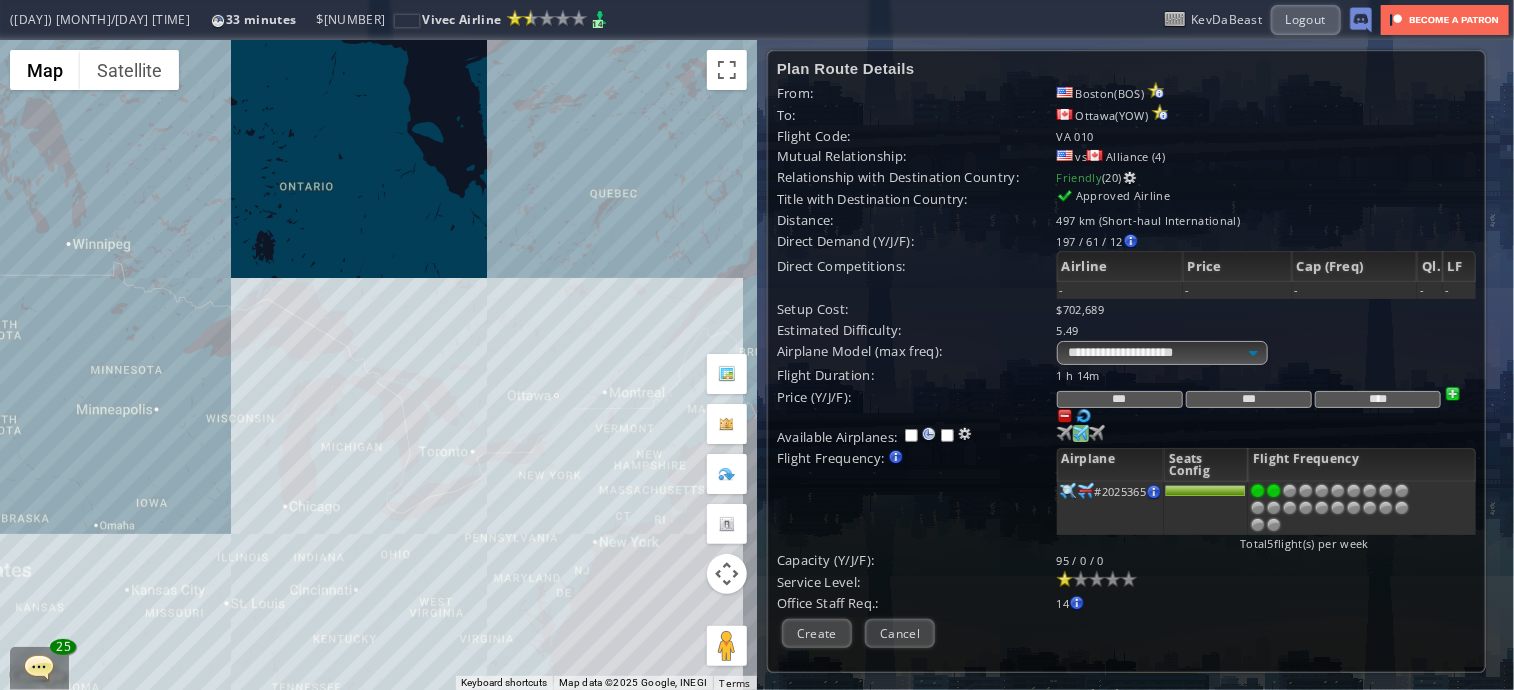 click at bounding box center (1274, 491) 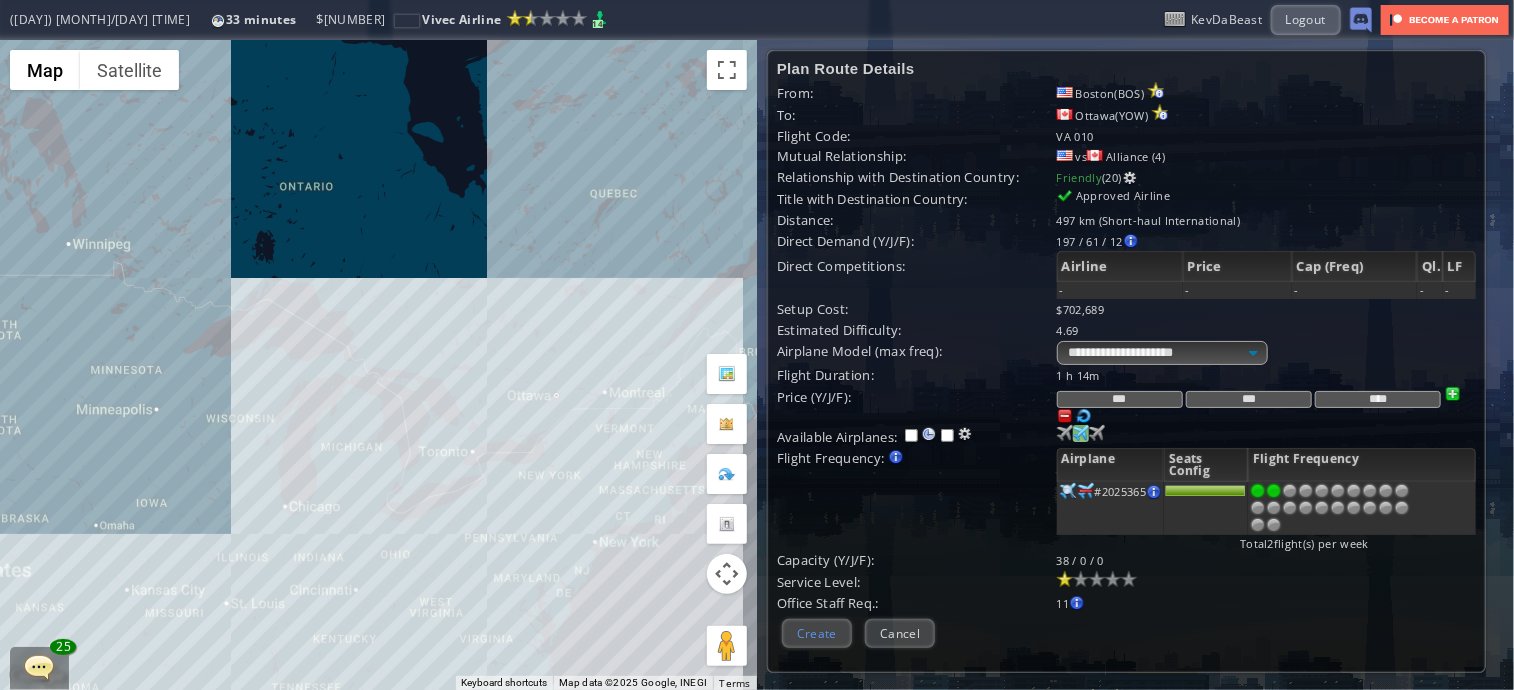 click on "Create" at bounding box center (817, 633) 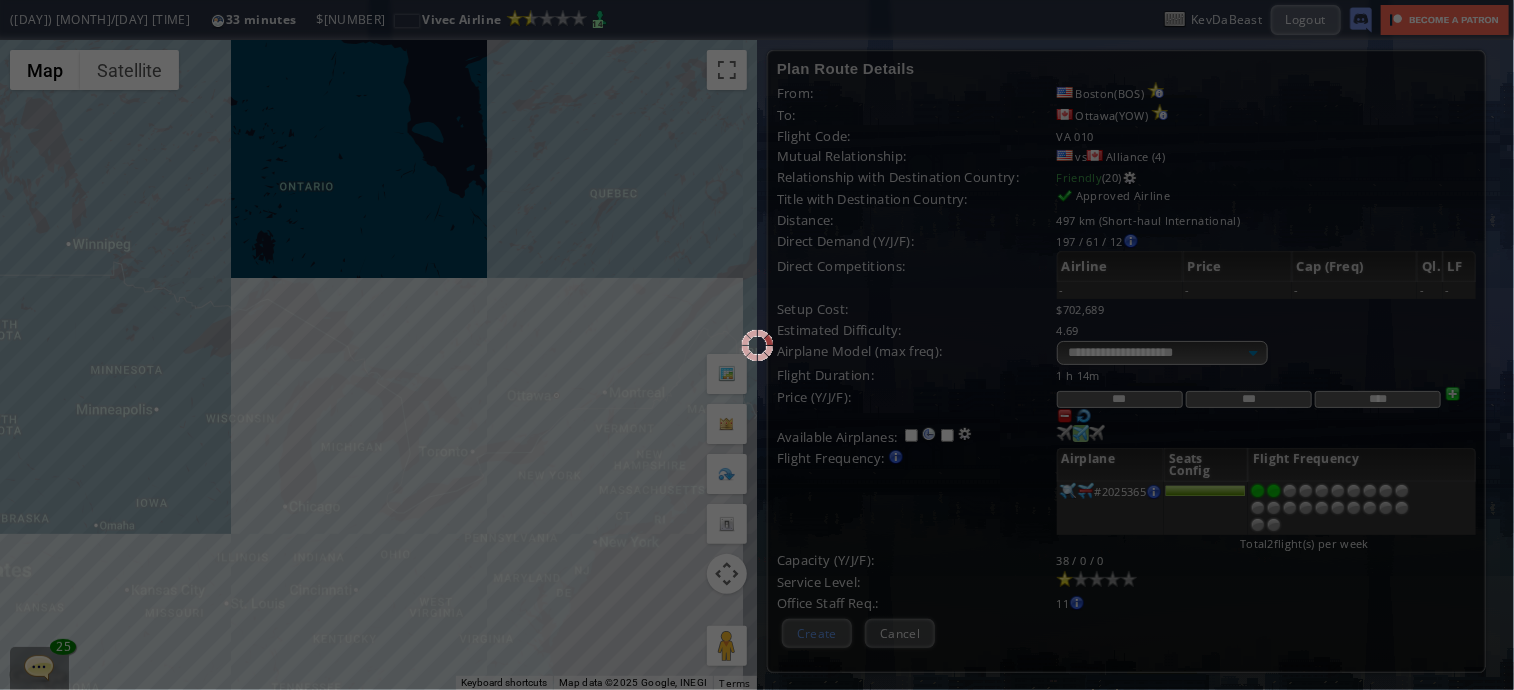 scroll, scrollTop: 192, scrollLeft: 0, axis: vertical 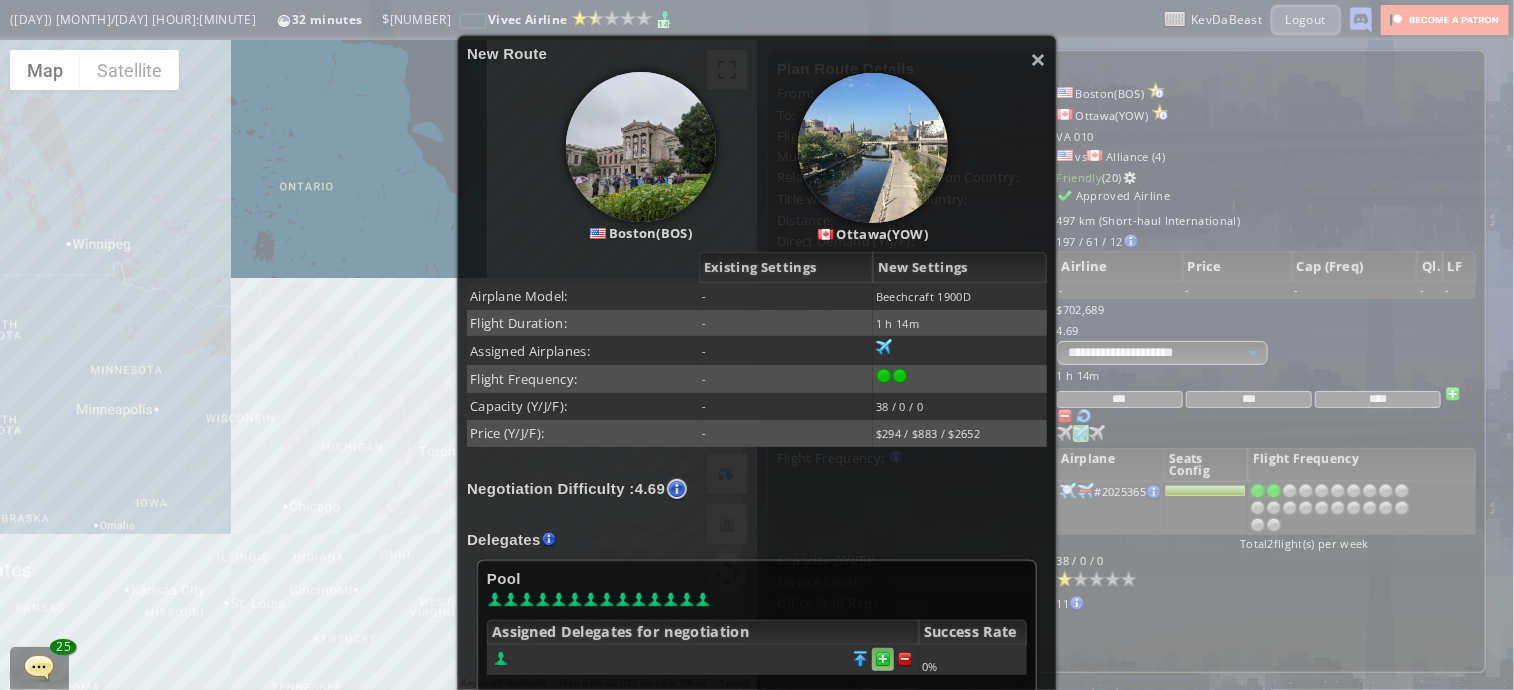 click at bounding box center (905, 659) 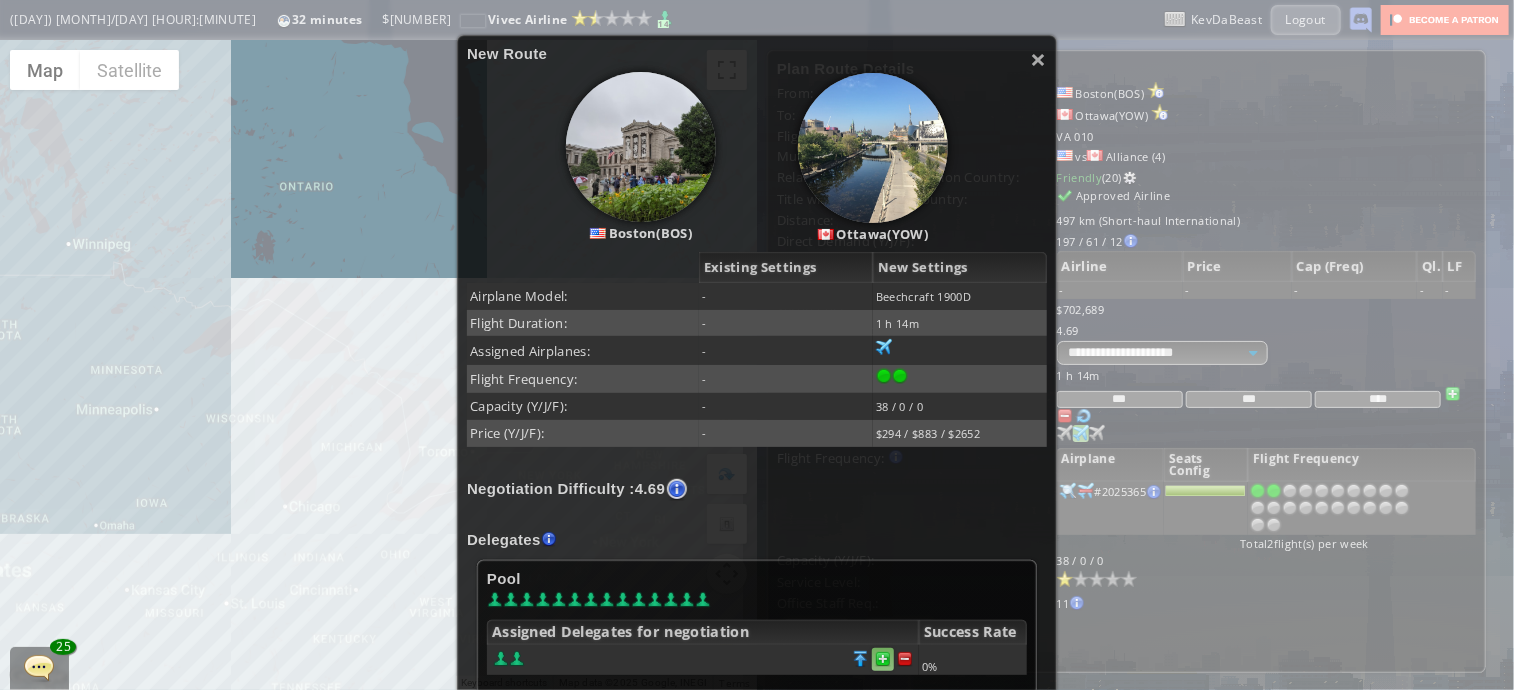 click at bounding box center [905, 659] 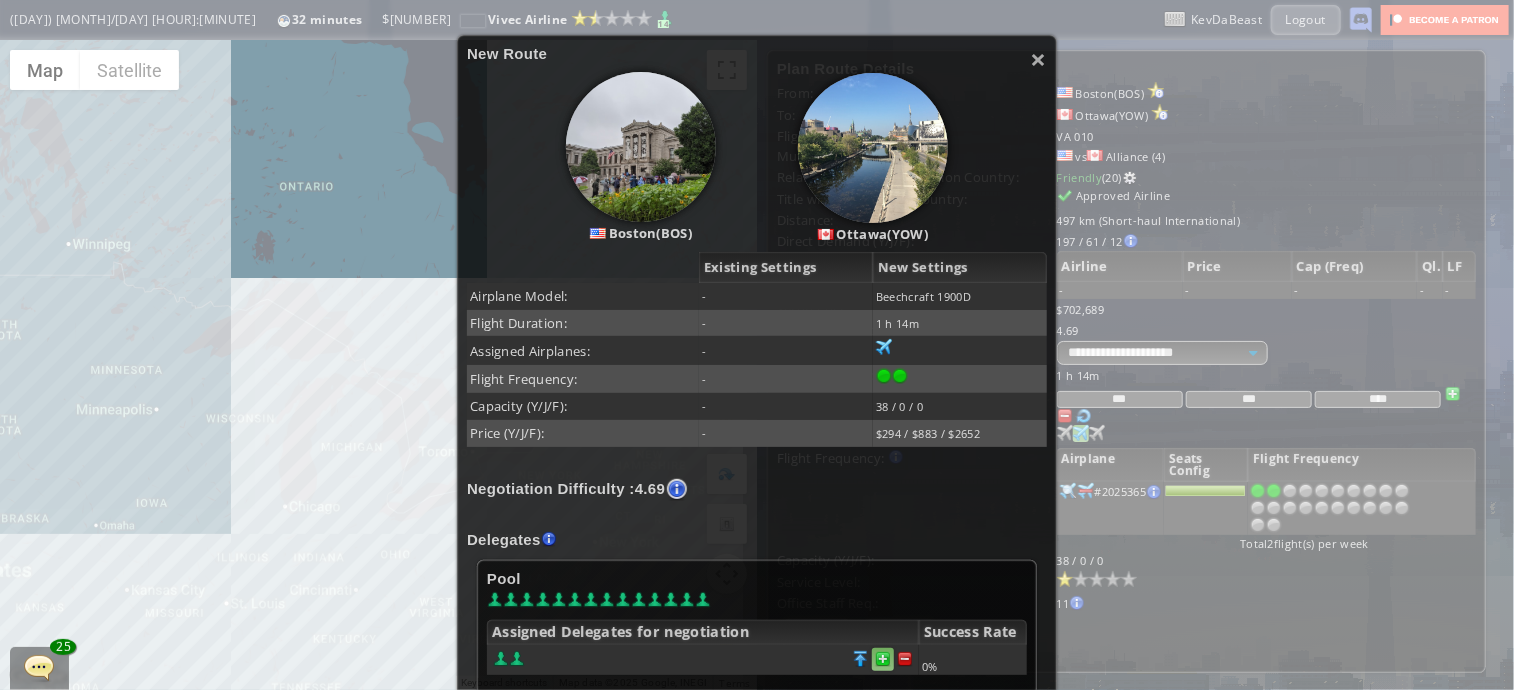 click at bounding box center (905, 659) 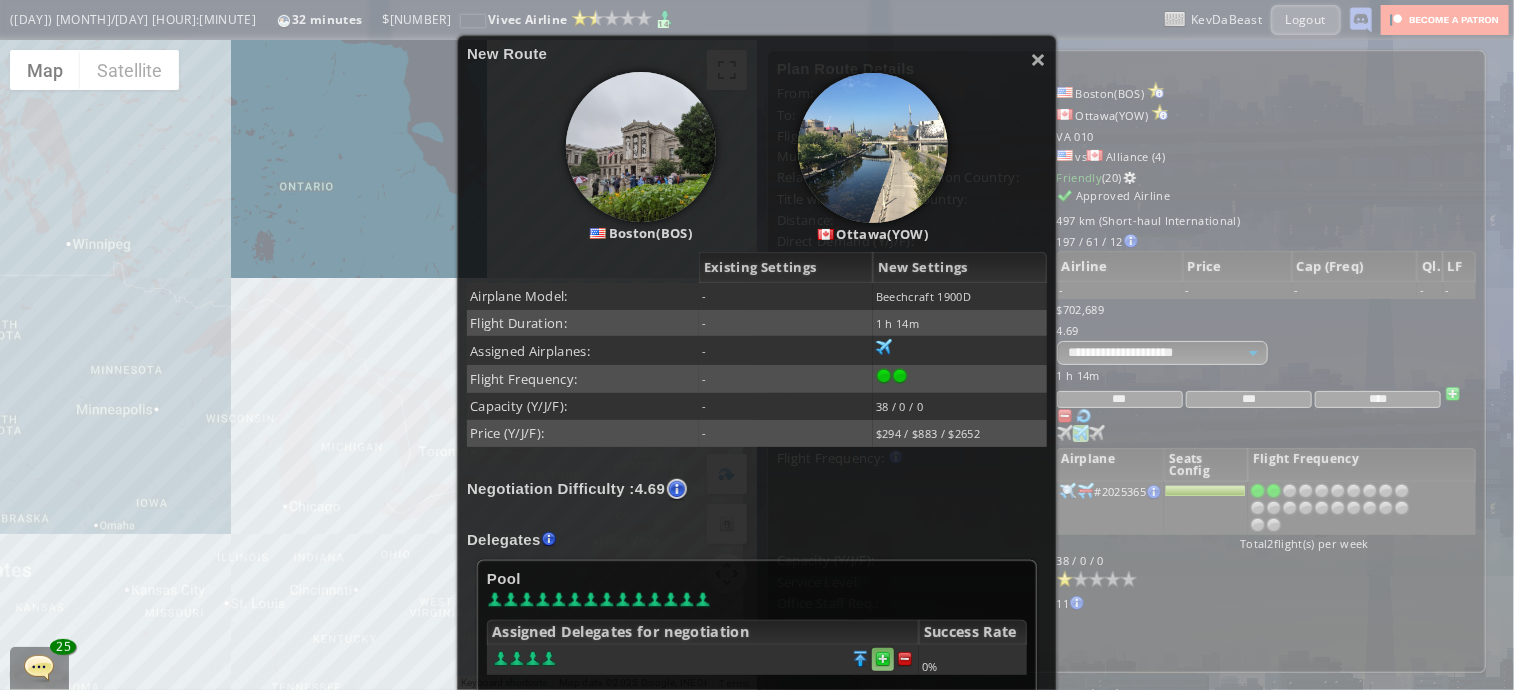 click at bounding box center (905, 659) 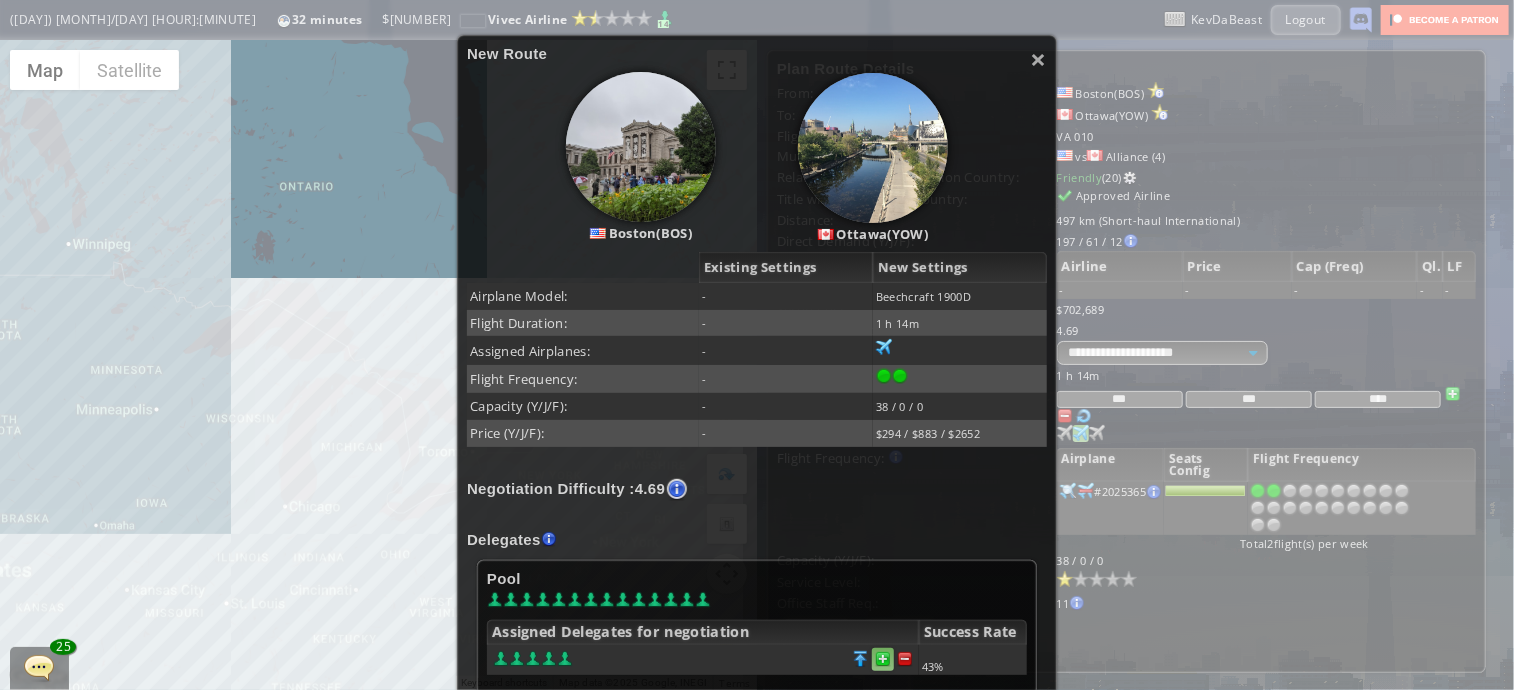 click at bounding box center (905, 659) 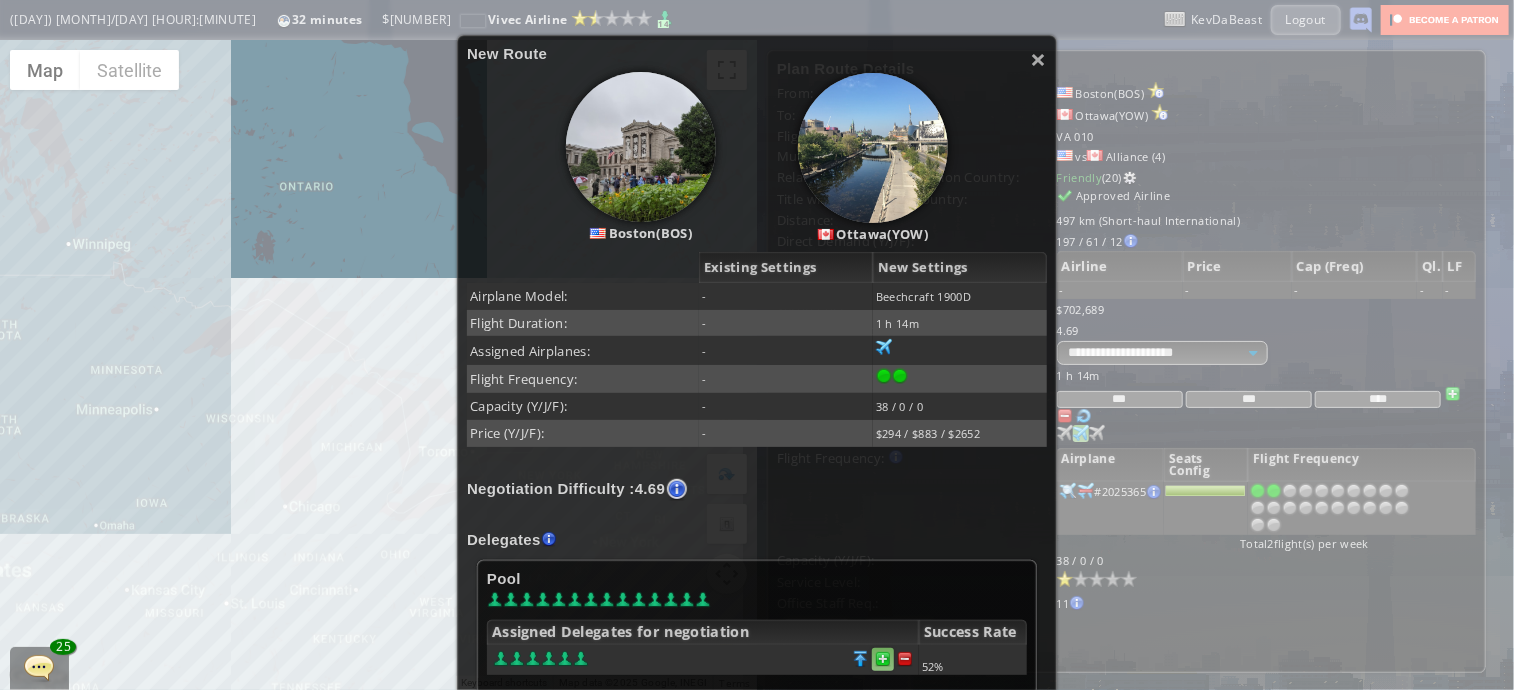 click at bounding box center [905, 659] 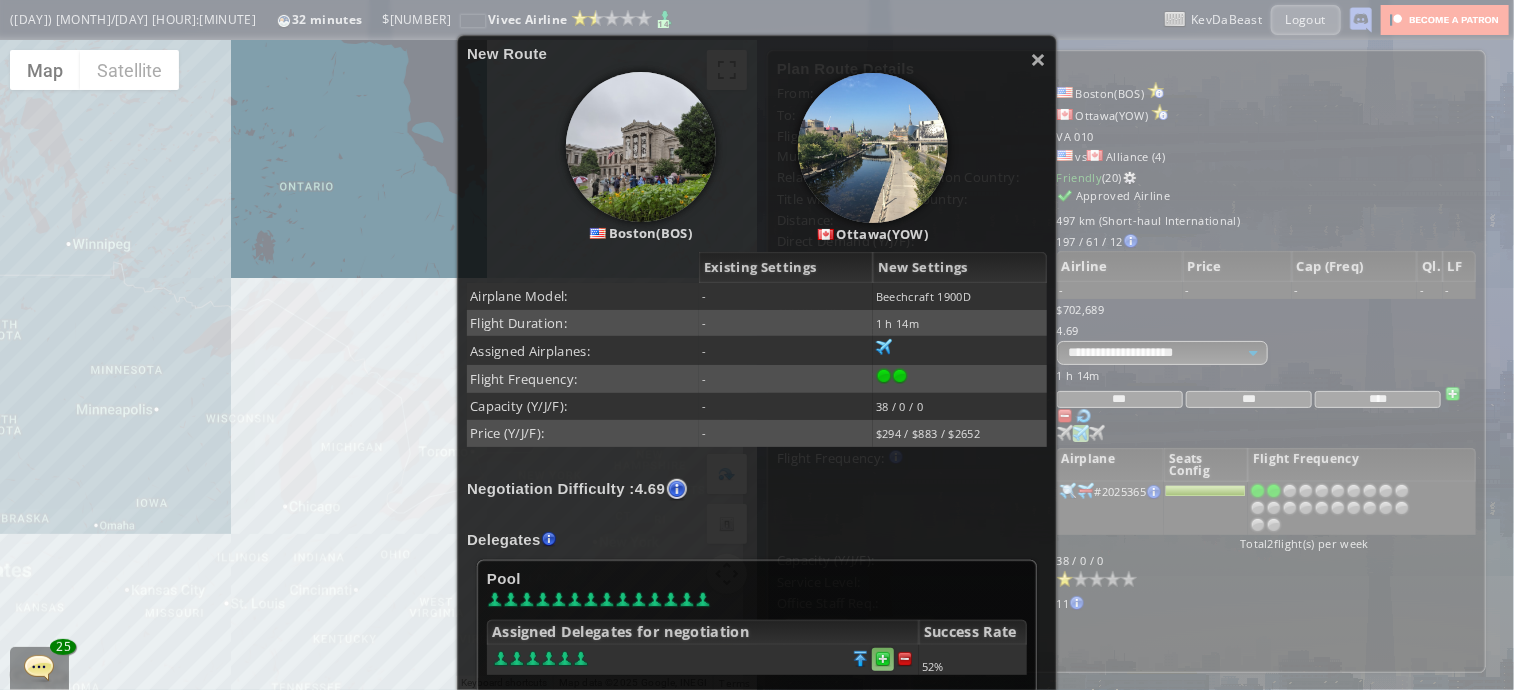 click at bounding box center [905, 659] 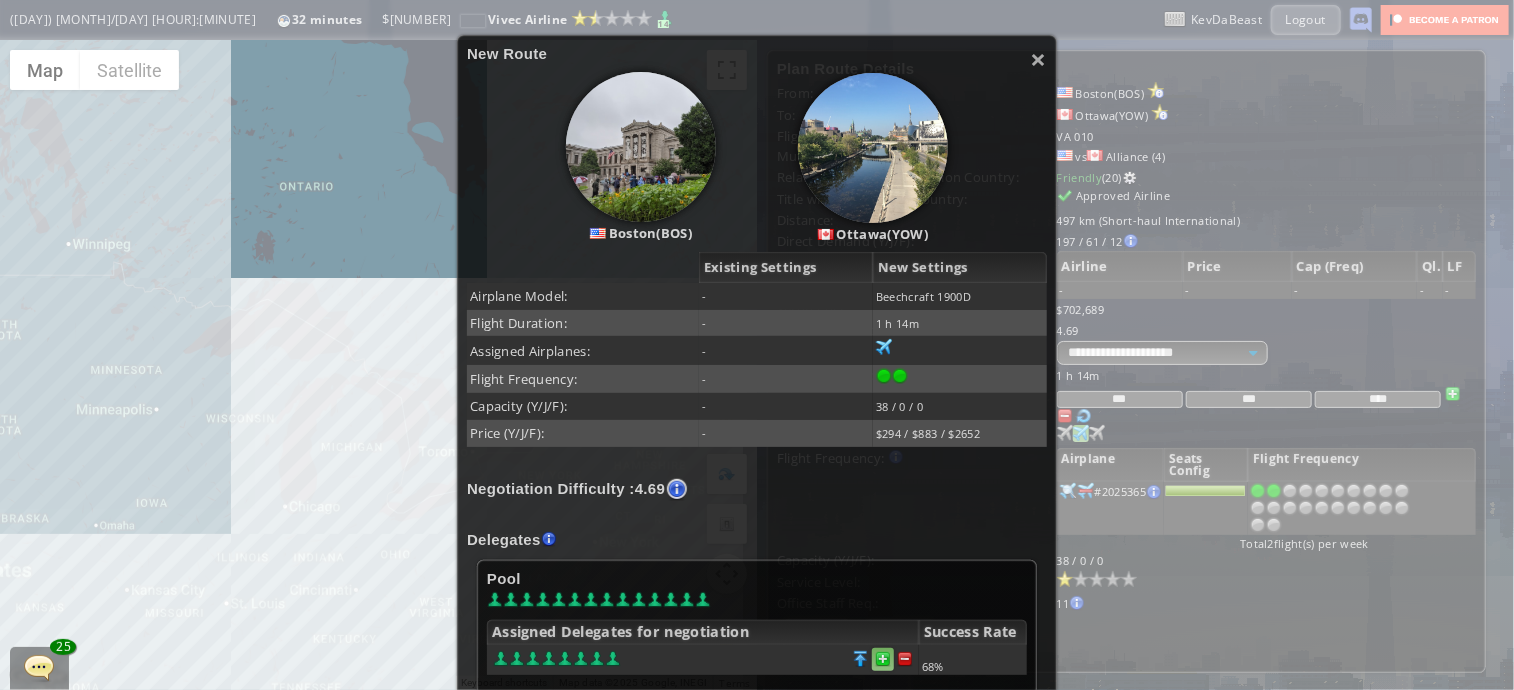click at bounding box center [905, 659] 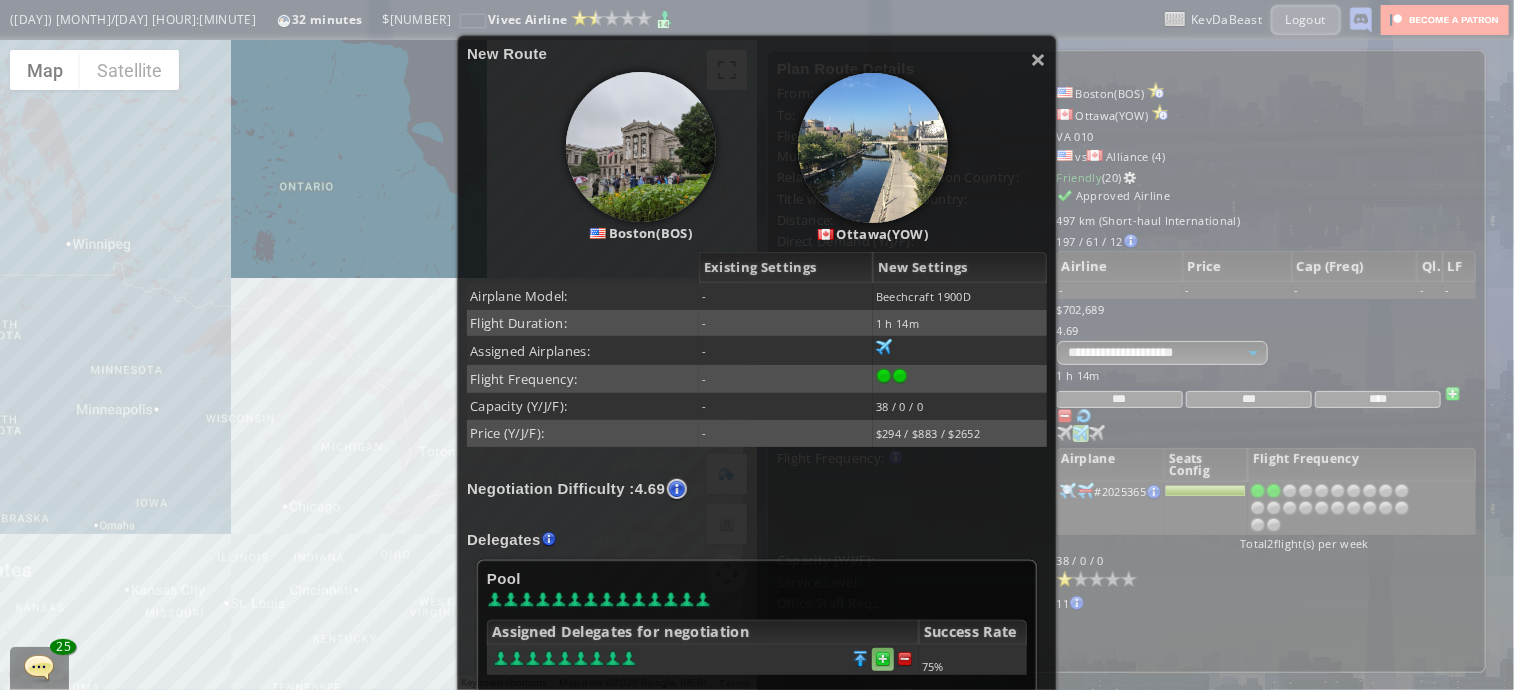 click at bounding box center (905, 659) 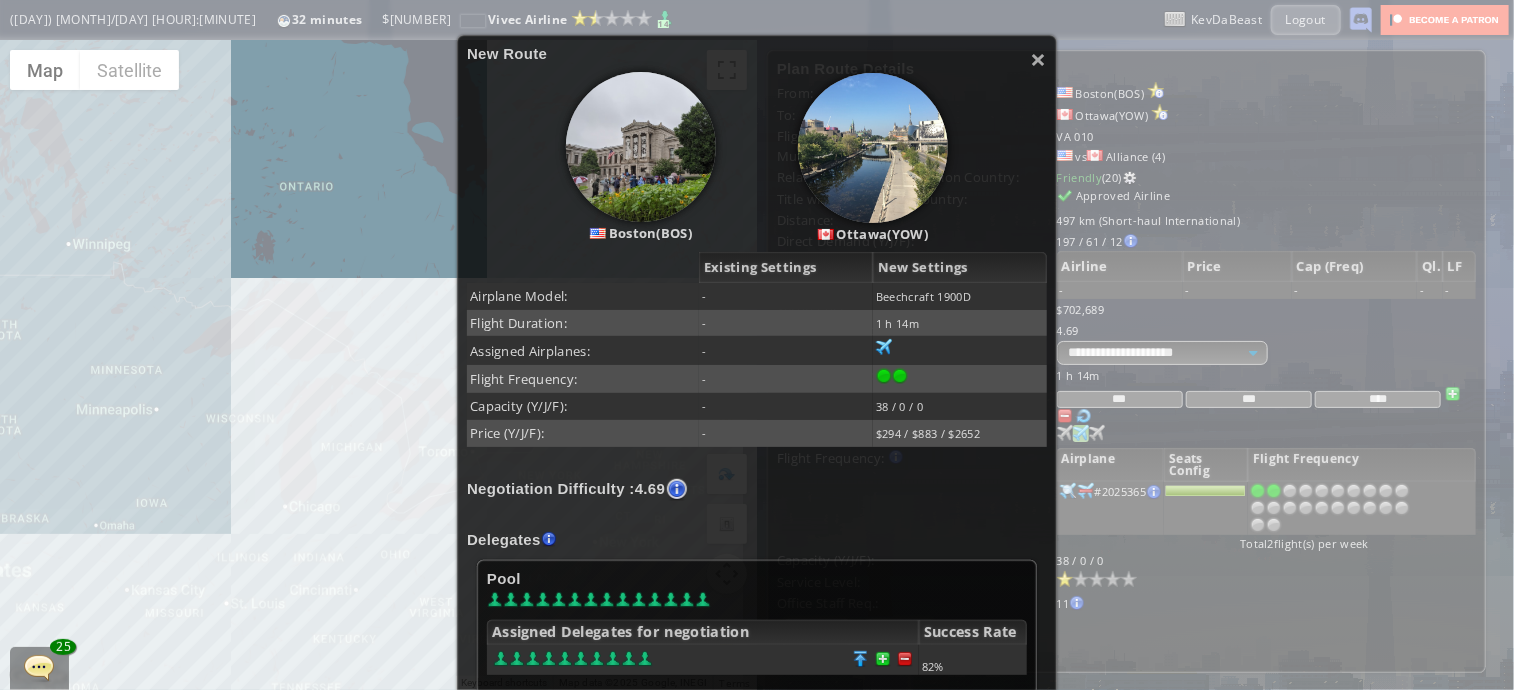 scroll, scrollTop: 308, scrollLeft: 0, axis: vertical 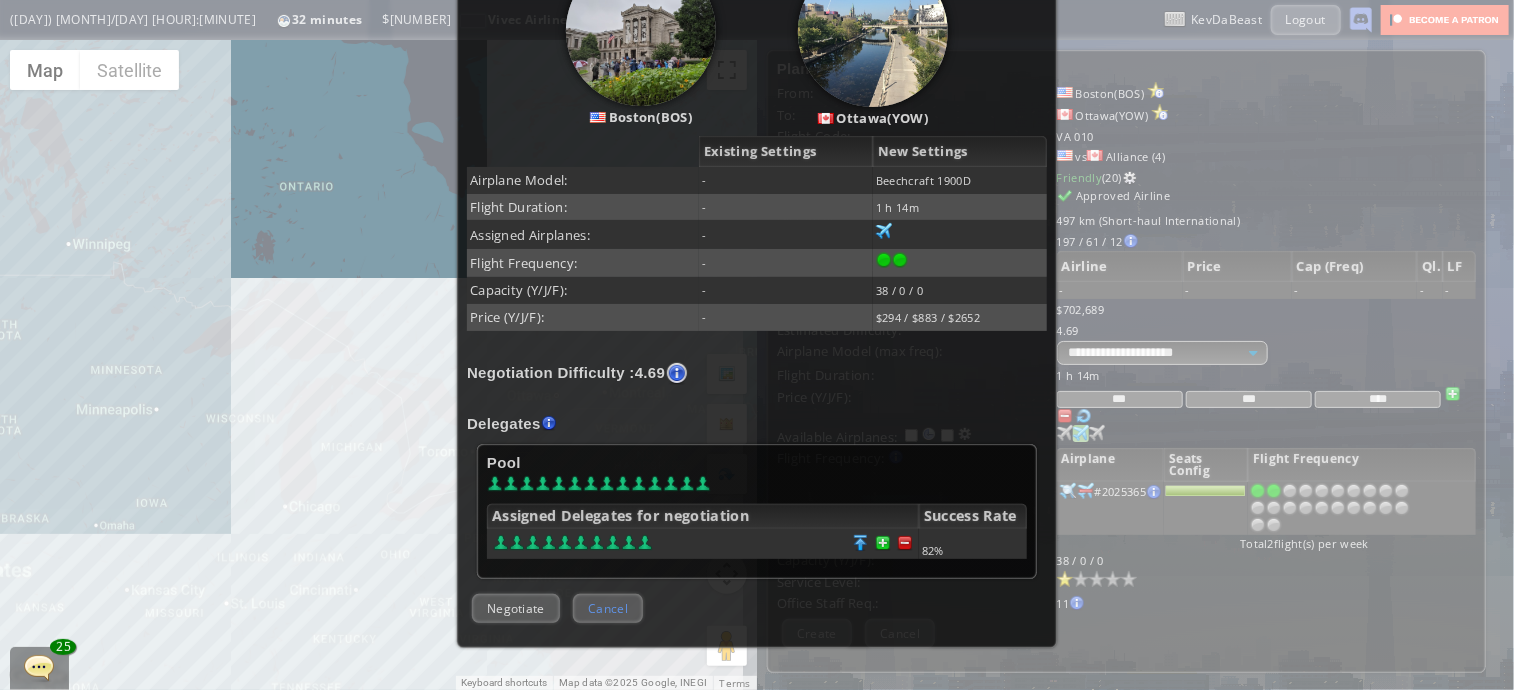 click on "Cancel" at bounding box center (608, 608) 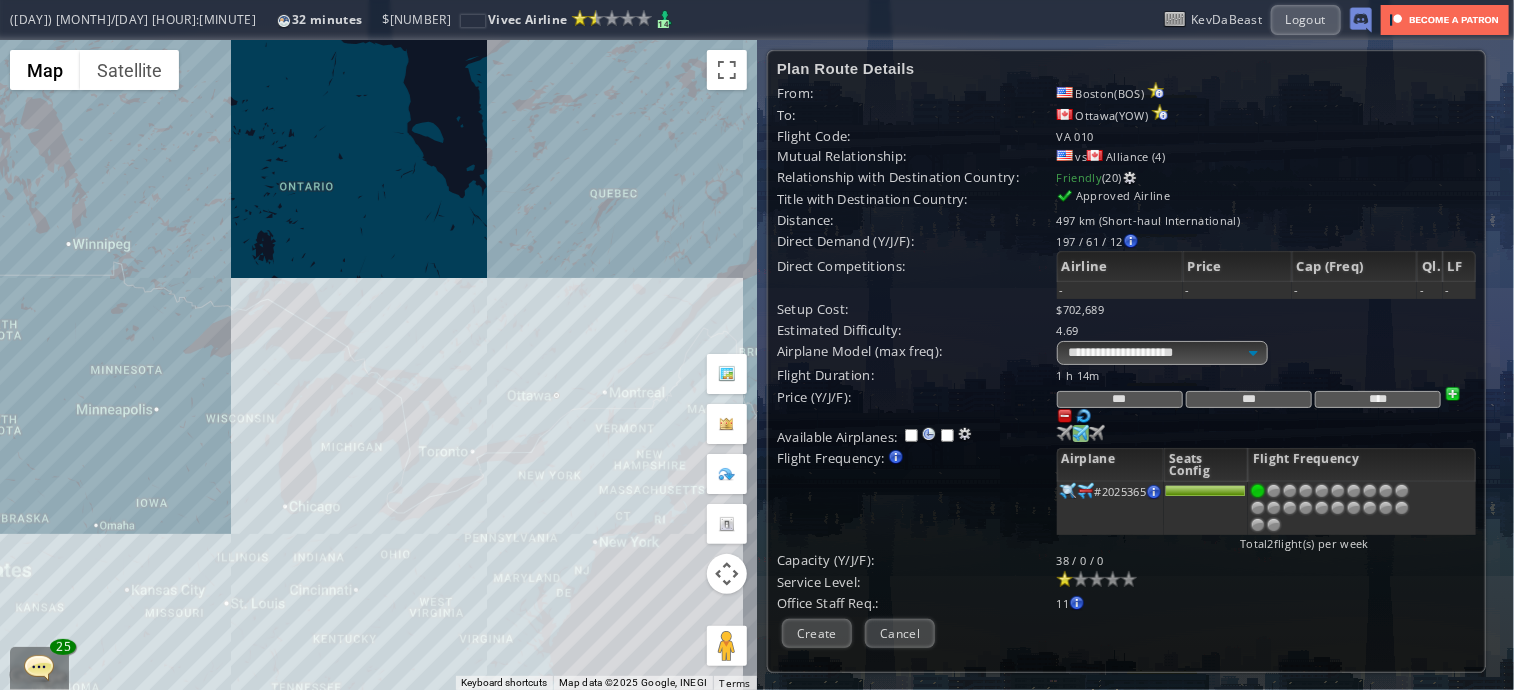 click at bounding box center (1258, 491) 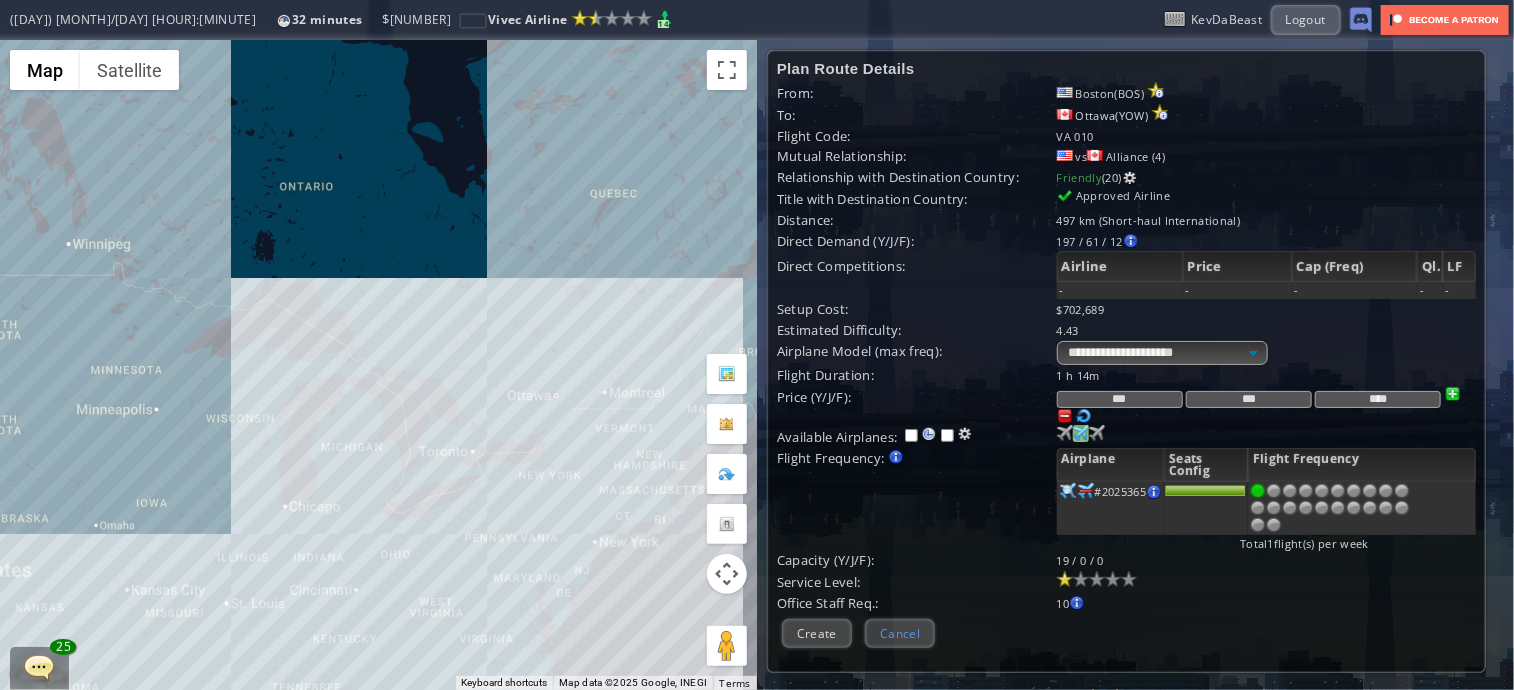 click on "Cancel" at bounding box center [900, 633] 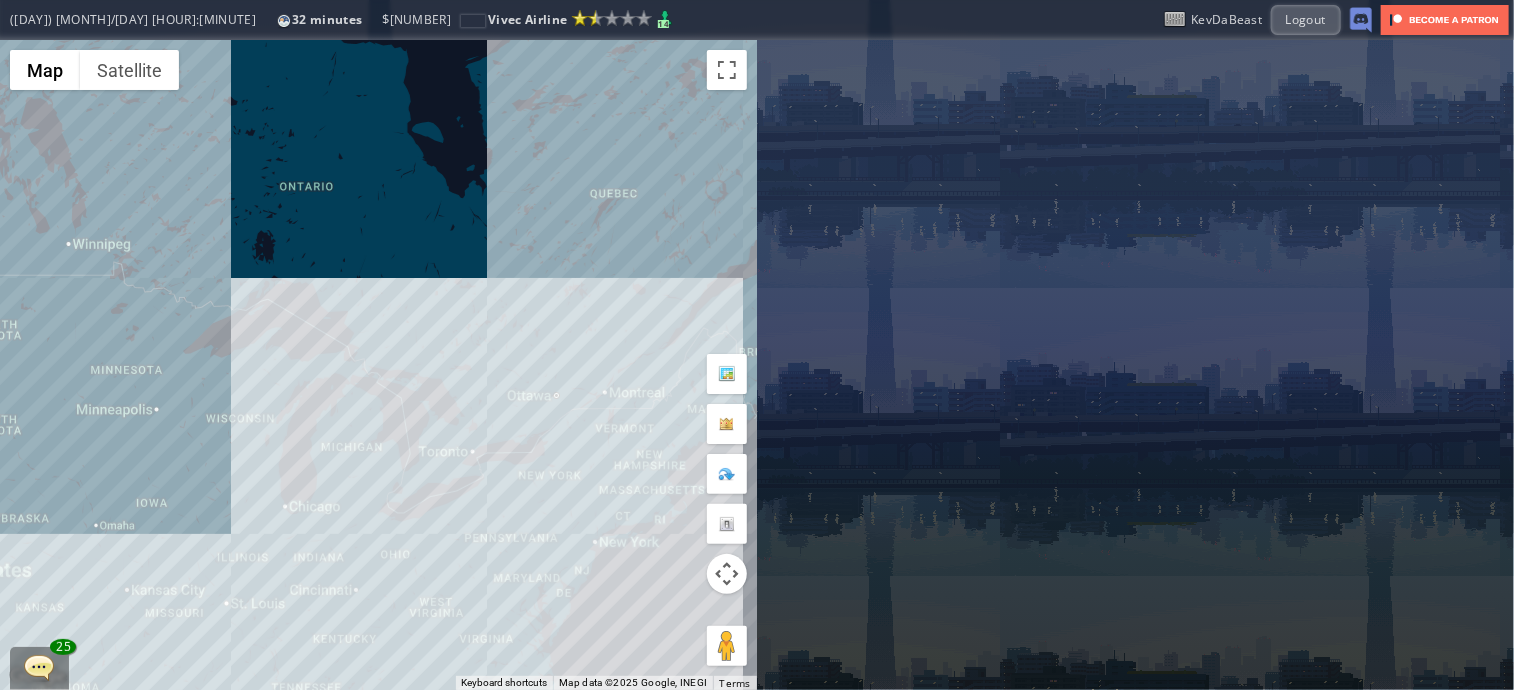 click on "To navigate, press the arrow keys." at bounding box center (378, 365) 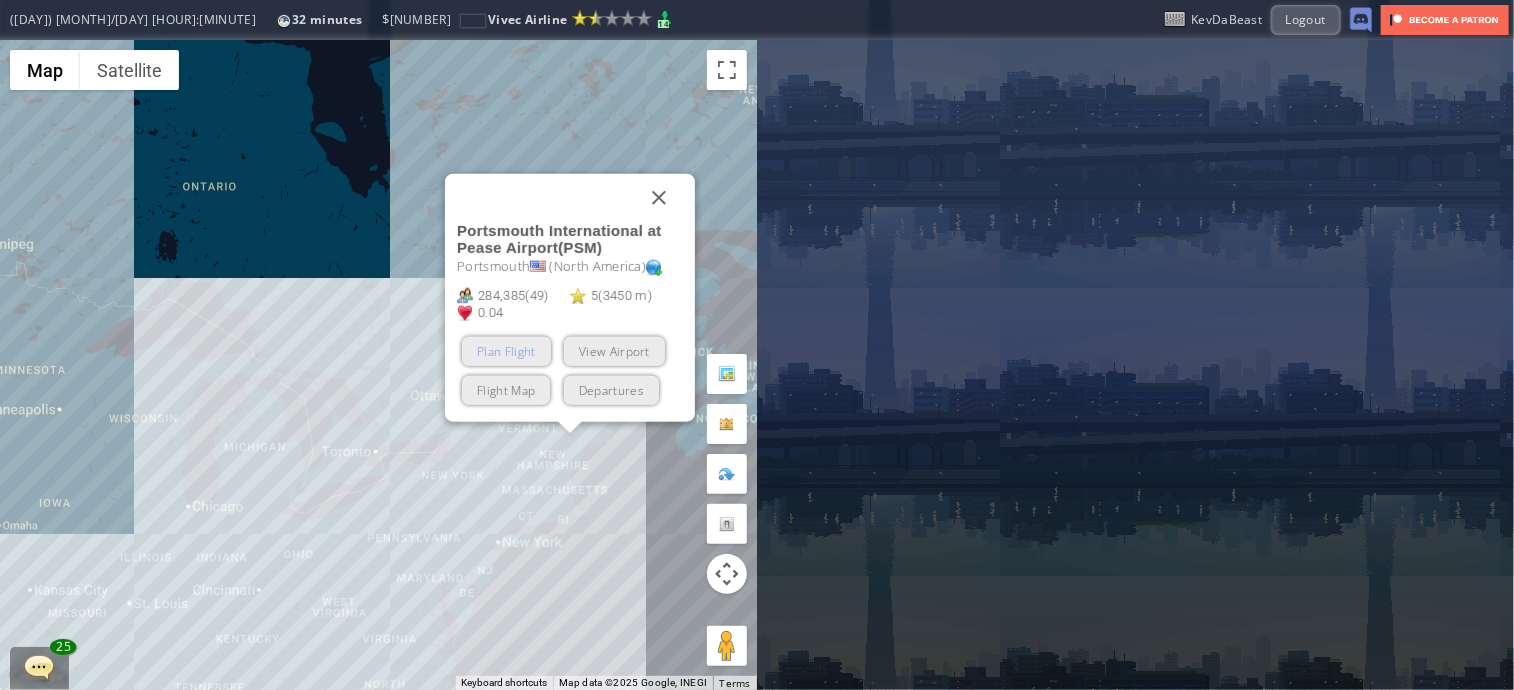 click on "Plan Flight" at bounding box center (506, 351) 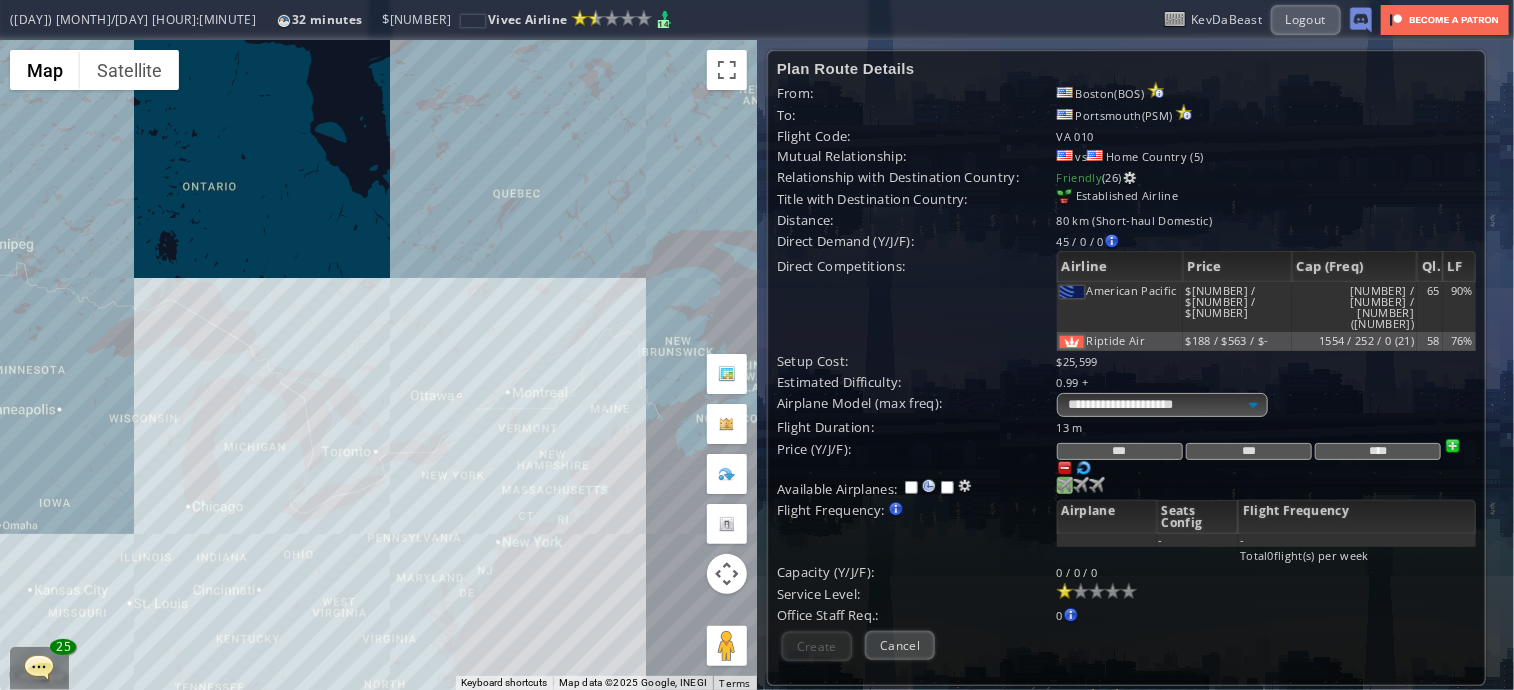 click at bounding box center (1065, 485) 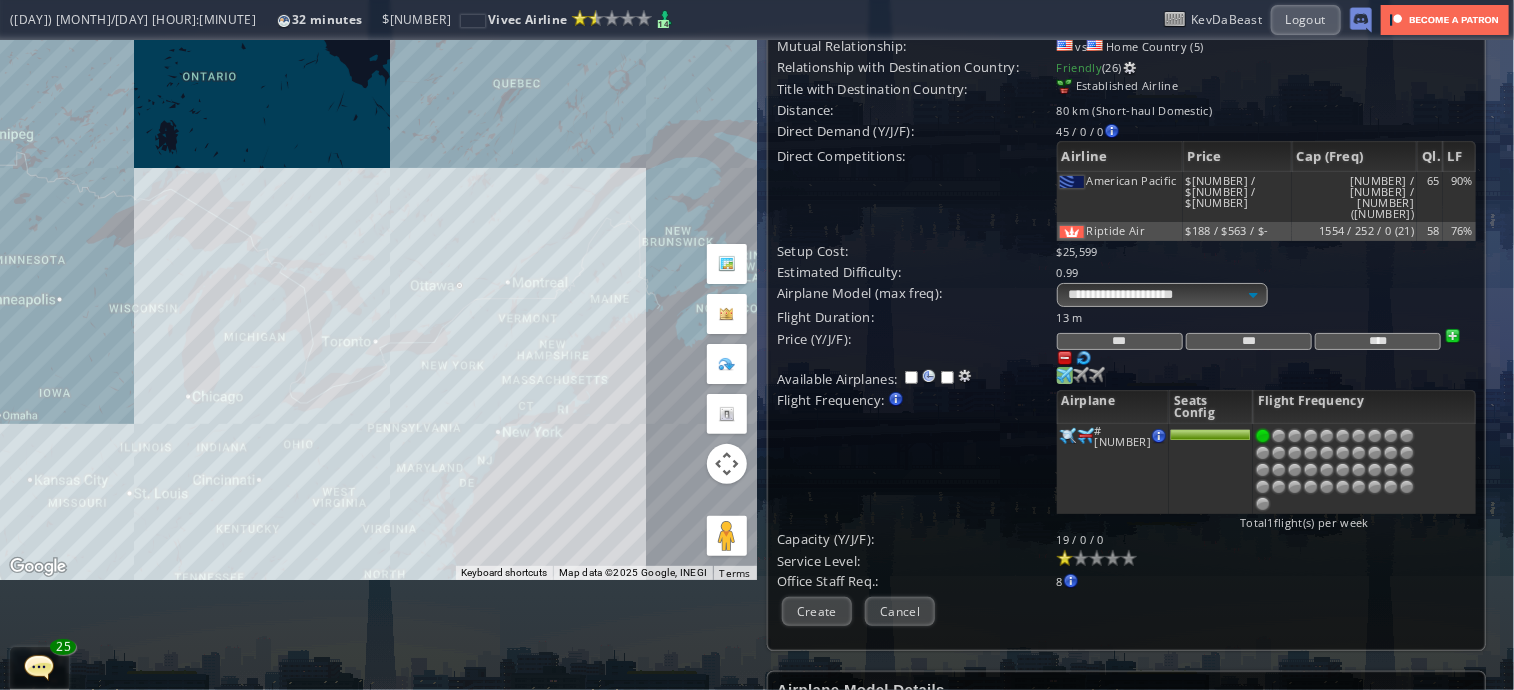 scroll, scrollTop: 111, scrollLeft: 0, axis: vertical 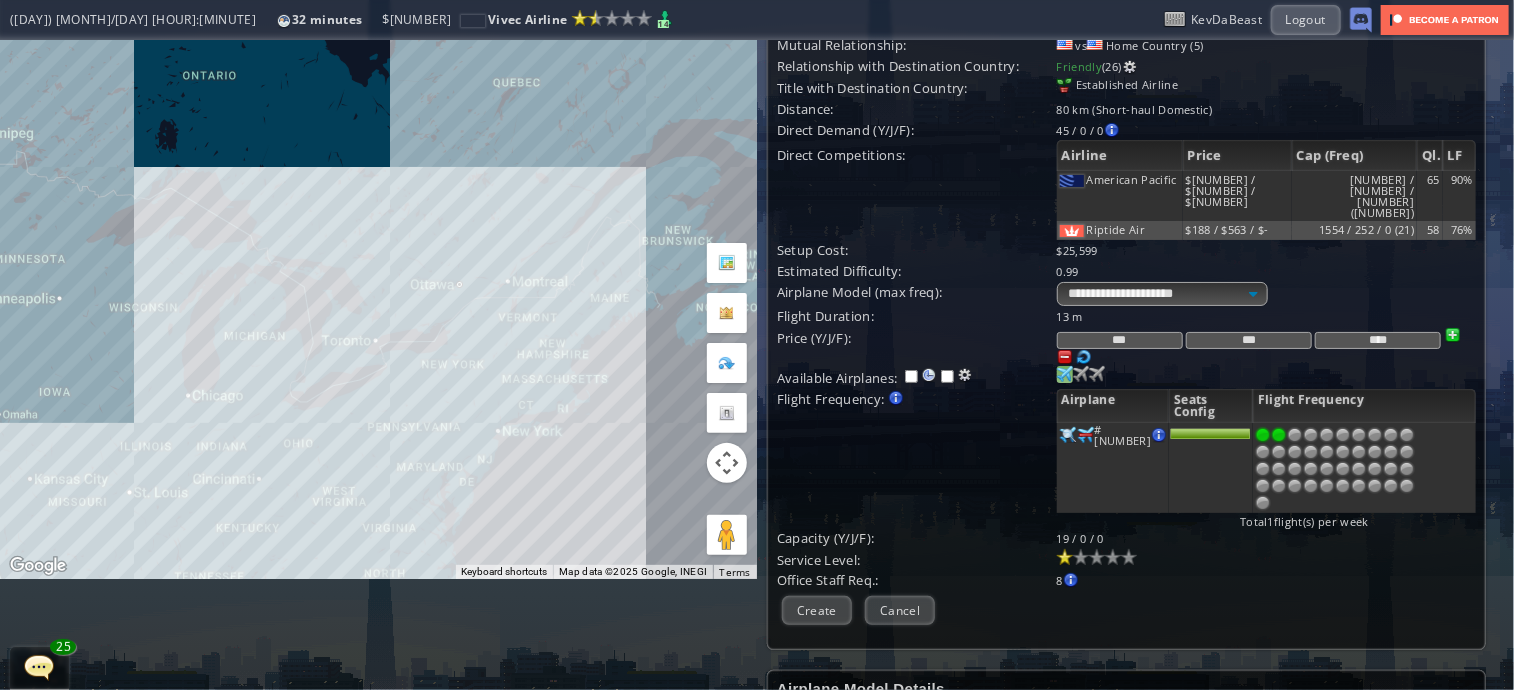 click at bounding box center (1279, 435) 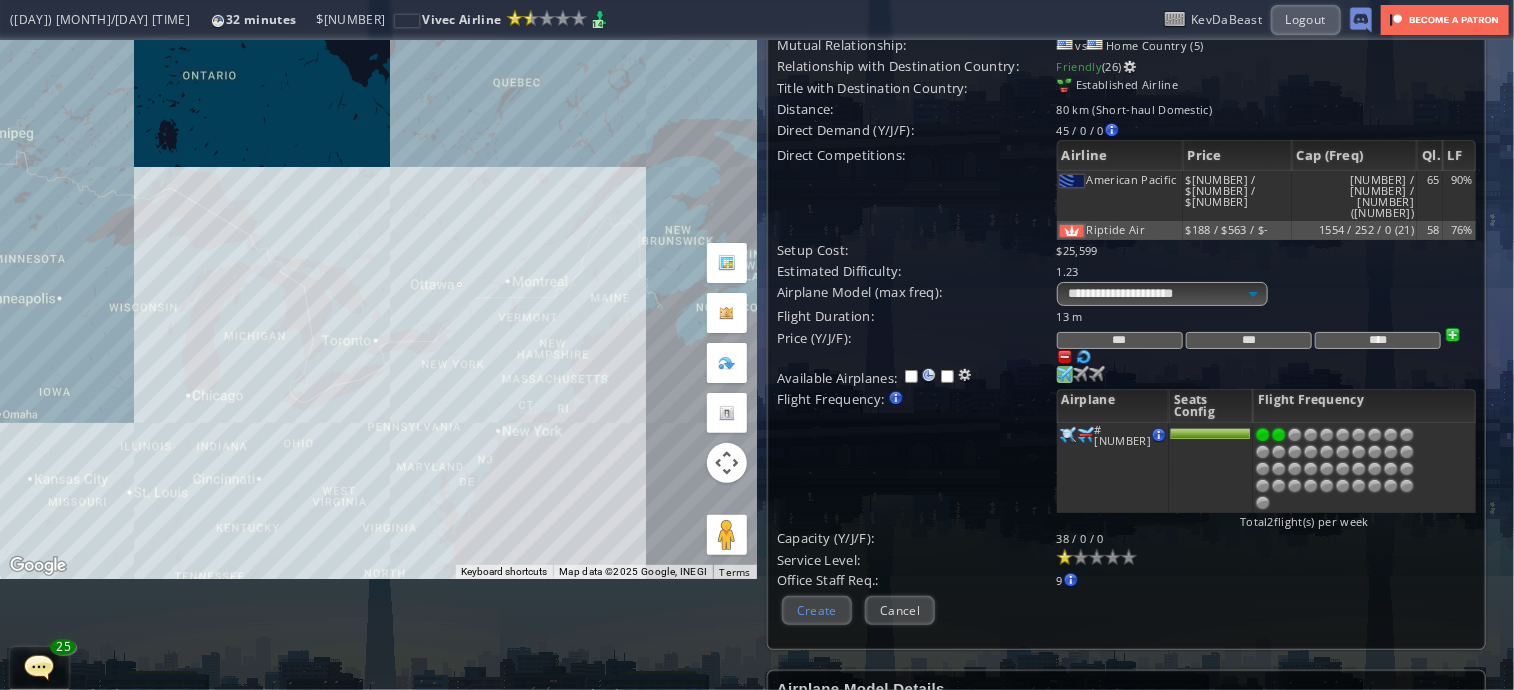 click on "Create" at bounding box center [817, 610] 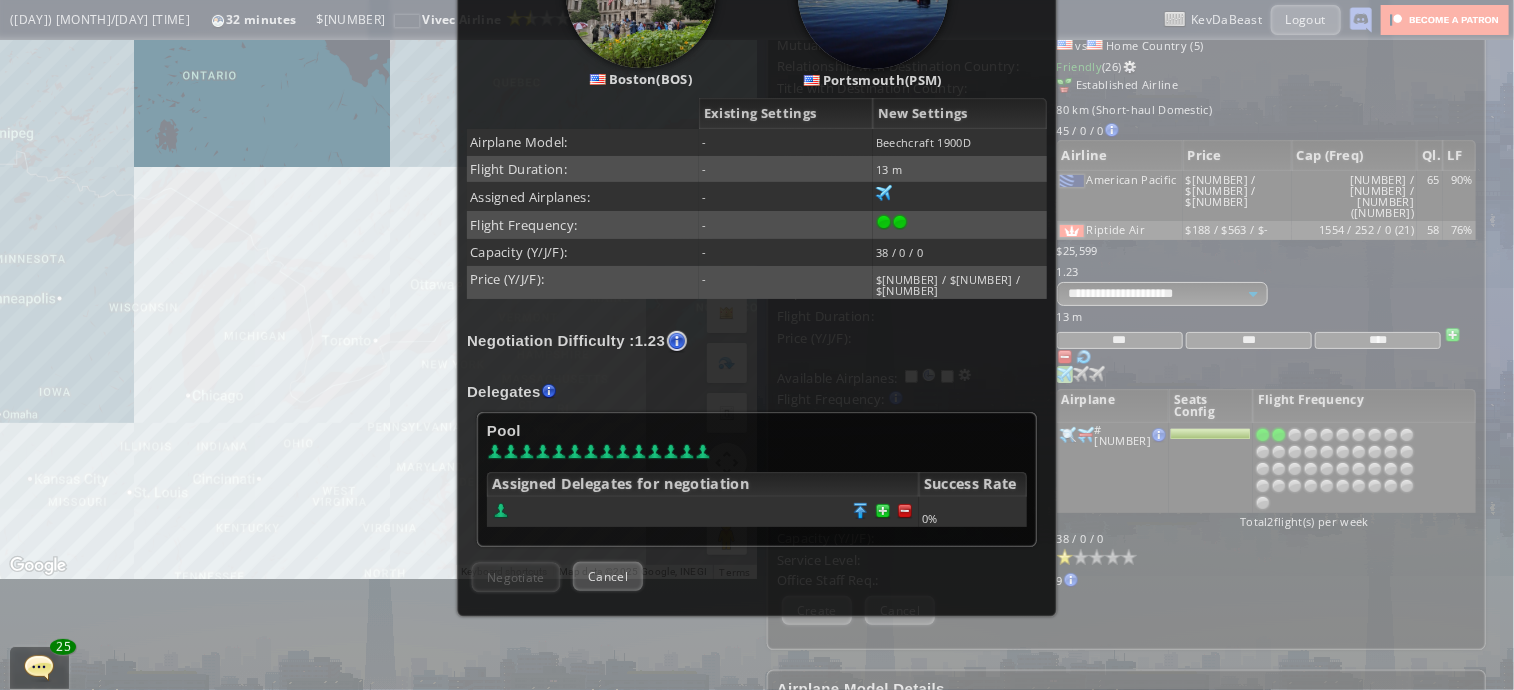 scroll, scrollTop: 347, scrollLeft: 0, axis: vertical 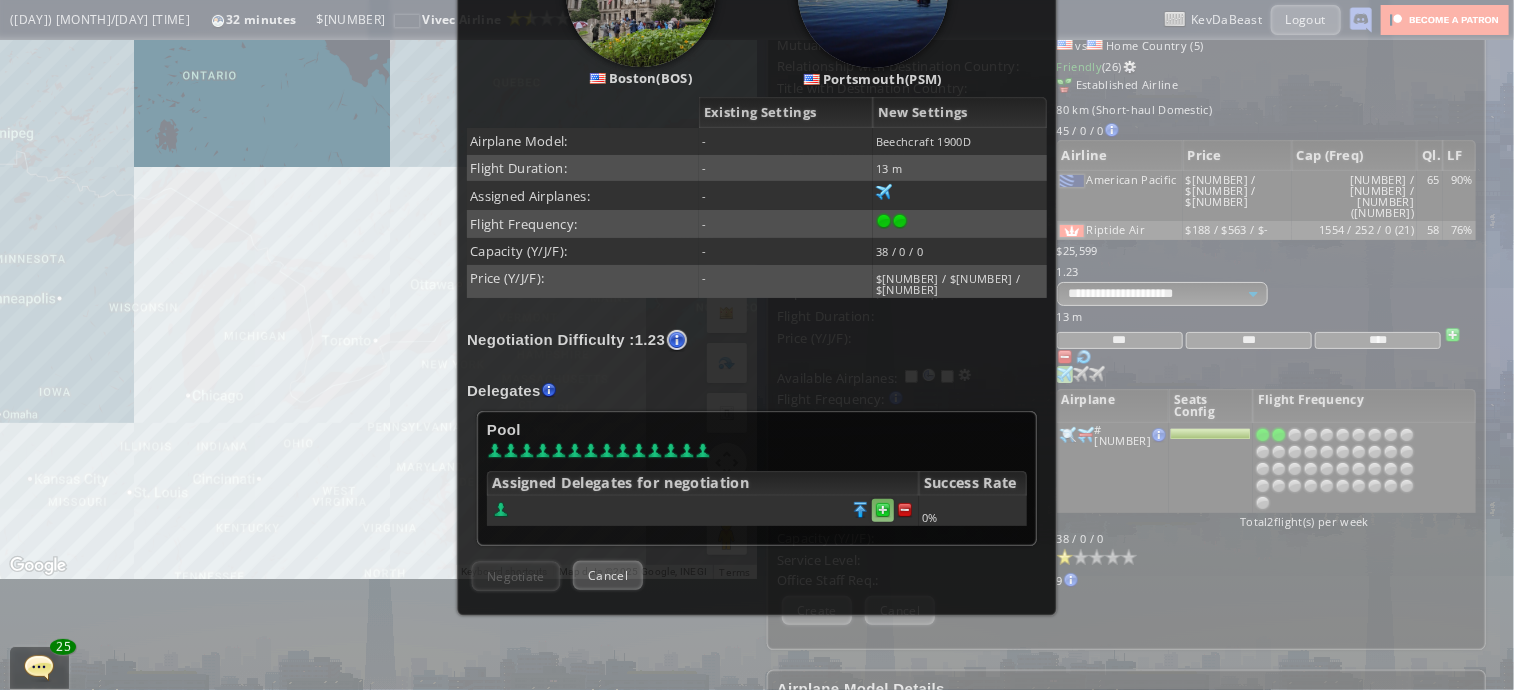 click at bounding box center (905, 510) 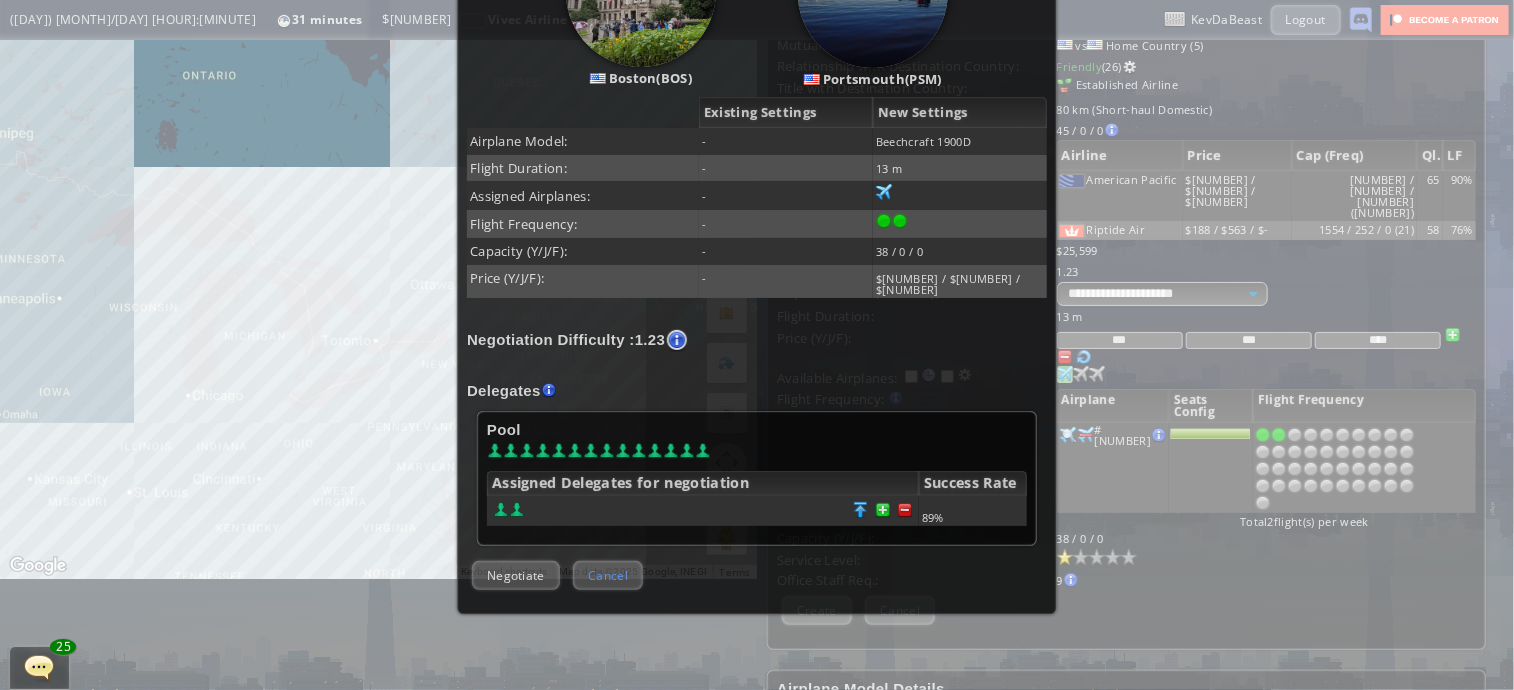 click on "Cancel" at bounding box center (608, 575) 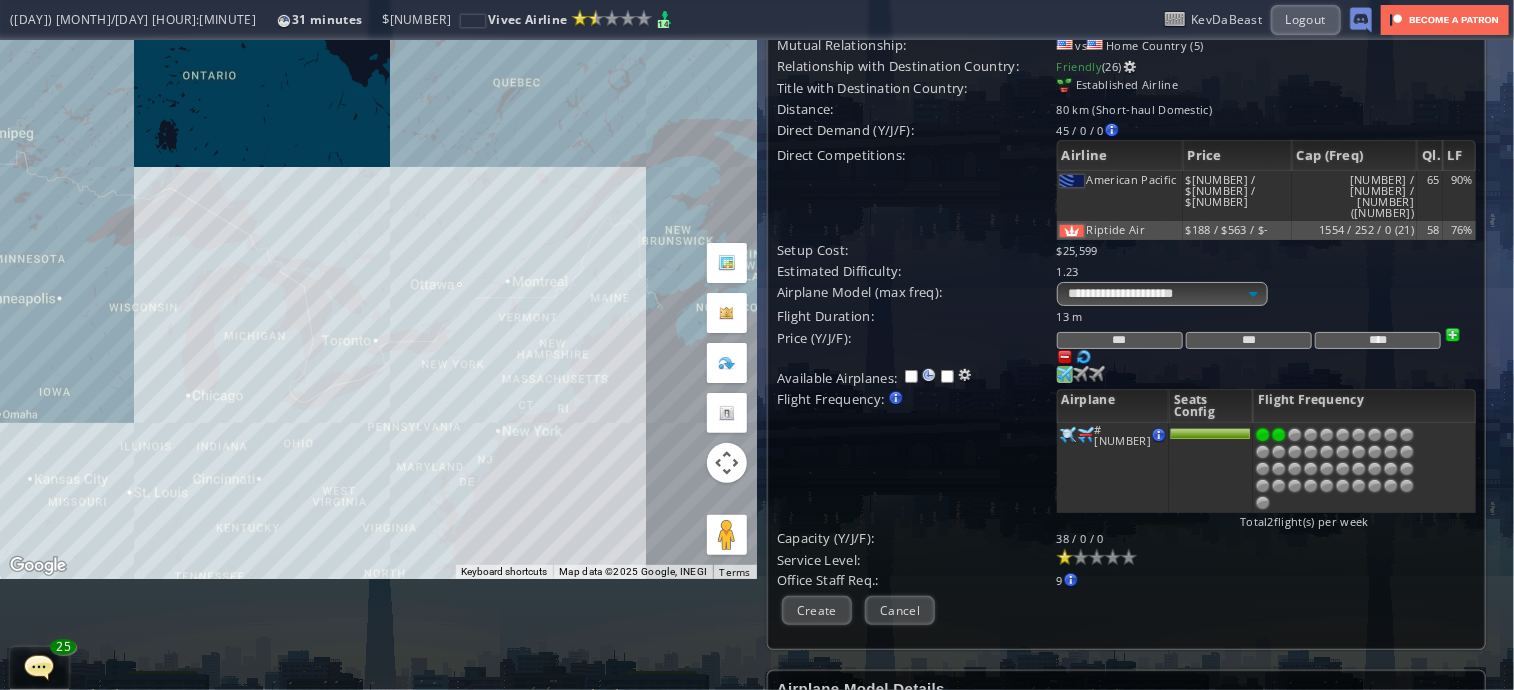 click on "To navigate, press the arrow keys." at bounding box center (378, 254) 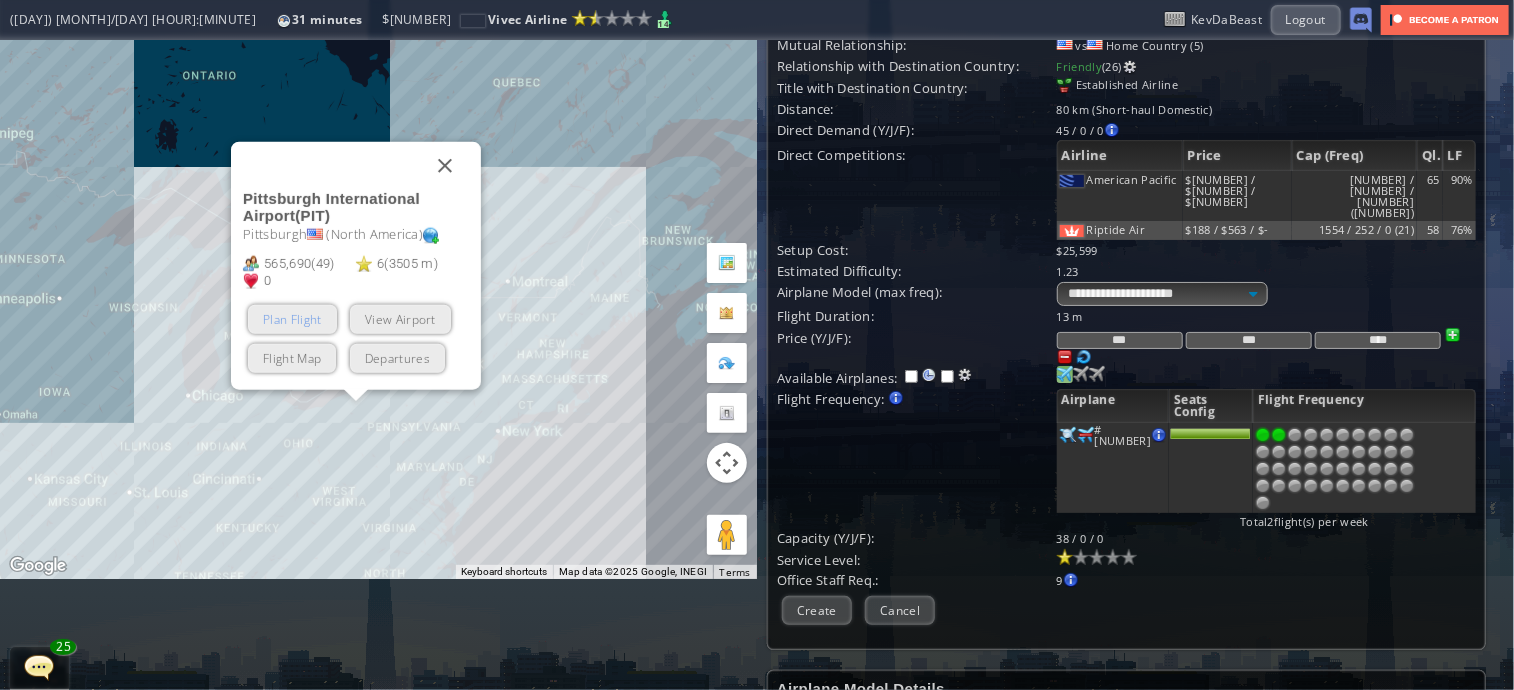 click on "Plan Flight" at bounding box center [292, 319] 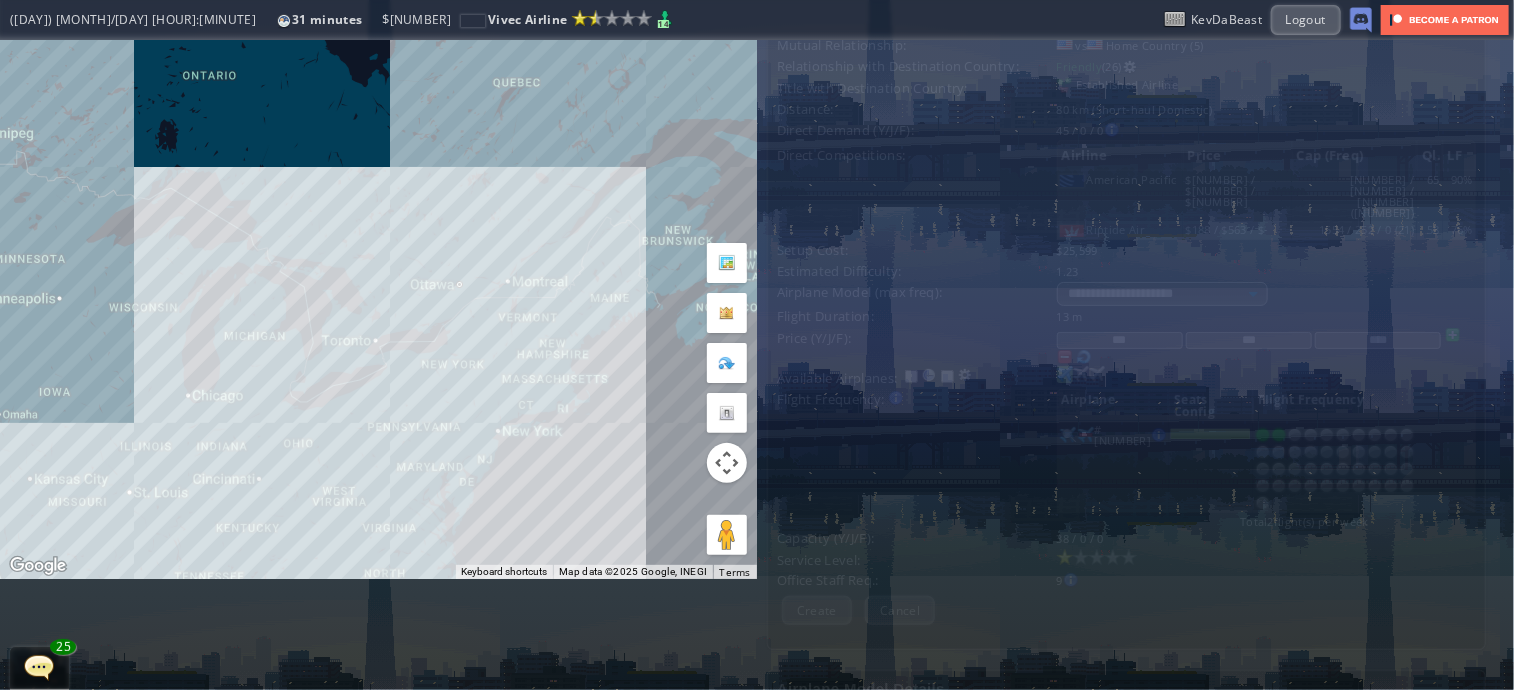 scroll, scrollTop: 0, scrollLeft: 0, axis: both 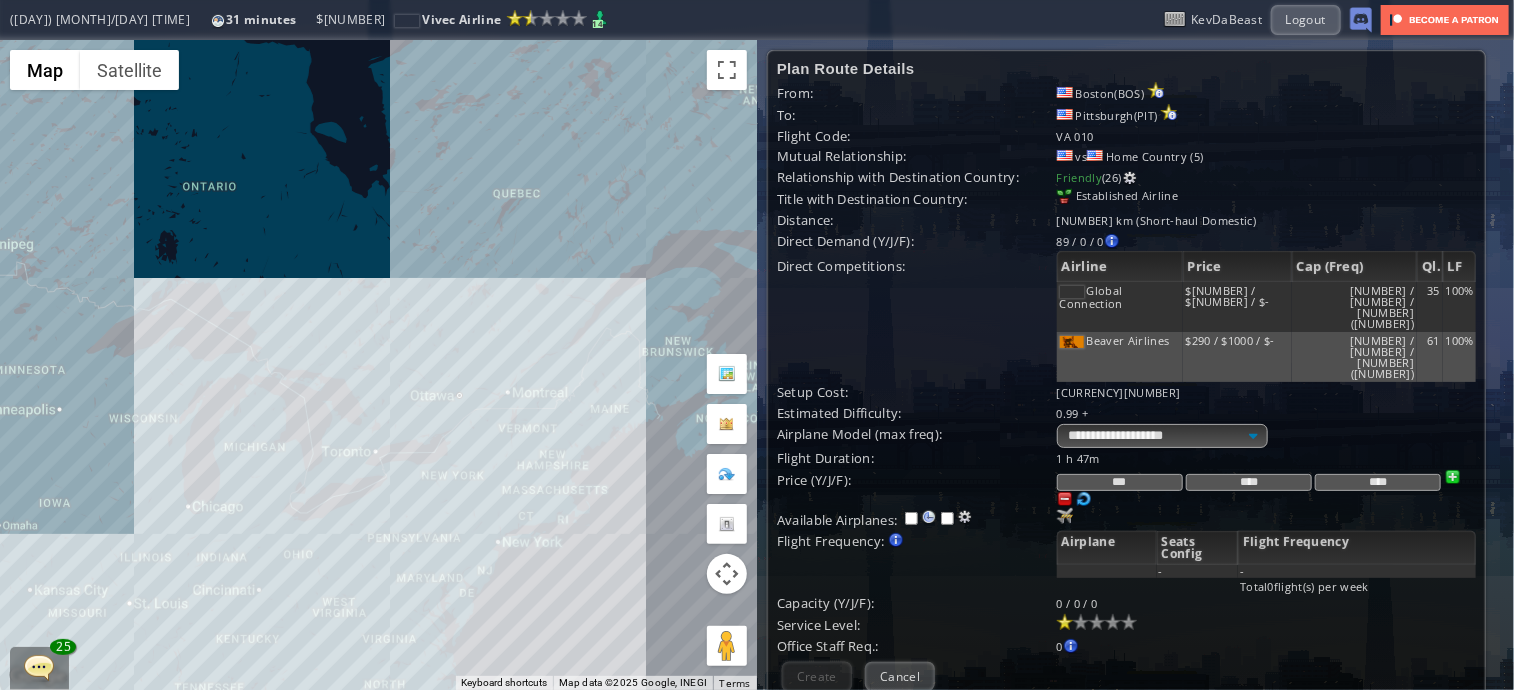click on "To navigate, press the arrow keys." at bounding box center (378, 365) 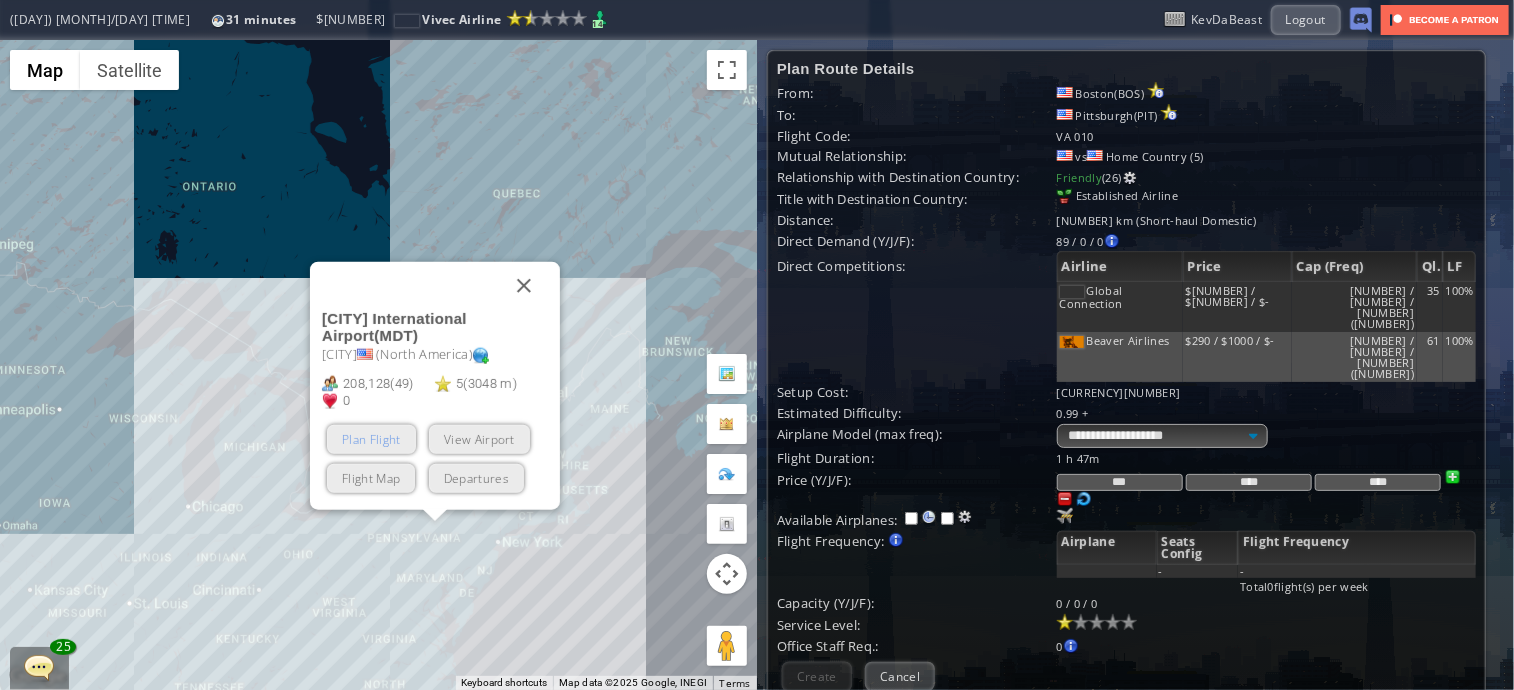 click on "Plan Flight" at bounding box center [371, 439] 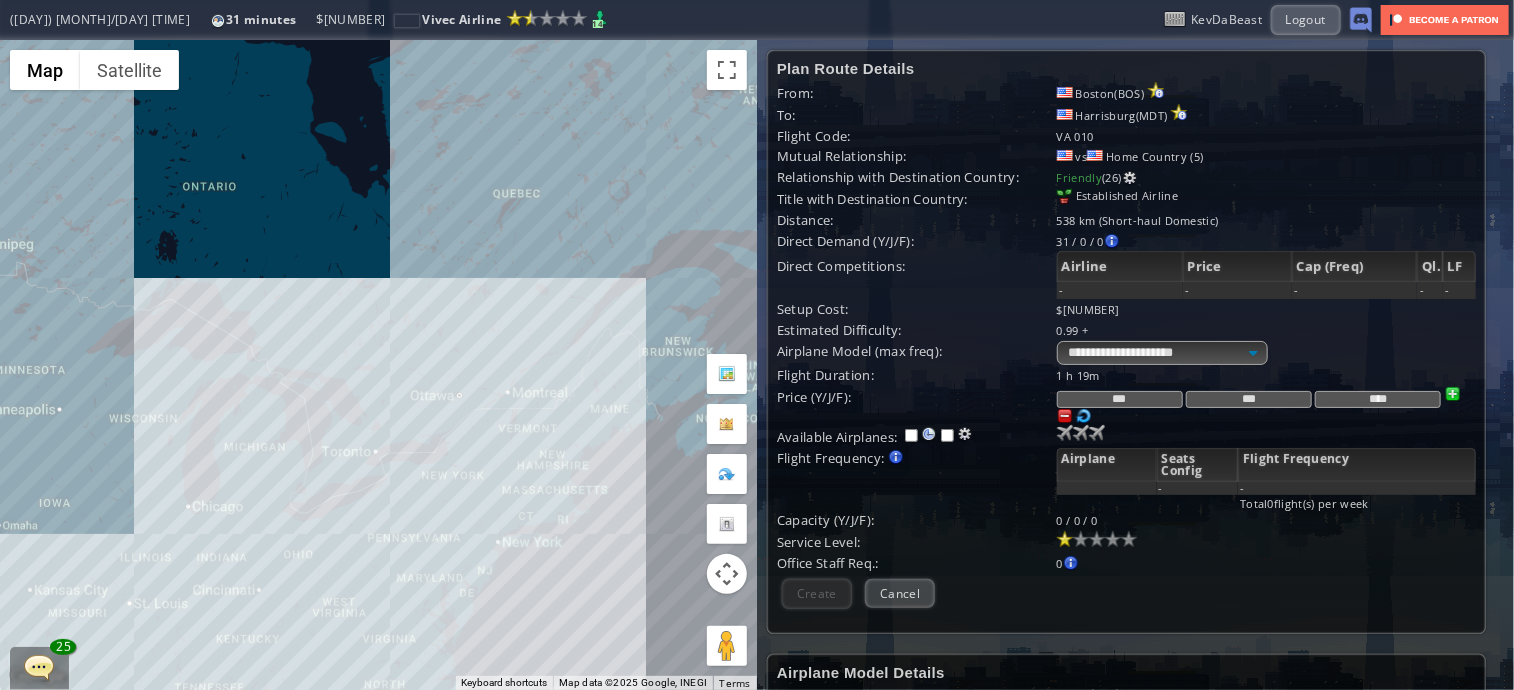 click on "To navigate, press the arrow keys." at bounding box center [378, 365] 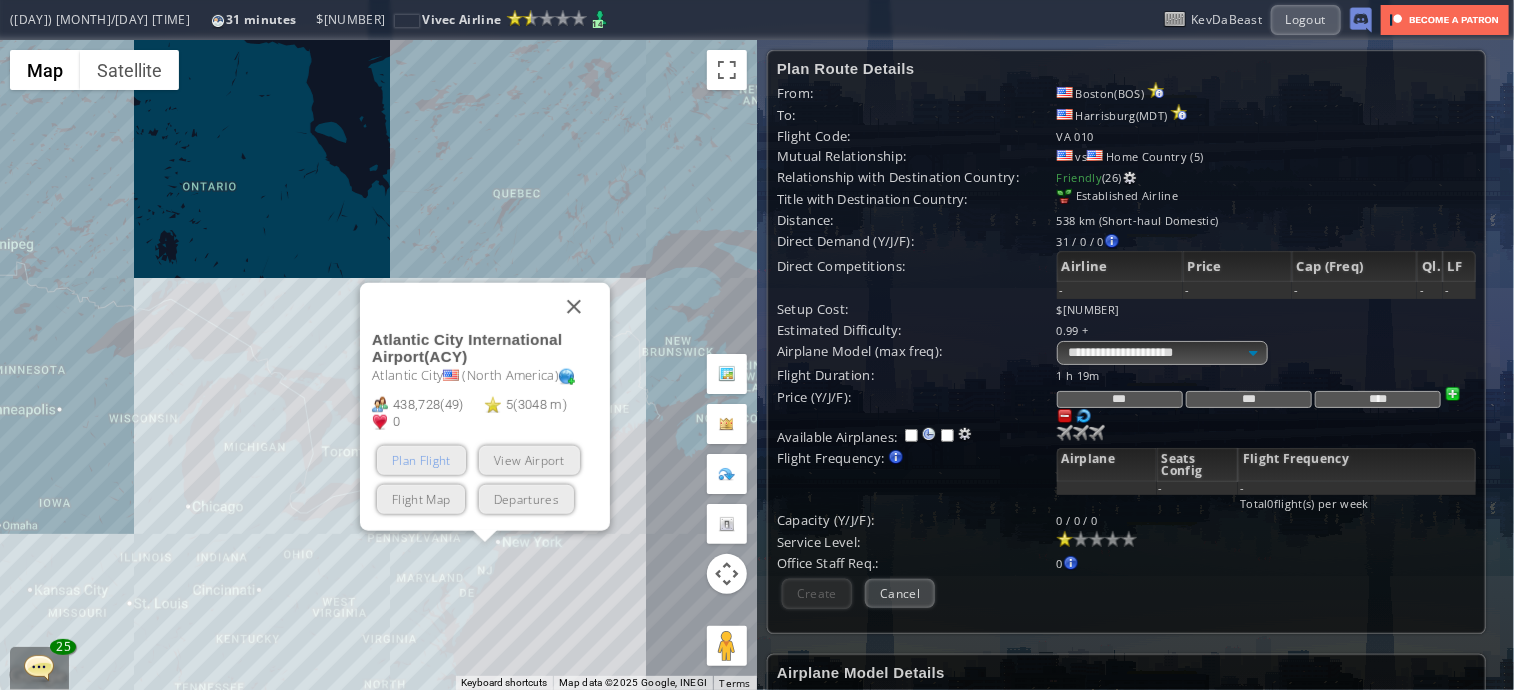 click on "Plan Flight" at bounding box center [421, 460] 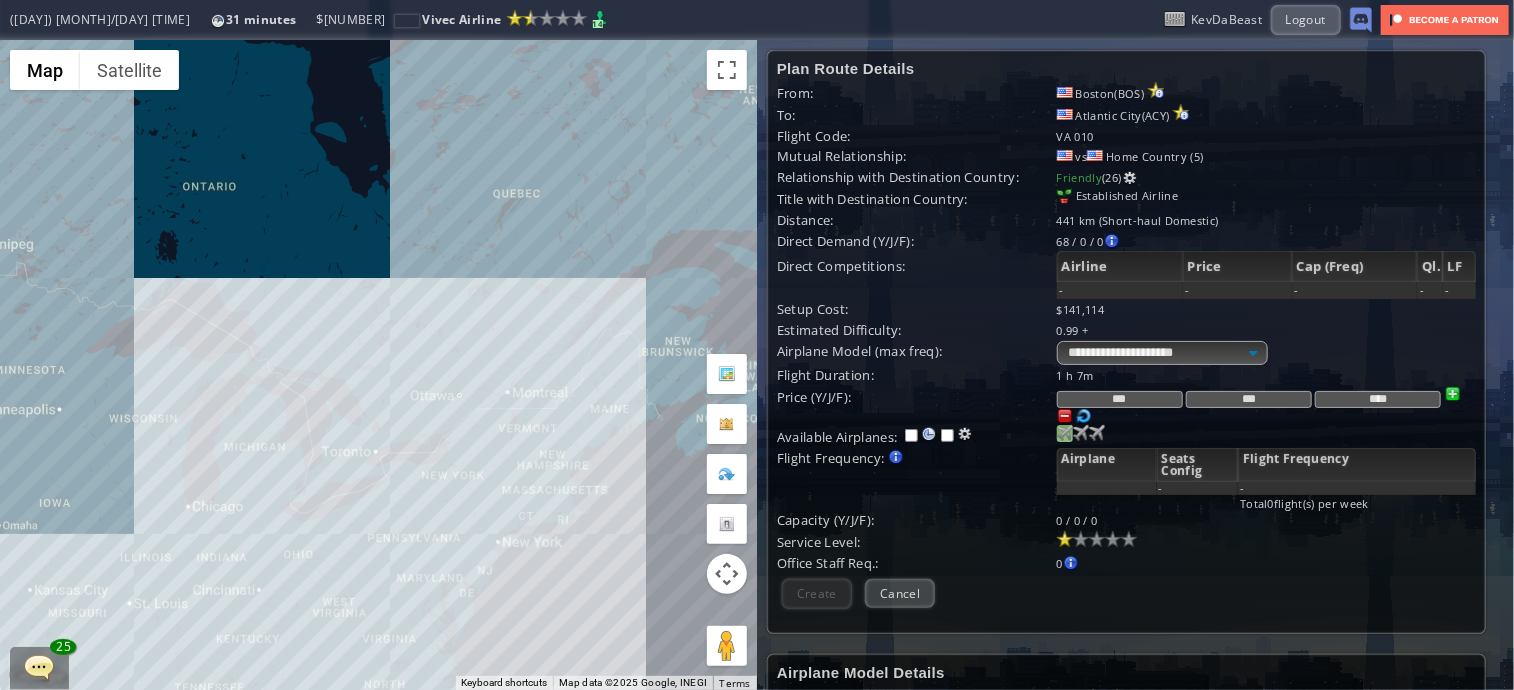 click at bounding box center (1065, 433) 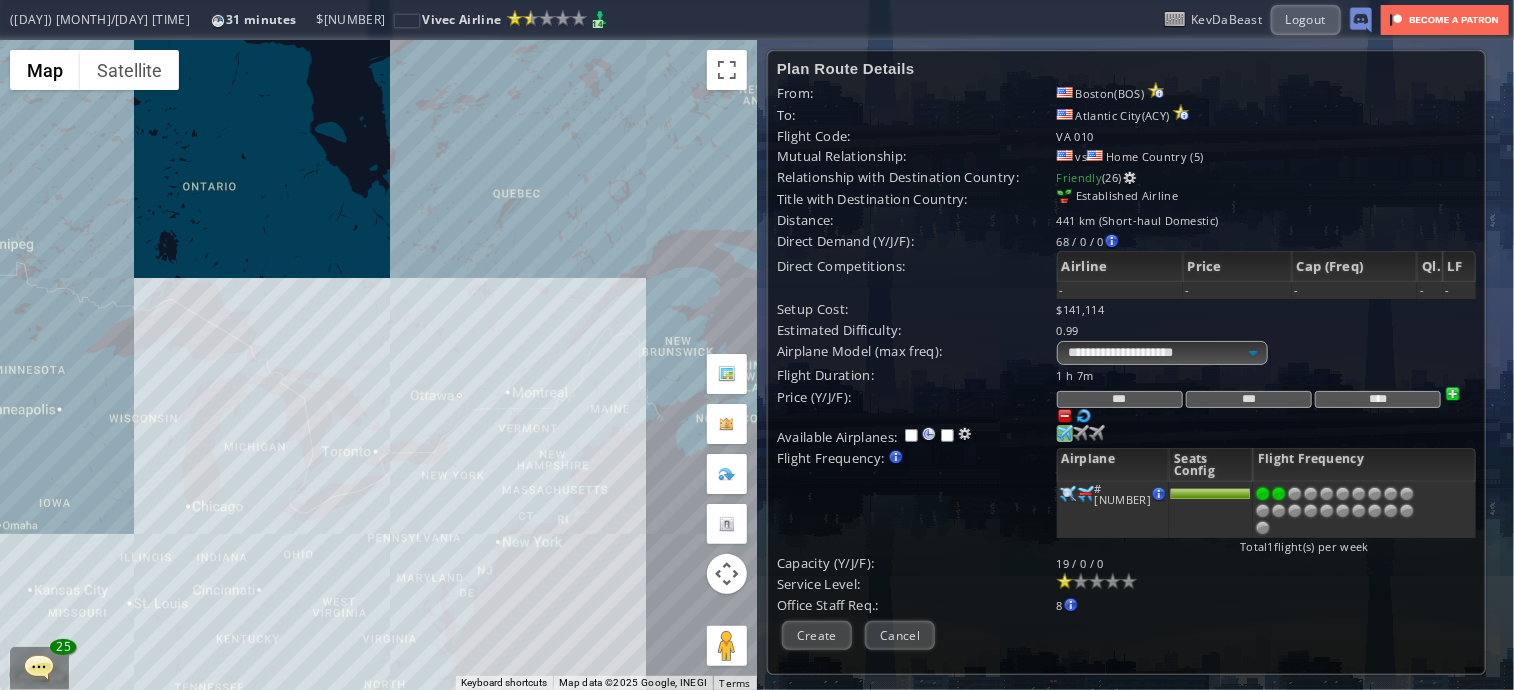 click at bounding box center [1279, 494] 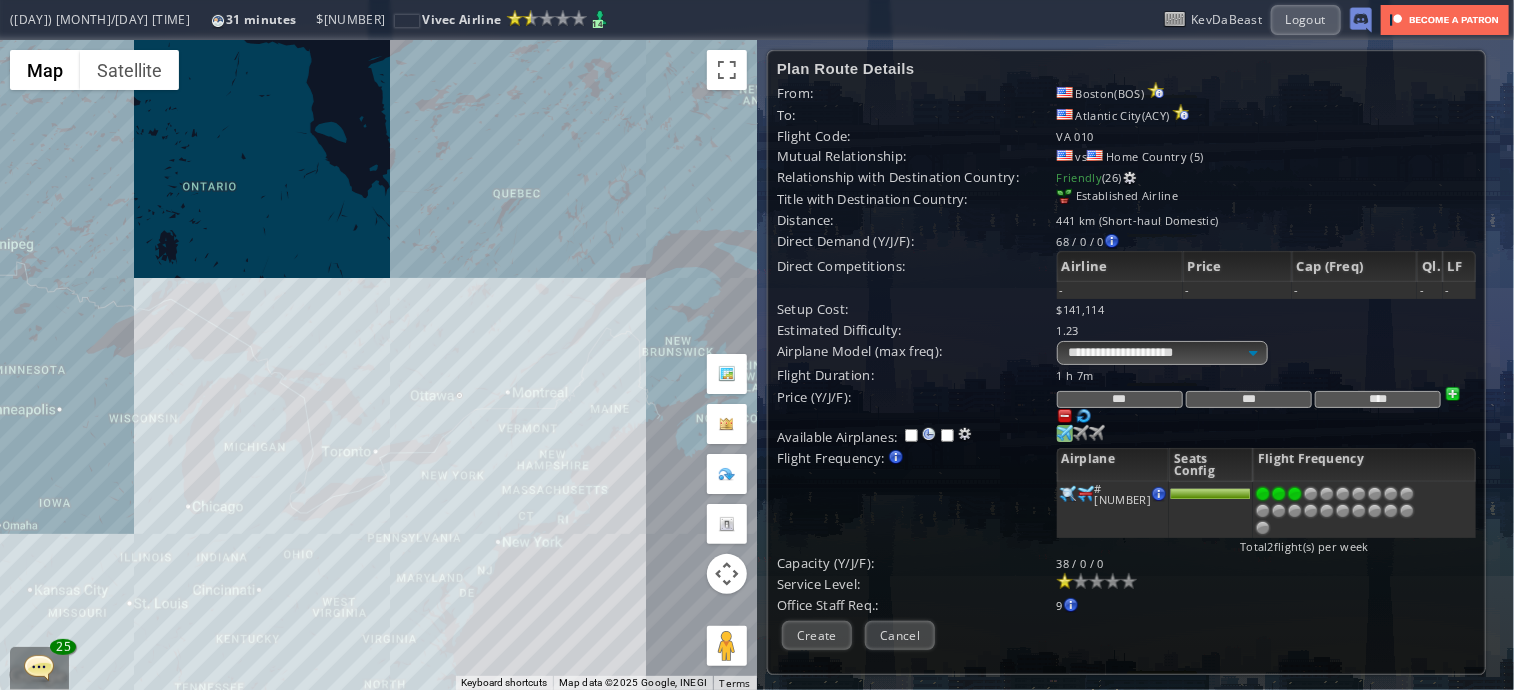 click at bounding box center (1295, 494) 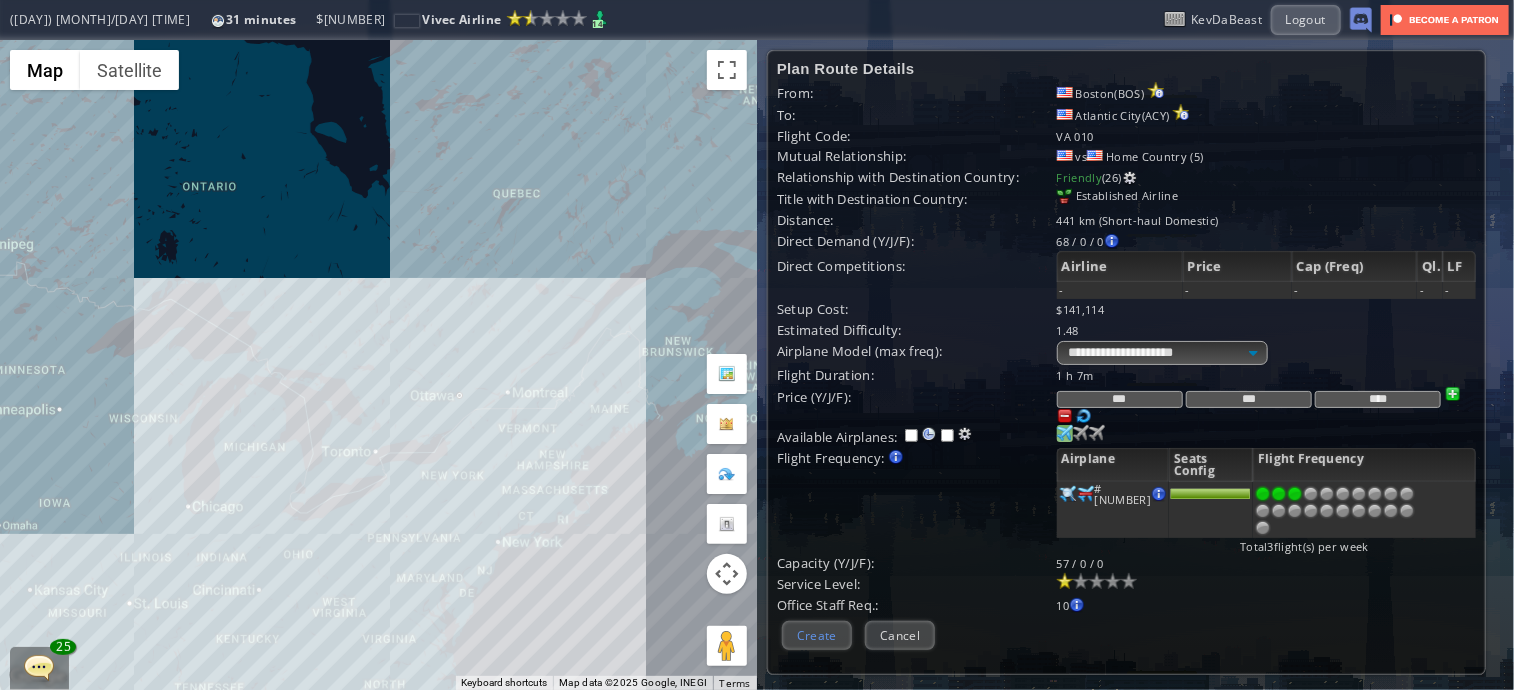 click on "Create" at bounding box center (817, 635) 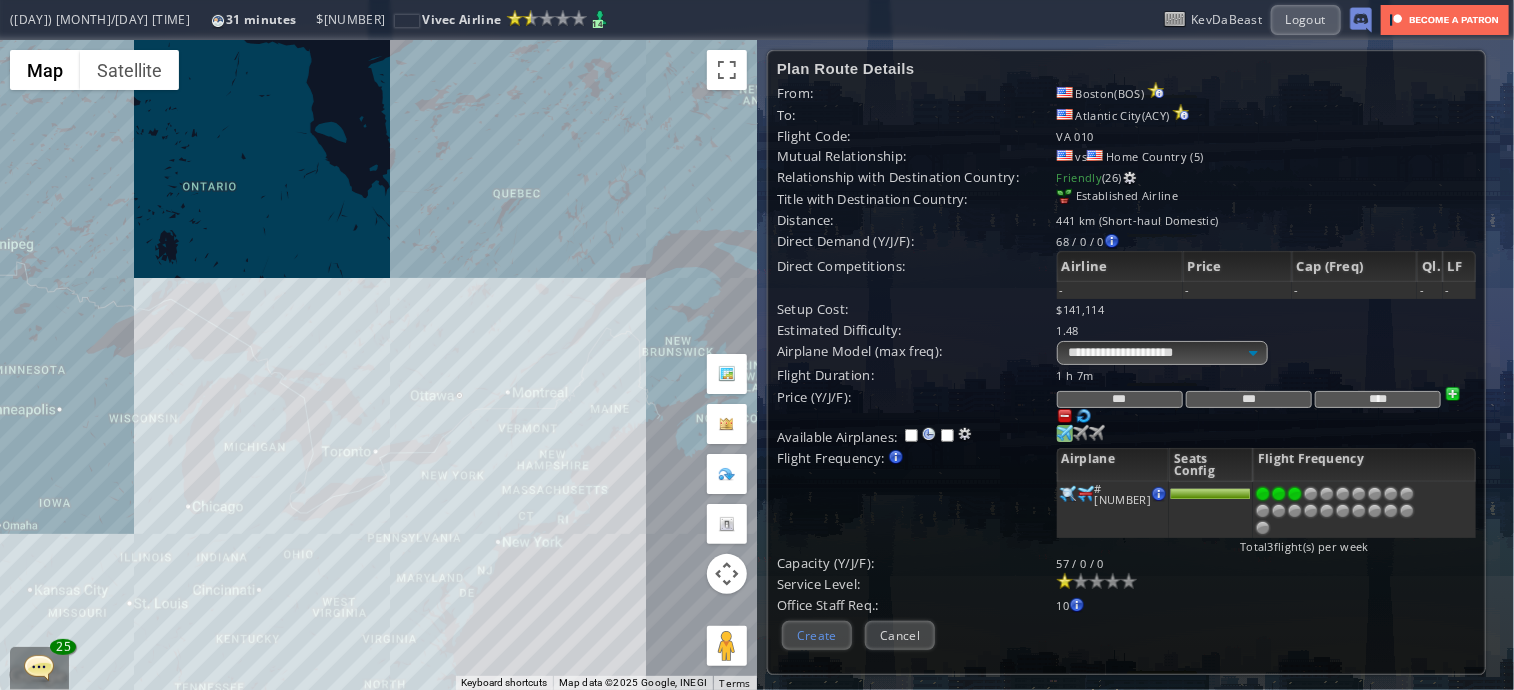 scroll, scrollTop: 192, scrollLeft: 0, axis: vertical 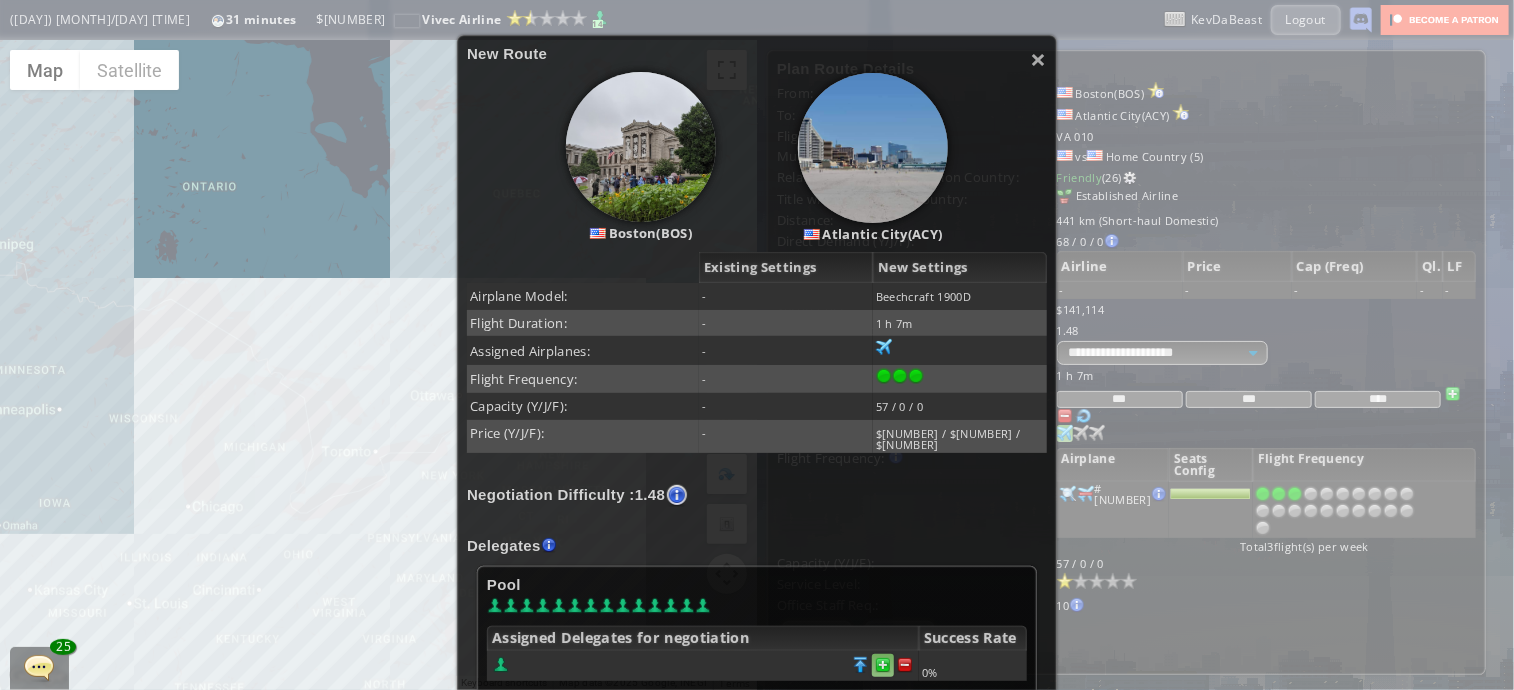 click at bounding box center (905, 665) 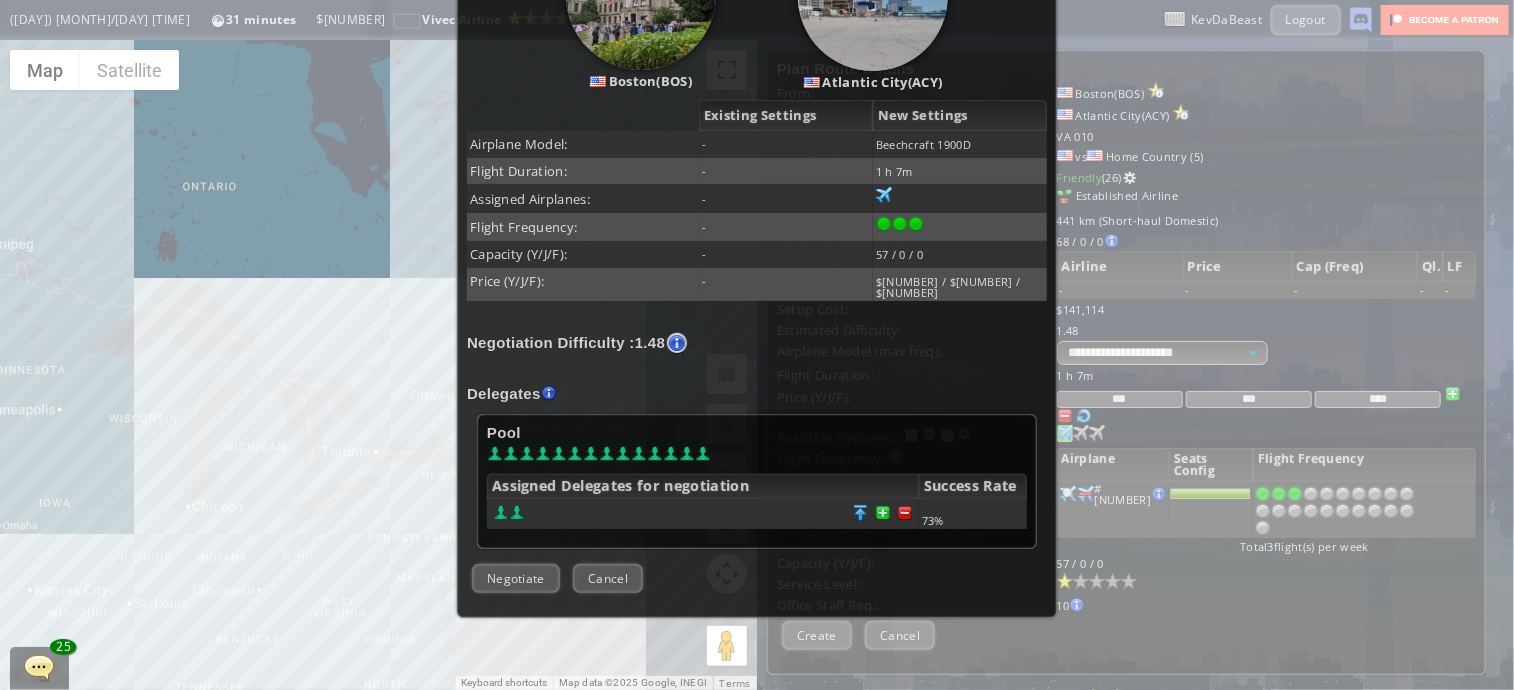 scroll, scrollTop: 346, scrollLeft: 0, axis: vertical 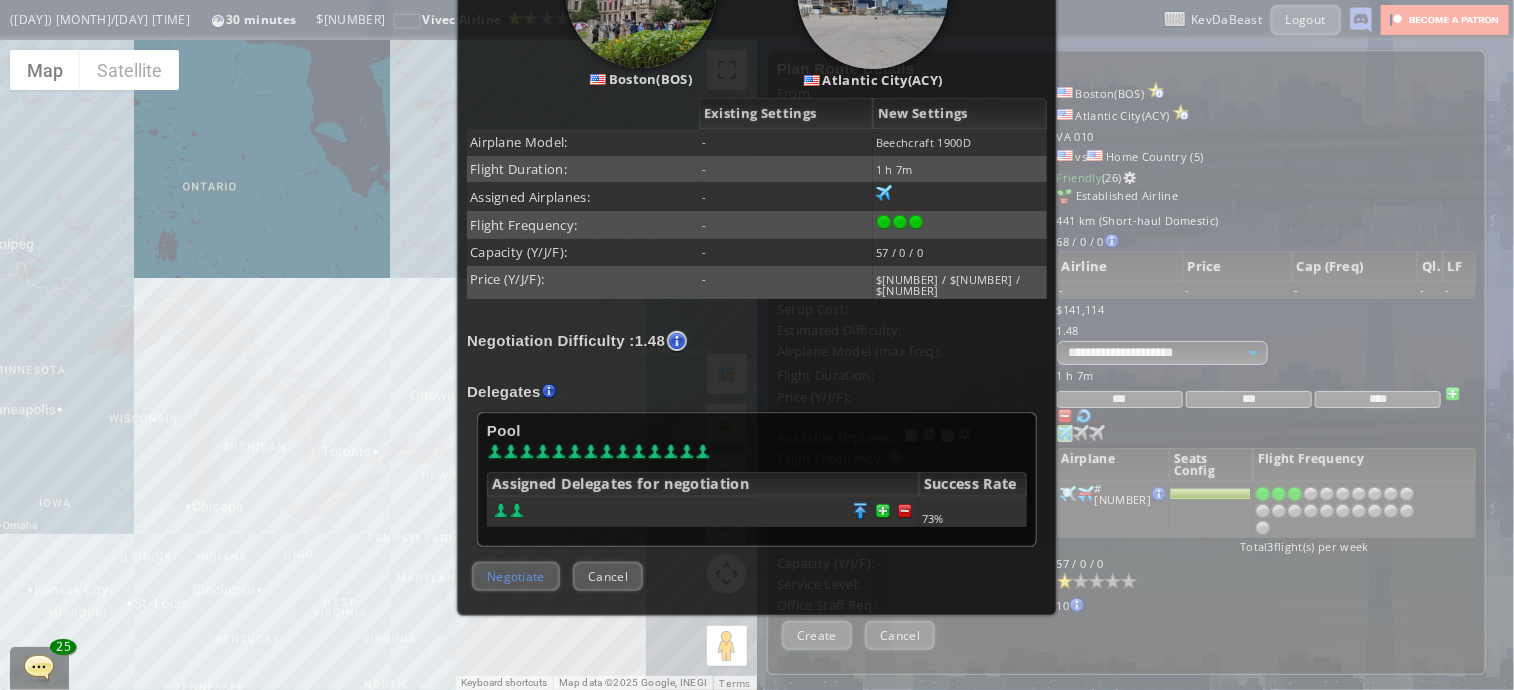 click on "Negotiate" at bounding box center [516, 576] 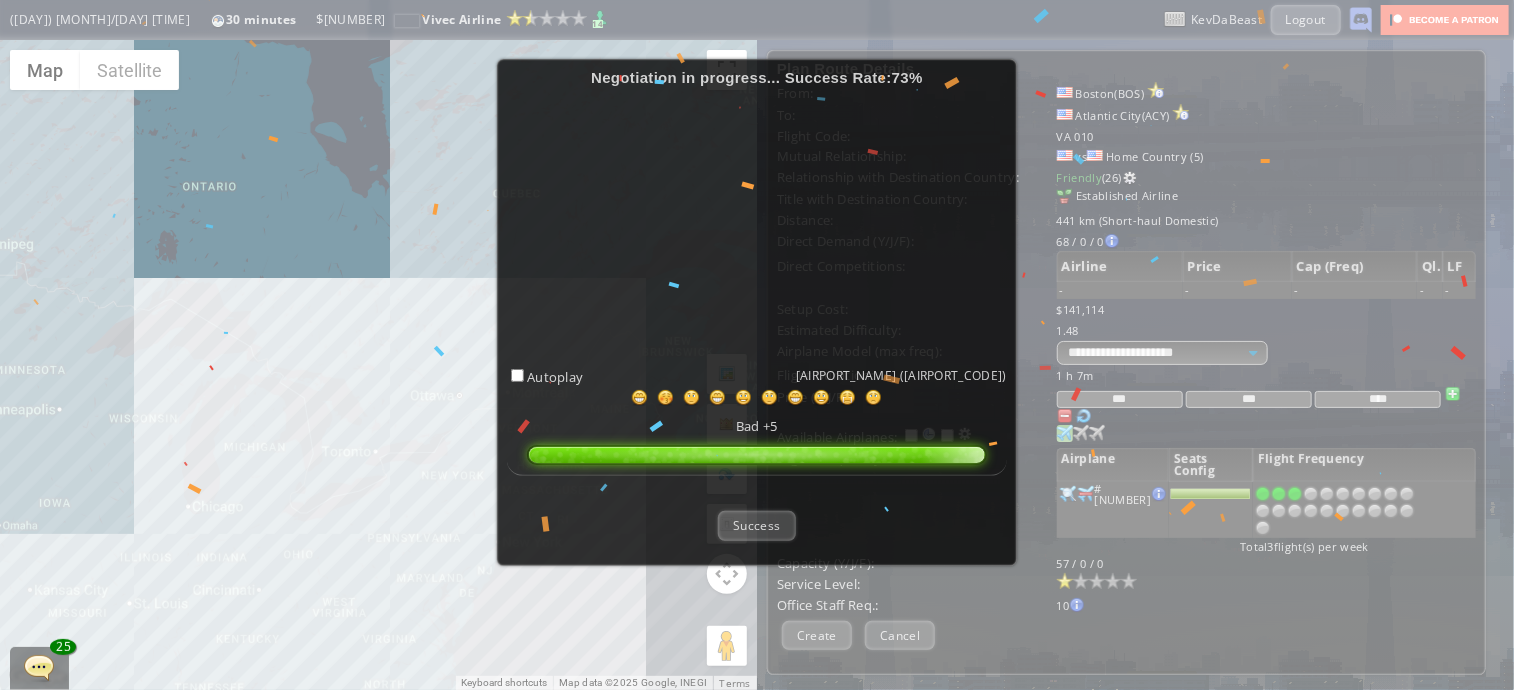 scroll, scrollTop: 171, scrollLeft: 0, axis: vertical 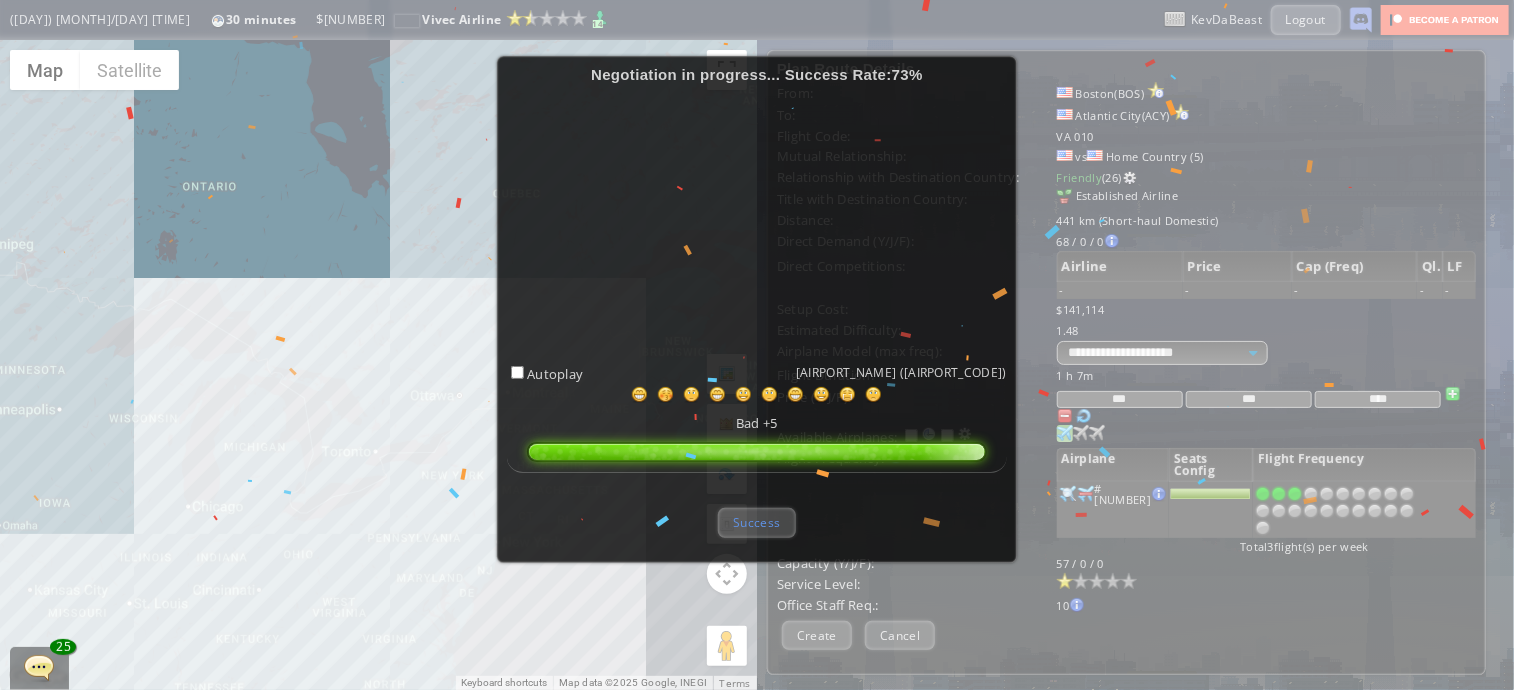 click on "Success" at bounding box center [756, 522] 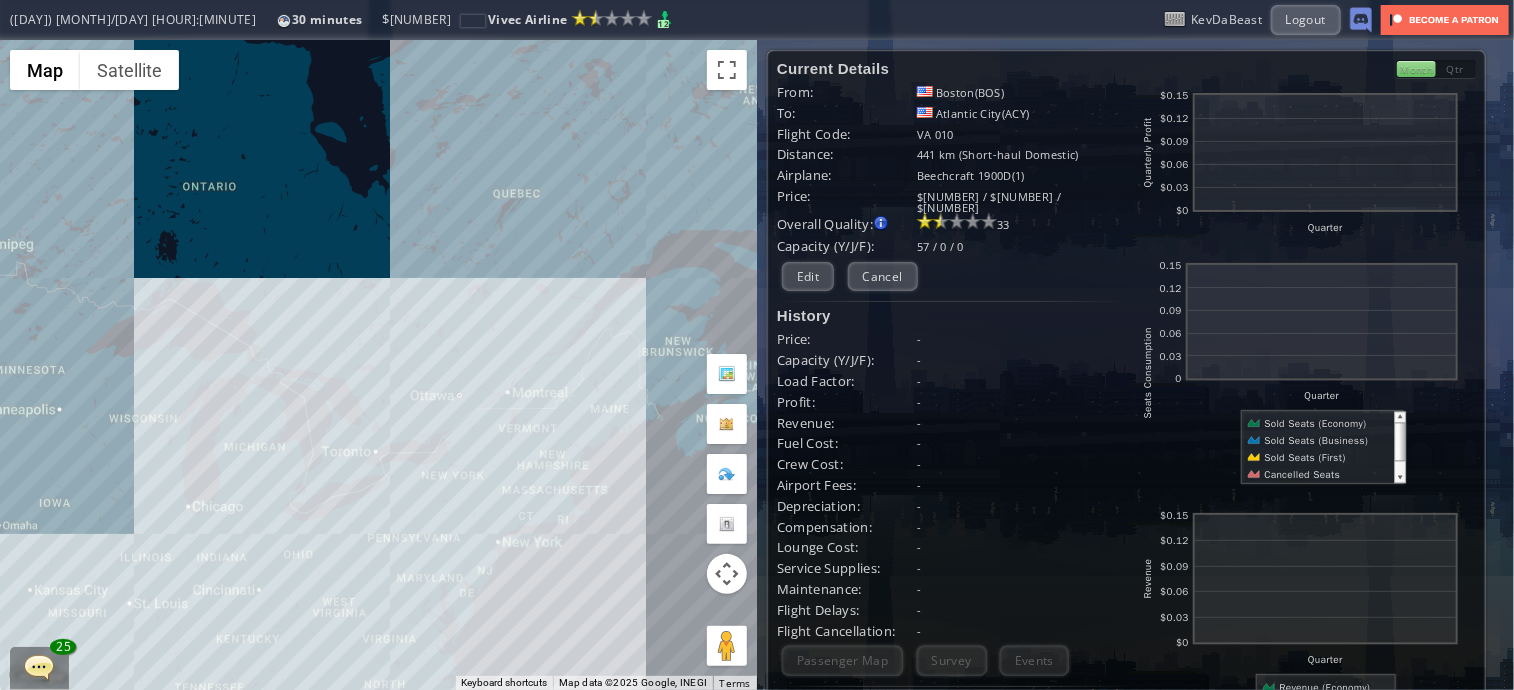 click on "To navigate, press the arrow keys." at bounding box center (378, 365) 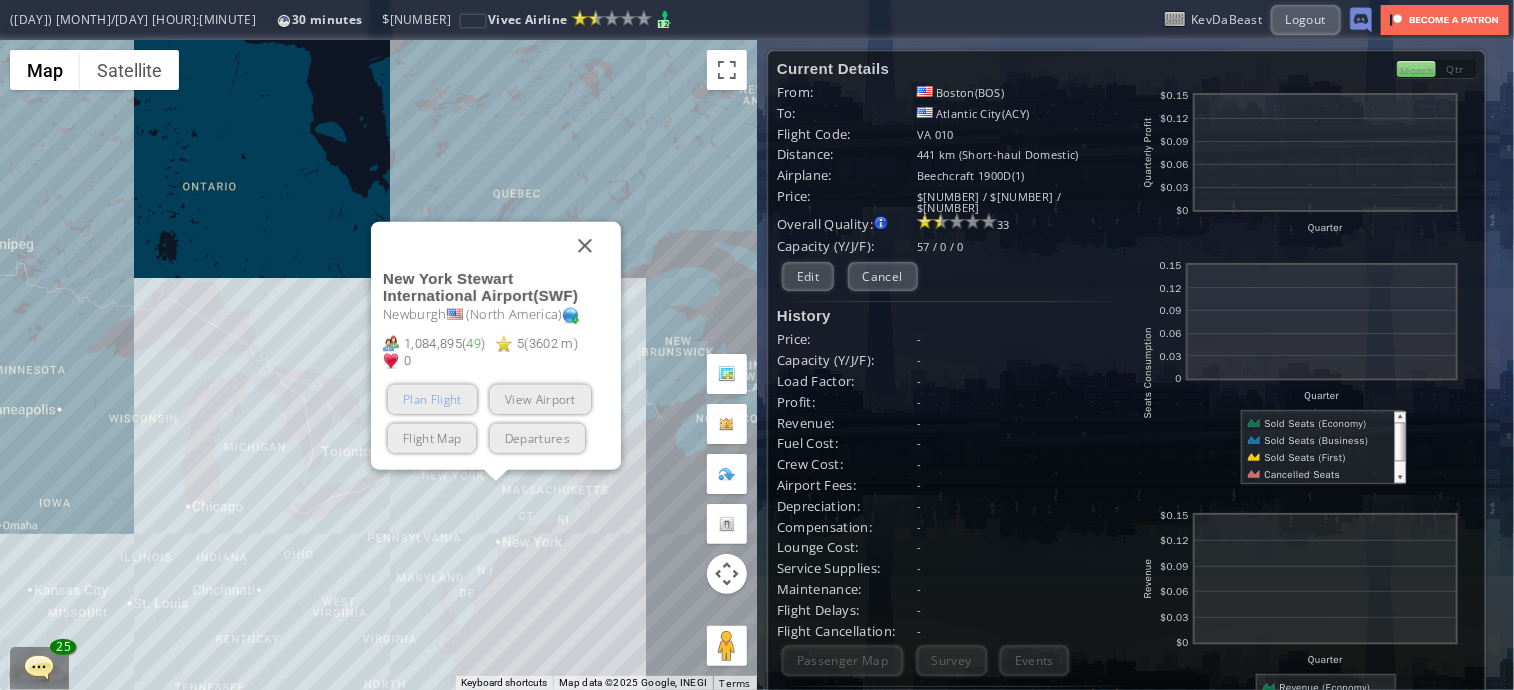 click on "Plan Flight" at bounding box center (432, 399) 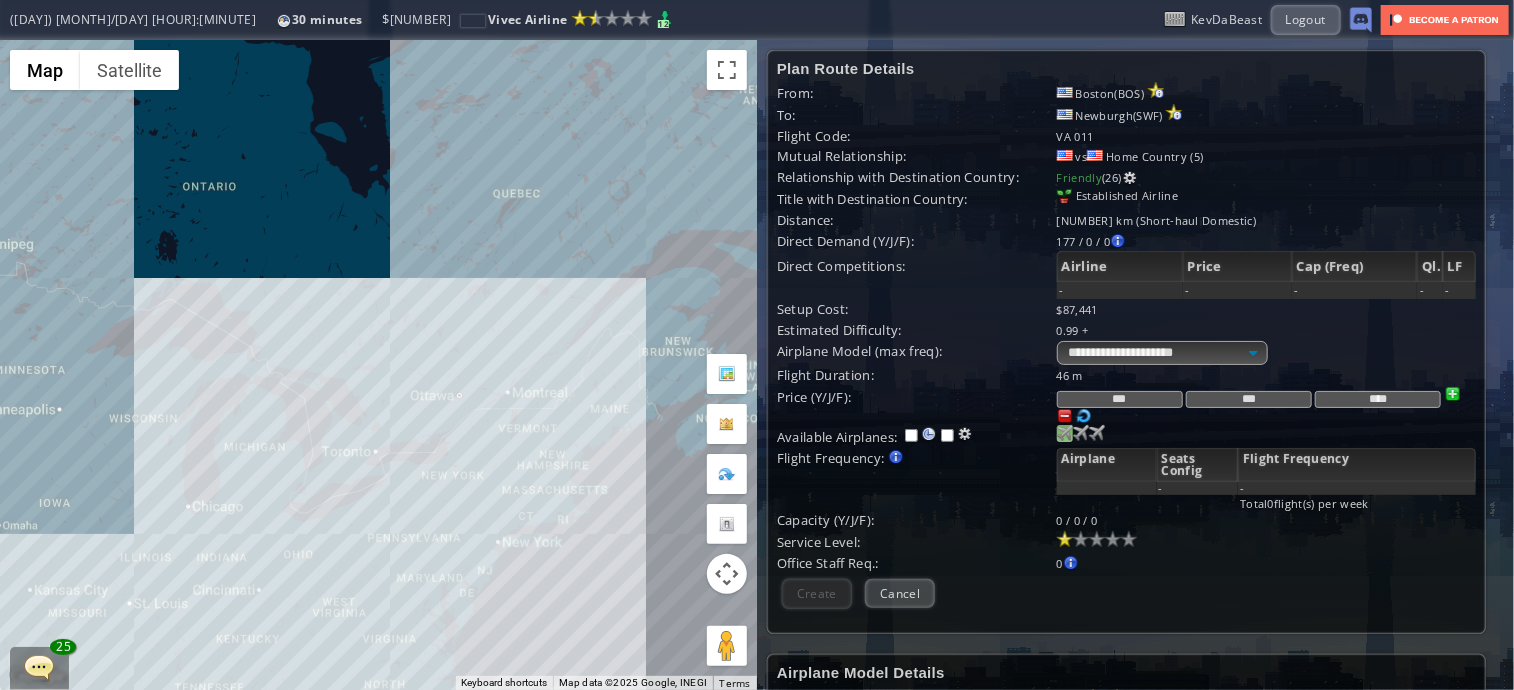 click at bounding box center (1065, 433) 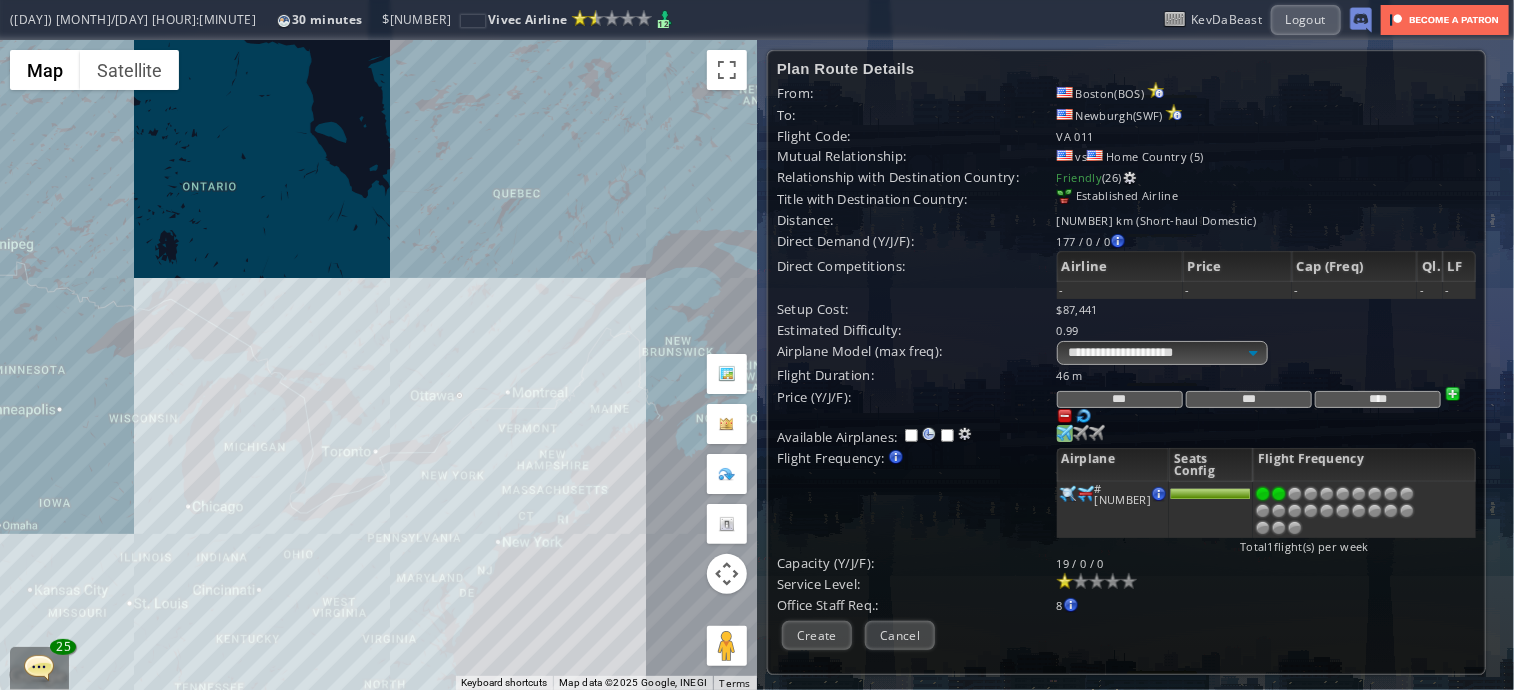 click at bounding box center (1279, 494) 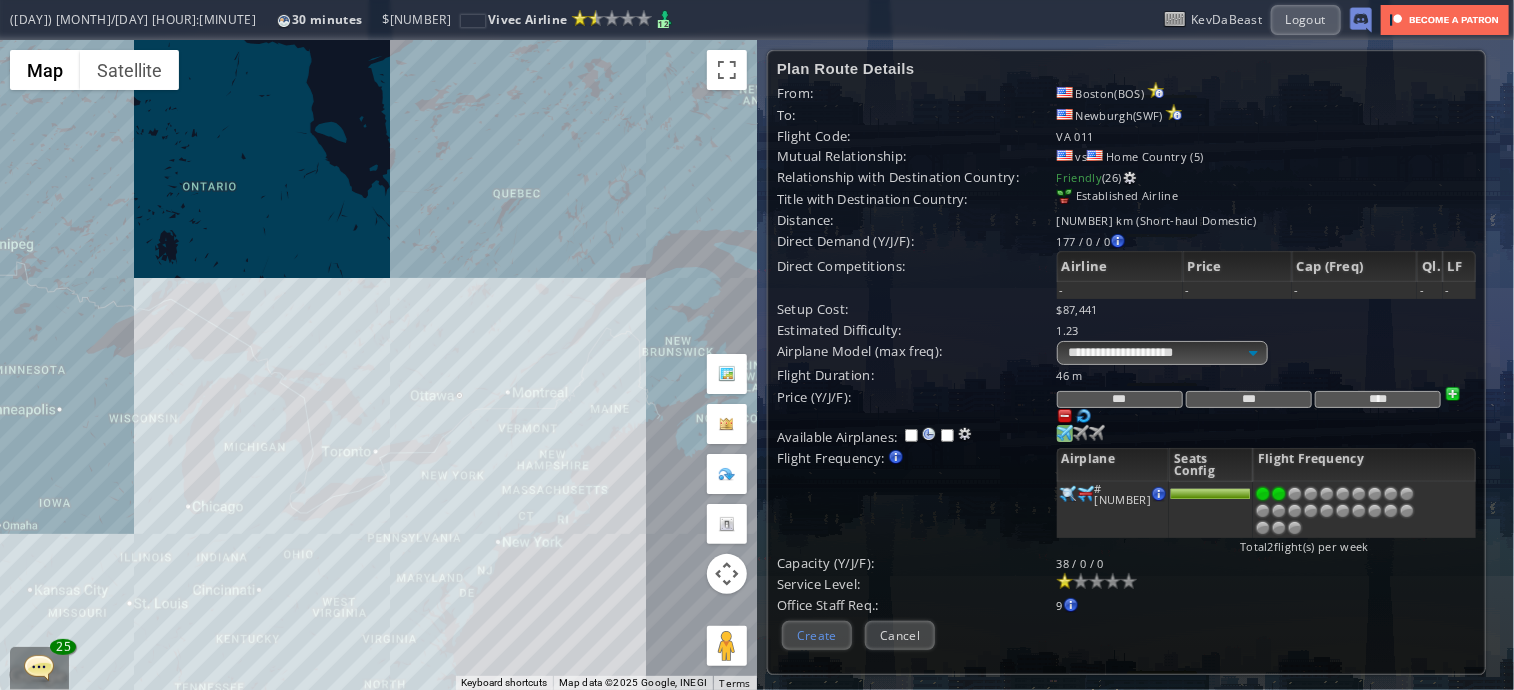 click on "Create" at bounding box center [817, 635] 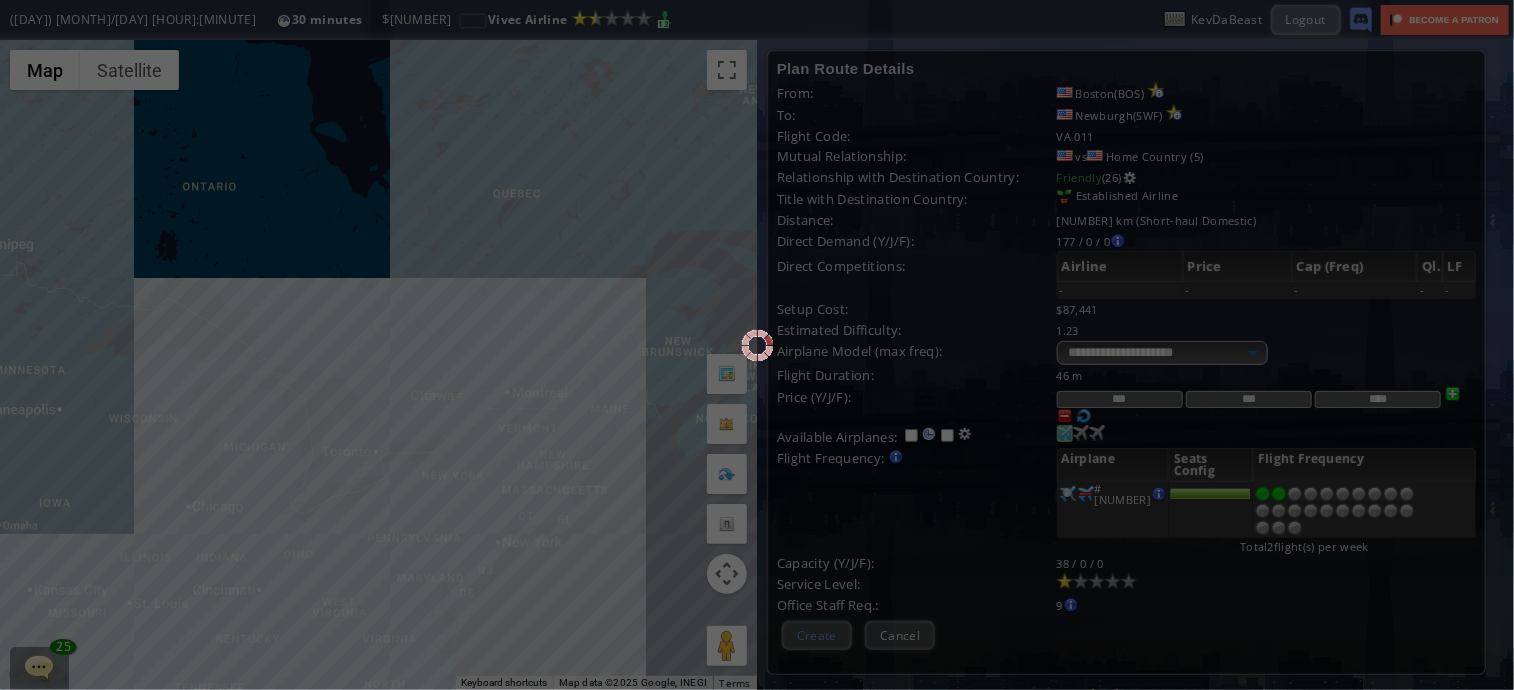 scroll, scrollTop: 192, scrollLeft: 0, axis: vertical 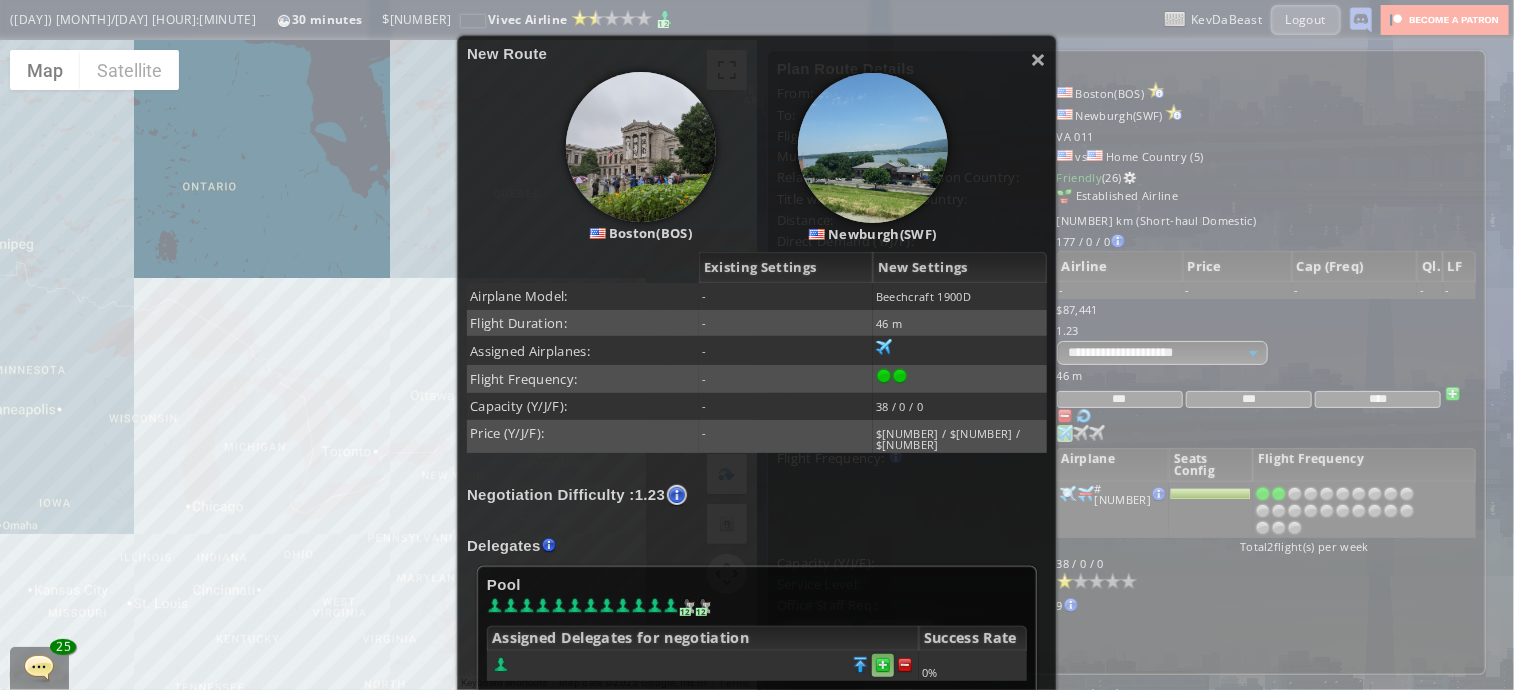 click at bounding box center [905, 665] 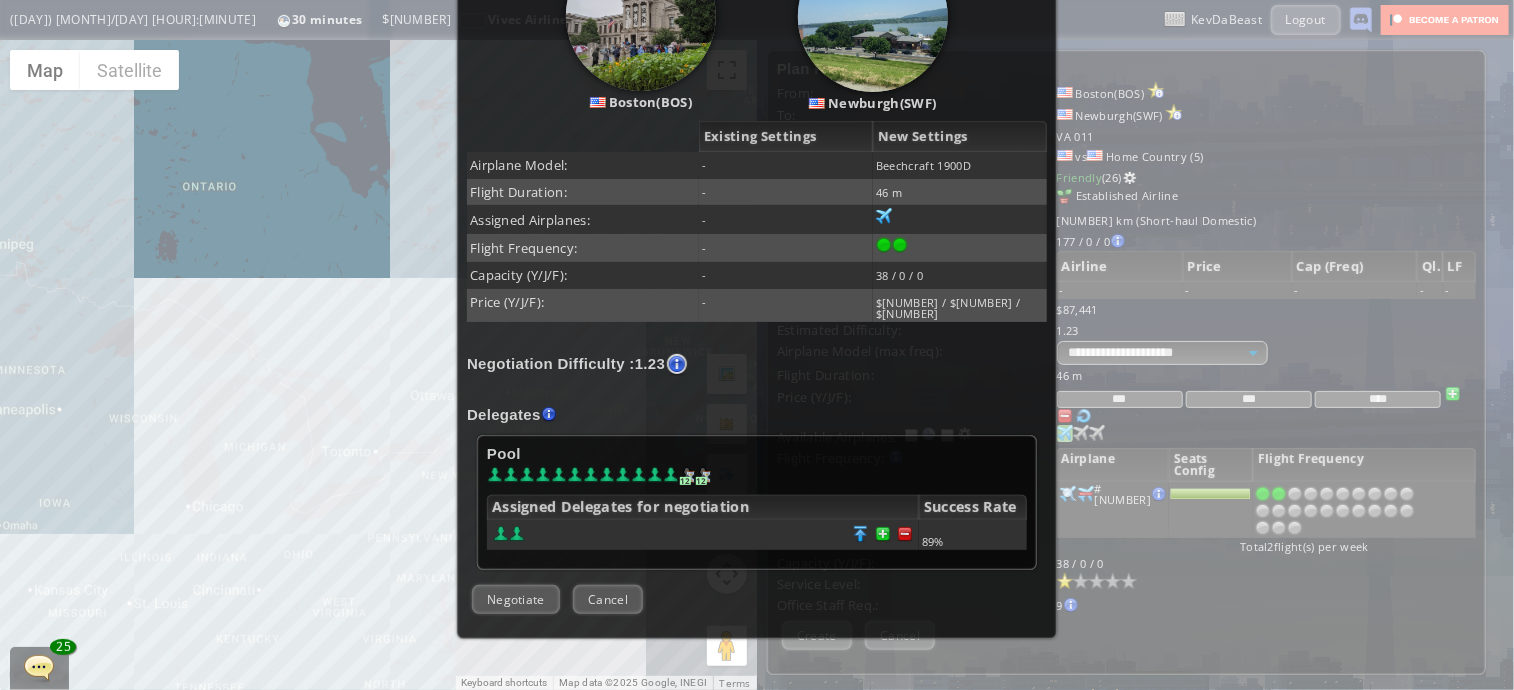 scroll, scrollTop: 324, scrollLeft: 0, axis: vertical 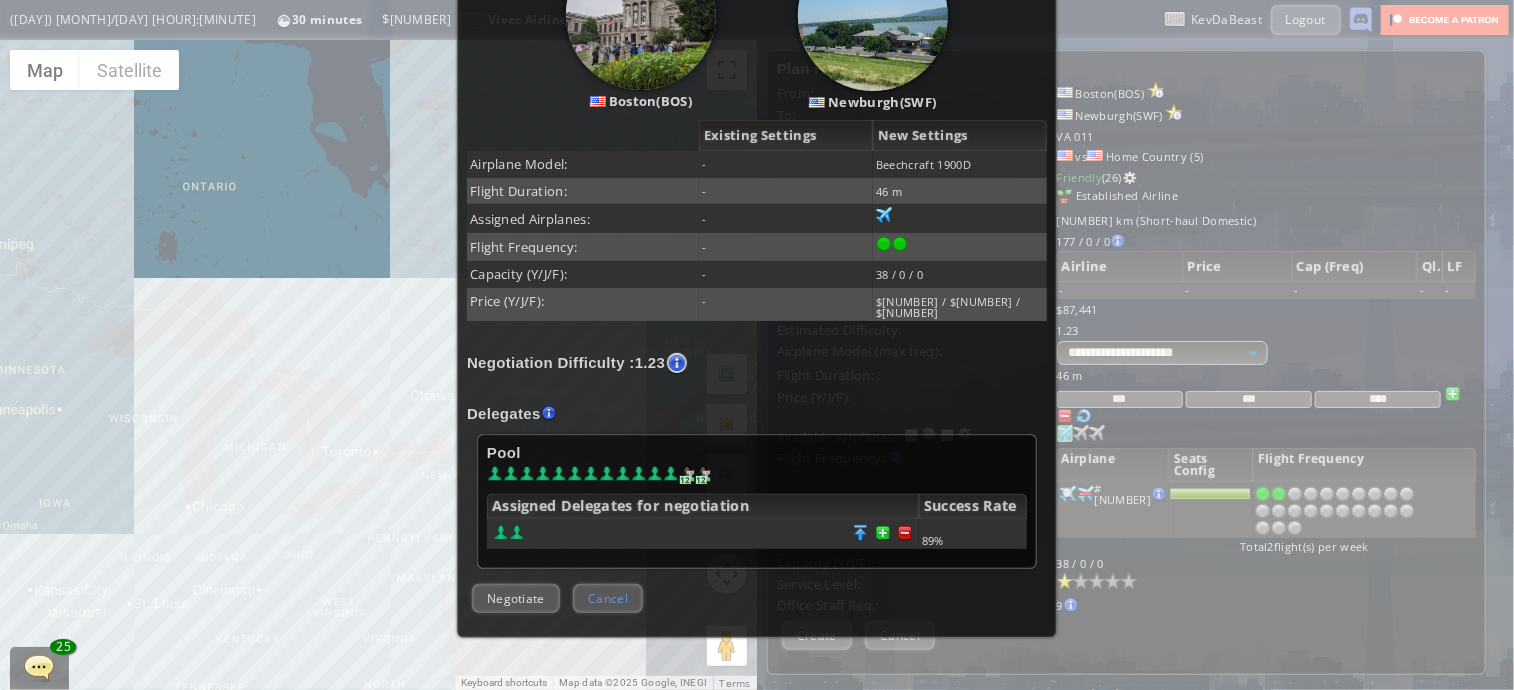 click on "Cancel" at bounding box center [608, 598] 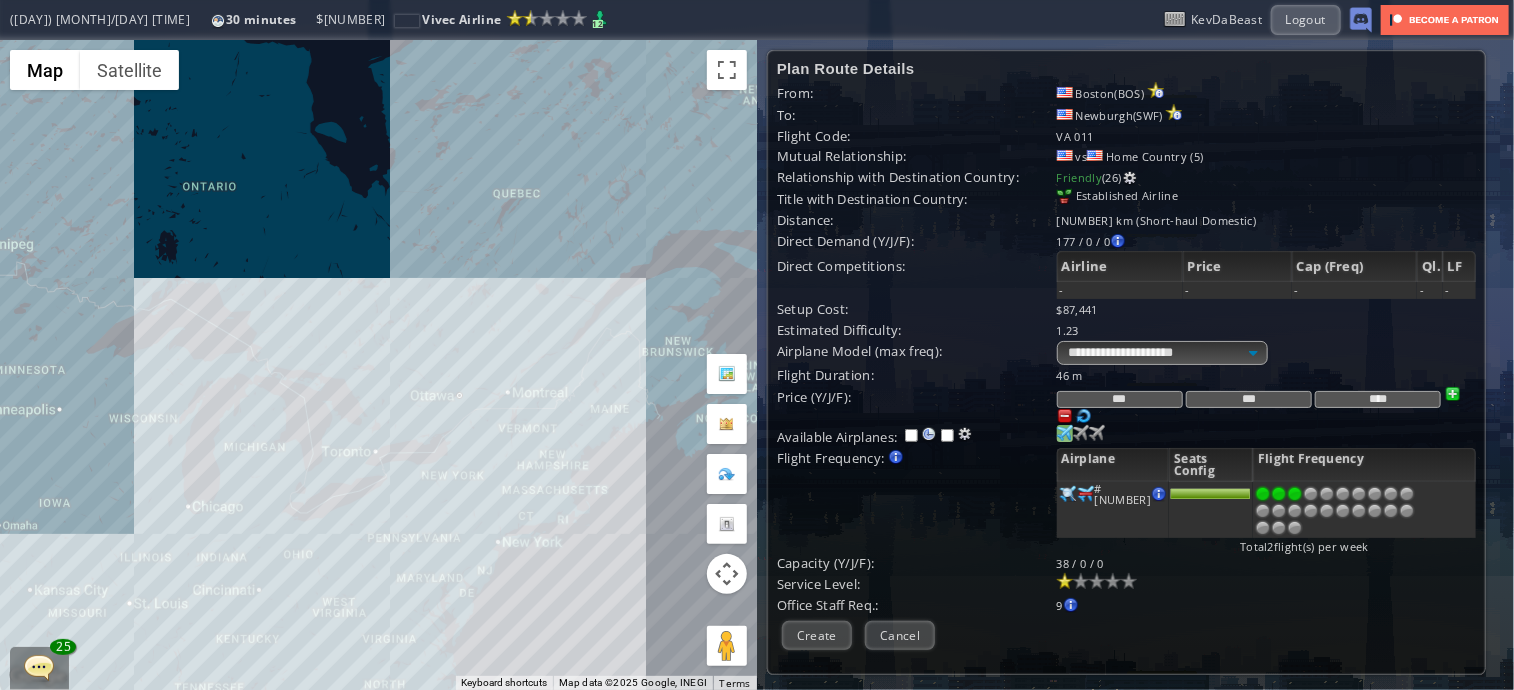 click at bounding box center (1295, 494) 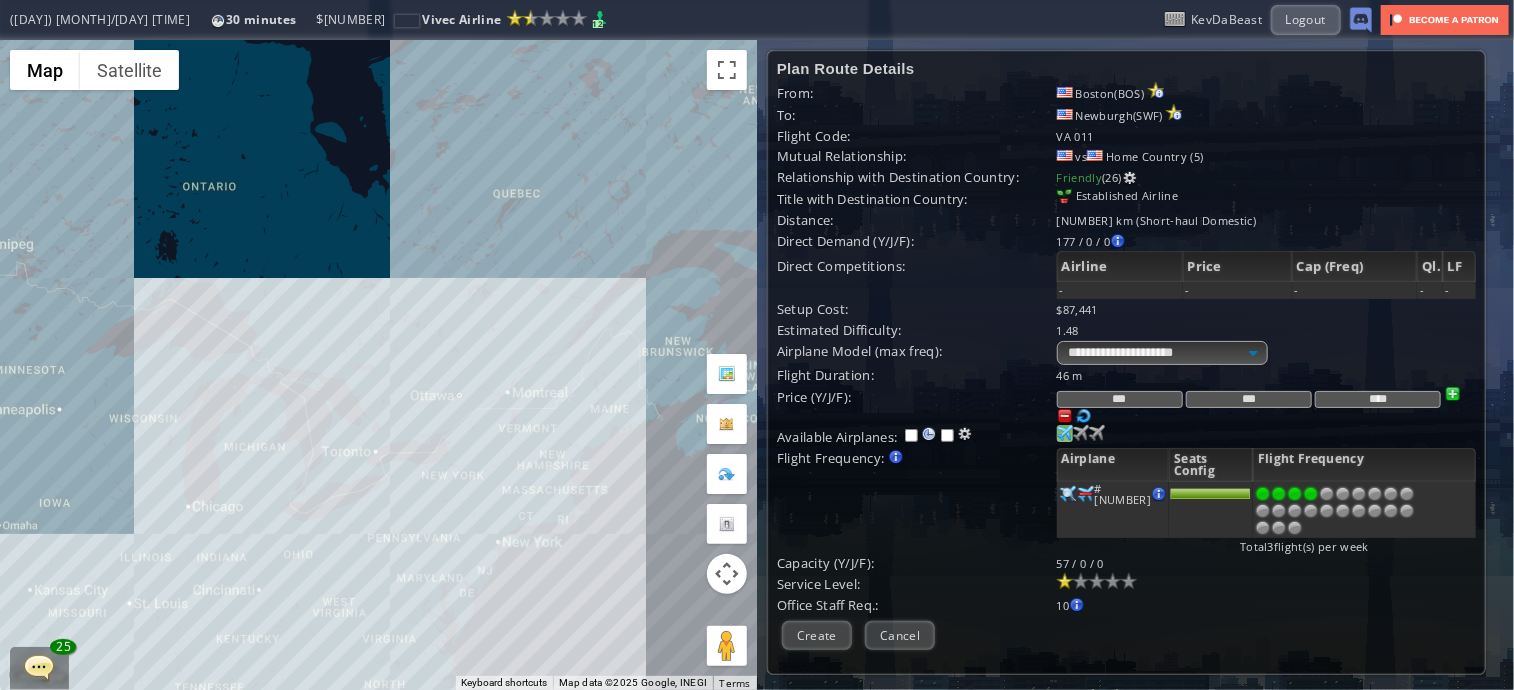 click at bounding box center [1311, 494] 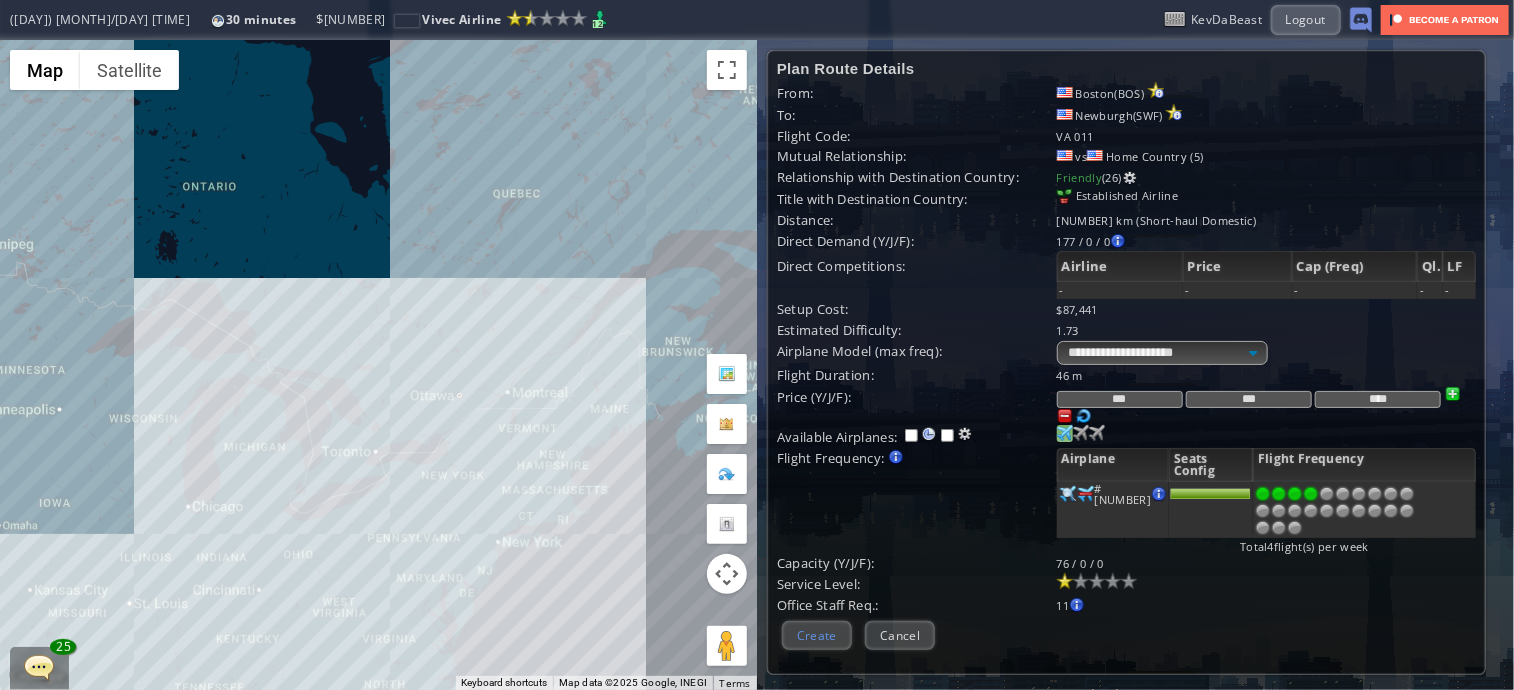 click on "Create" at bounding box center (817, 635) 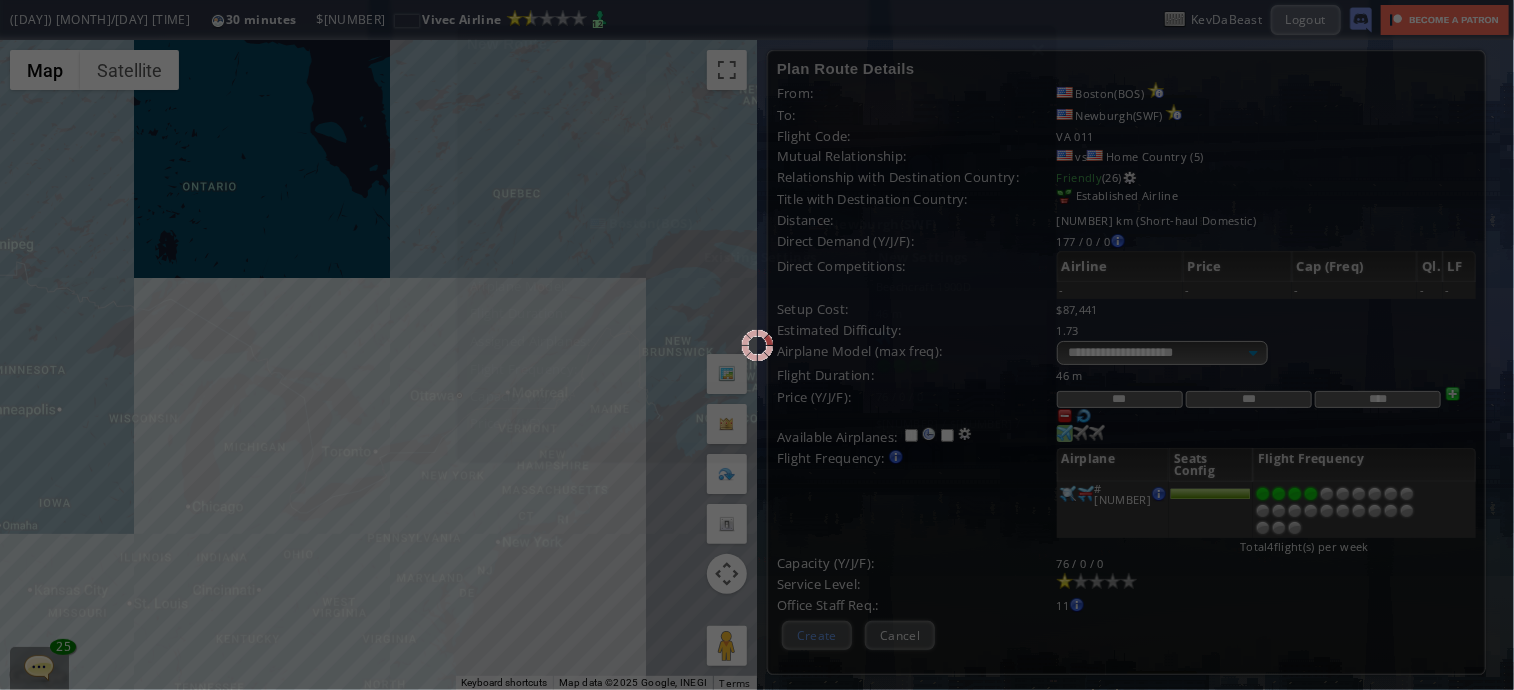 scroll, scrollTop: 192, scrollLeft: 0, axis: vertical 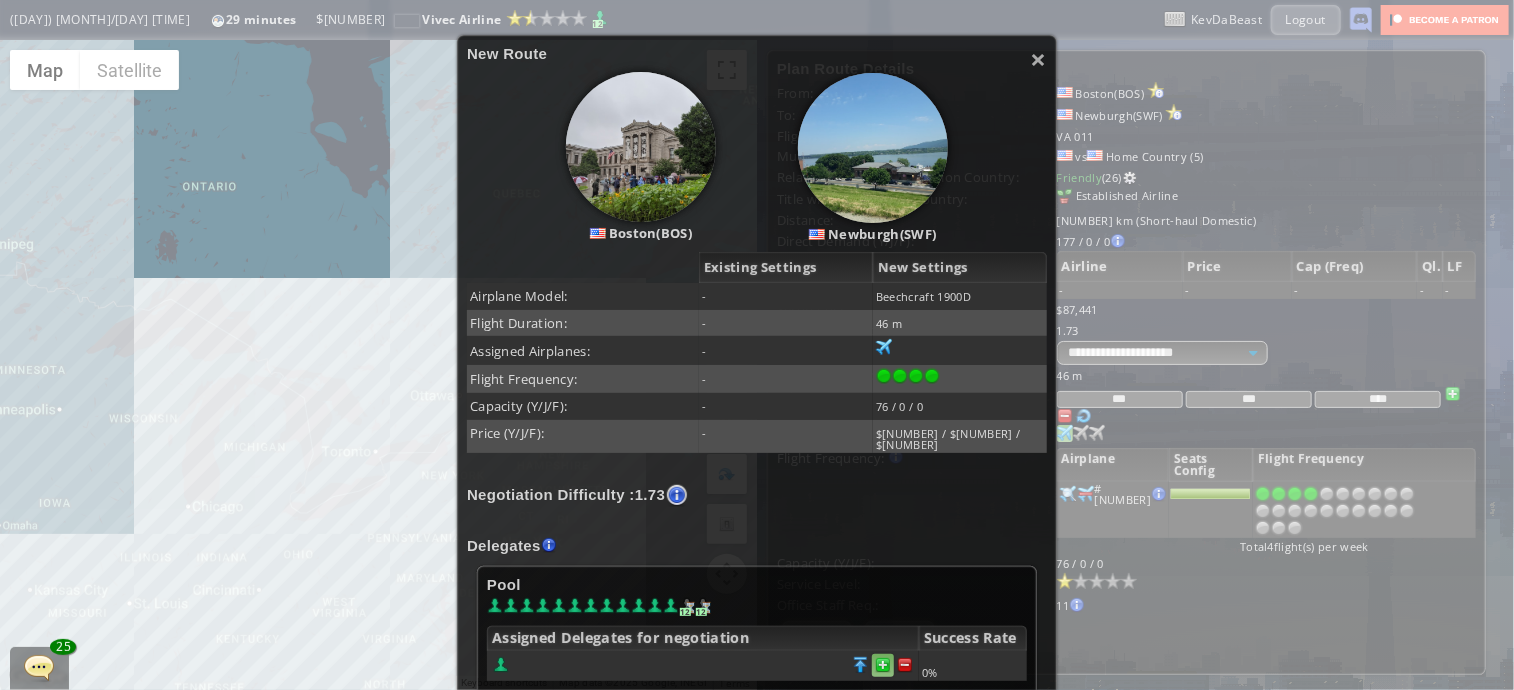 click at bounding box center (905, 665) 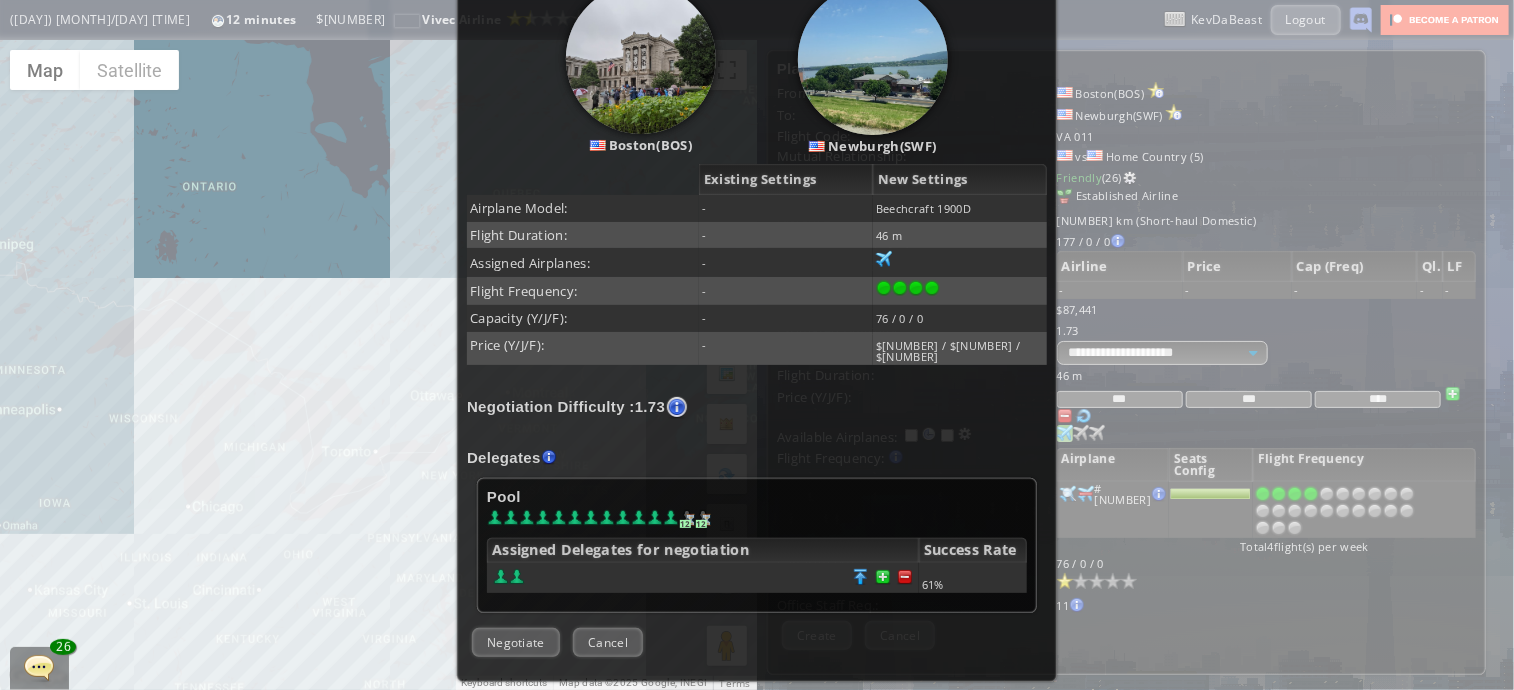 scroll, scrollTop: 284, scrollLeft: 0, axis: vertical 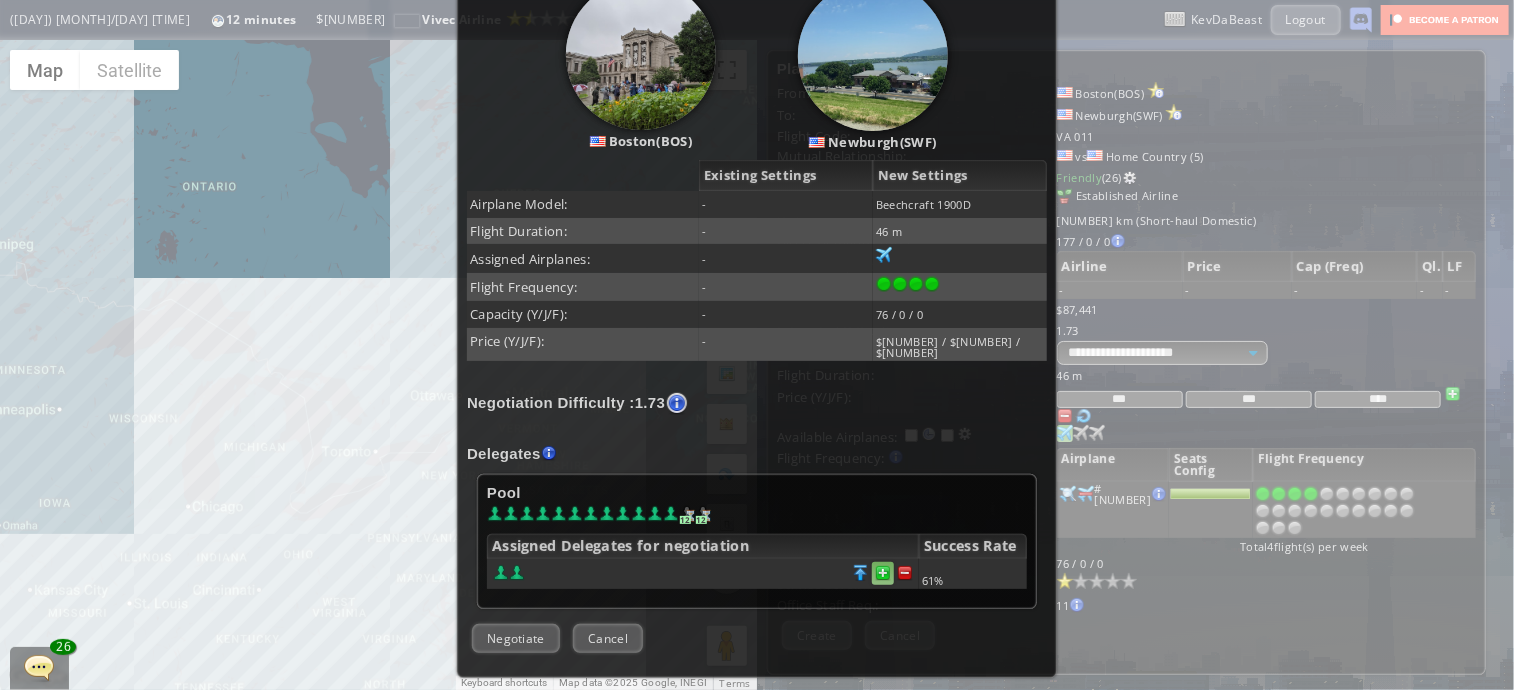 click at bounding box center [905, 573] 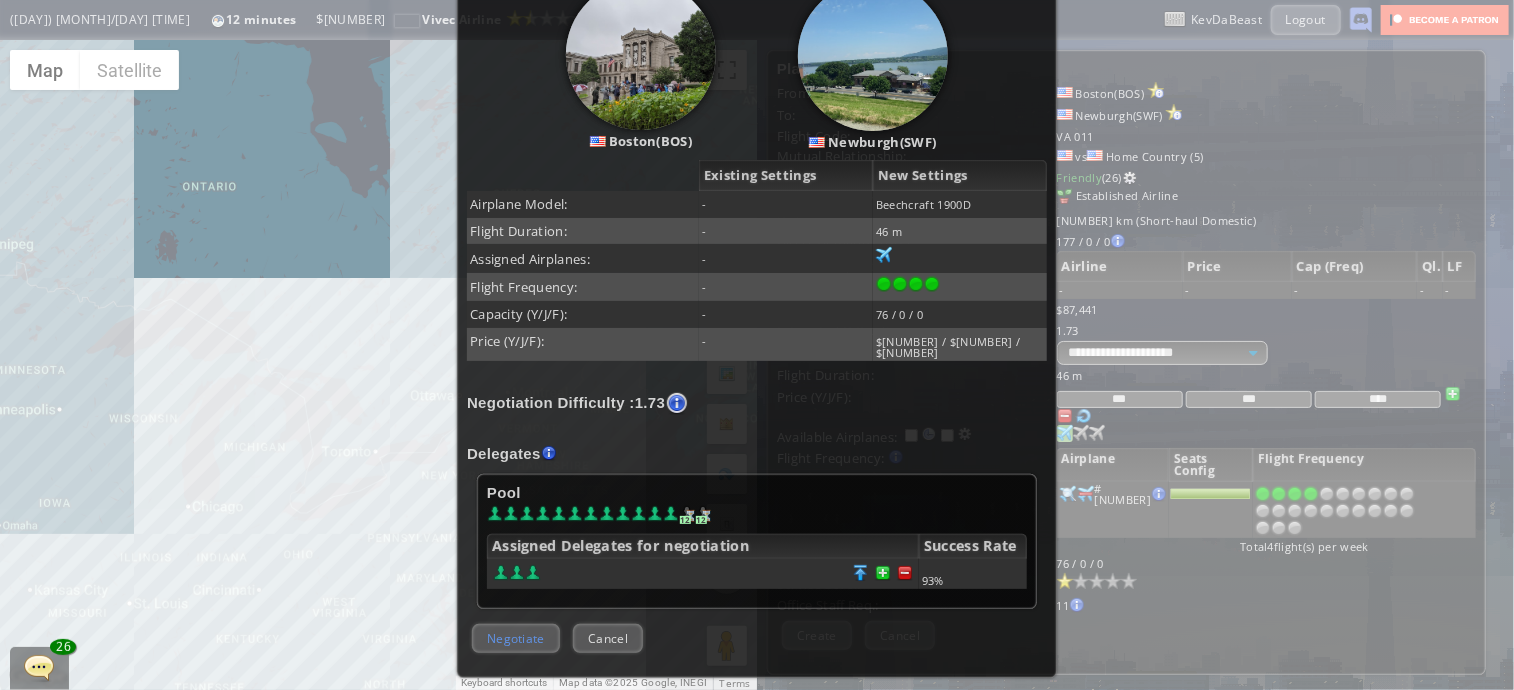 click on "Negotiate" at bounding box center (516, 638) 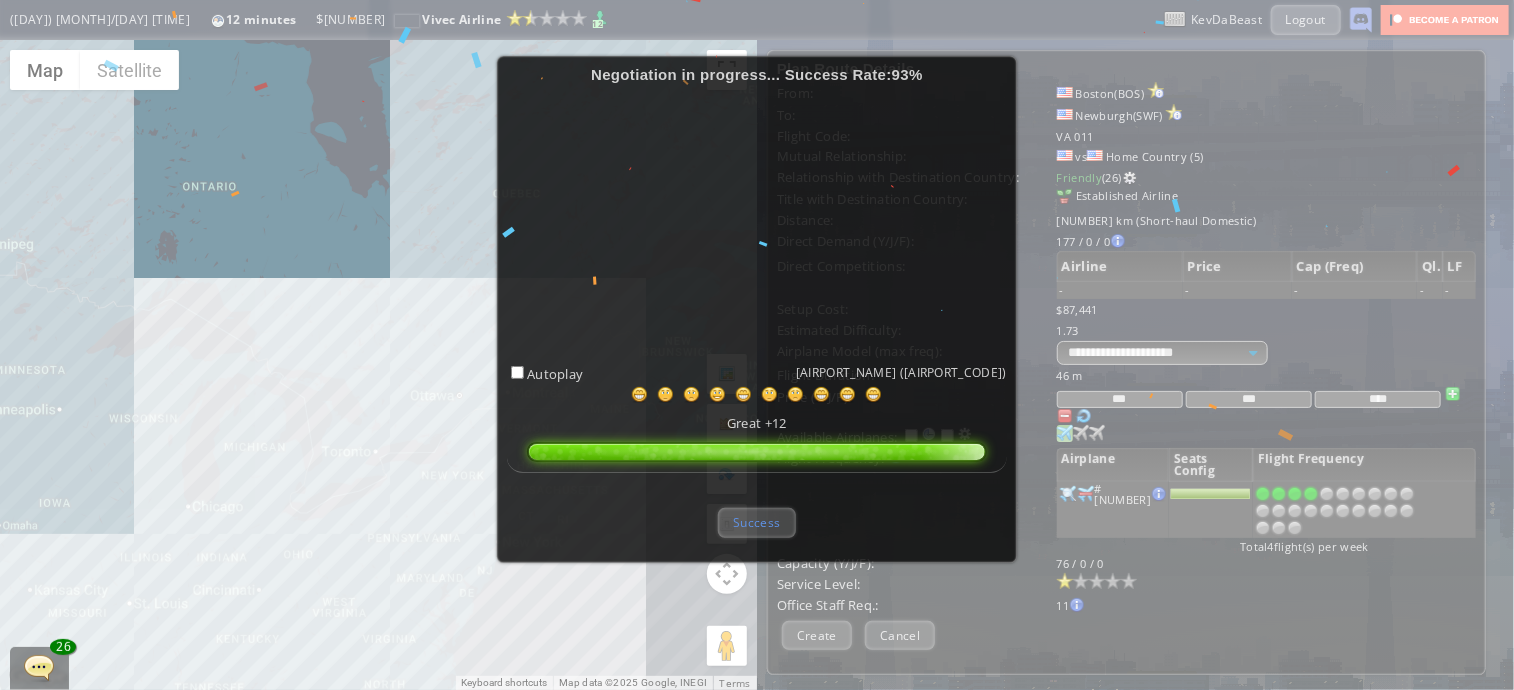 click on "Success" at bounding box center (756, 522) 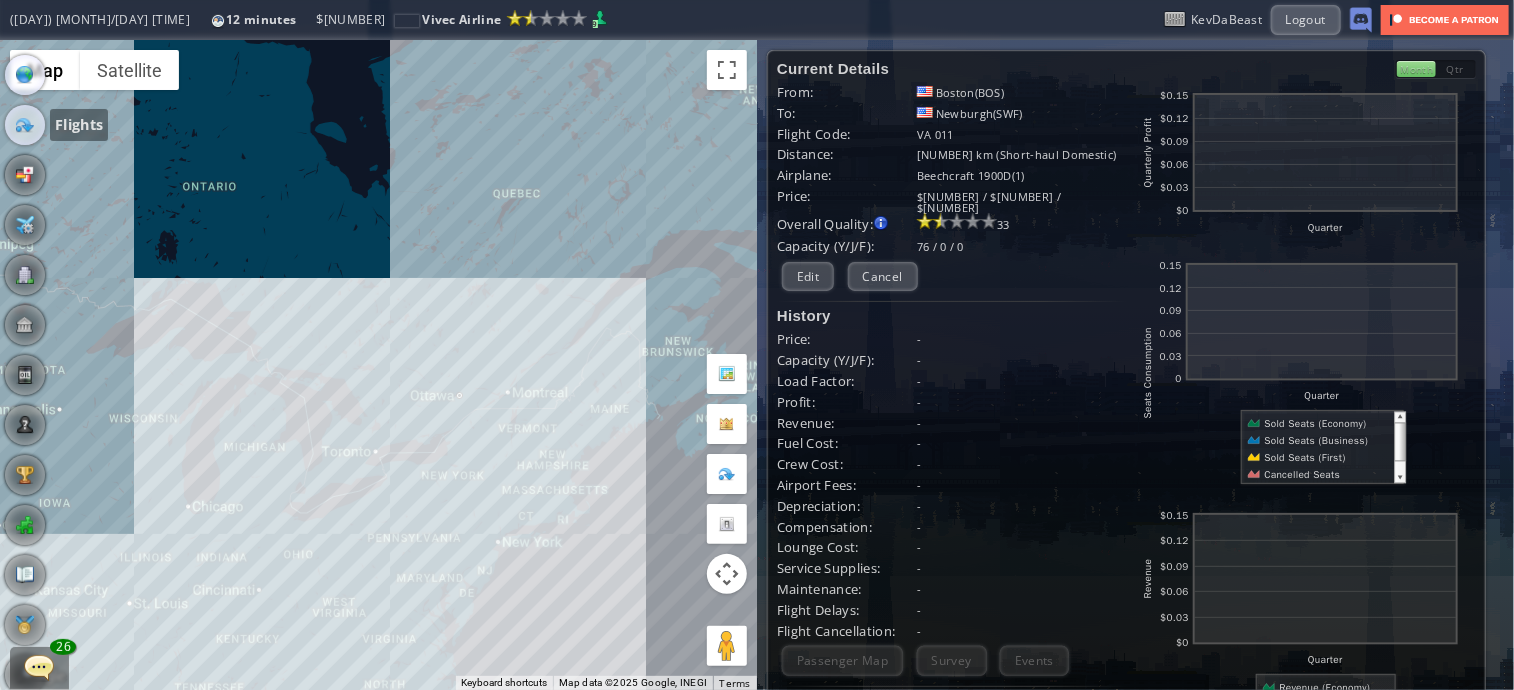click at bounding box center (25, 125) 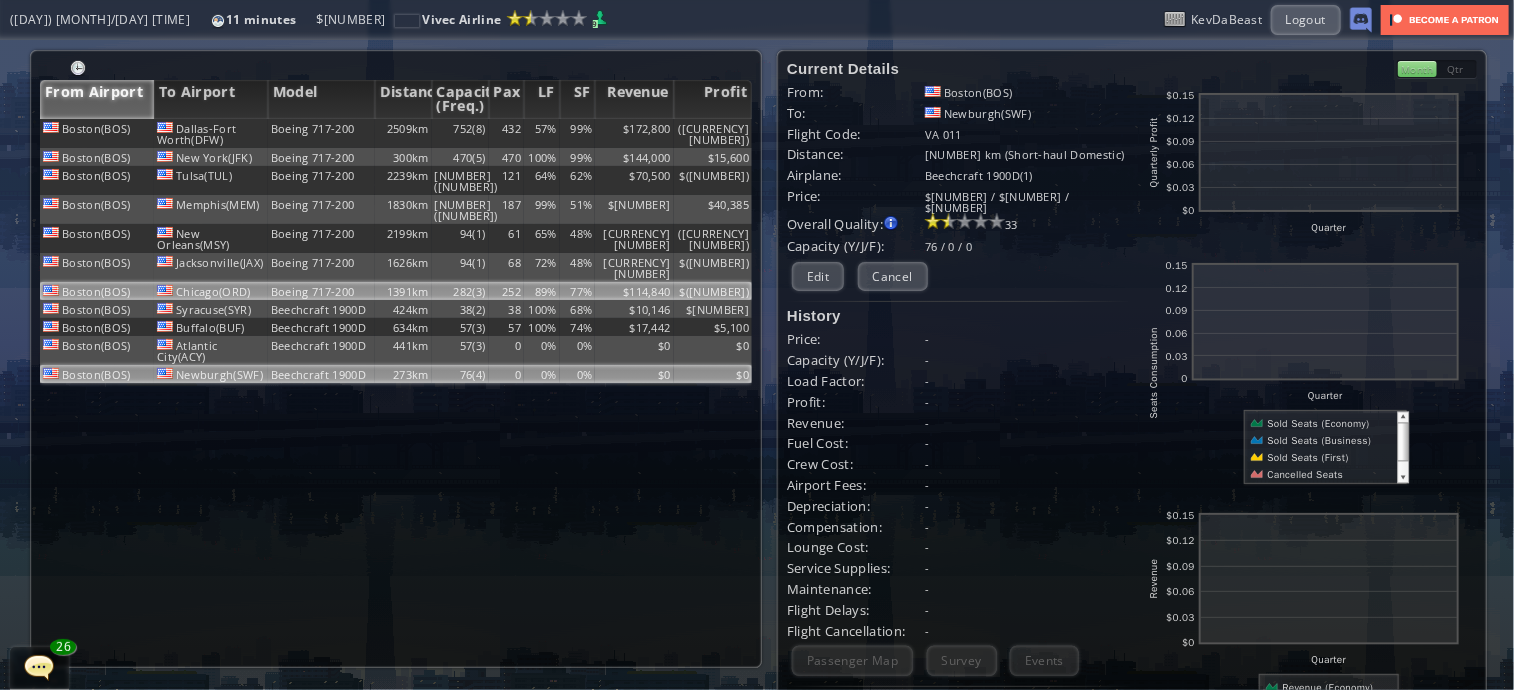 click on "$114,840" at bounding box center [634, 133] 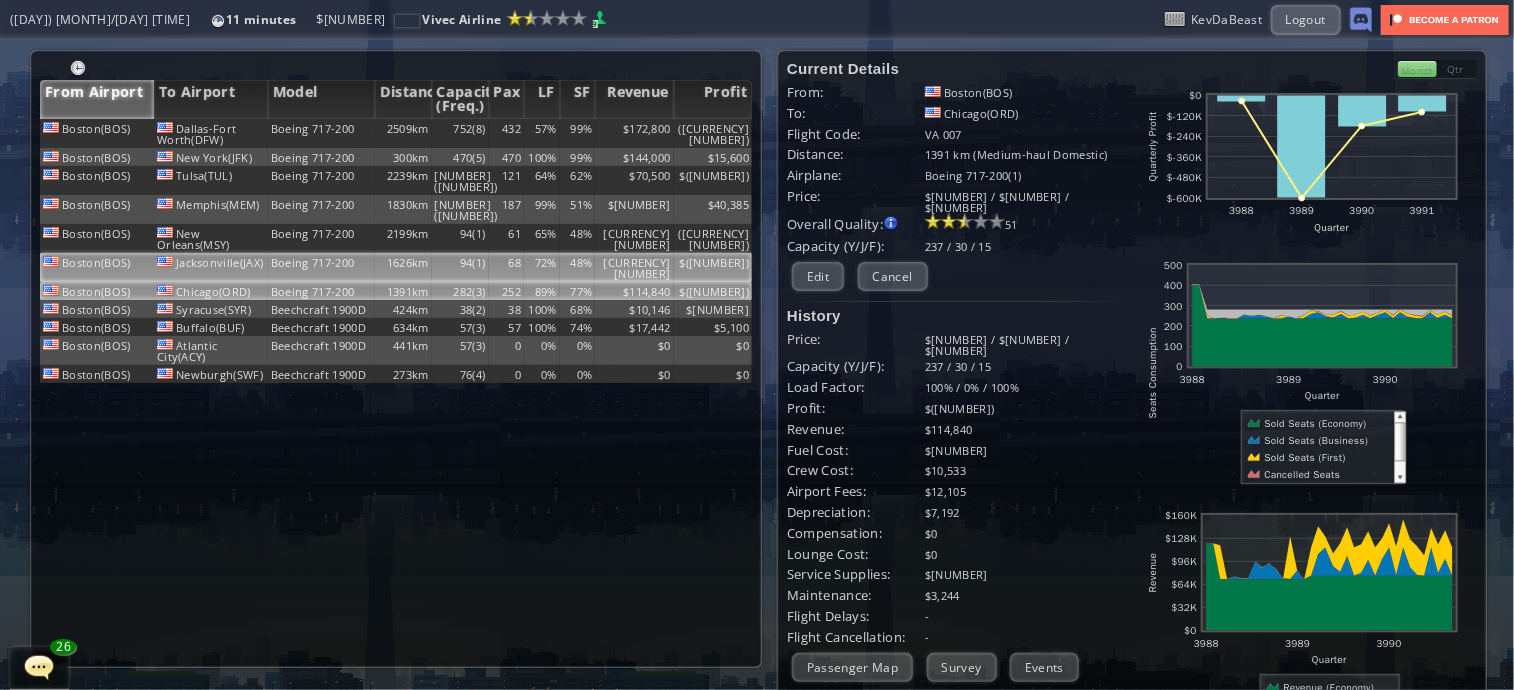 click on "72%" at bounding box center (542, 133) 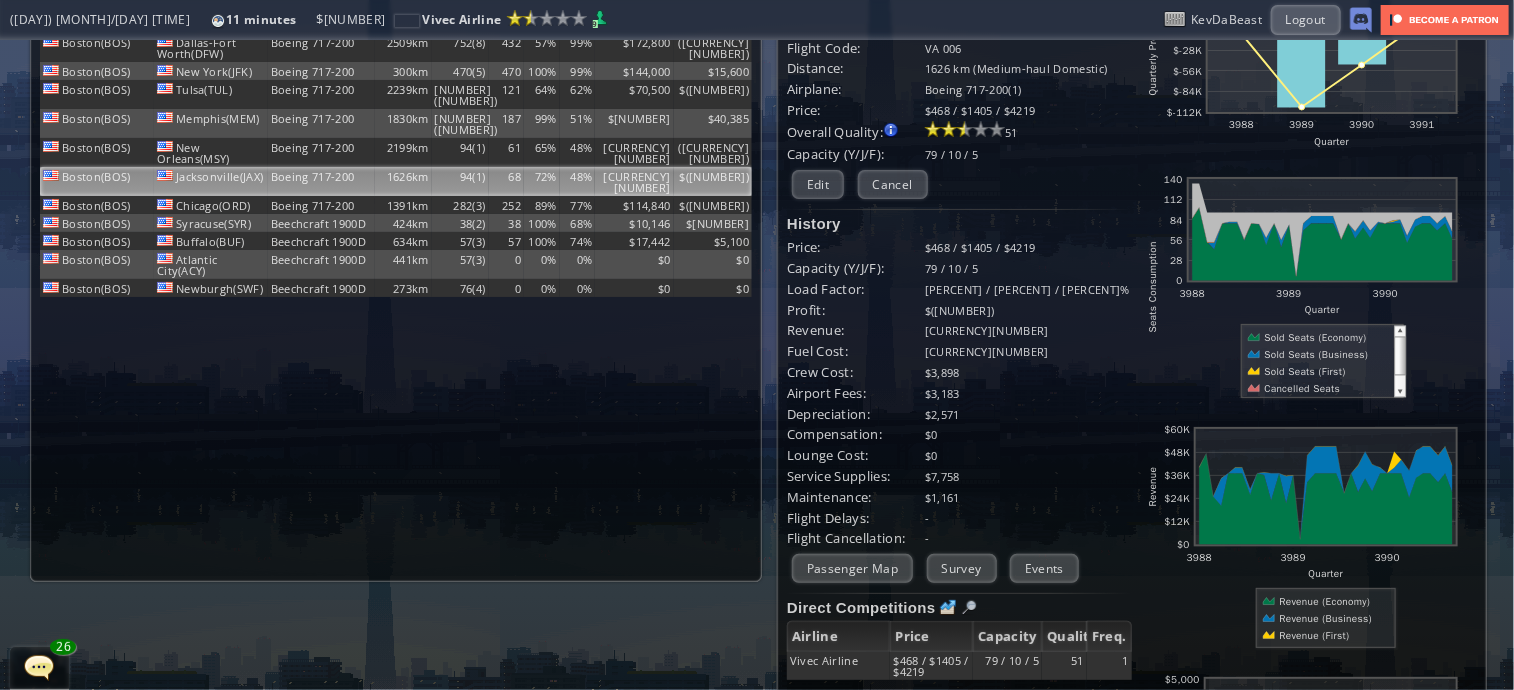 scroll, scrollTop: 0, scrollLeft: 0, axis: both 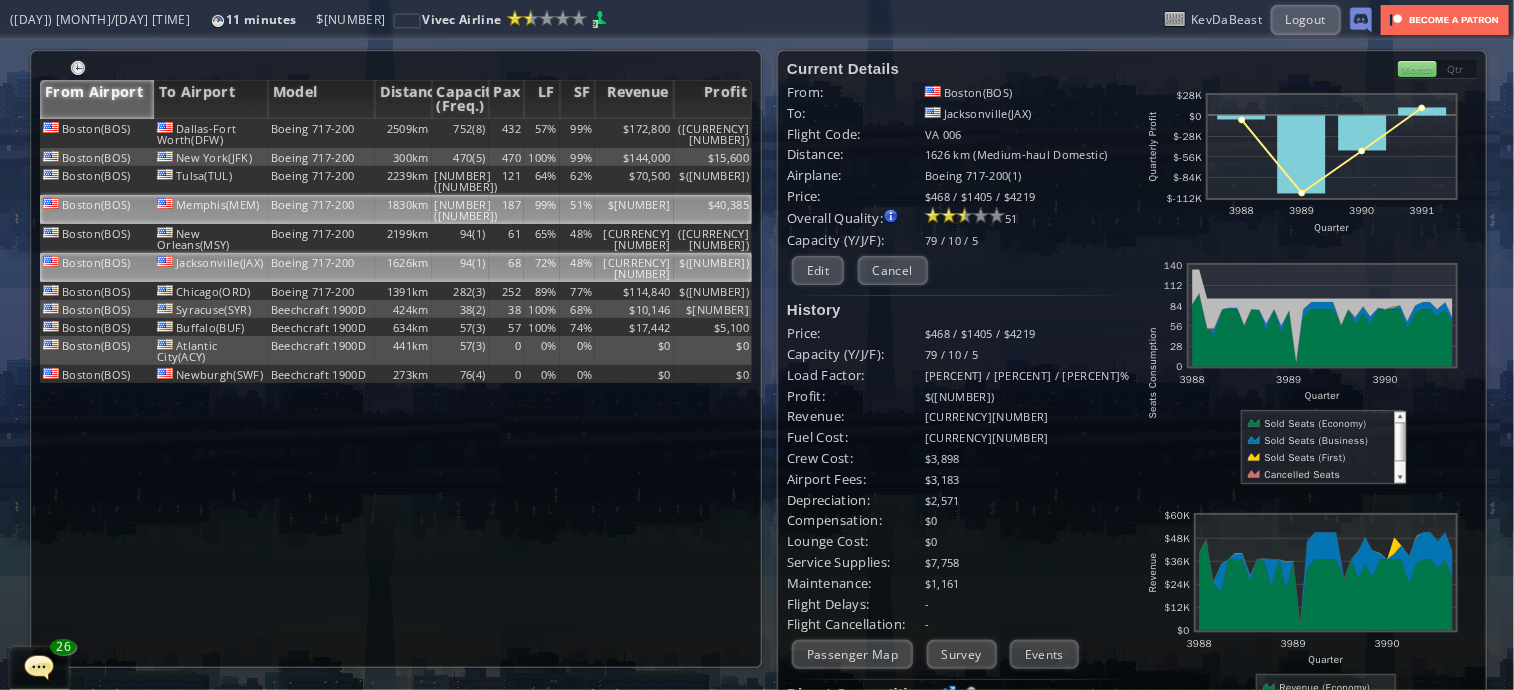 click on "[NUMBER]([NUMBER])" at bounding box center [460, 133] 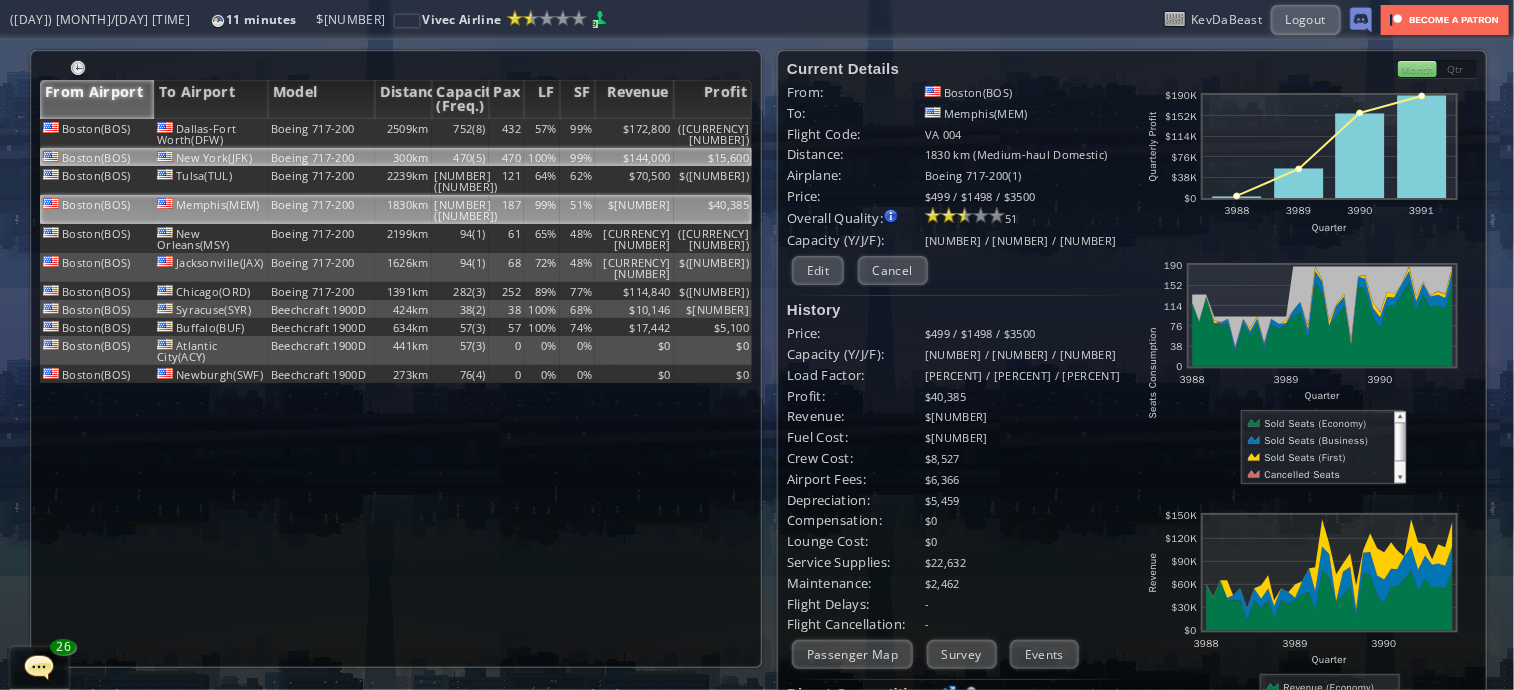 click on "470(5)" at bounding box center [460, 133] 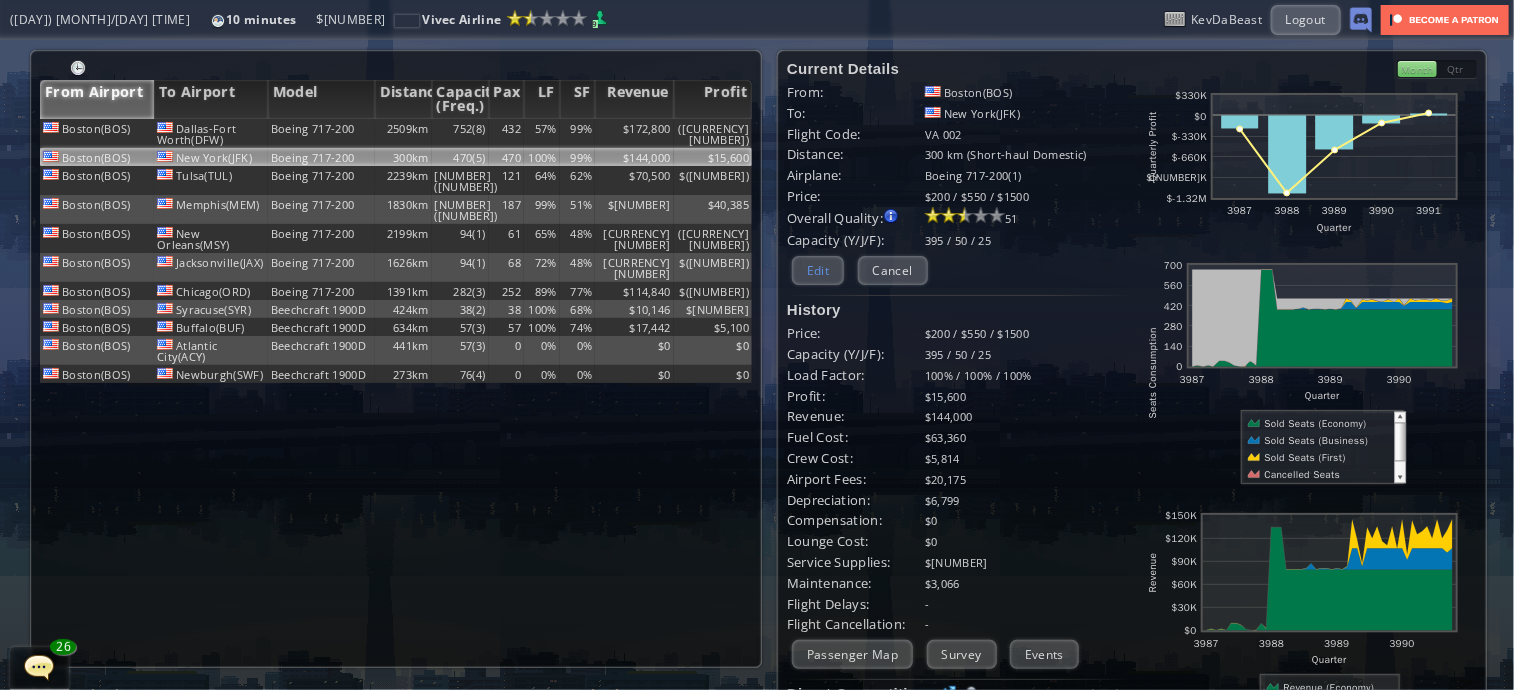 click on "Edit" at bounding box center [818, 270] 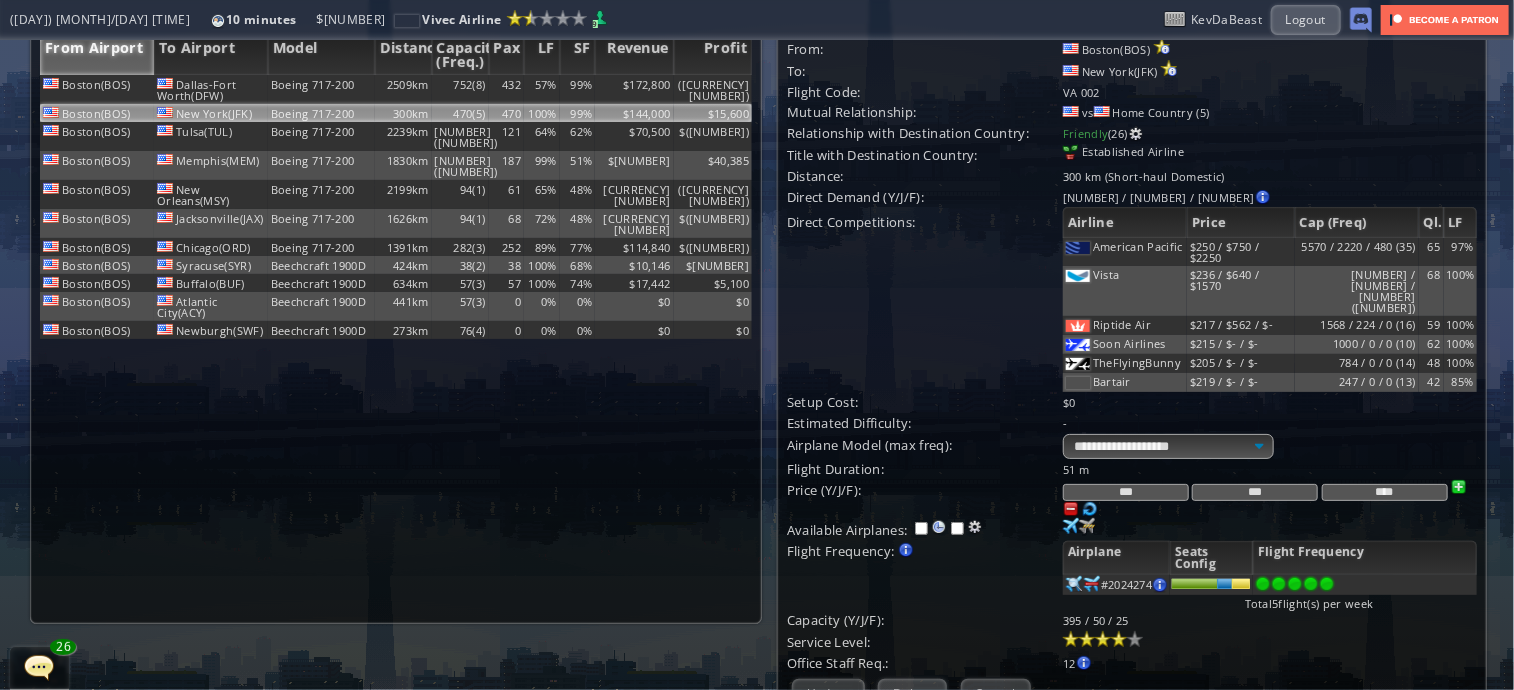 scroll, scrollTop: 46, scrollLeft: 0, axis: vertical 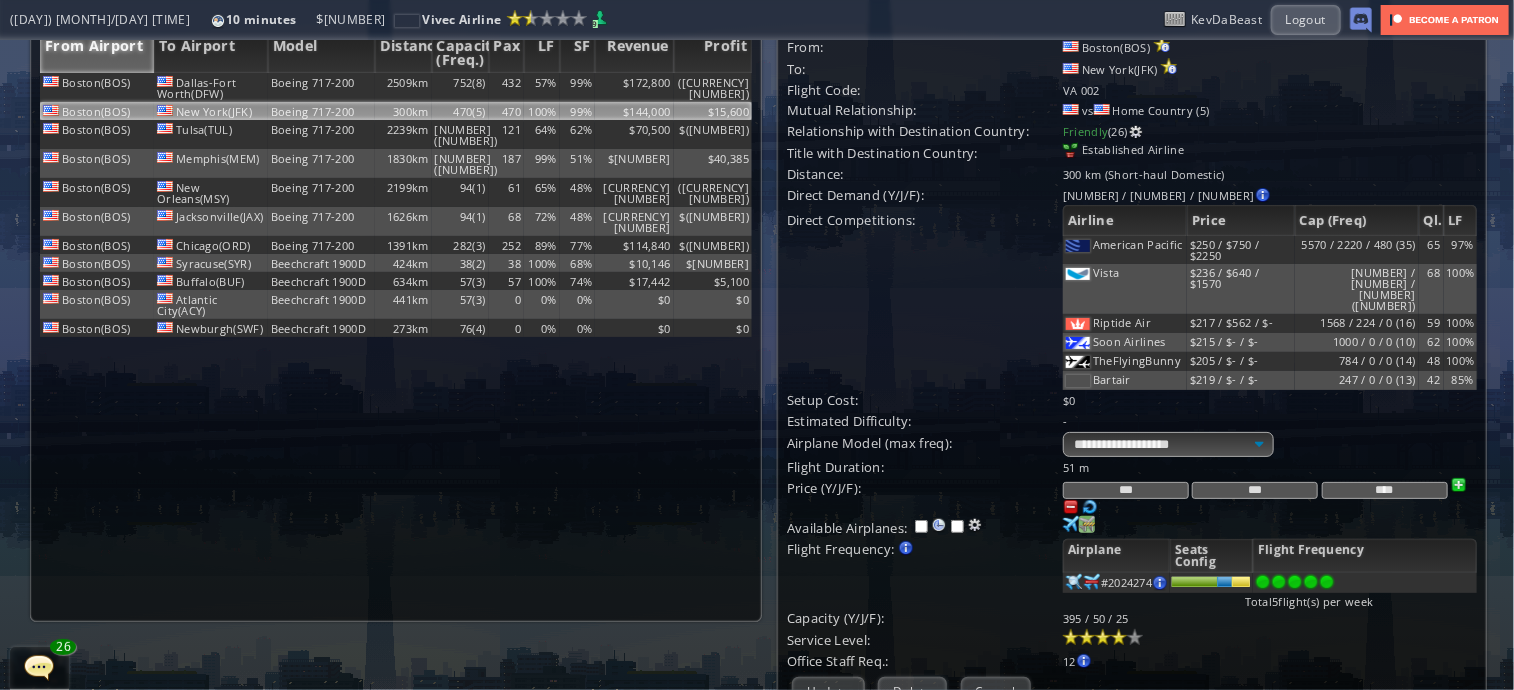 click at bounding box center [1071, 524] 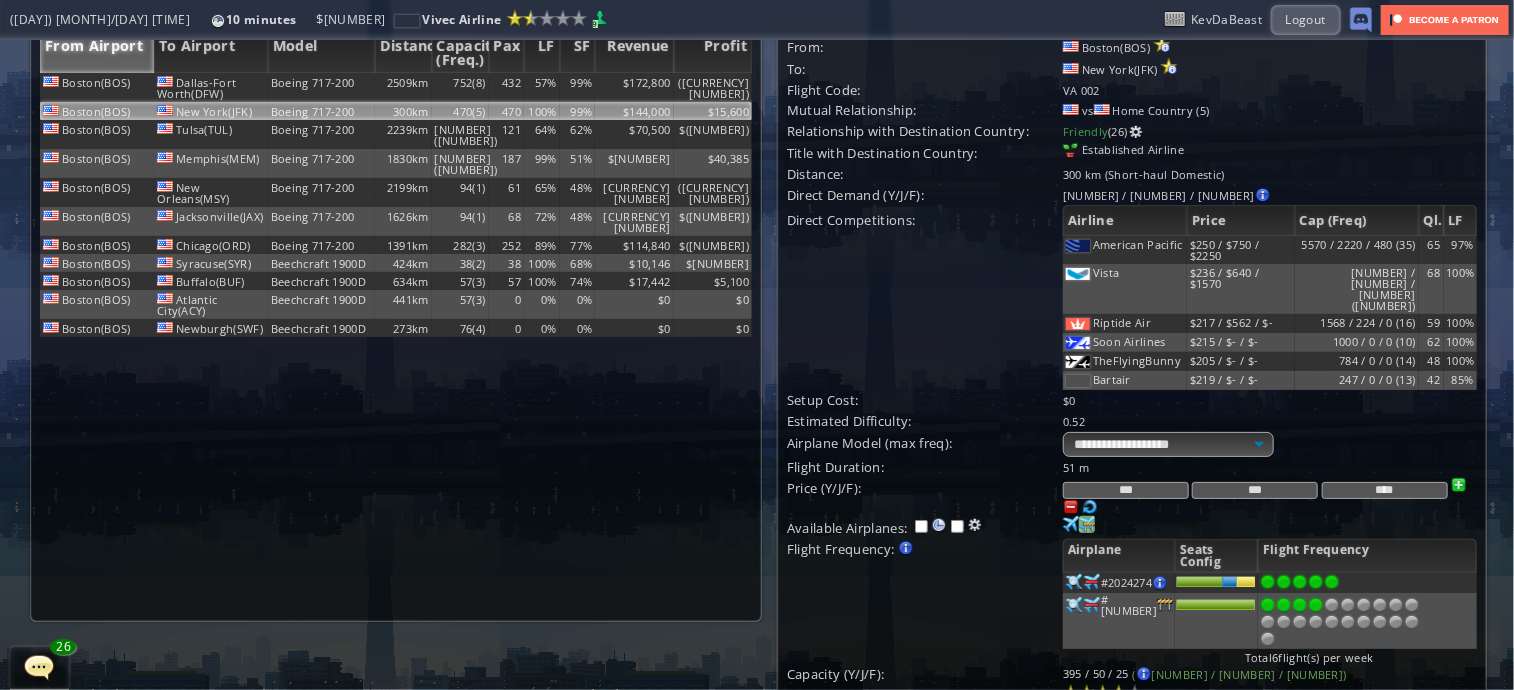 click at bounding box center (1316, 582) 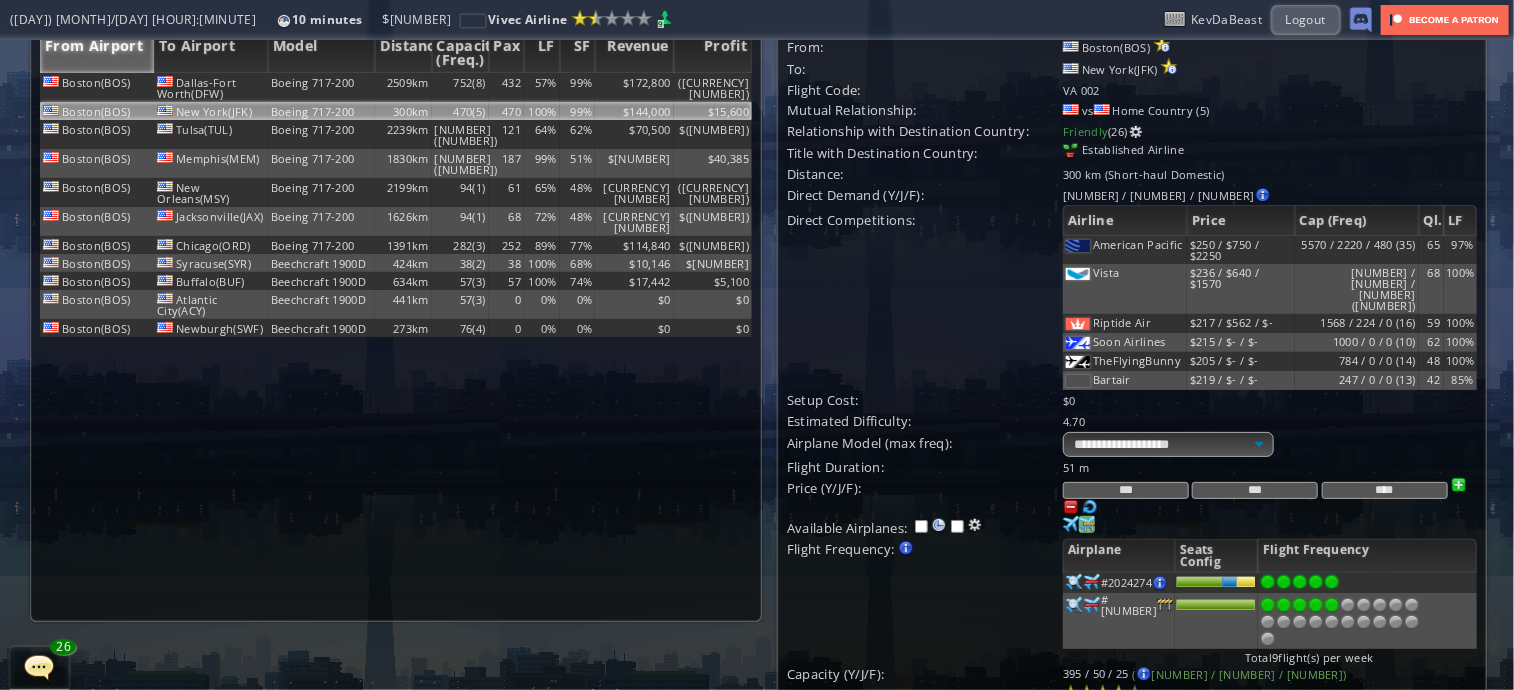 click at bounding box center [1332, 582] 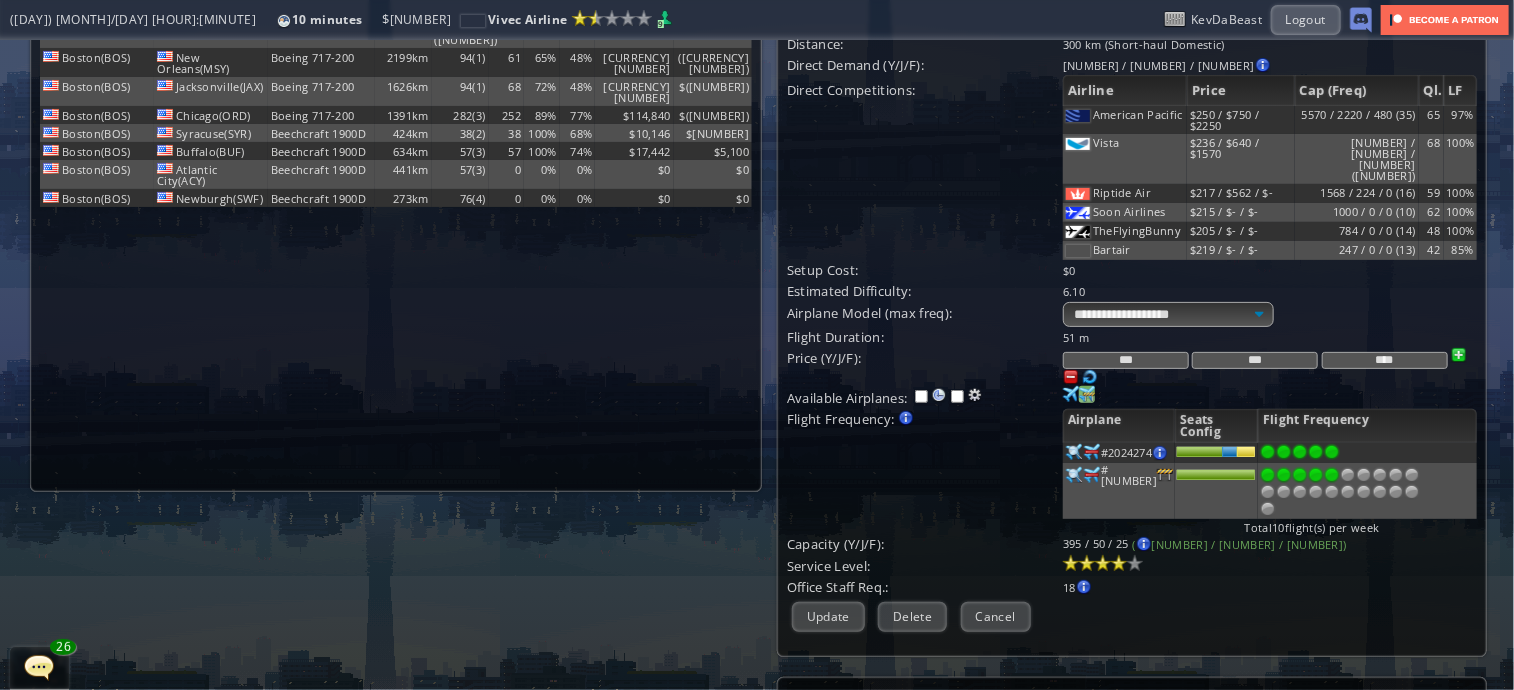 scroll, scrollTop: 178, scrollLeft: 0, axis: vertical 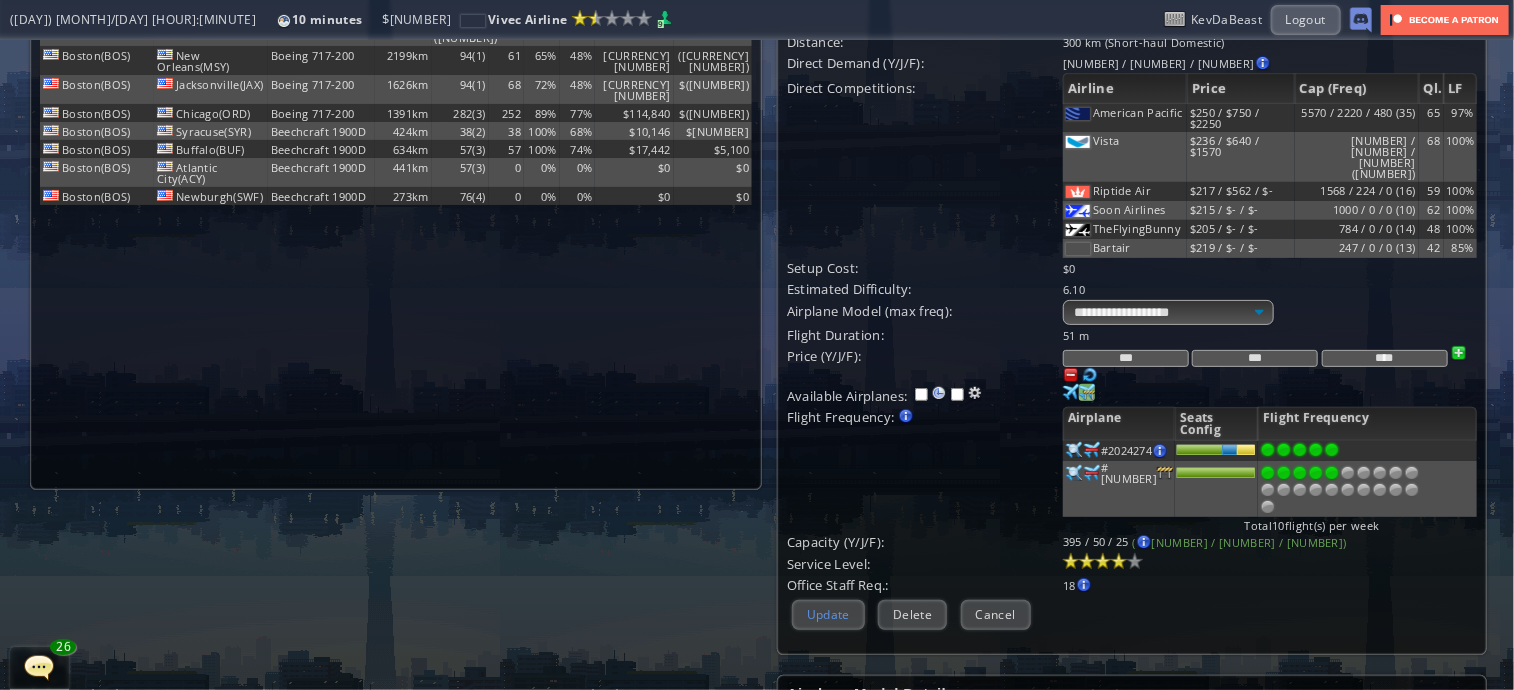 click on "Update" at bounding box center (828, 614) 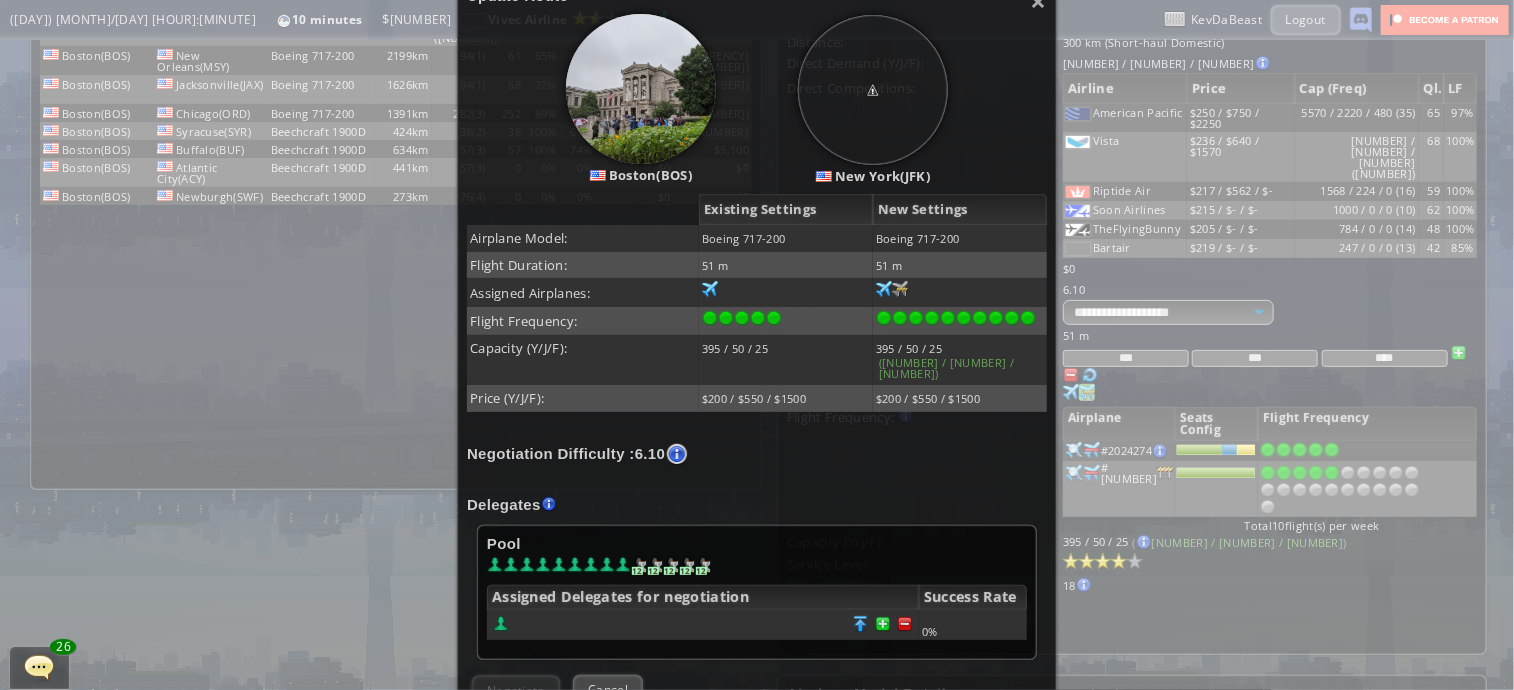scroll, scrollTop: 252, scrollLeft: 0, axis: vertical 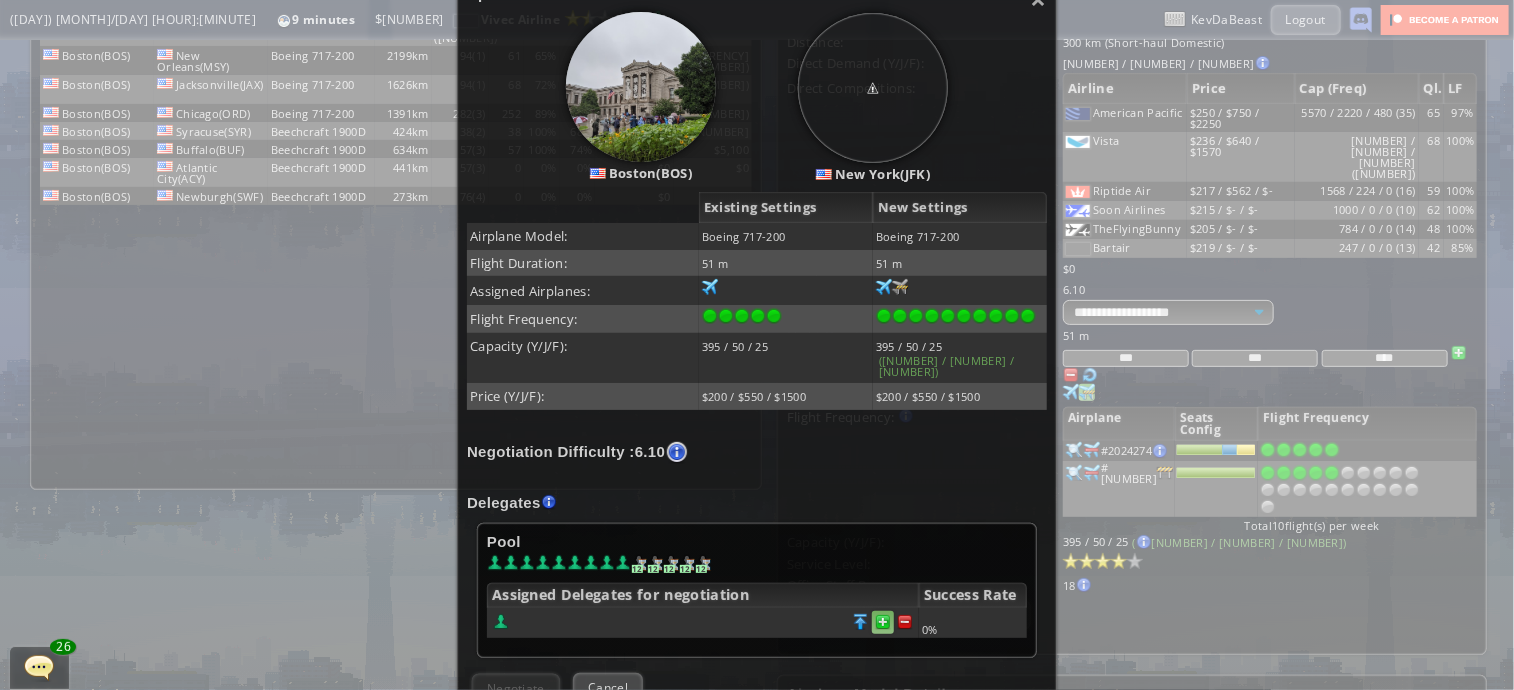 click at bounding box center (905, 622) 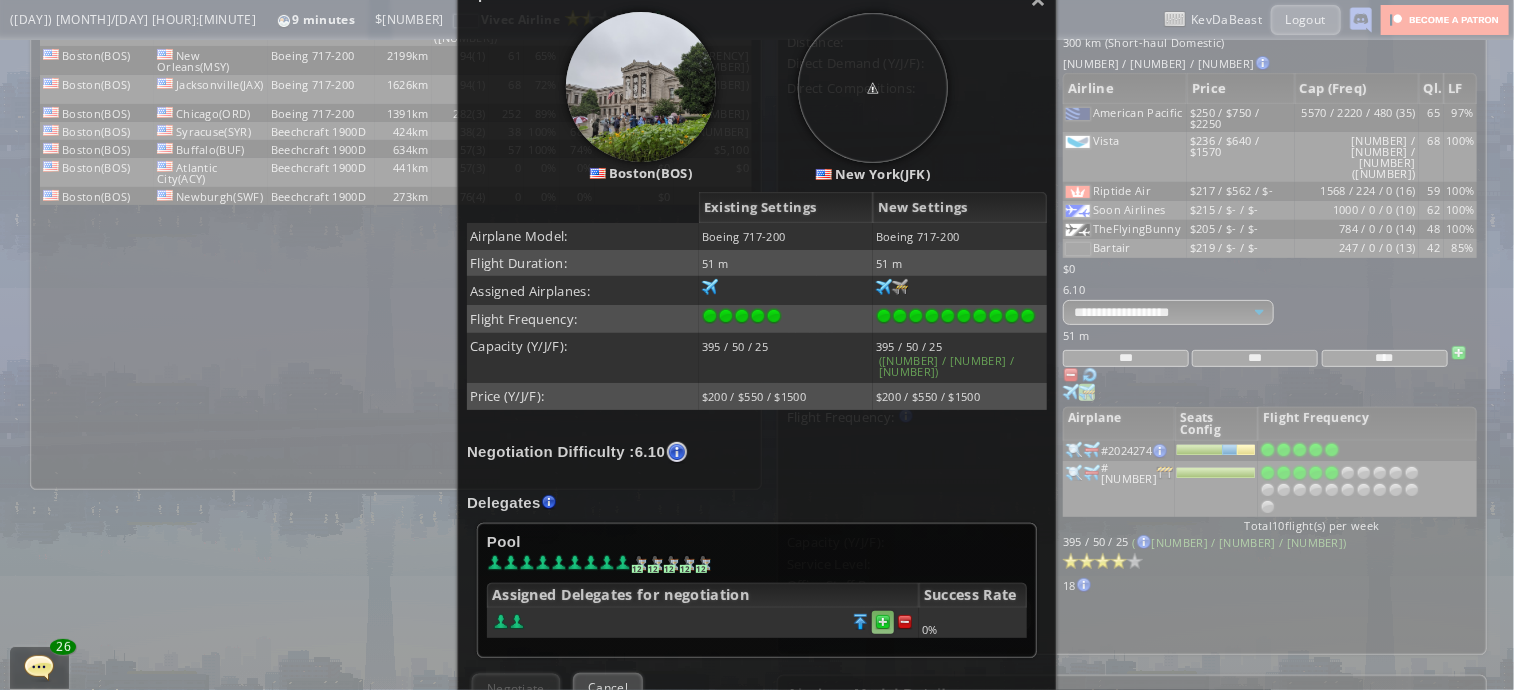 click at bounding box center (905, 622) 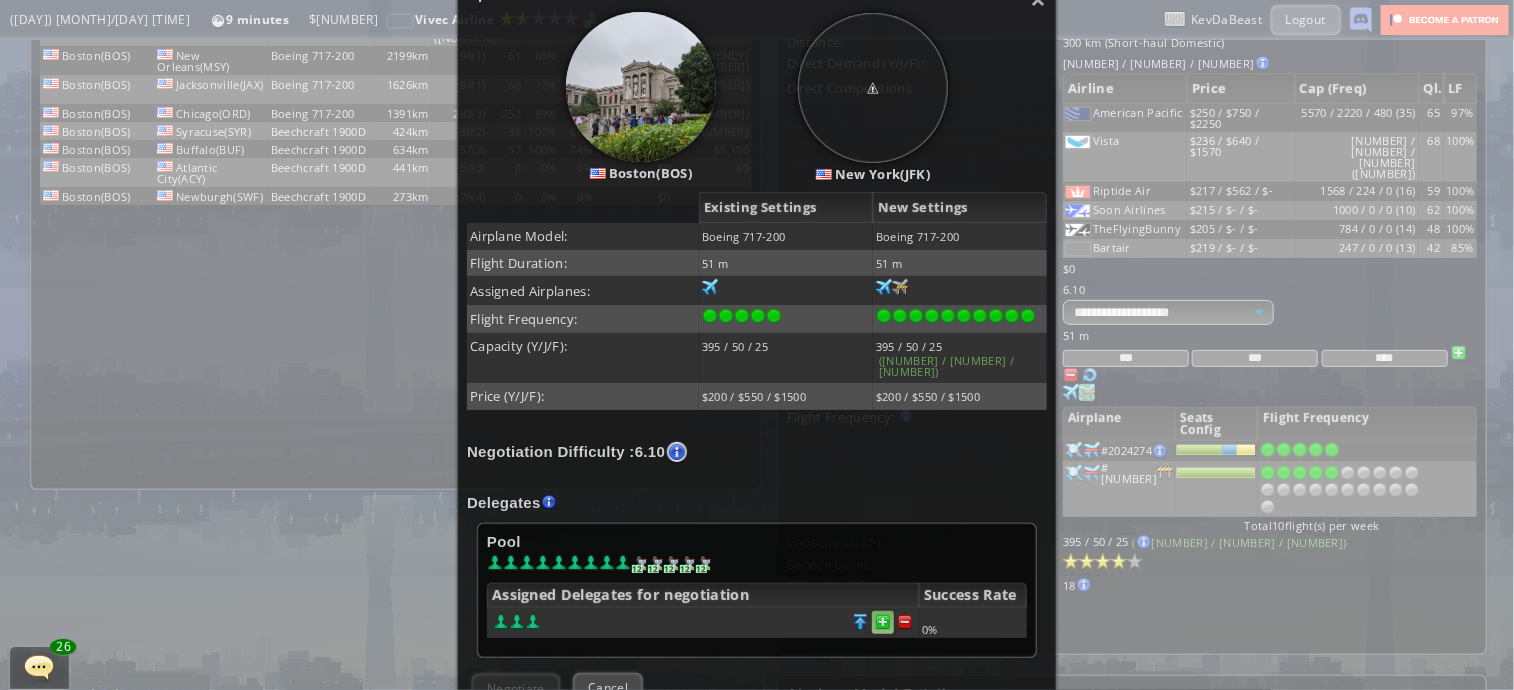 click at bounding box center [905, 622] 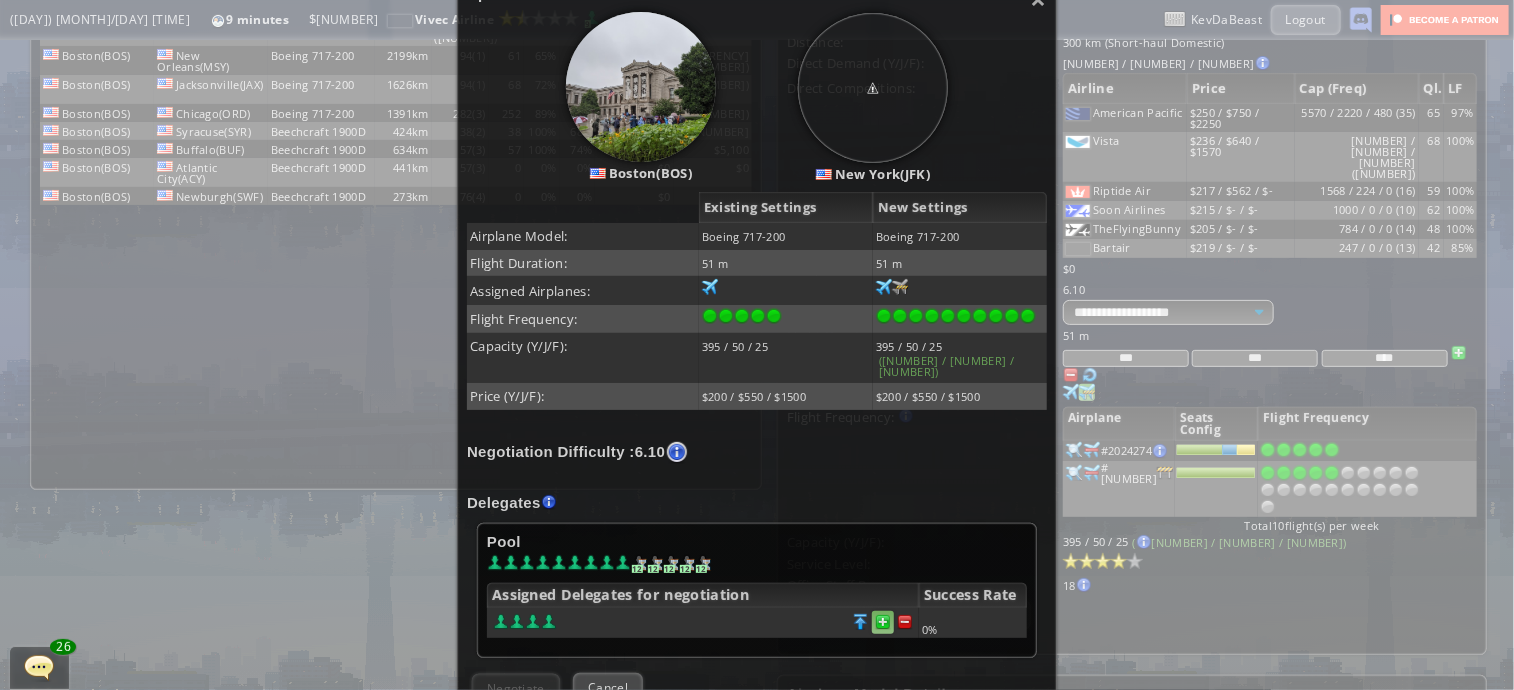 click at bounding box center [905, 622] 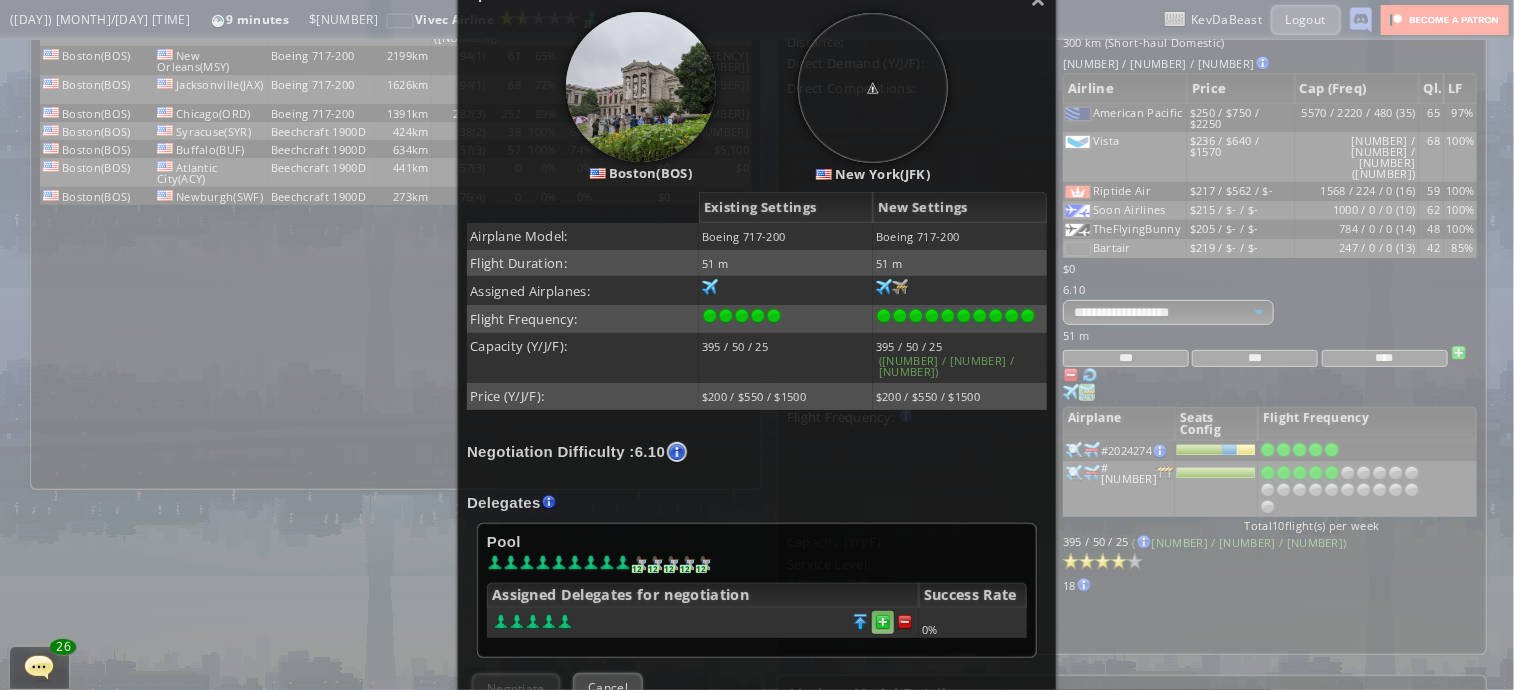 click at bounding box center [905, 622] 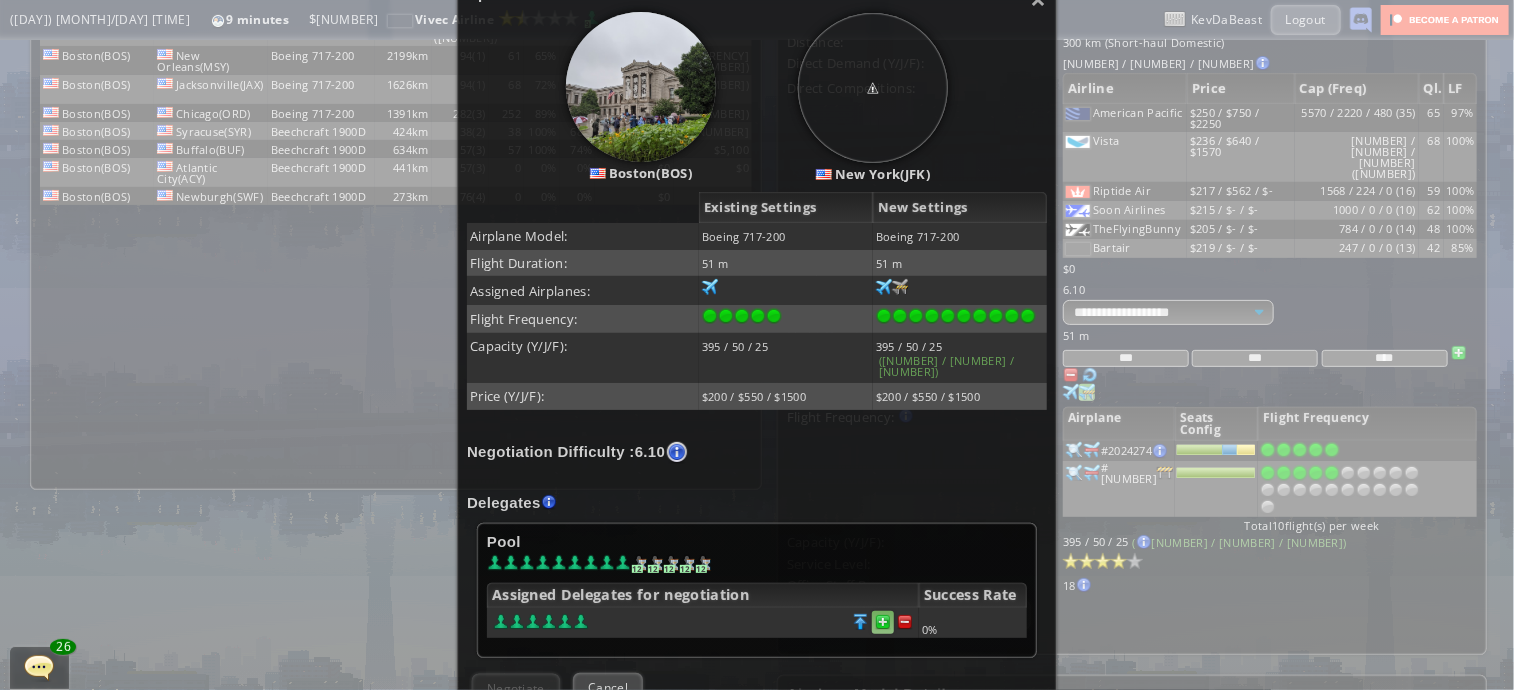 click at bounding box center [905, 622] 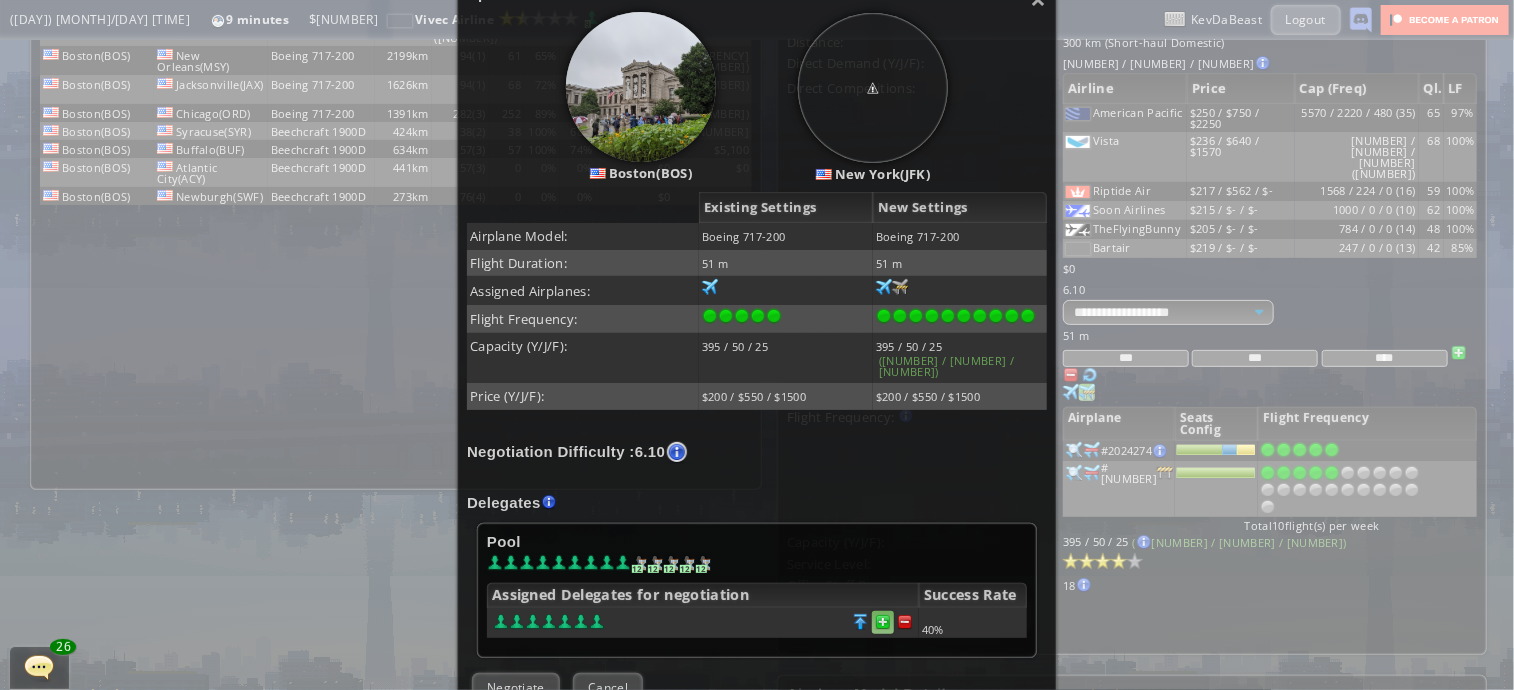 click at bounding box center [905, 622] 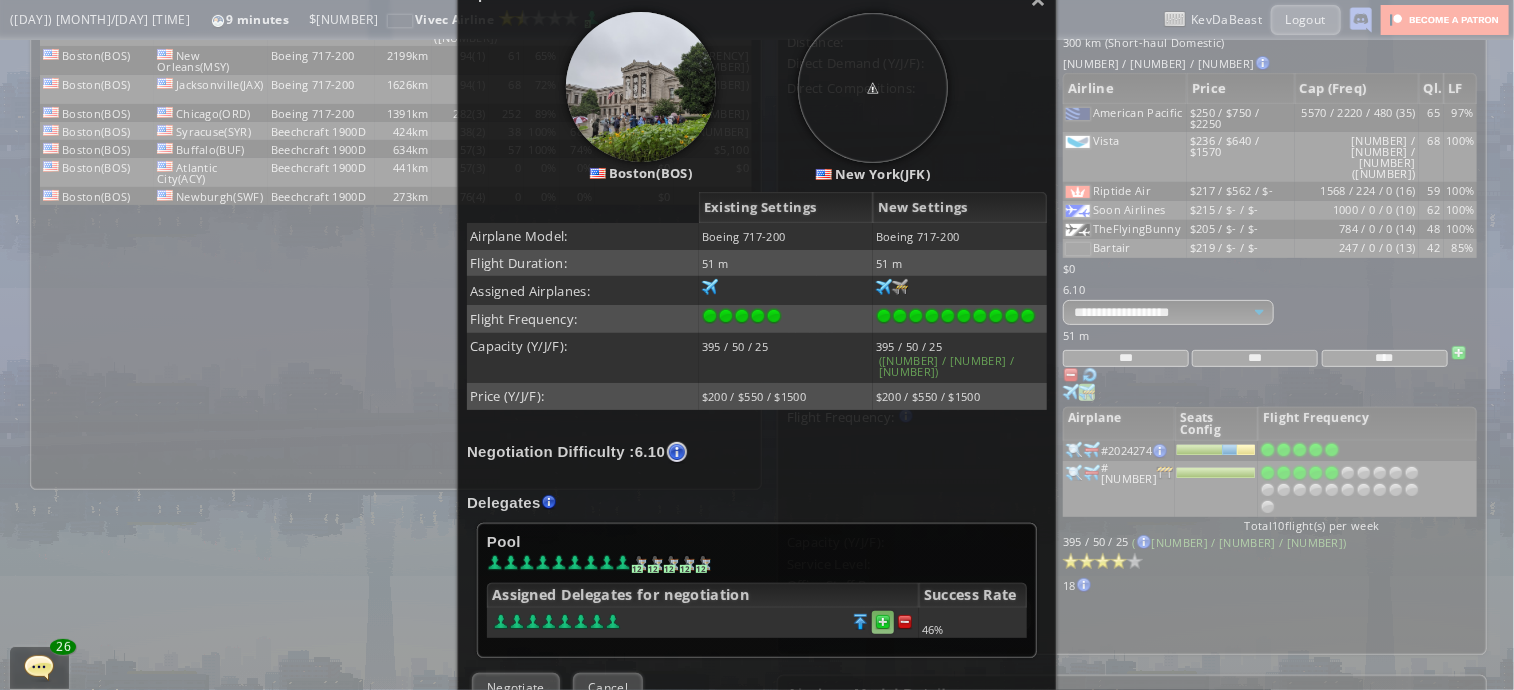click at bounding box center [905, 622] 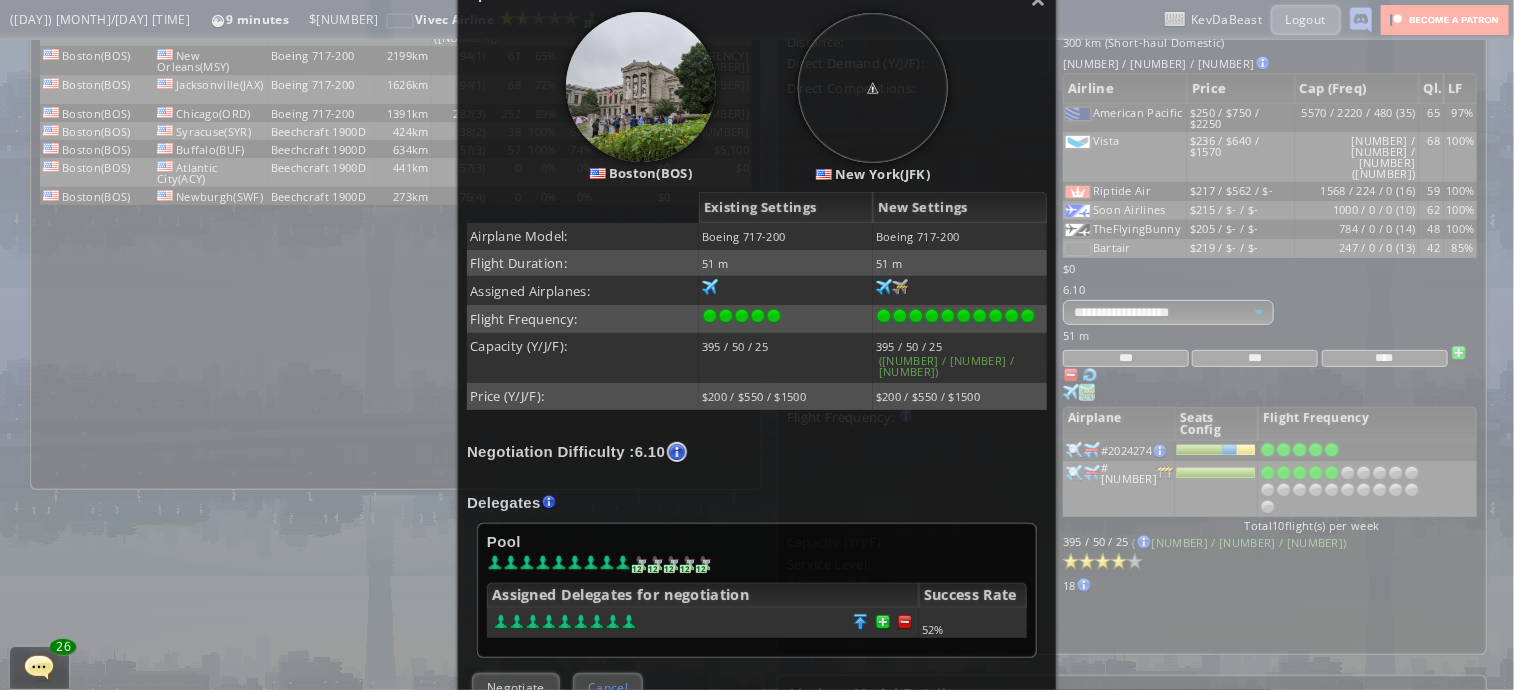 click on "Cancel" at bounding box center [608, 687] 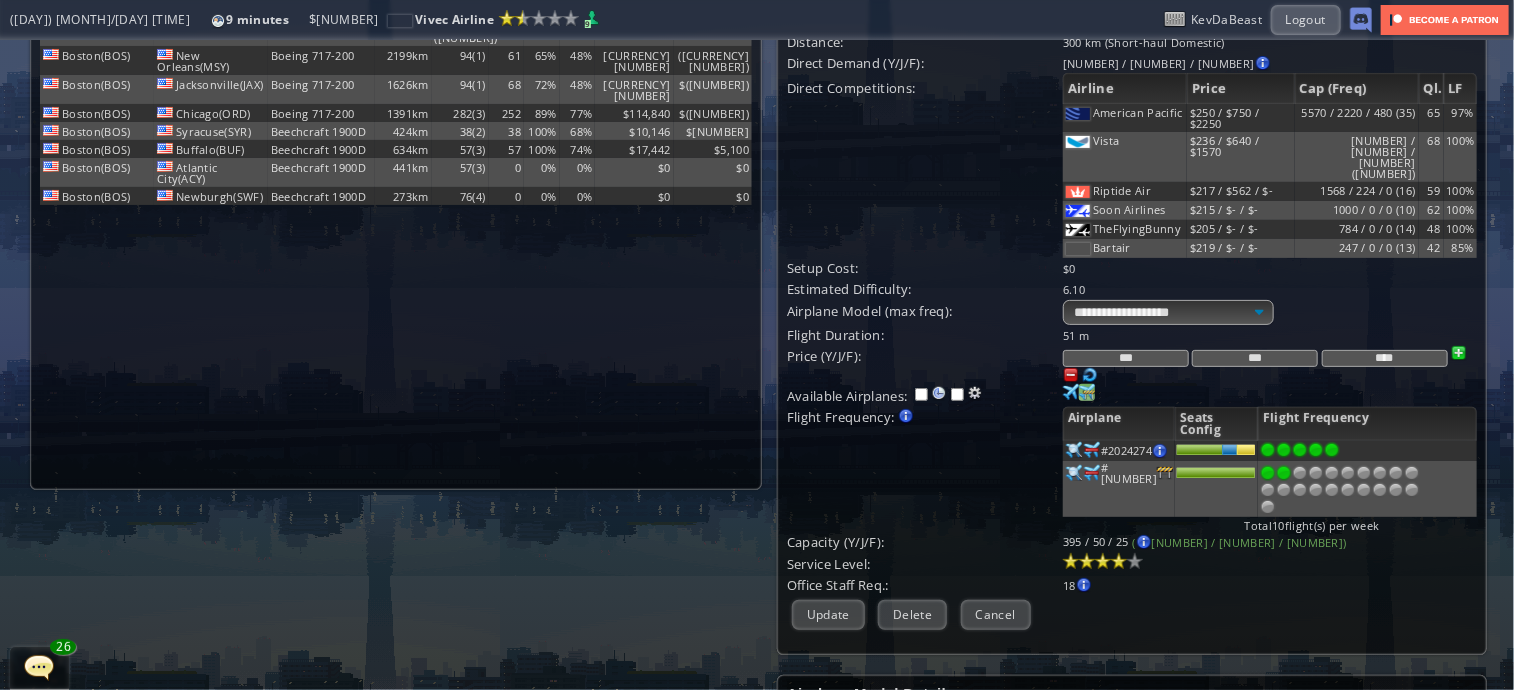 click at bounding box center [1284, 450] 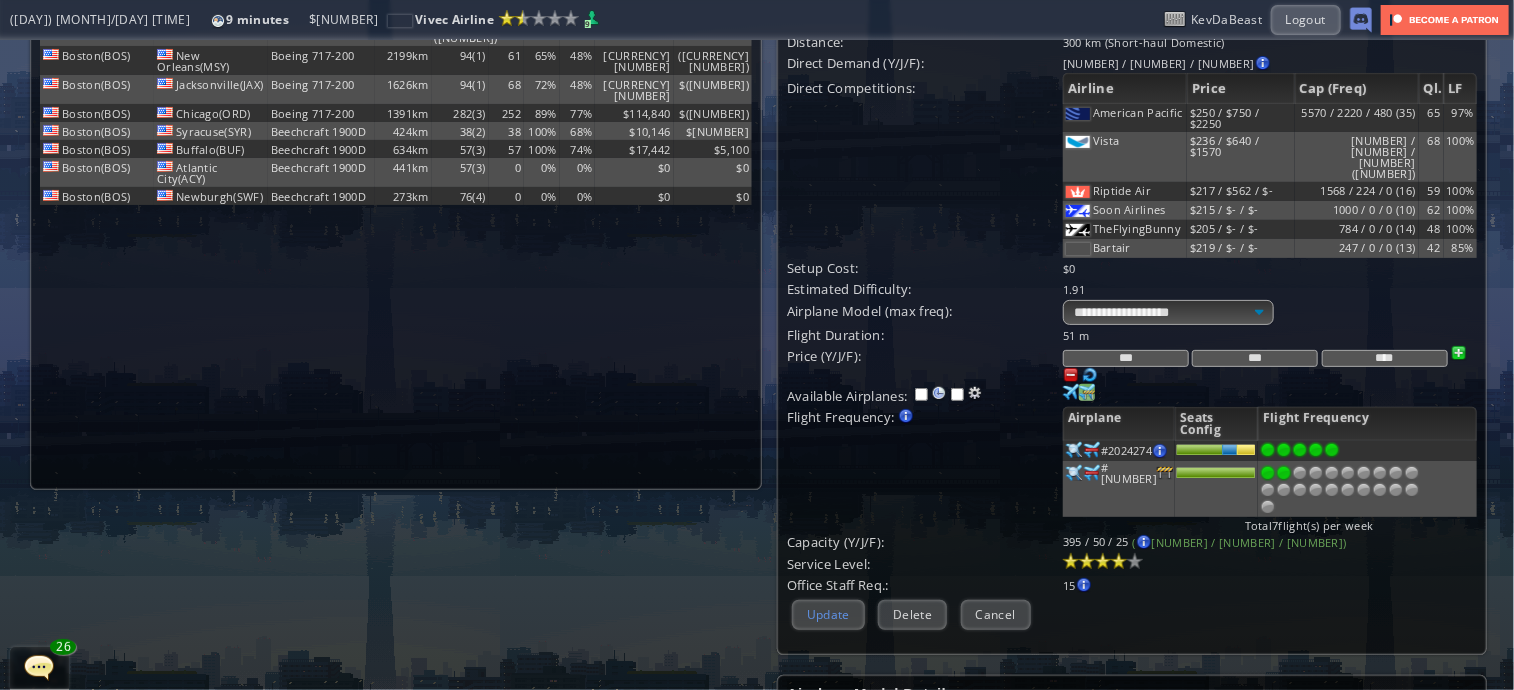 click on "Update" at bounding box center (828, 614) 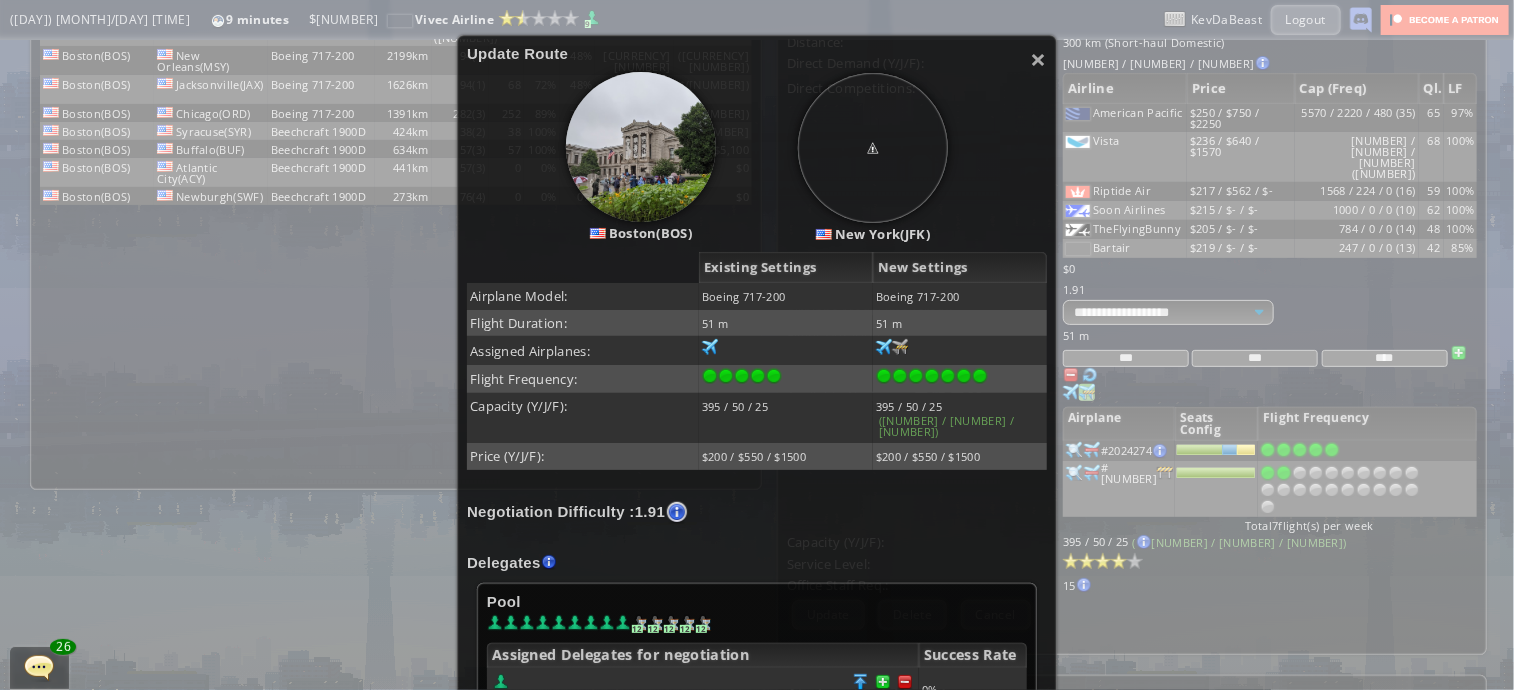 scroll, scrollTop: 279, scrollLeft: 0, axis: vertical 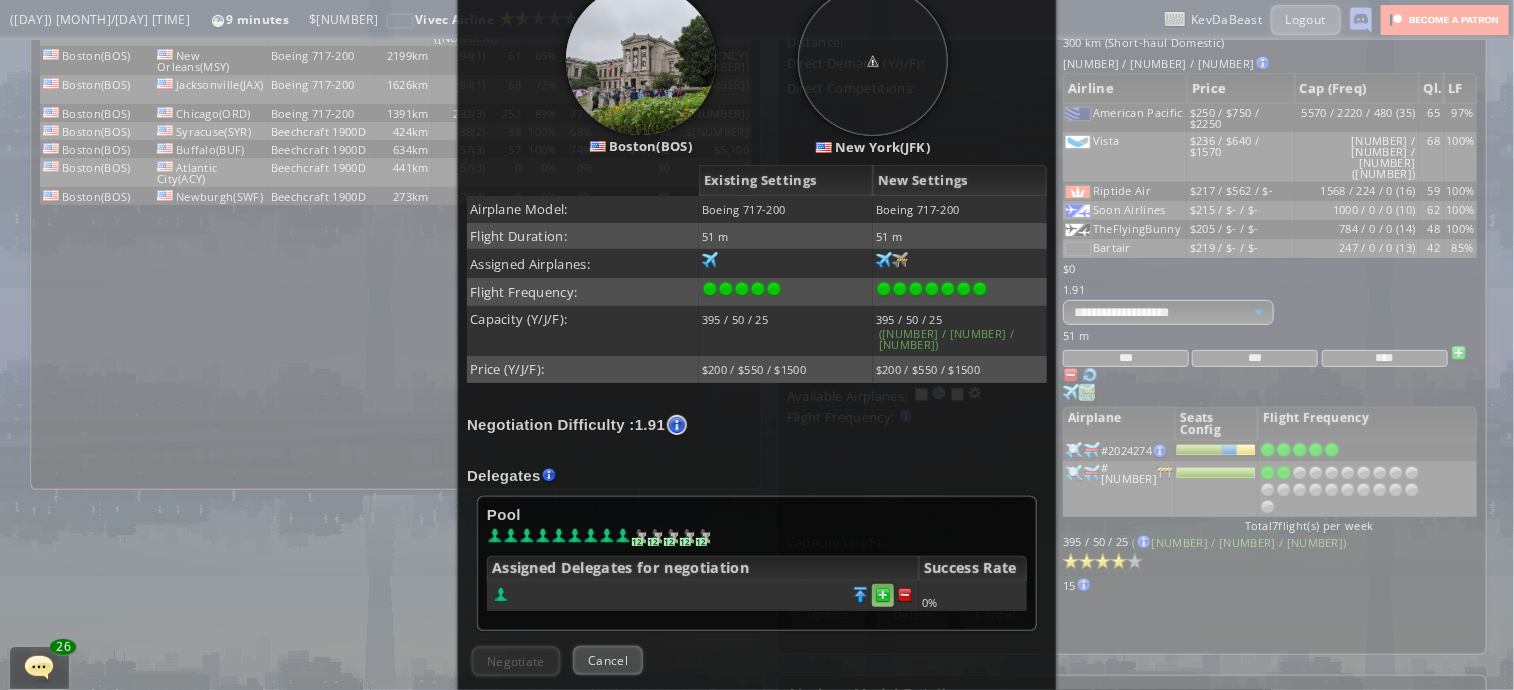 click at bounding box center (905, 595) 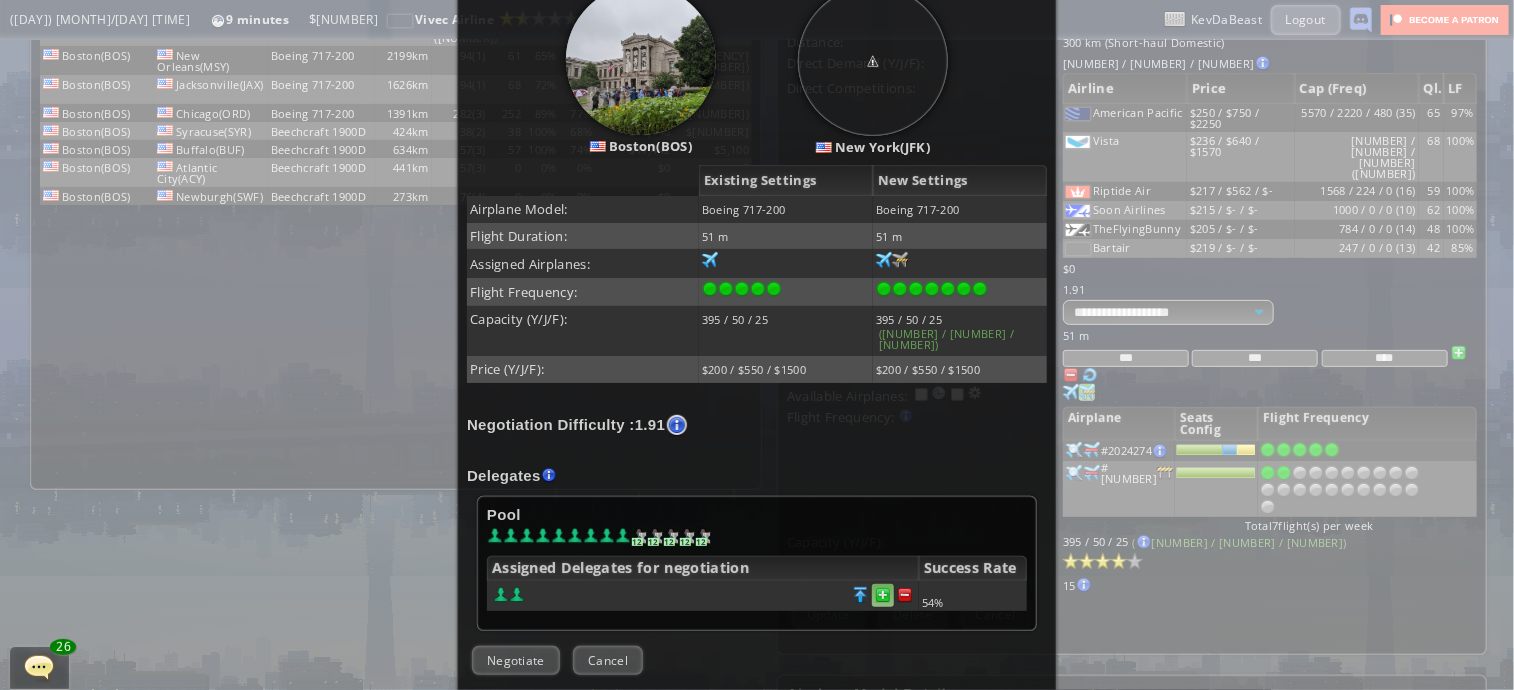 click at bounding box center (905, 595) 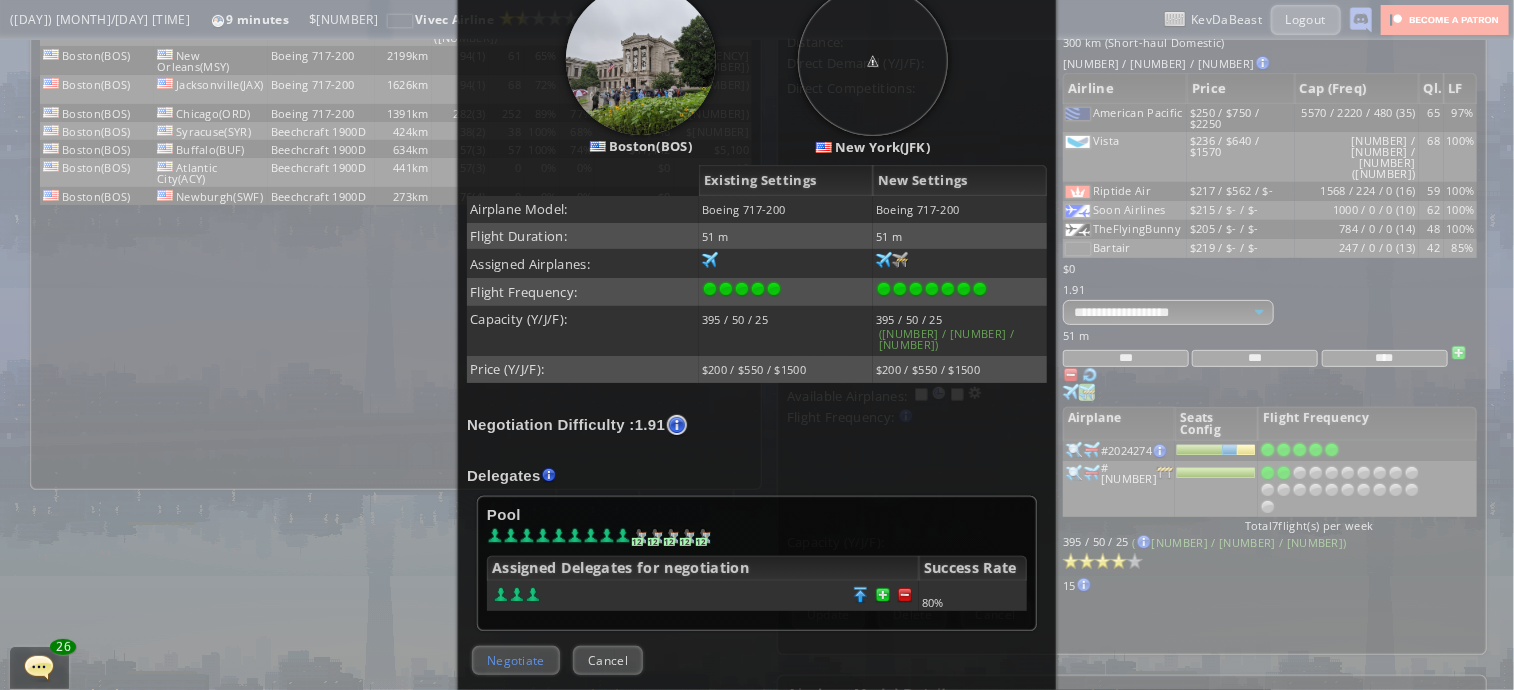 click on "Negotiate" at bounding box center (516, 660) 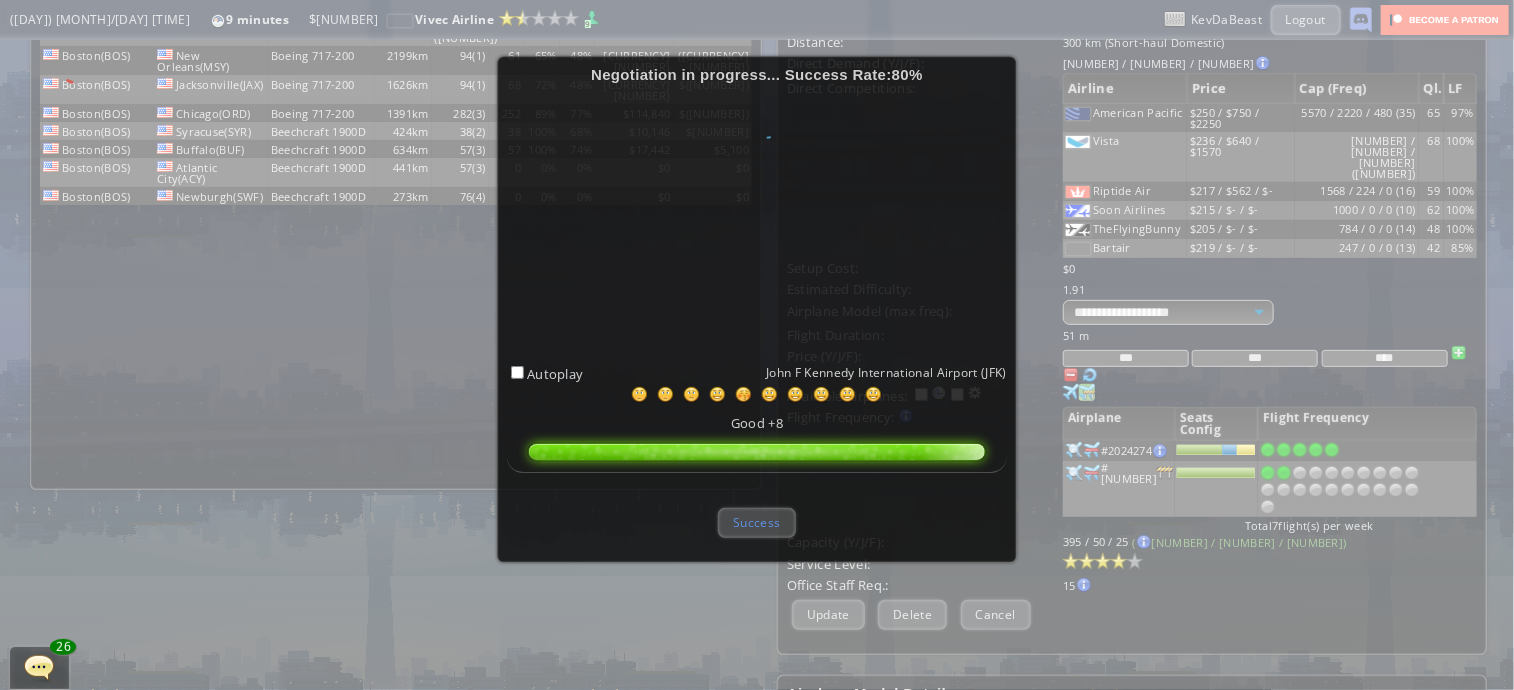 click on "Success" at bounding box center [756, 522] 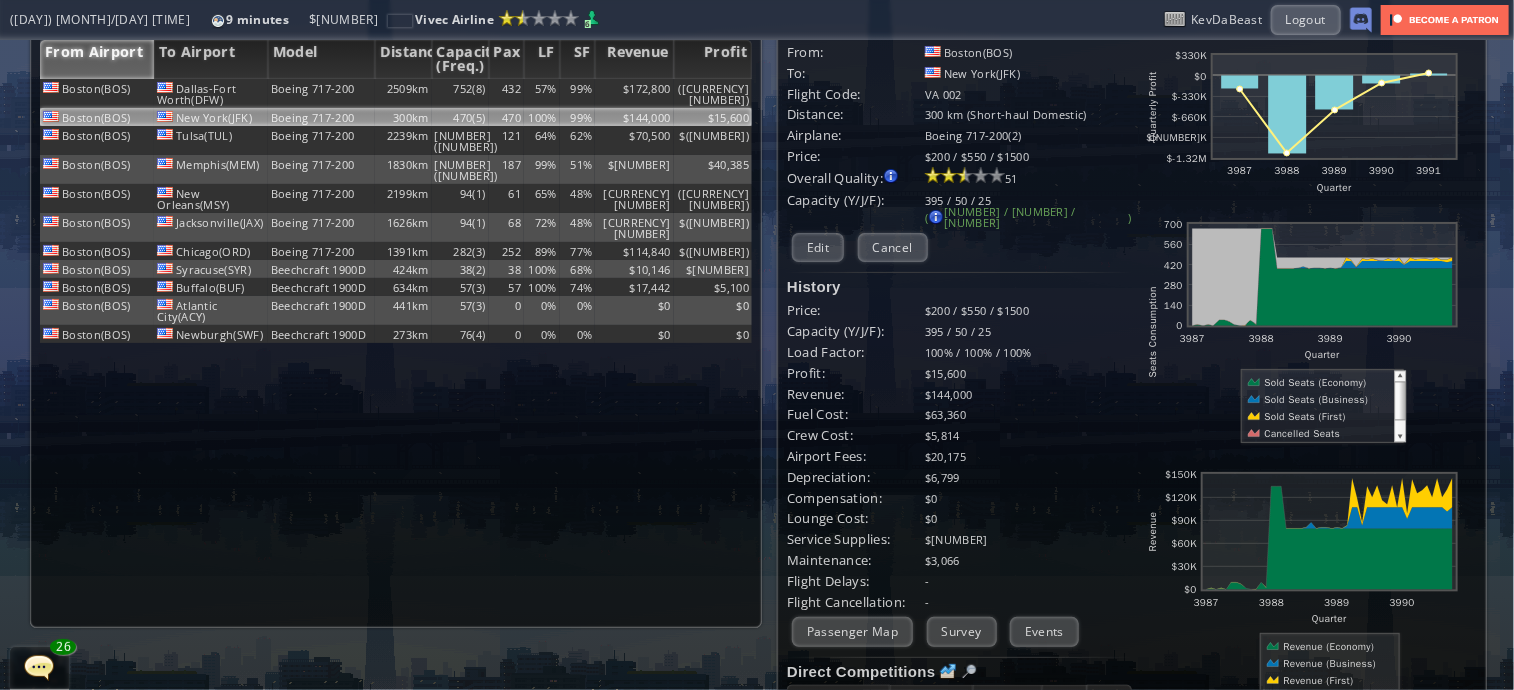 scroll, scrollTop: 40, scrollLeft: 0, axis: vertical 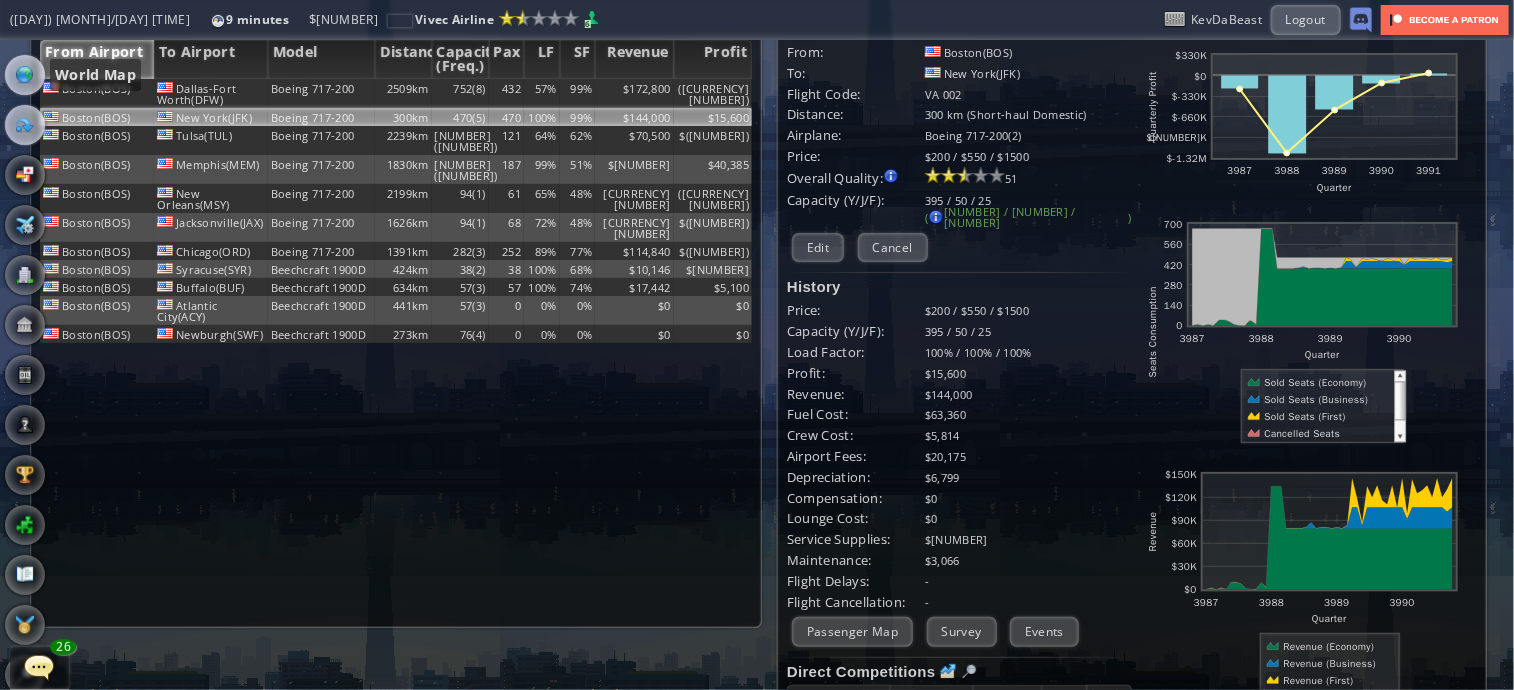 click at bounding box center [25, 75] 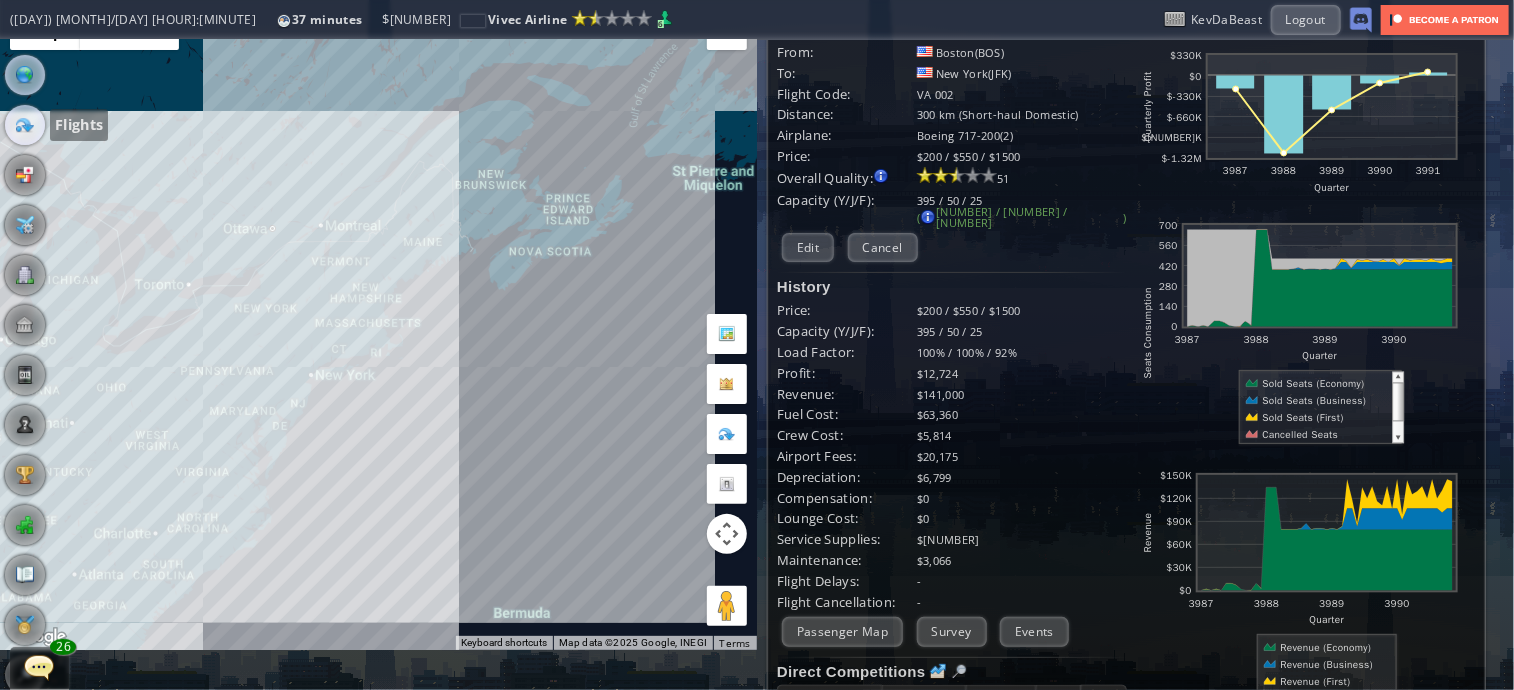 click at bounding box center [25, 125] 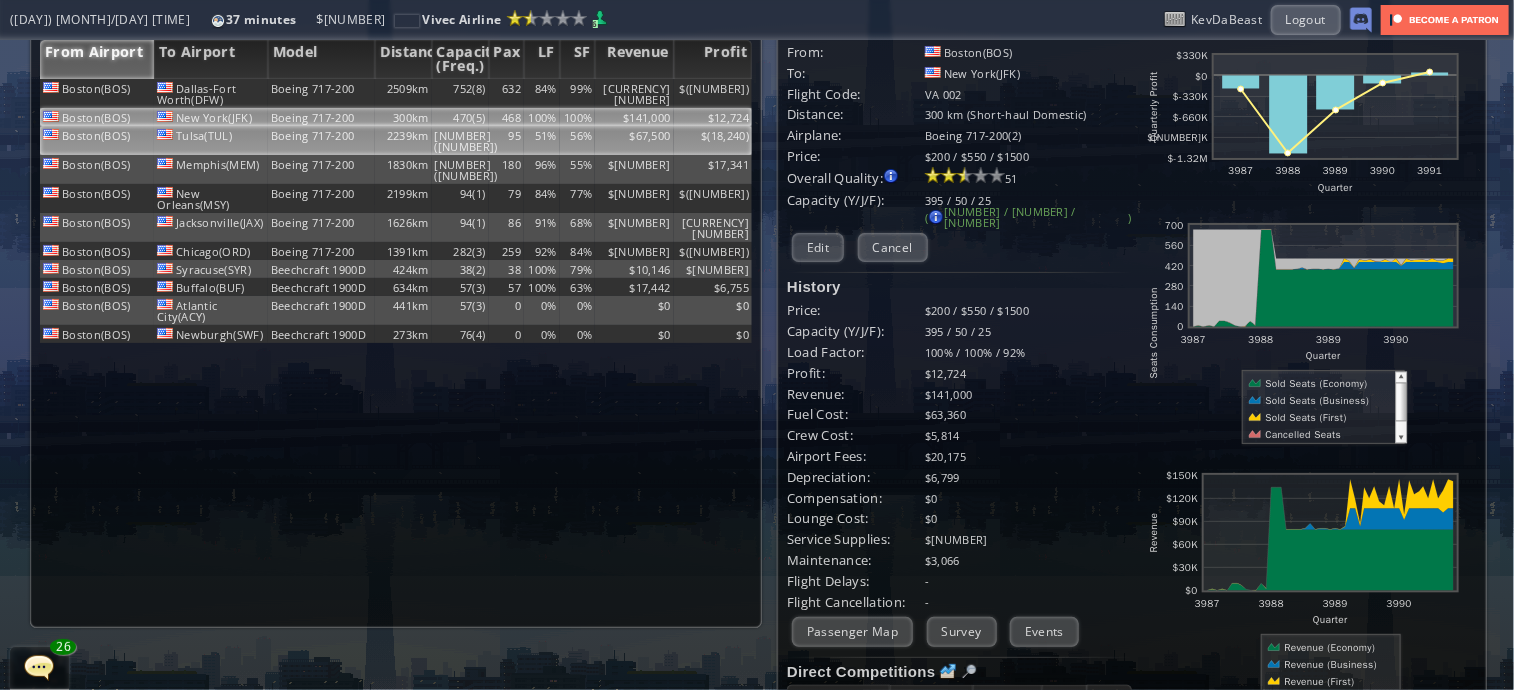 click on "Boeing 717-200" at bounding box center (321, 93) 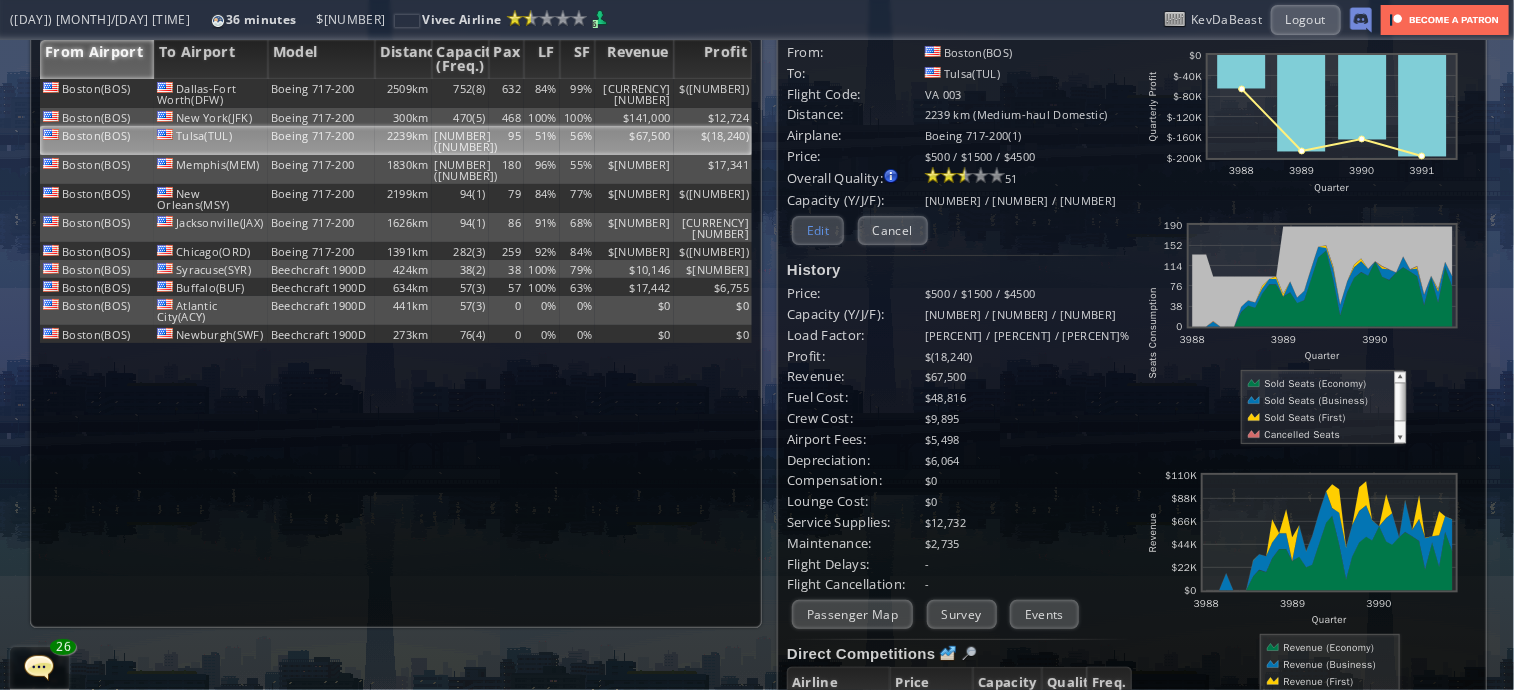 click on "Edit" at bounding box center [818, 230] 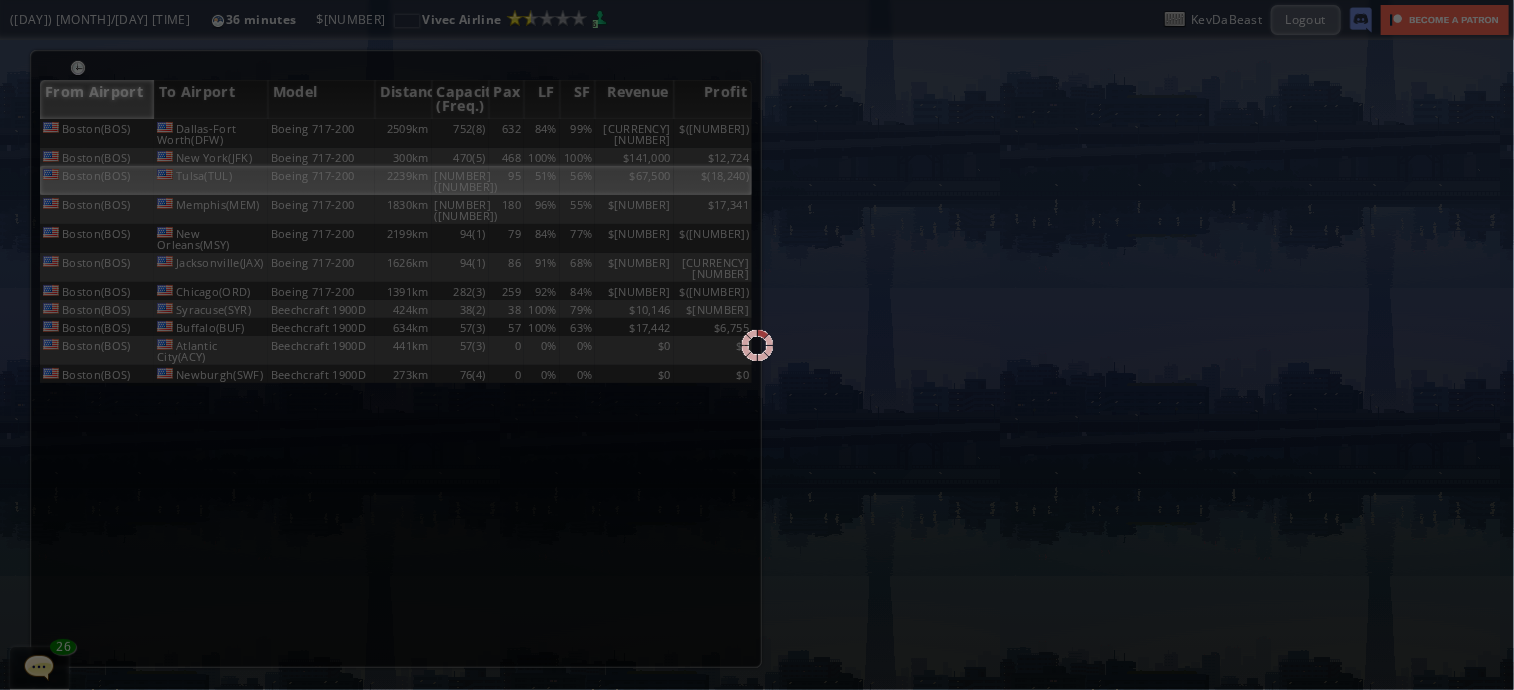 scroll, scrollTop: 0, scrollLeft: 0, axis: both 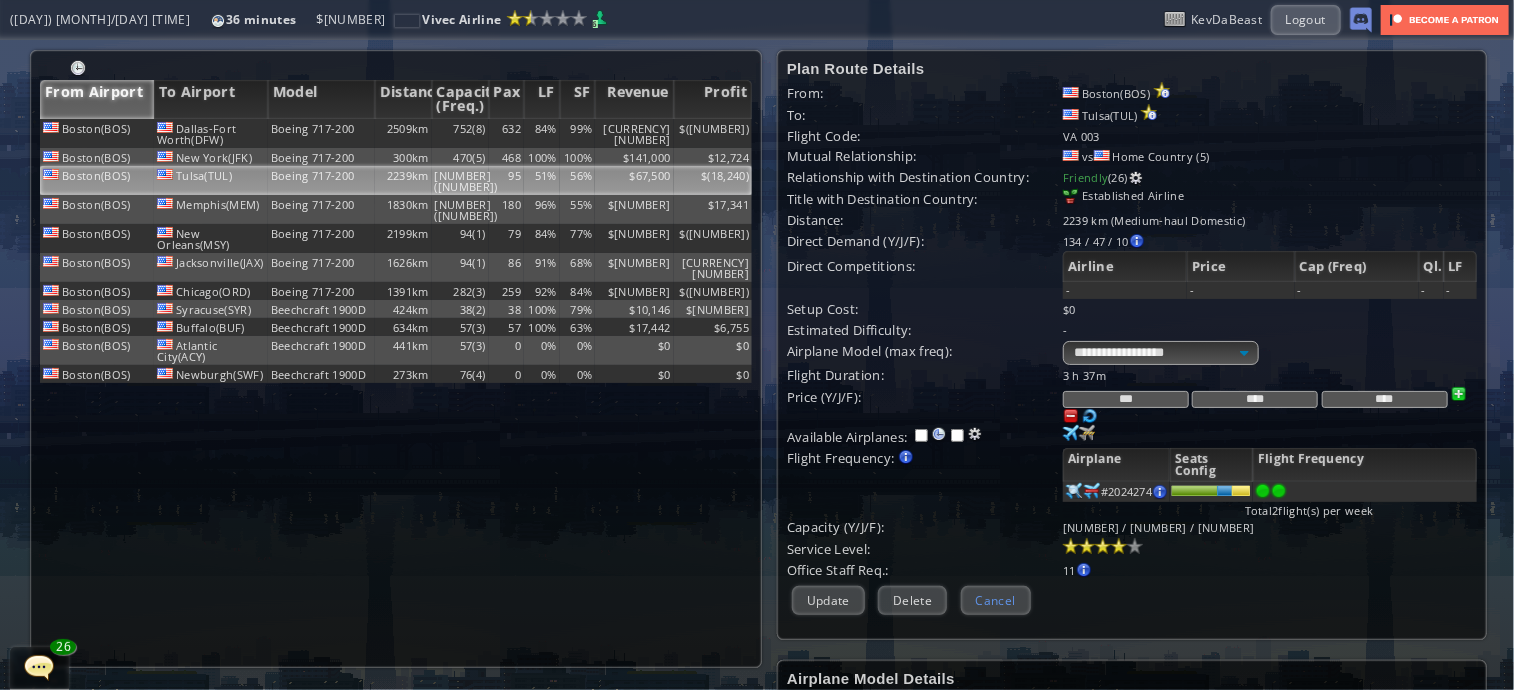 click on "Cancel" at bounding box center [996, 600] 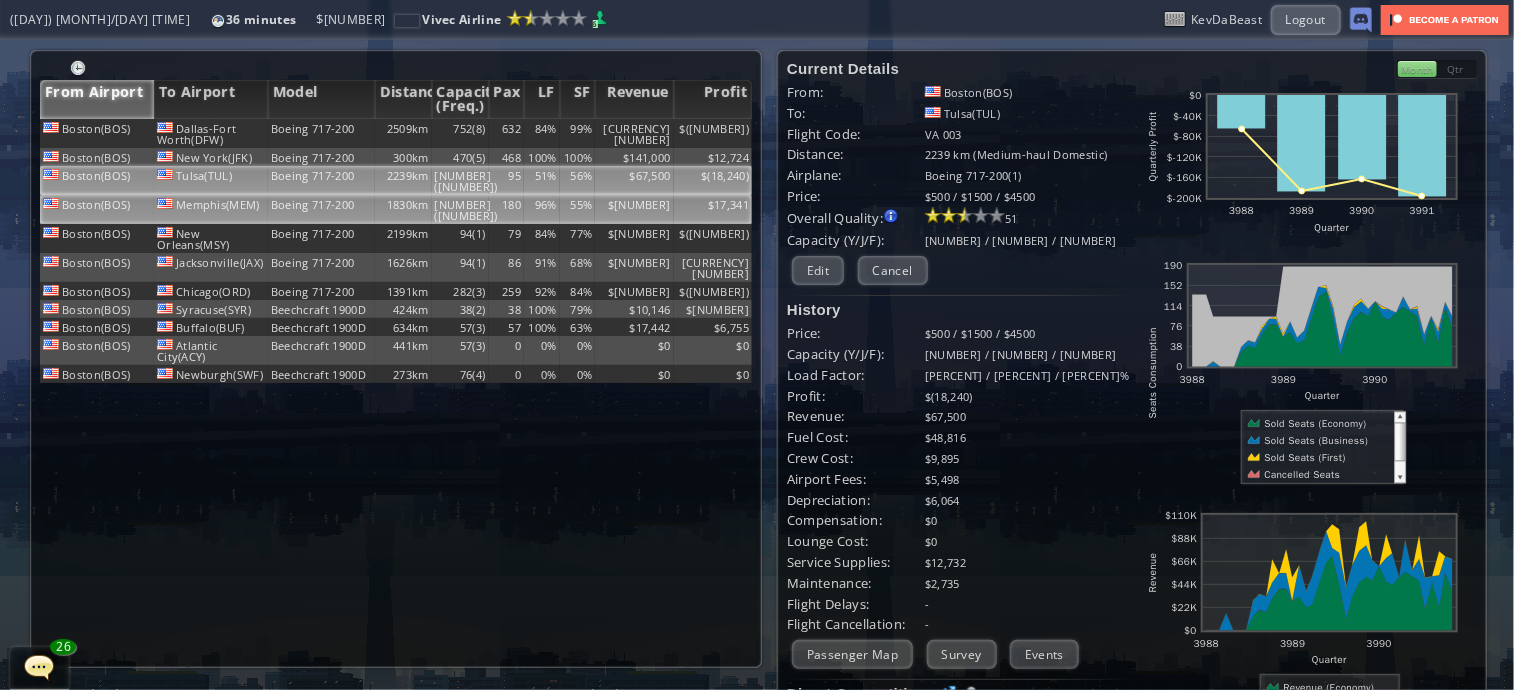 click on "96%" at bounding box center (542, 133) 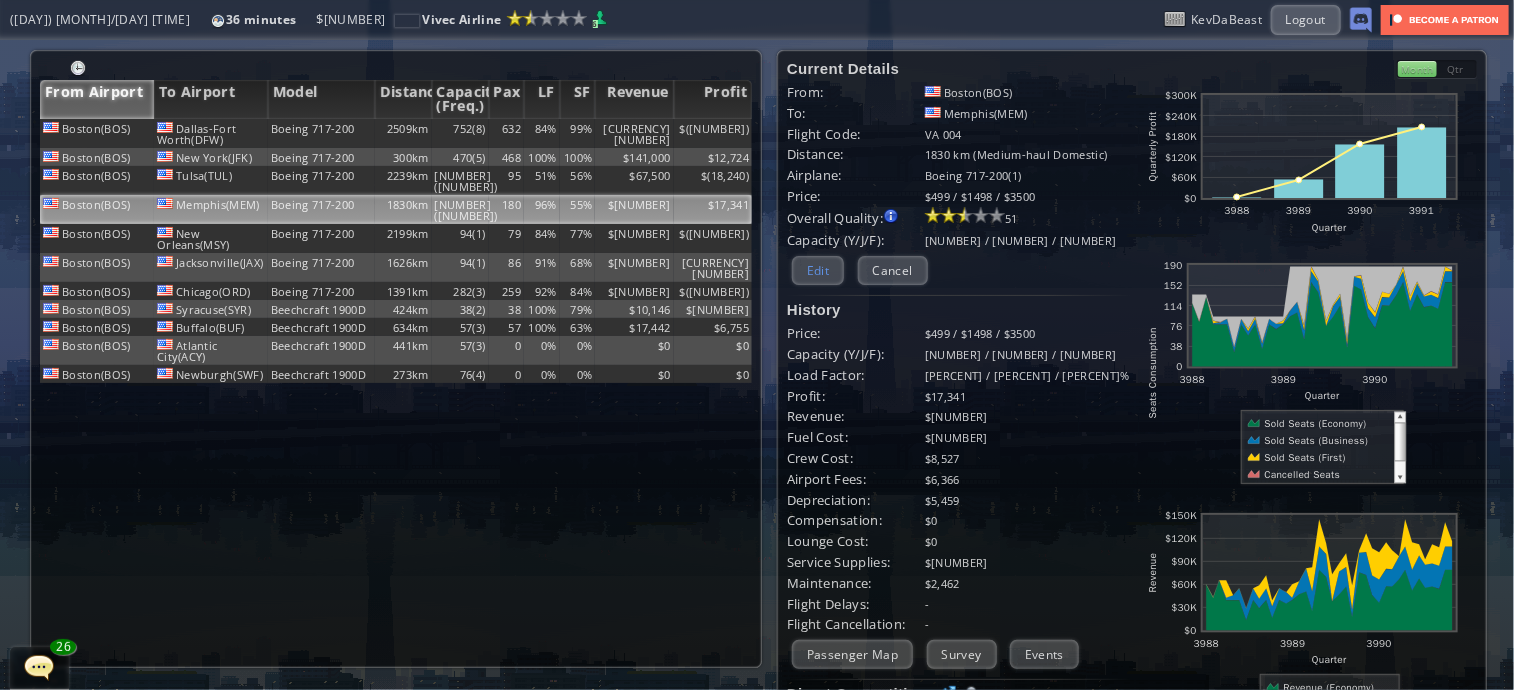 click on "Edit" at bounding box center (818, 270) 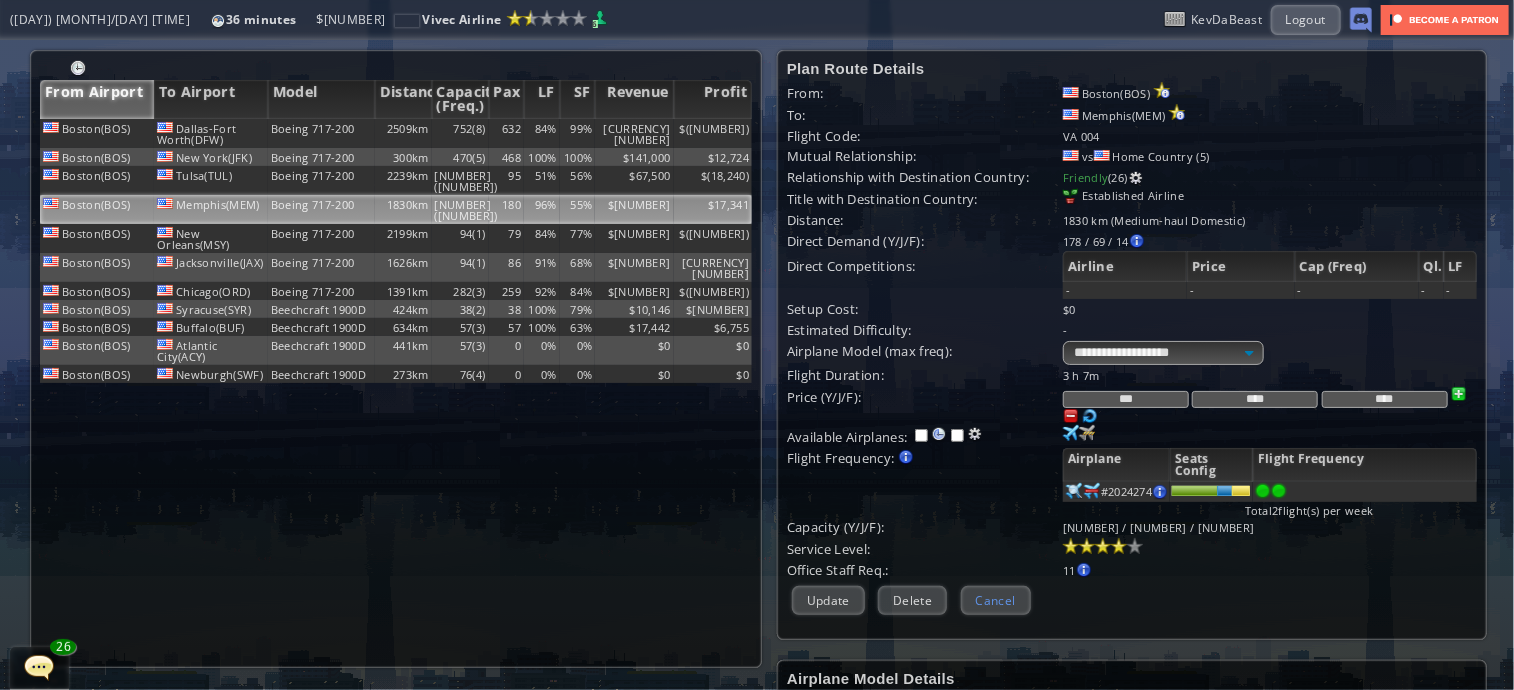 click on "Cancel" at bounding box center [996, 600] 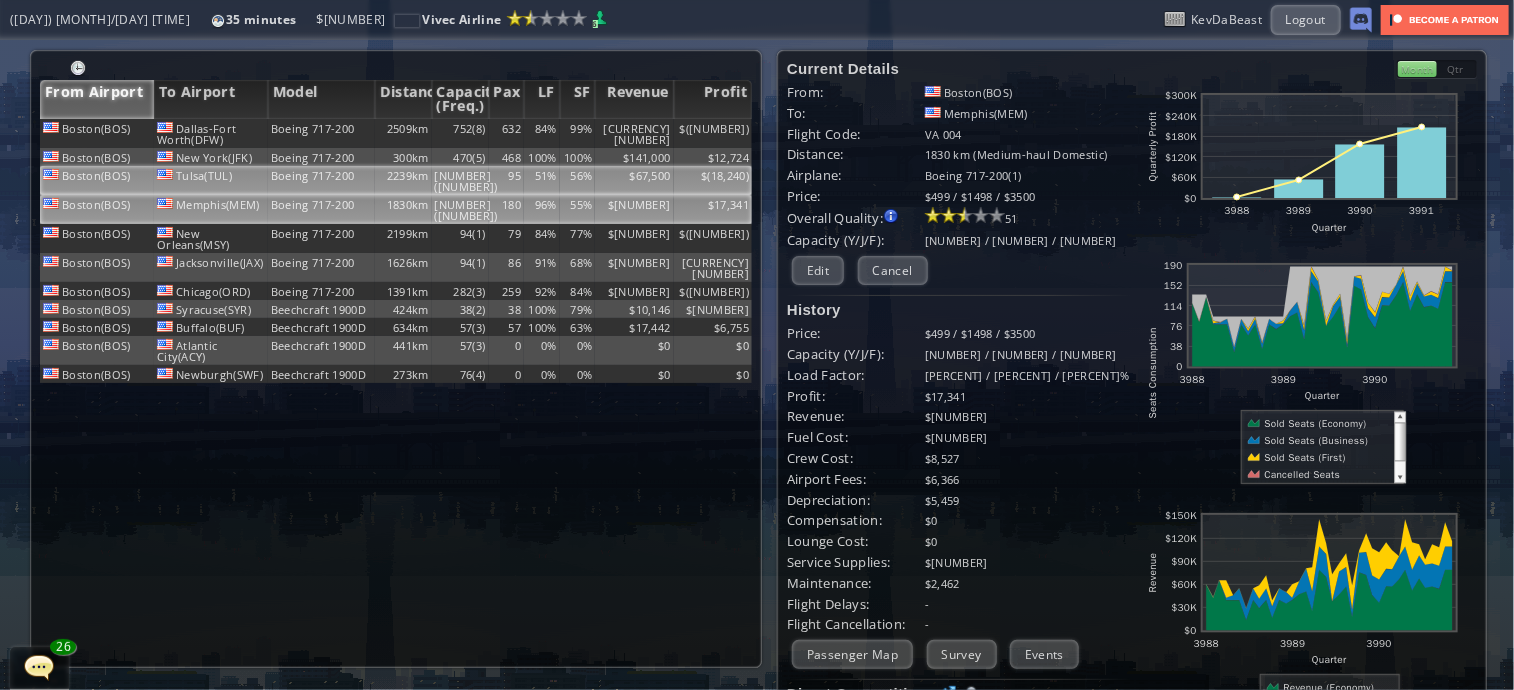 click on "2239km" at bounding box center [403, 133] 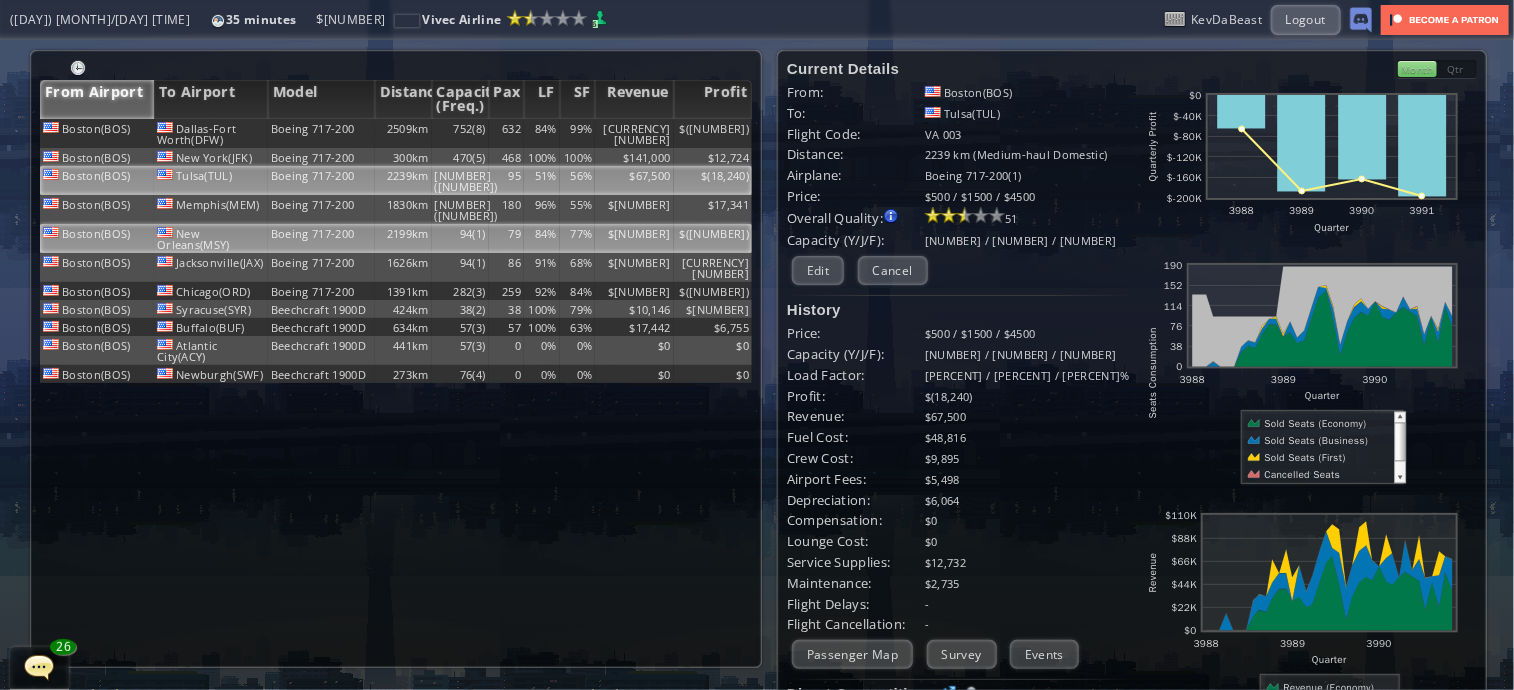 click on "2199km" at bounding box center (403, 133) 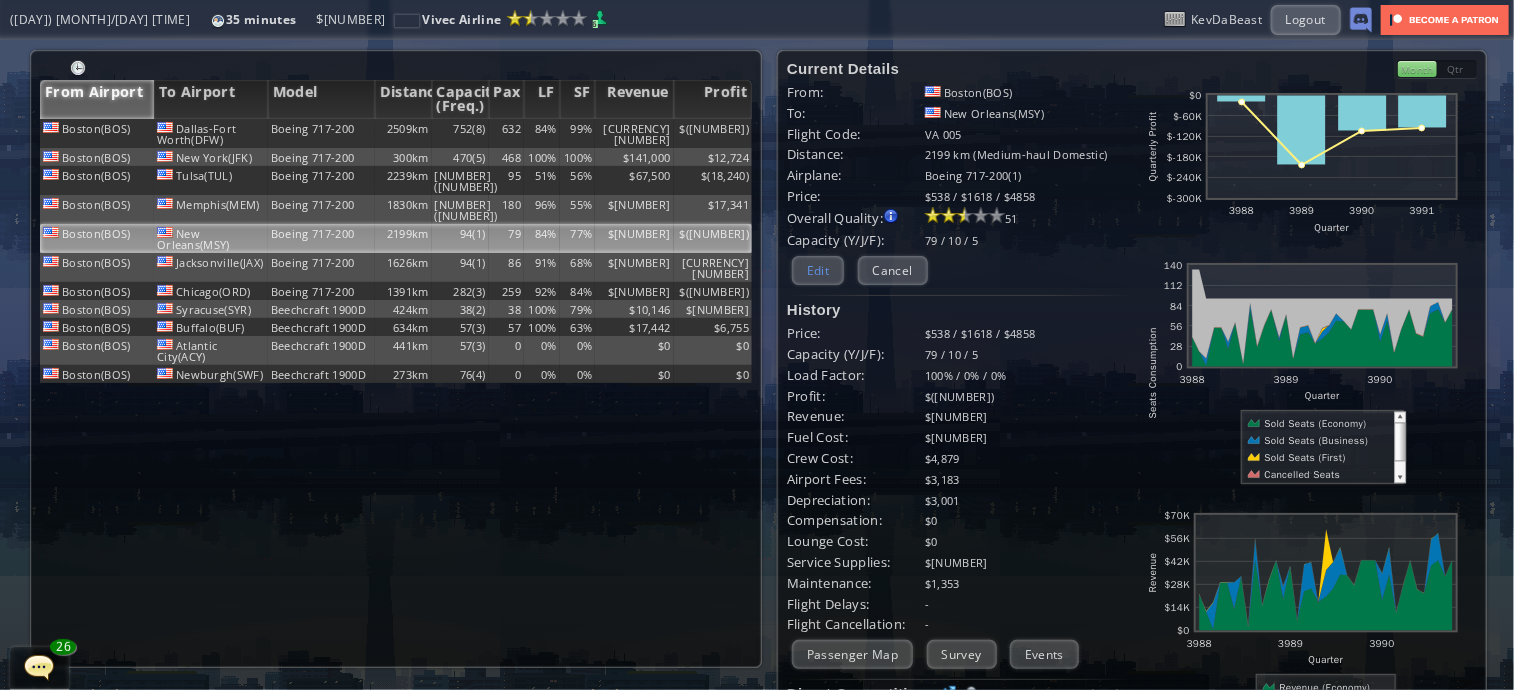 click on "Edit" at bounding box center (818, 270) 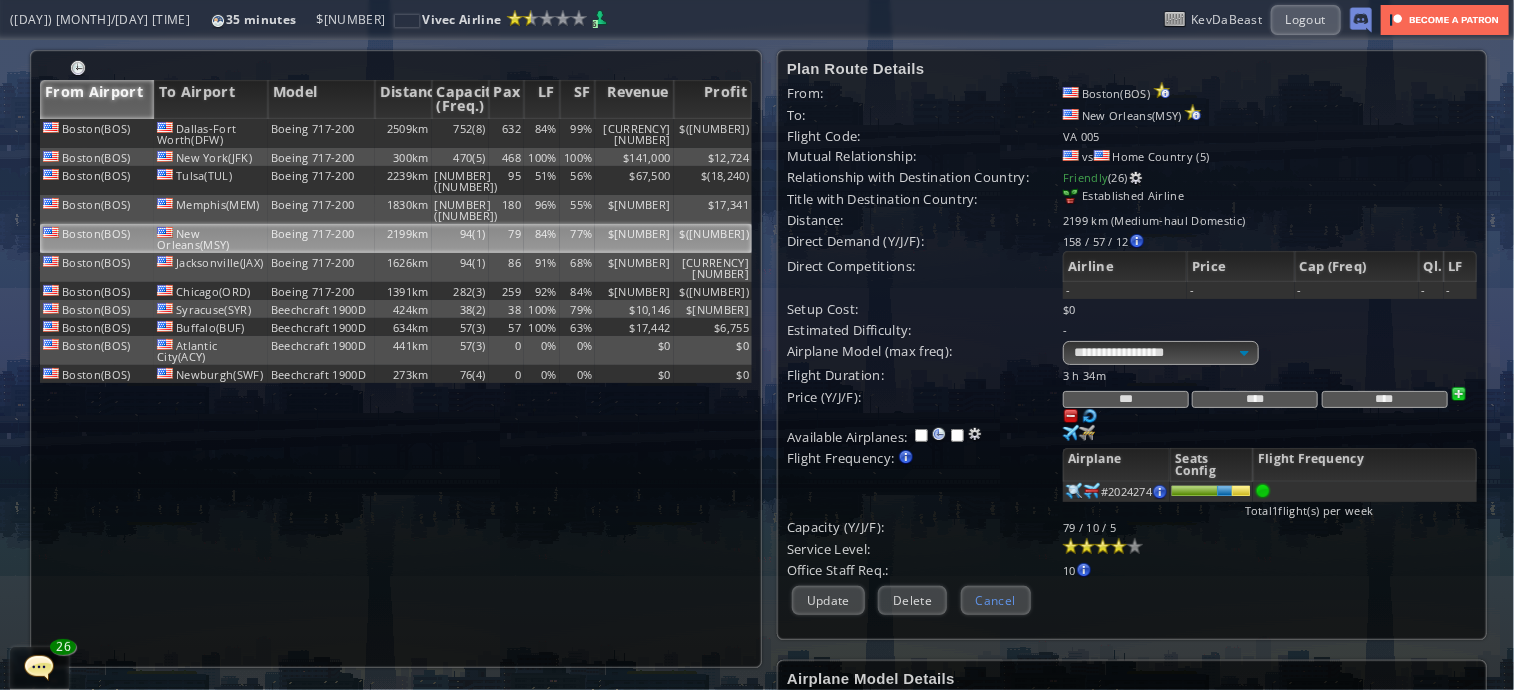 click on "Cancel" at bounding box center [996, 600] 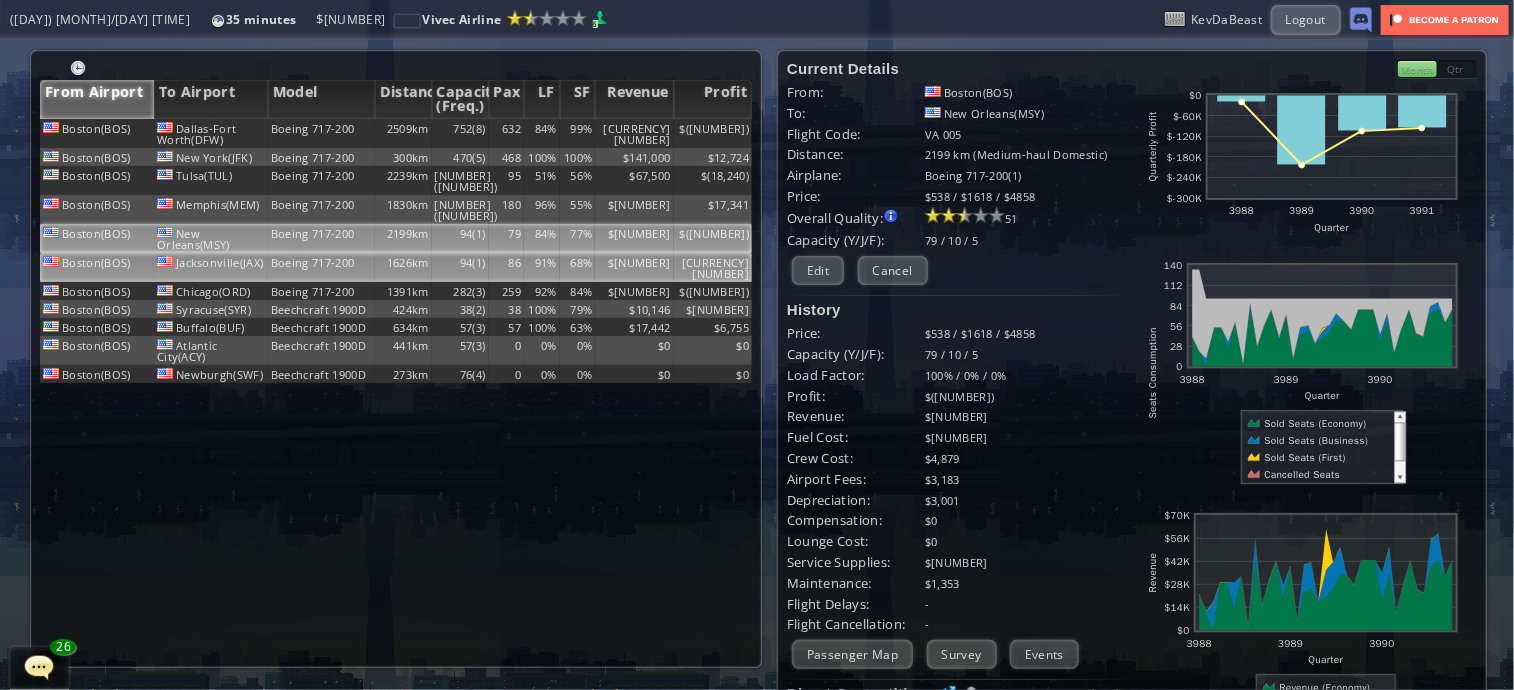 click on "94(1)" at bounding box center [460, 133] 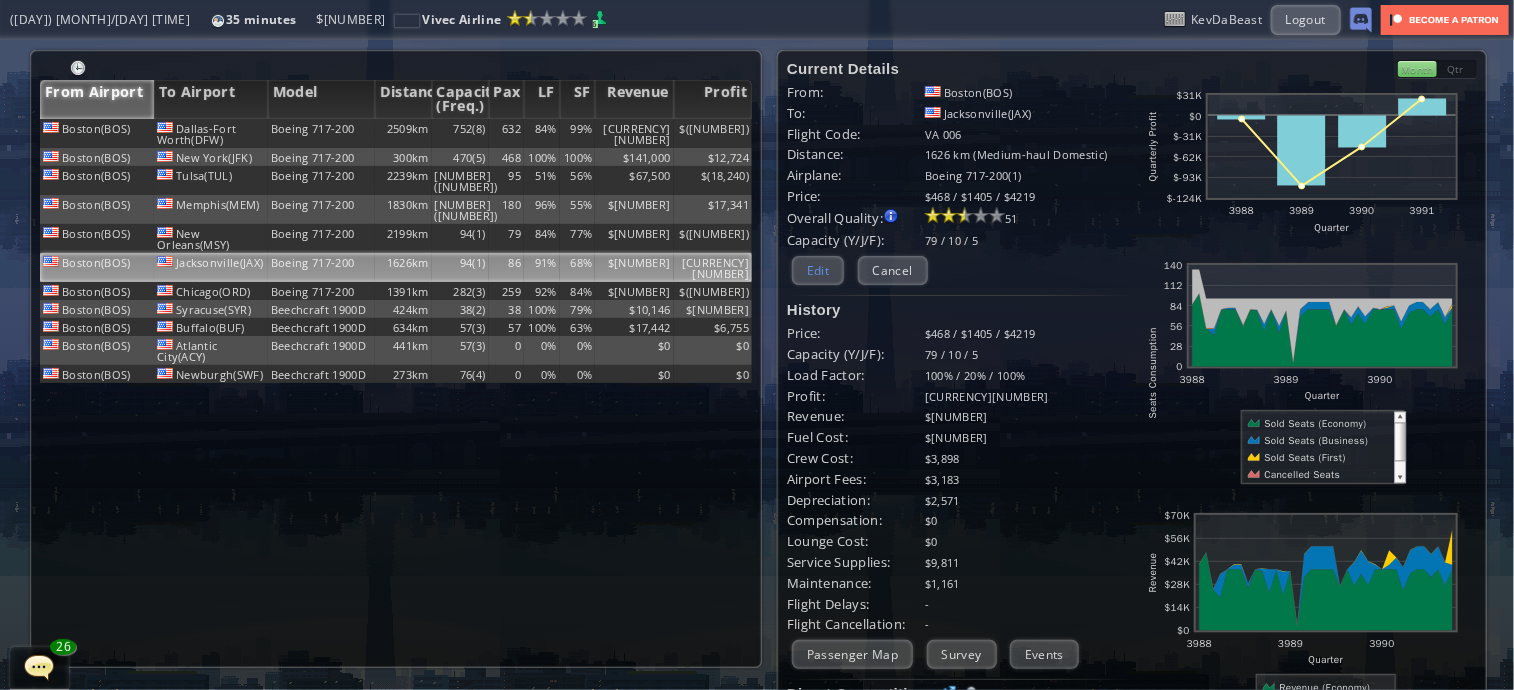 click on "Edit" at bounding box center [818, 270] 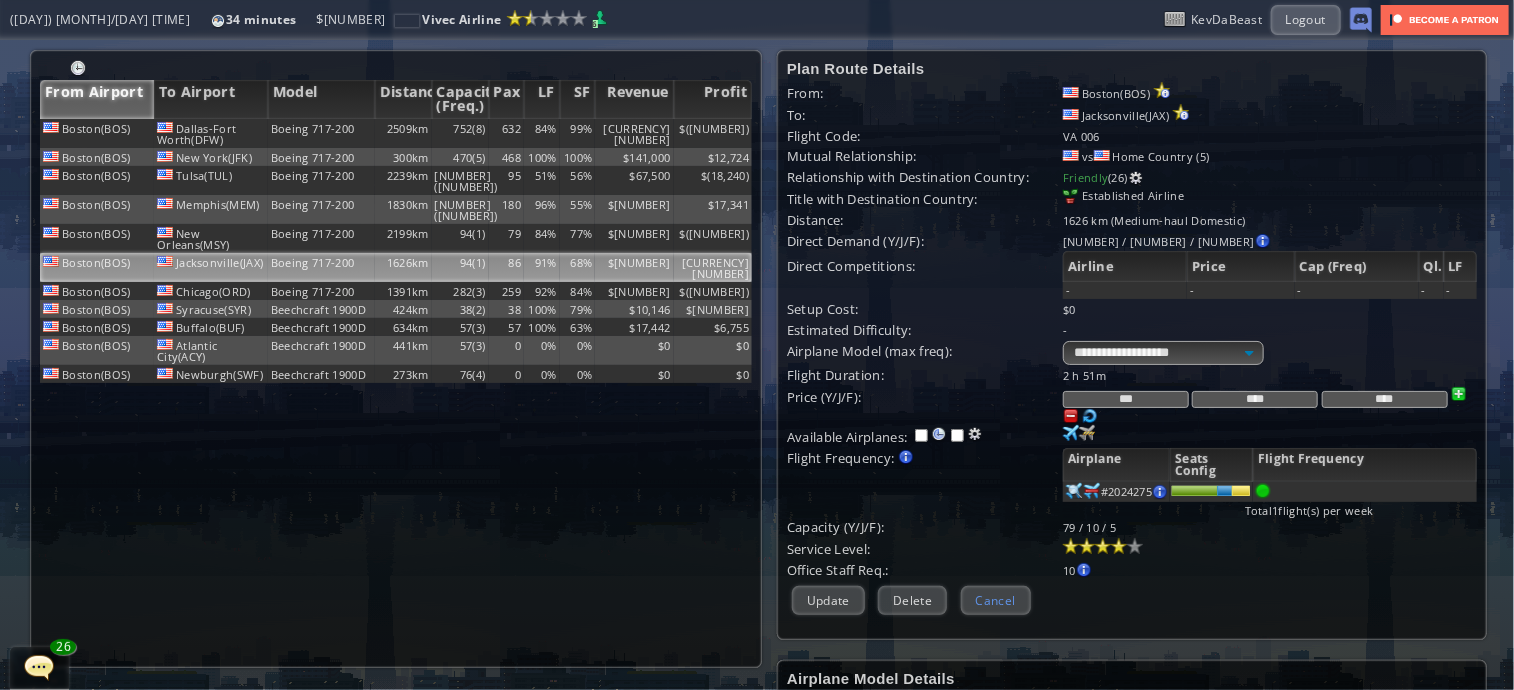 click on "Cancel" at bounding box center (996, 600) 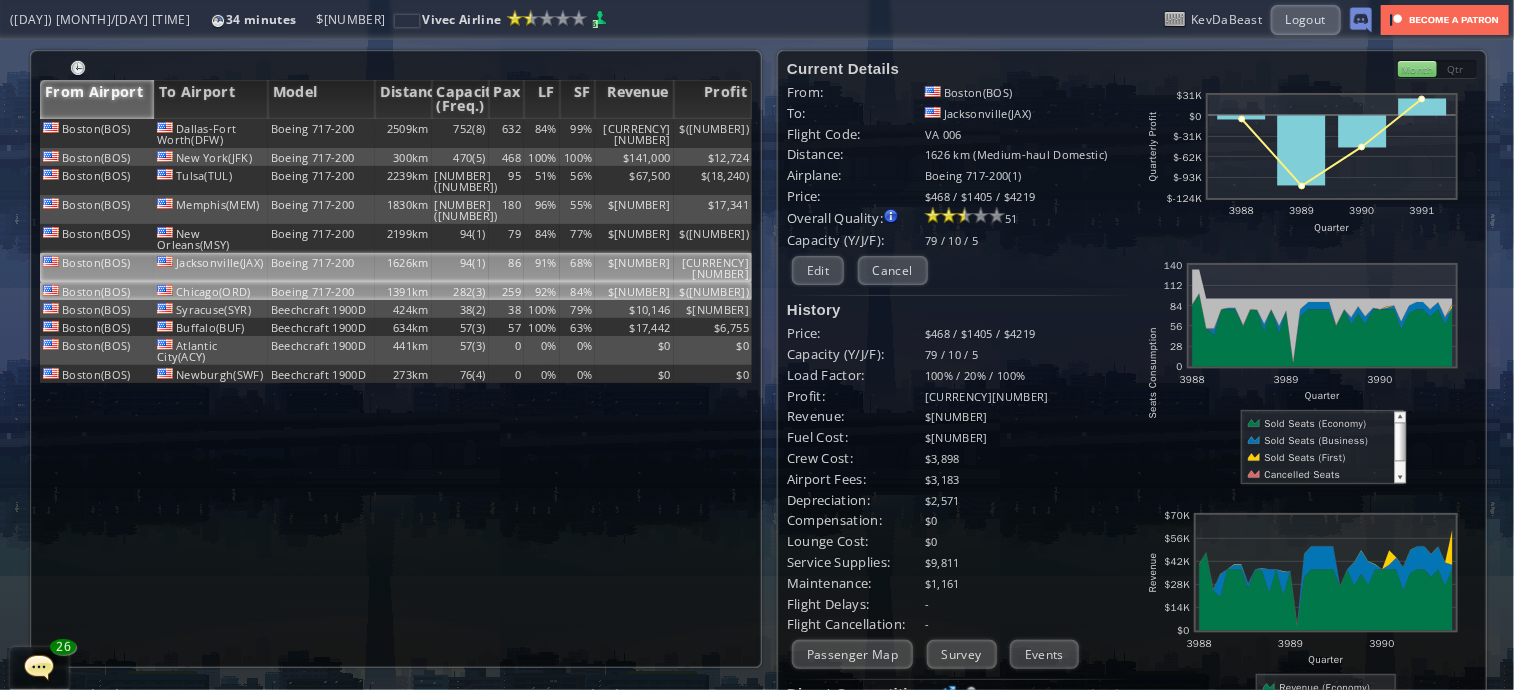 click on "$[NUMBER]" at bounding box center [634, 133] 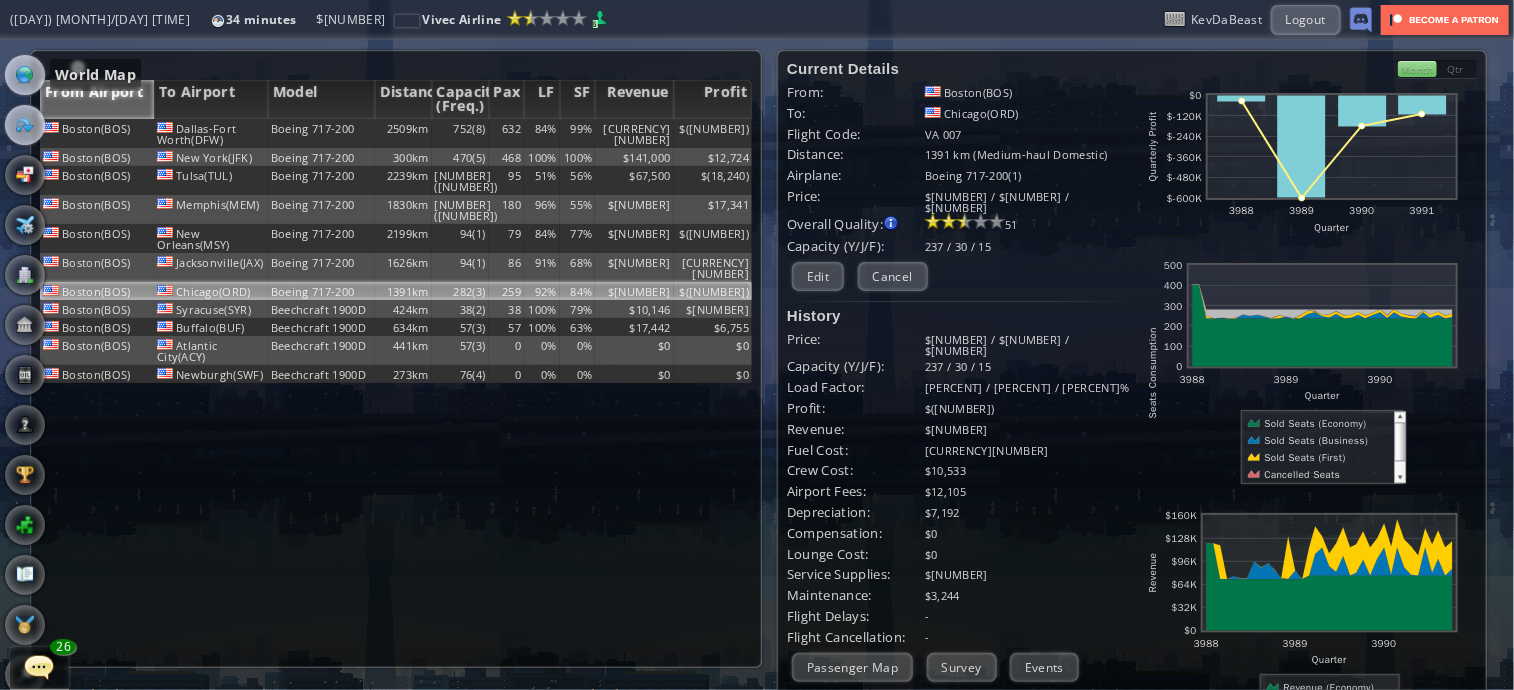 click at bounding box center (25, 75) 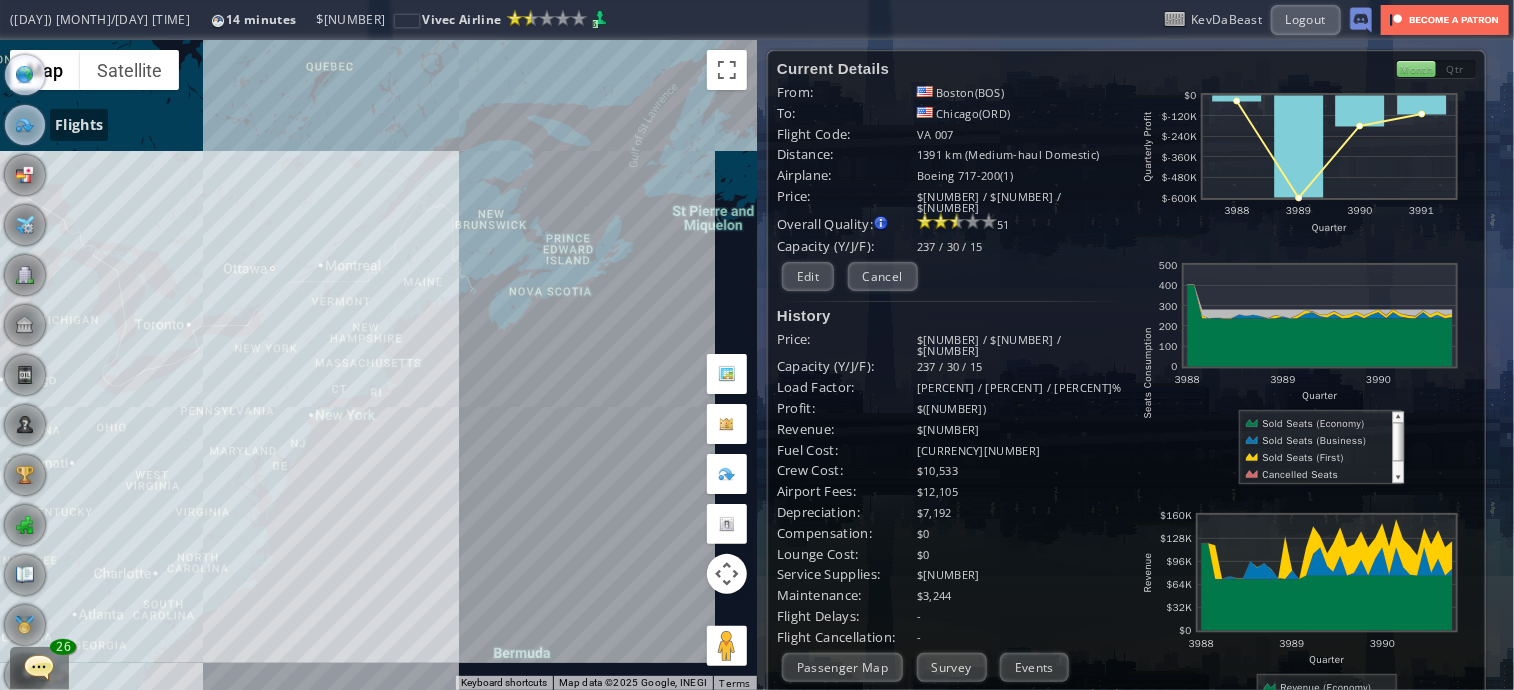click at bounding box center (25, 125) 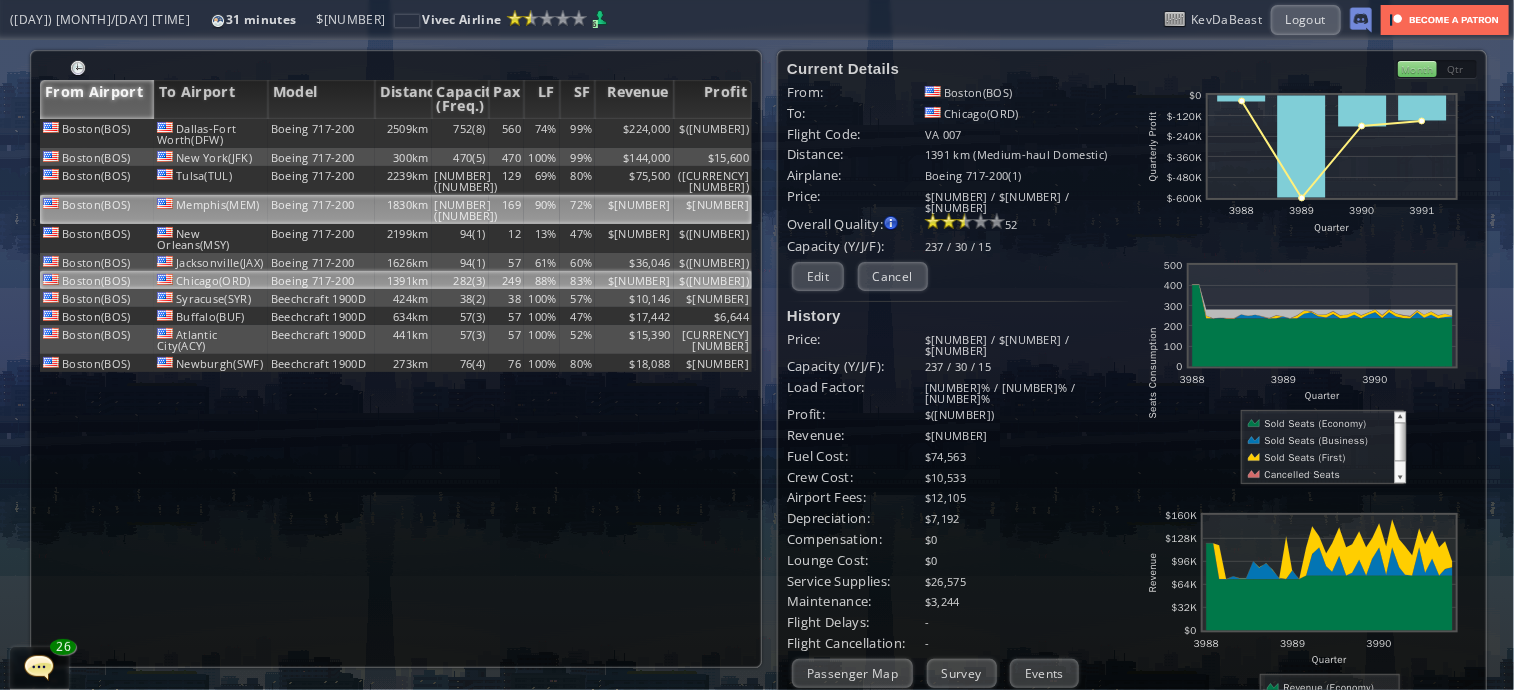 click on "$[NUMBER]" at bounding box center [713, 133] 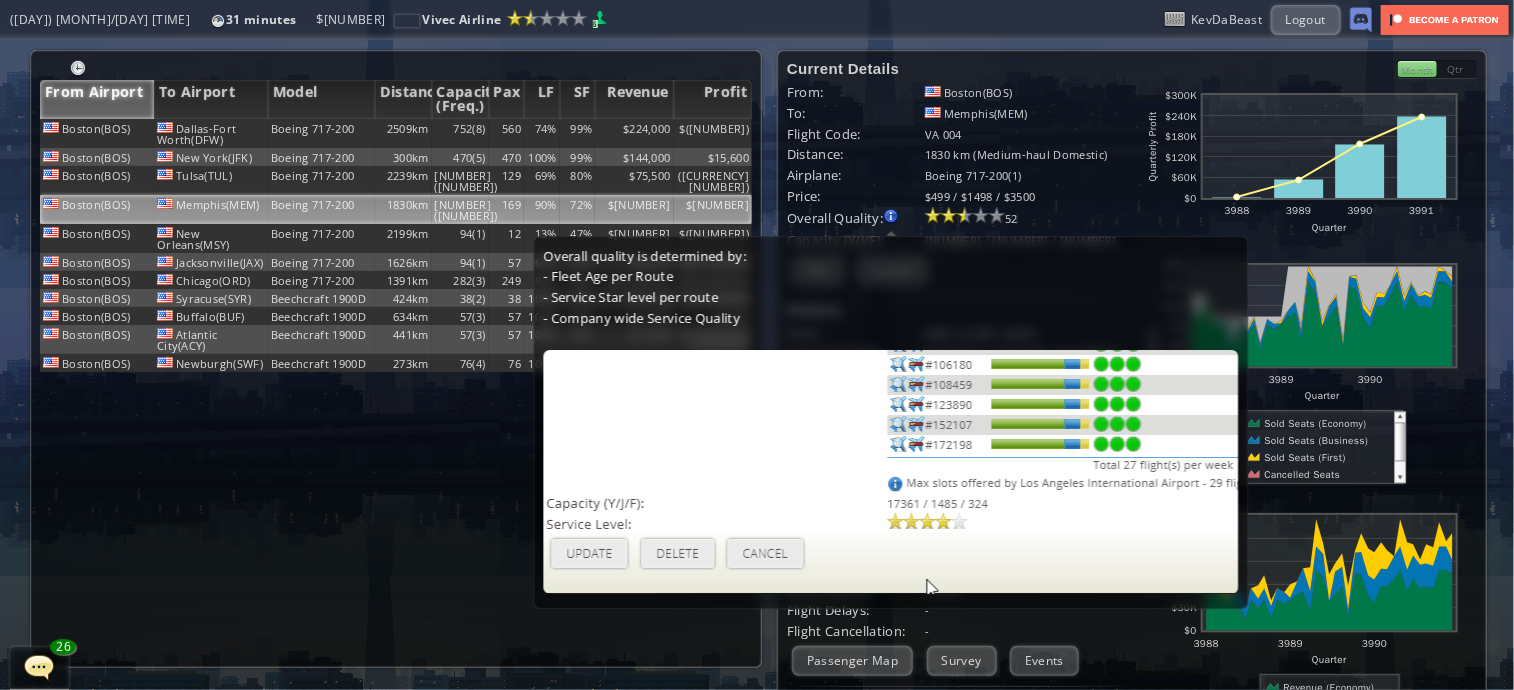 click at bounding box center [891, 472] 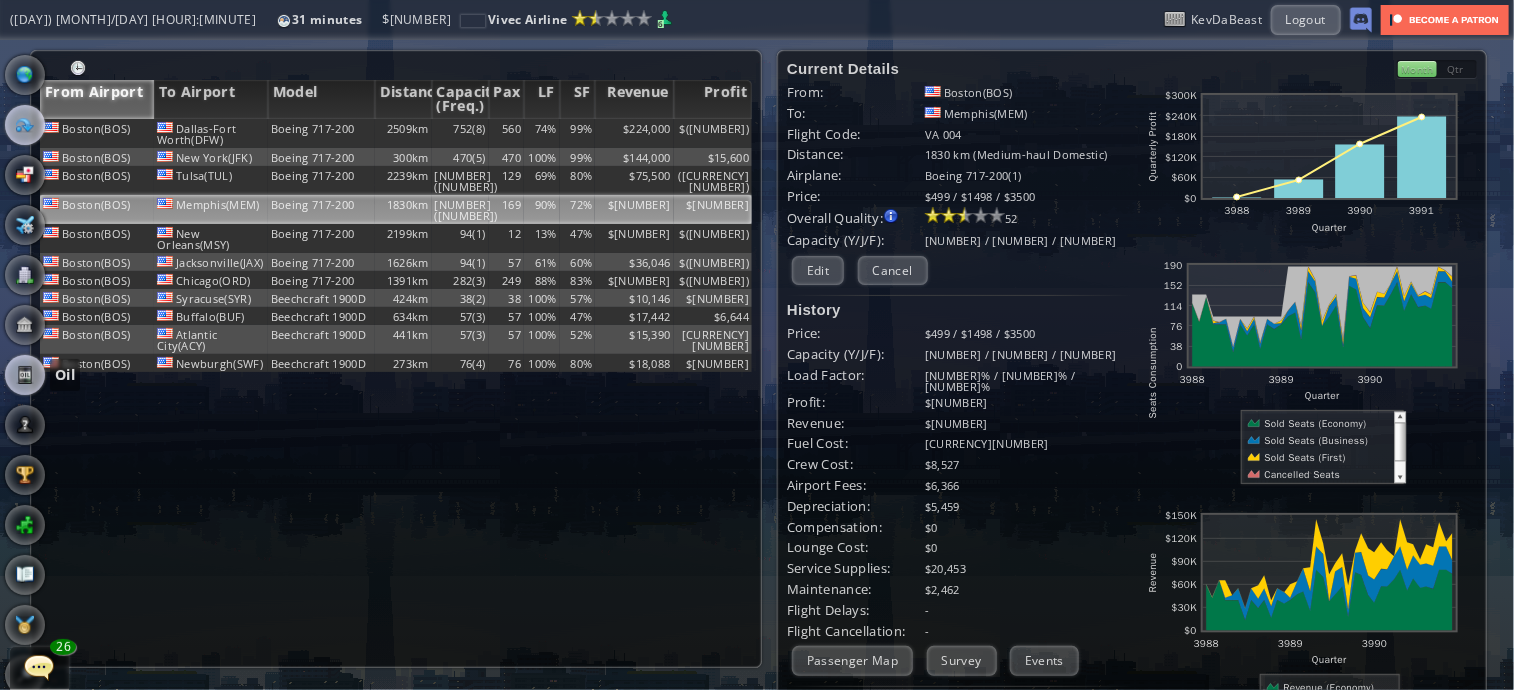 click at bounding box center [25, 375] 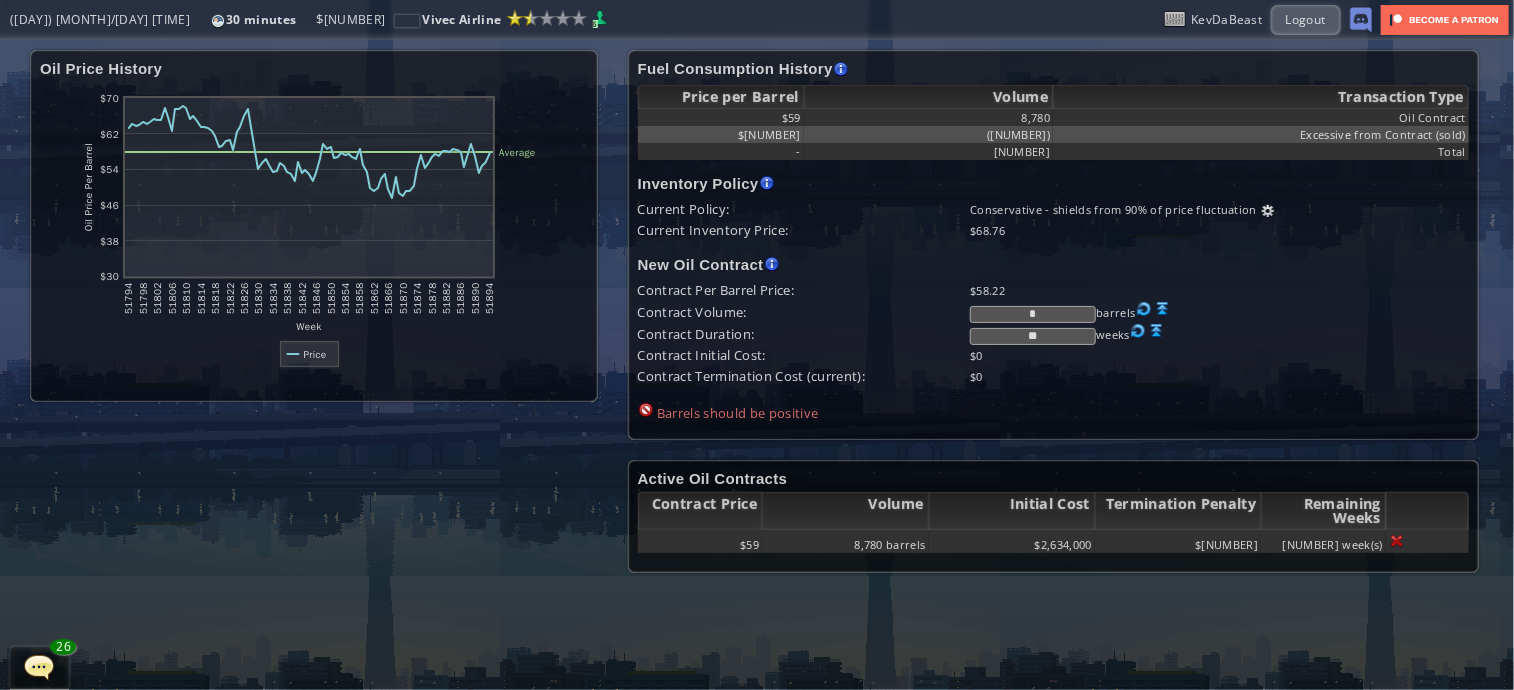 click at bounding box center [1163, 309] 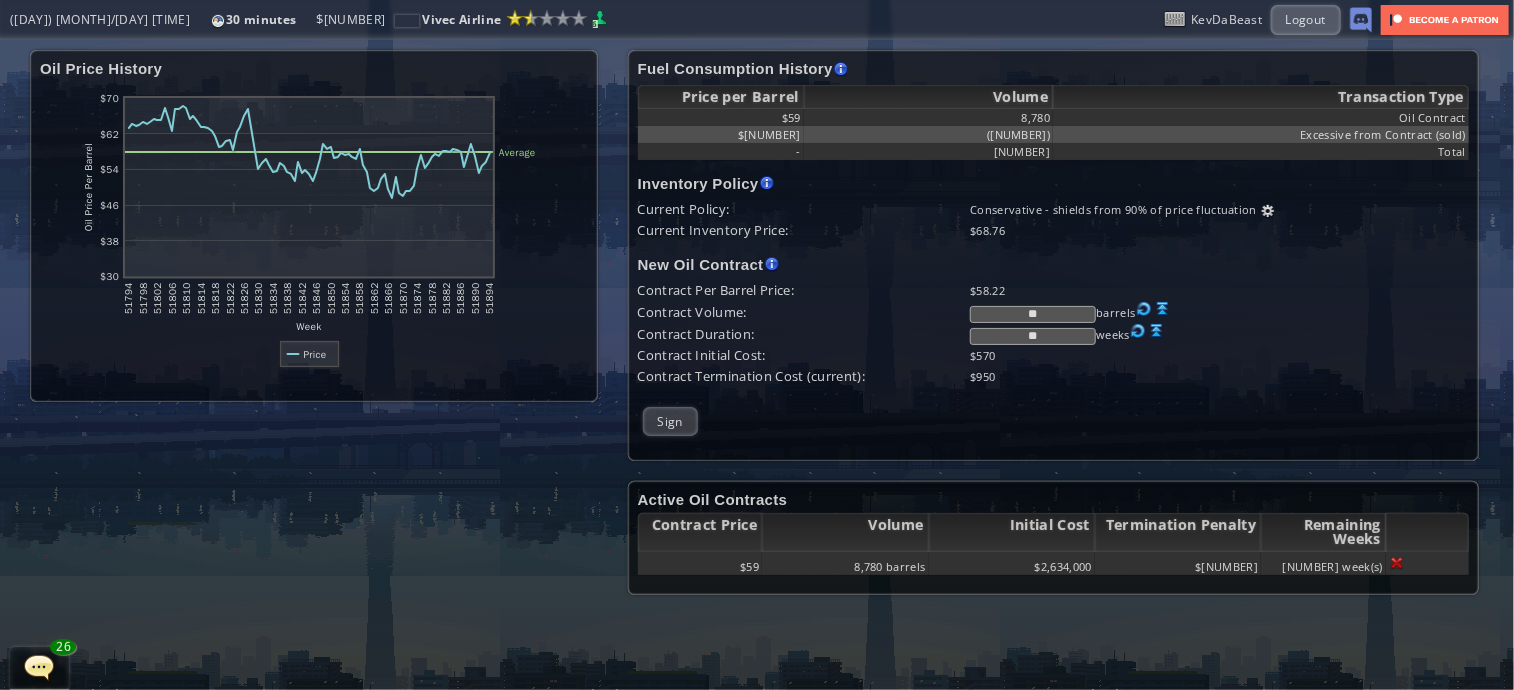 click at bounding box center (1163, 309) 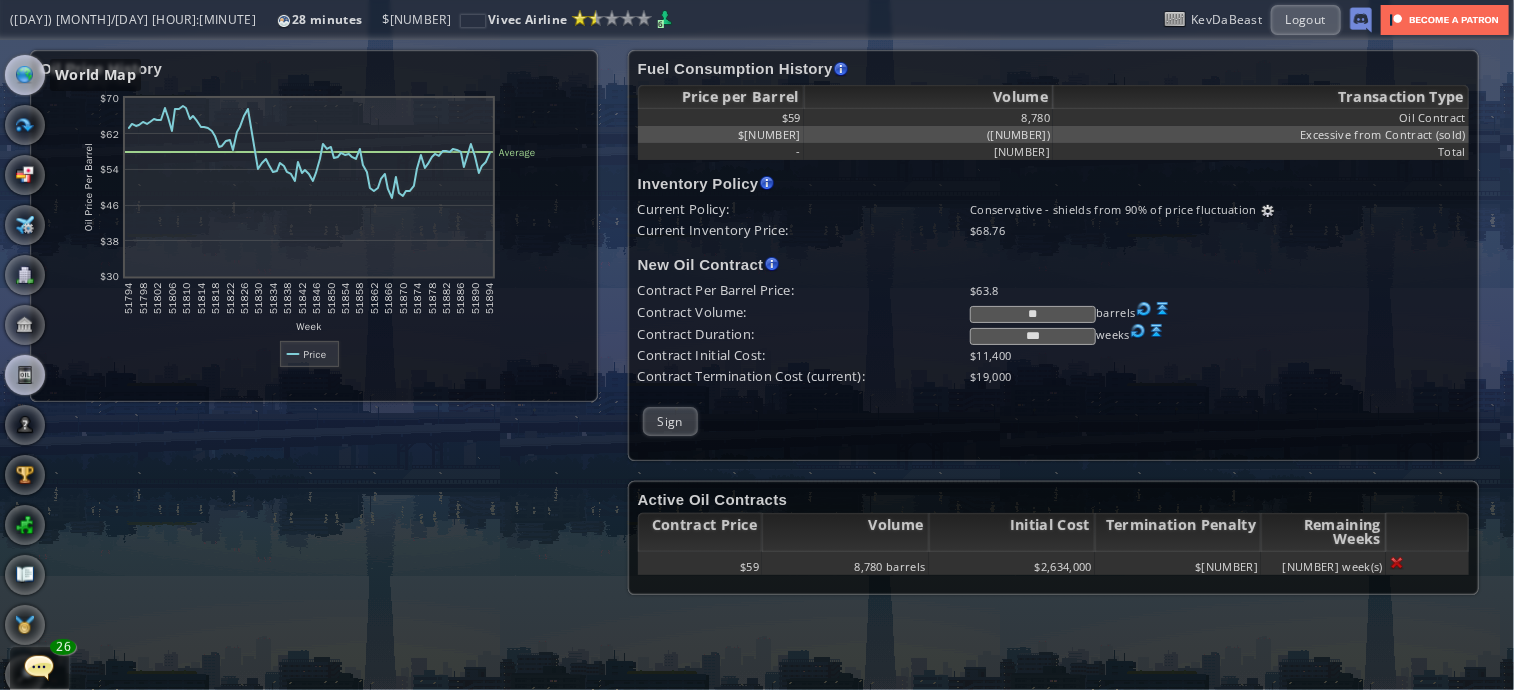 click at bounding box center (25, 75) 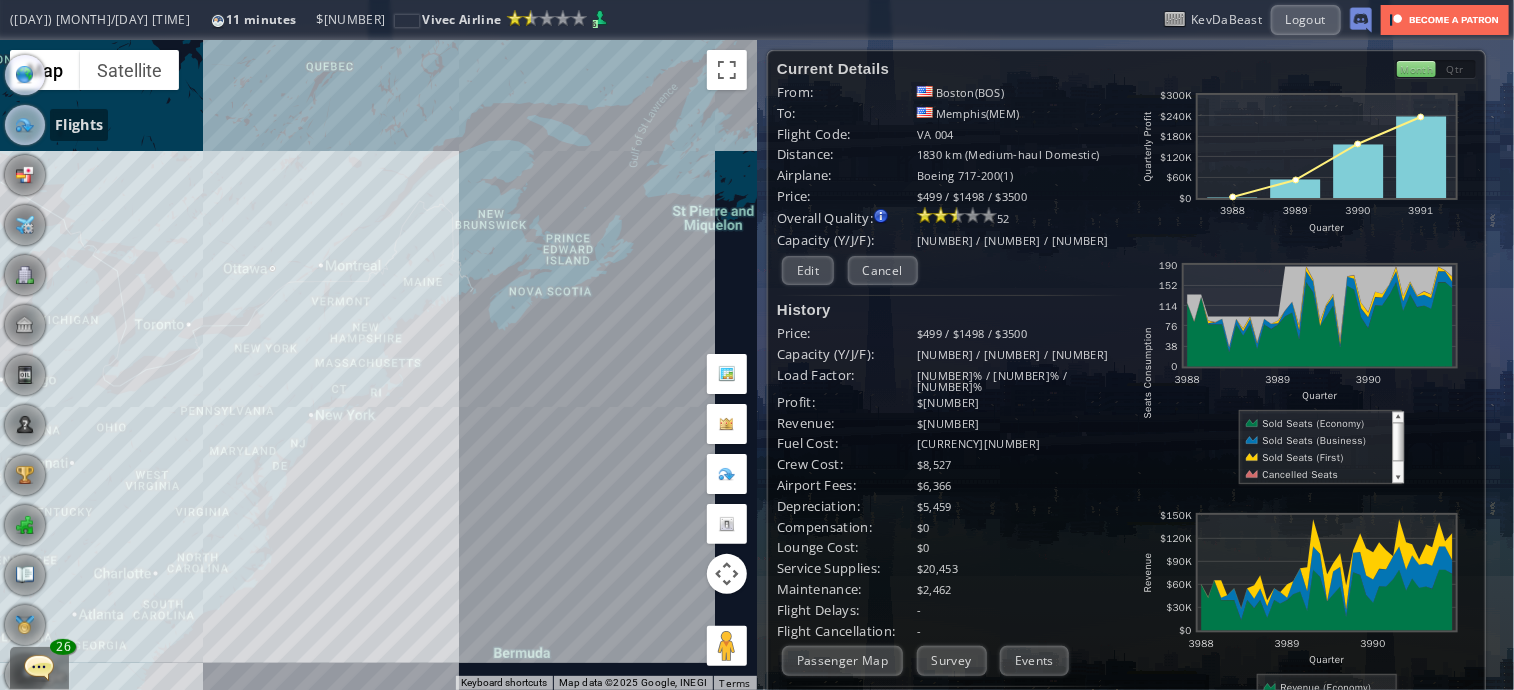 click at bounding box center [25, 125] 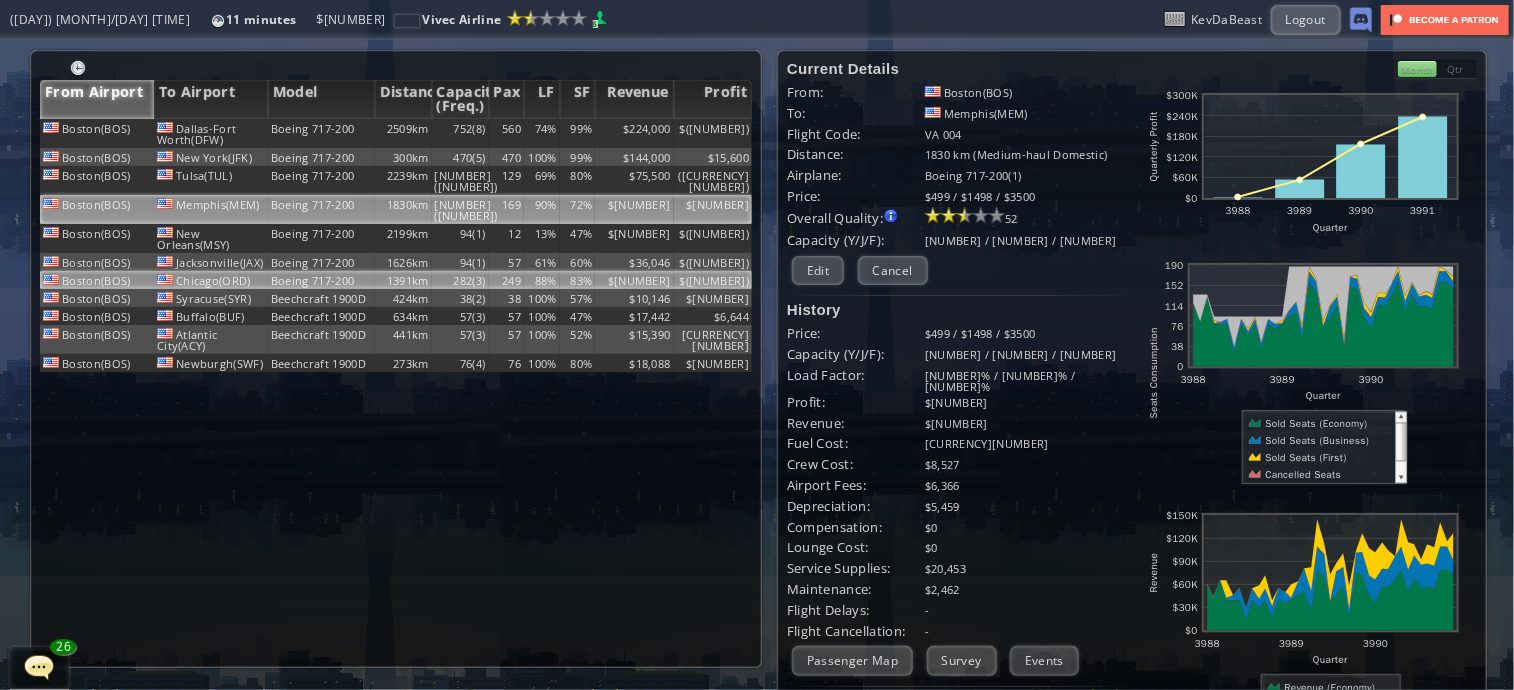 click on "282(3)" at bounding box center (460, 133) 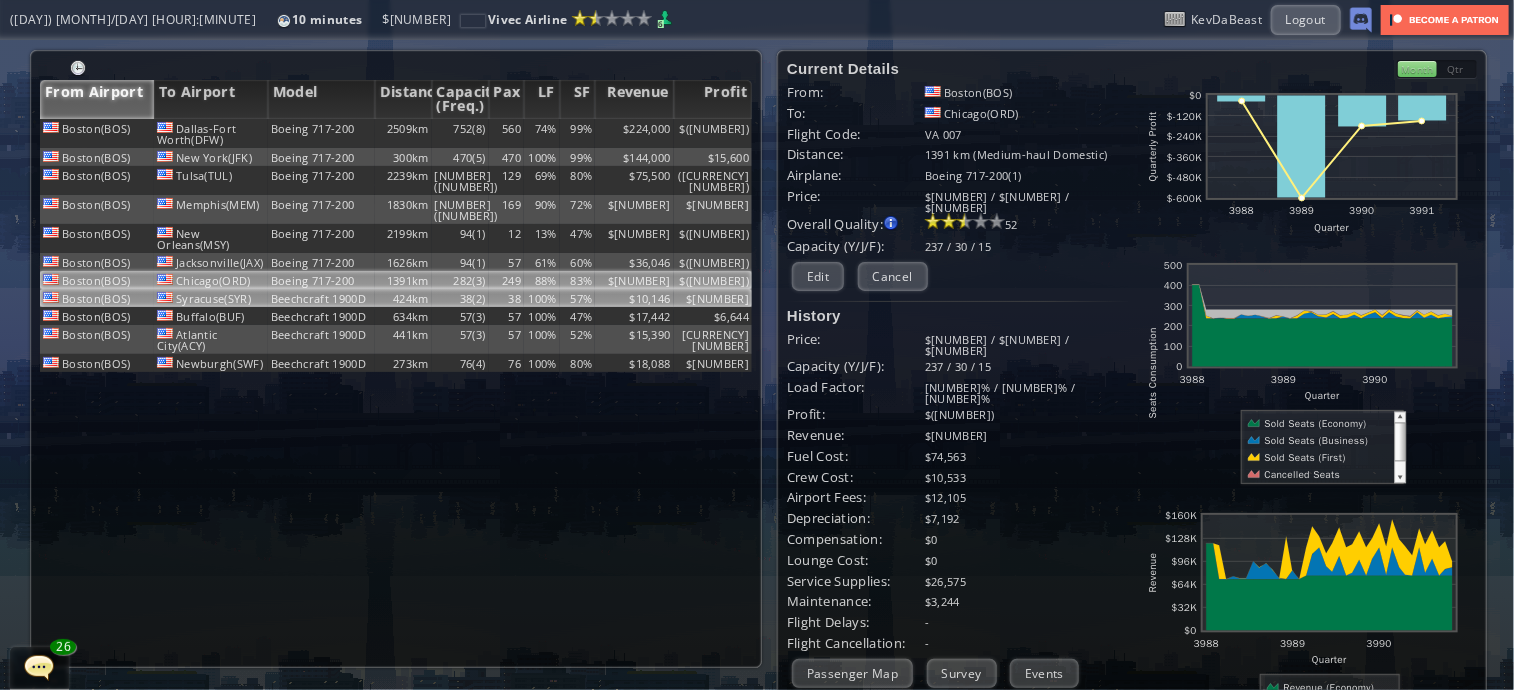click on "38(2)" at bounding box center [460, 133] 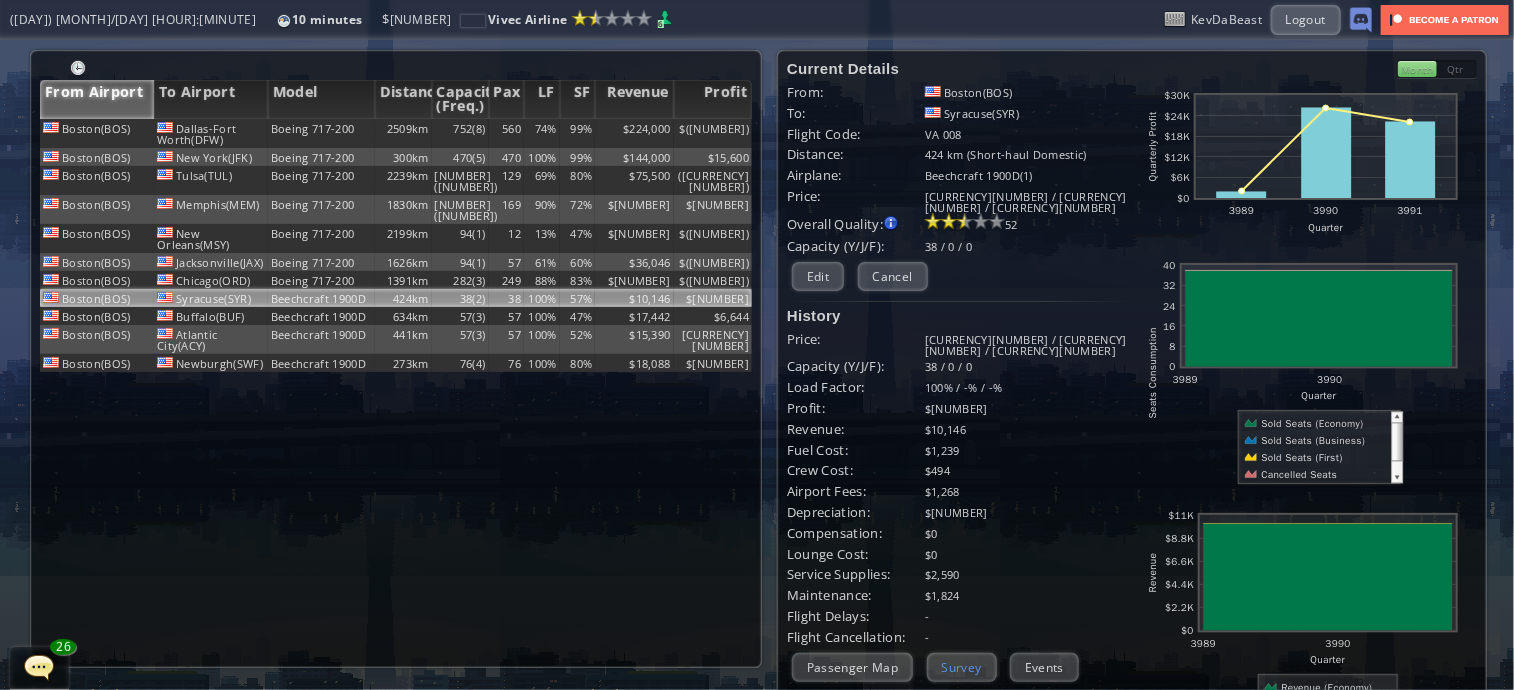 click on "Survey" at bounding box center (962, 667) 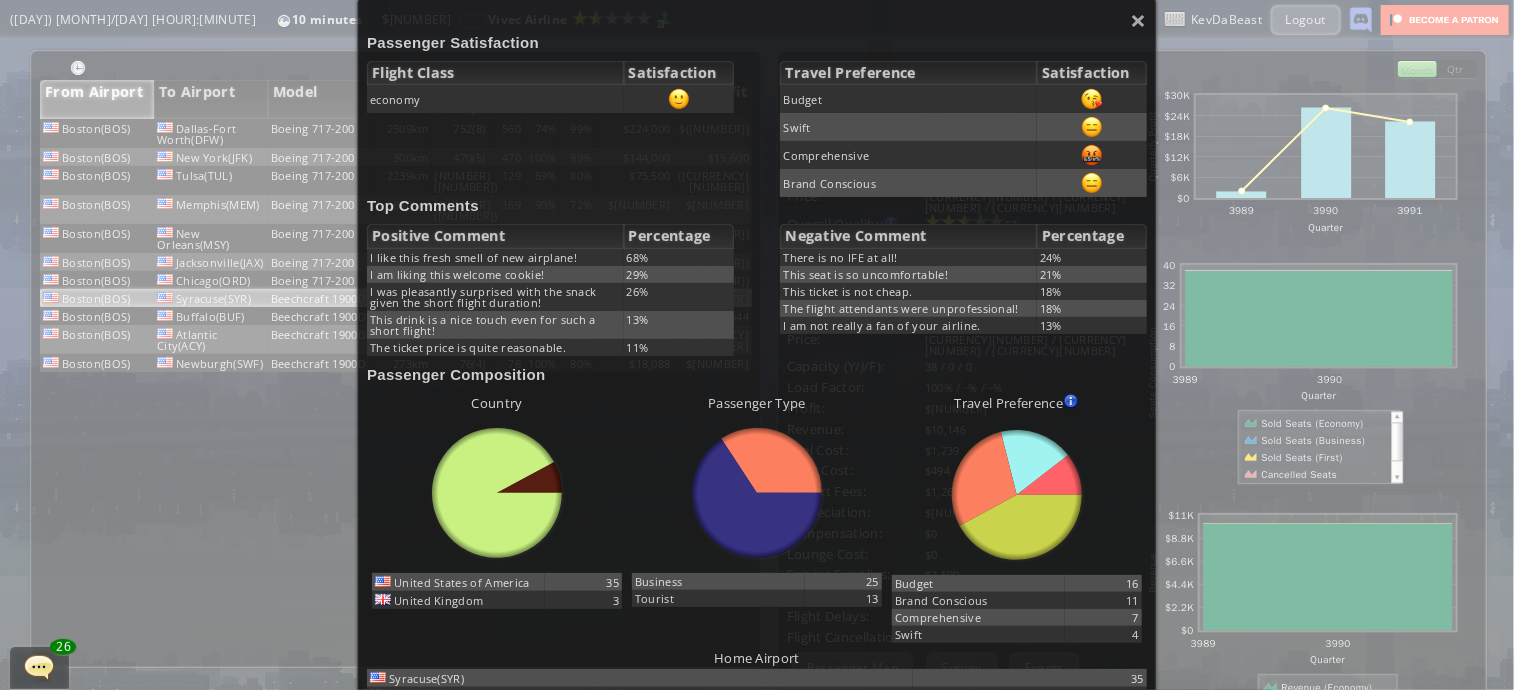 scroll, scrollTop: 232, scrollLeft: 0, axis: vertical 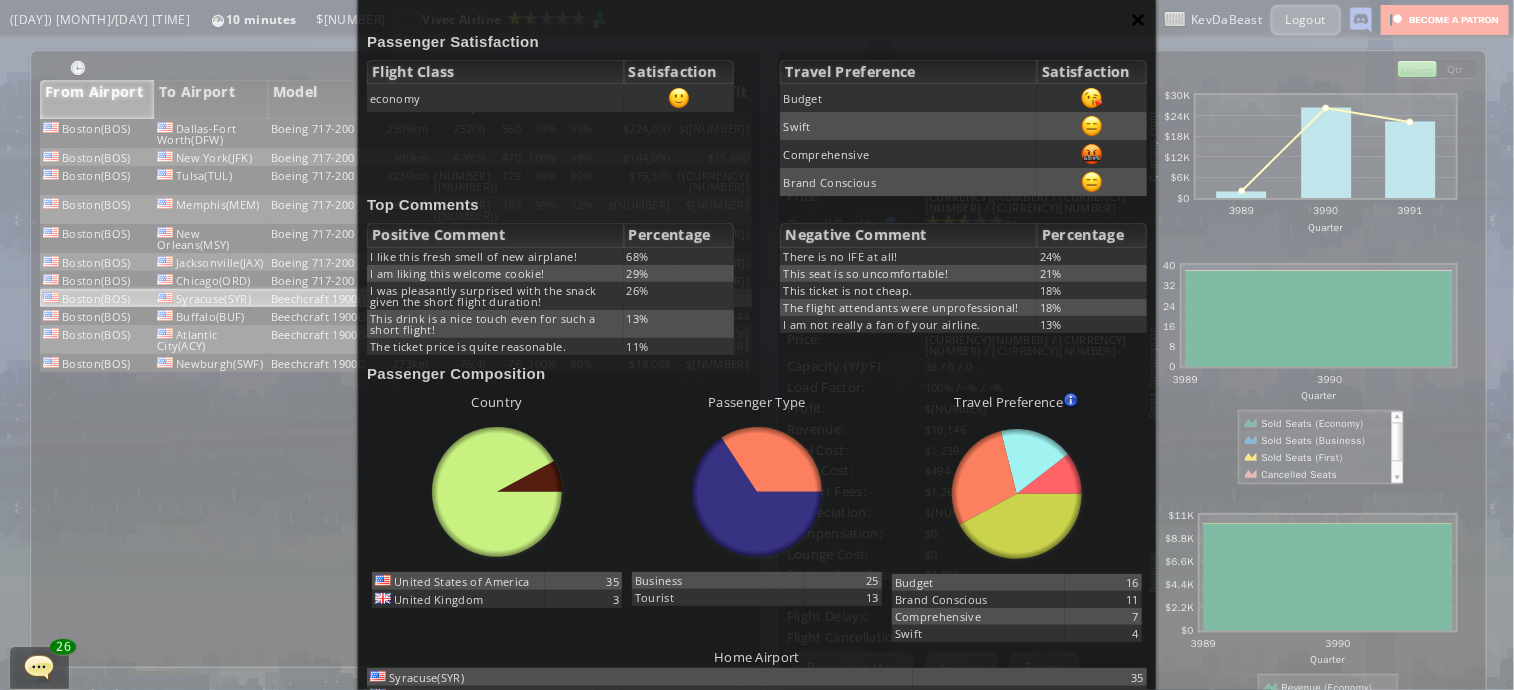 click on "×" at bounding box center [1139, 19] 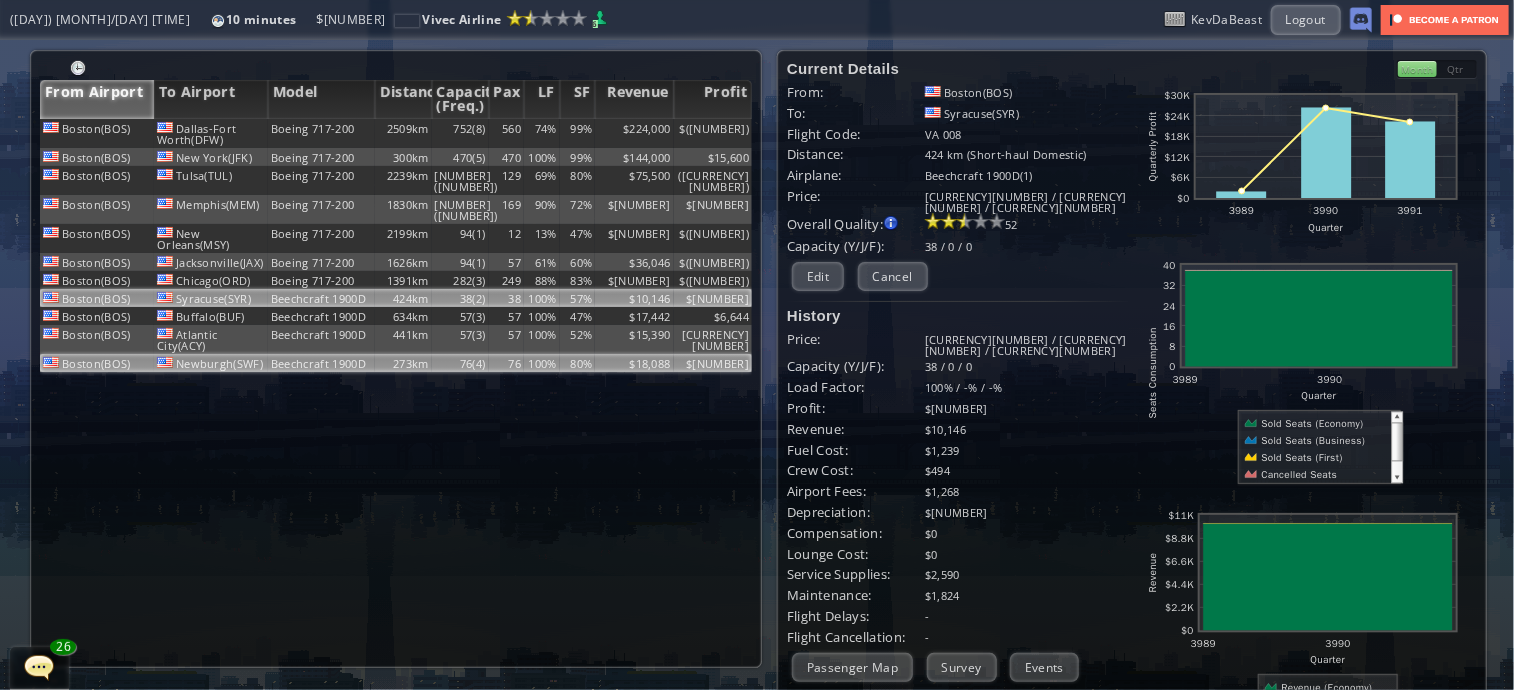 click on "76(4)" at bounding box center (460, 133) 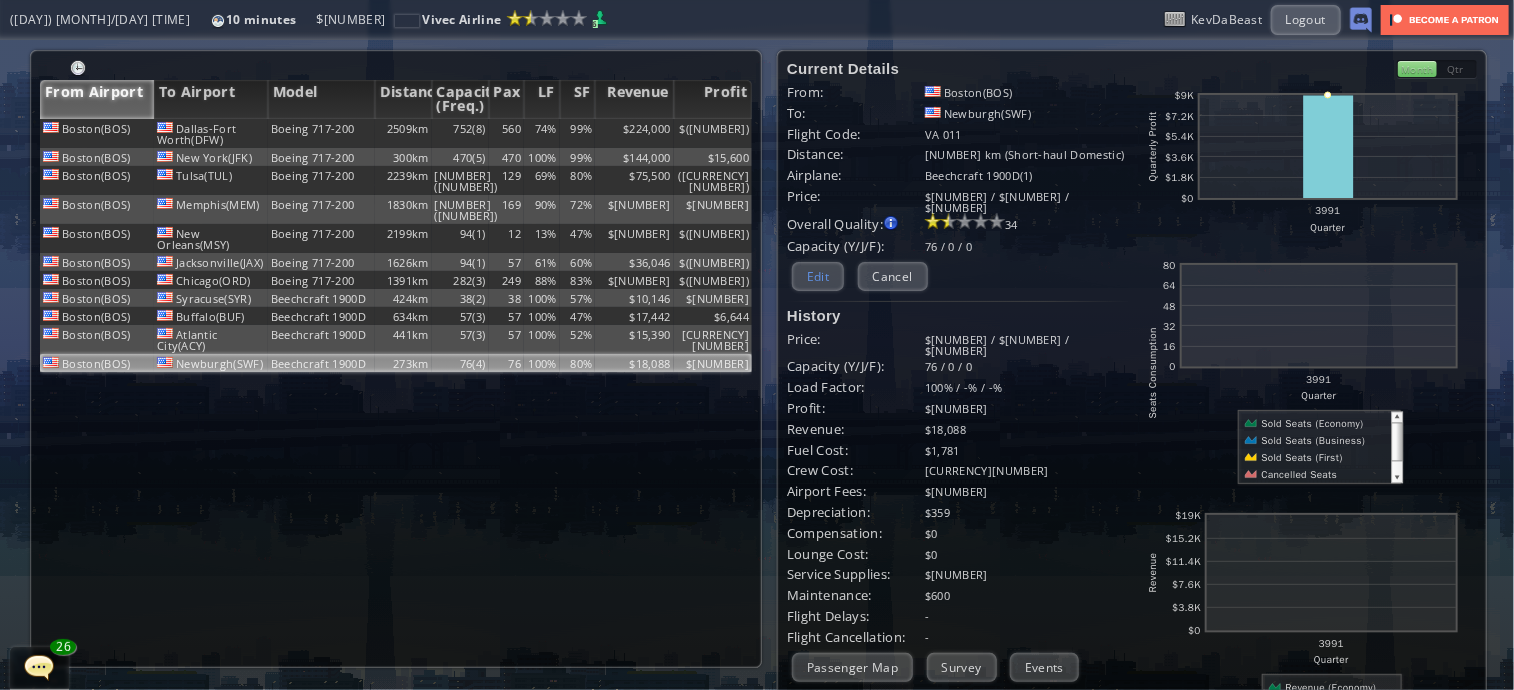 click on "Edit" at bounding box center [818, 276] 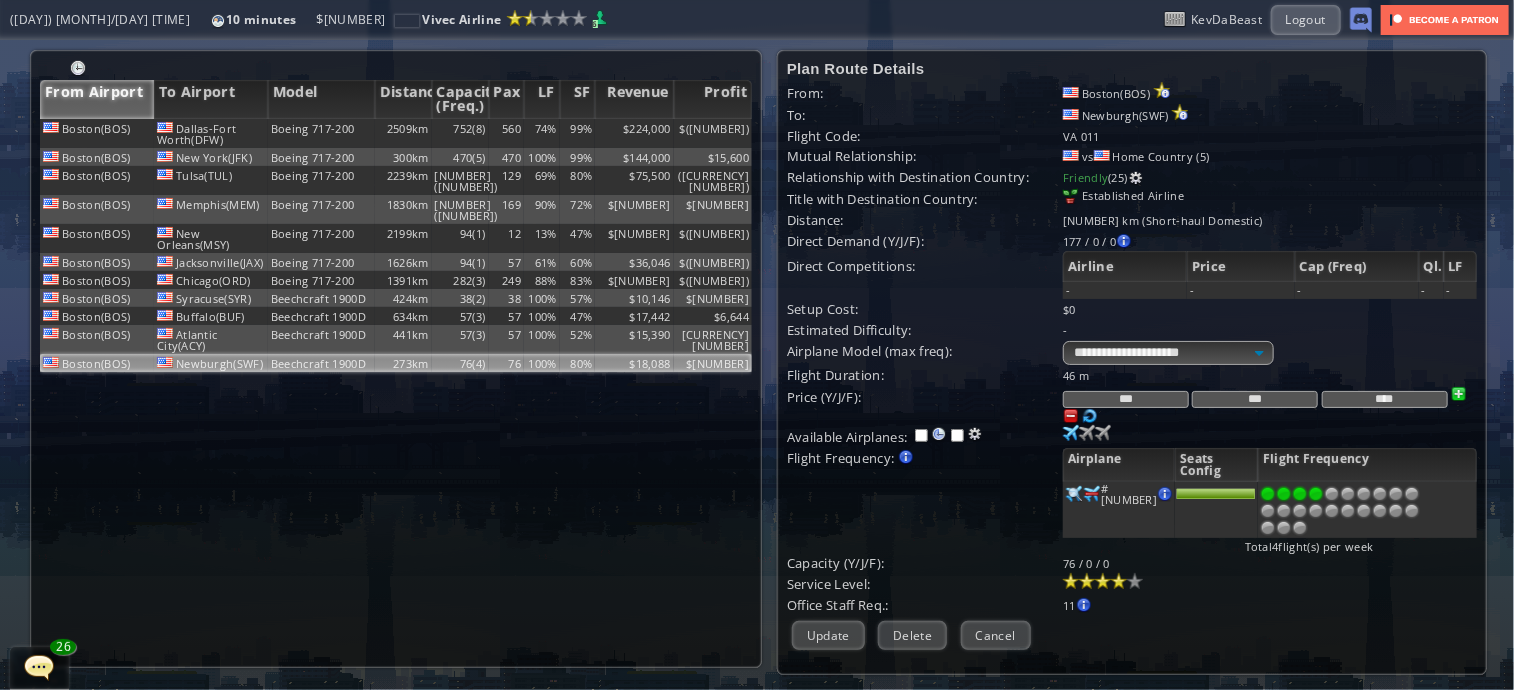 click at bounding box center [1119, 581] 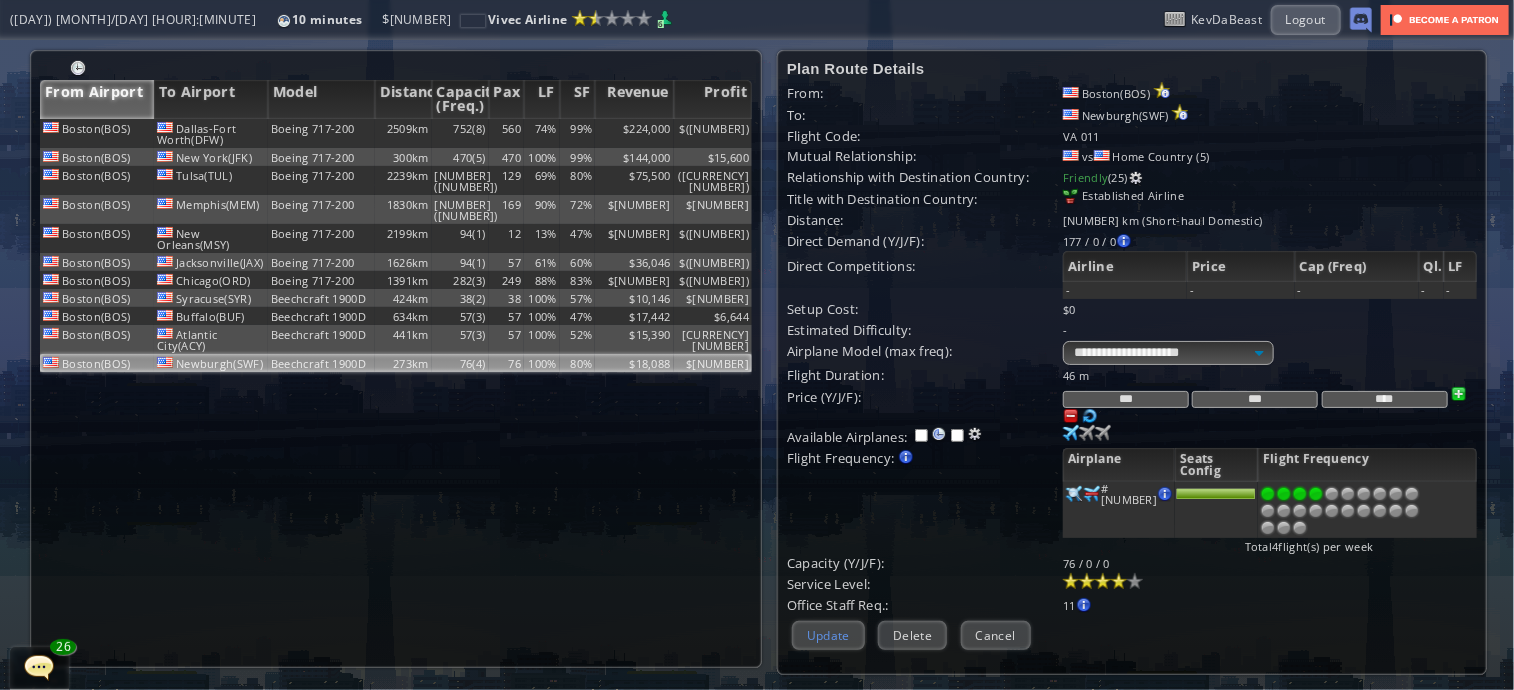 click on "Update" at bounding box center [828, 635] 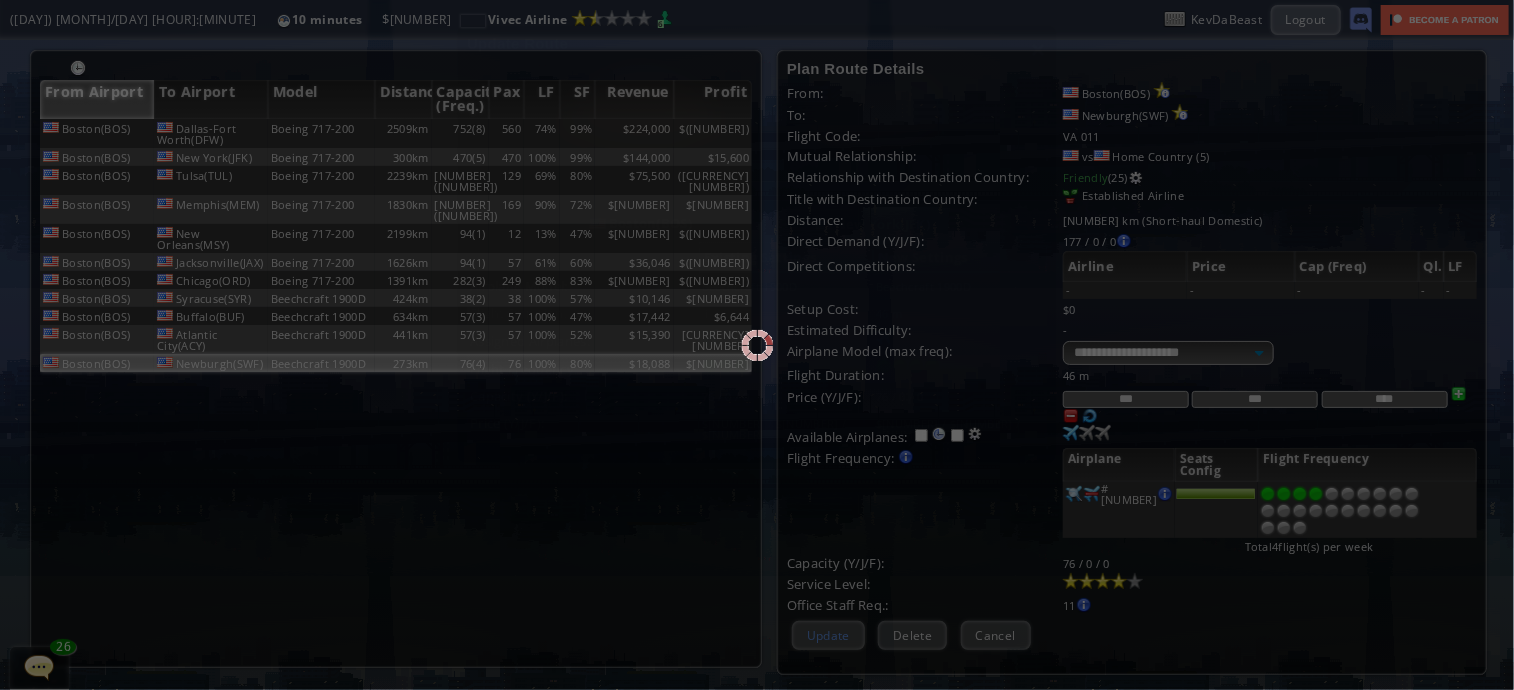 scroll, scrollTop: 192, scrollLeft: 0, axis: vertical 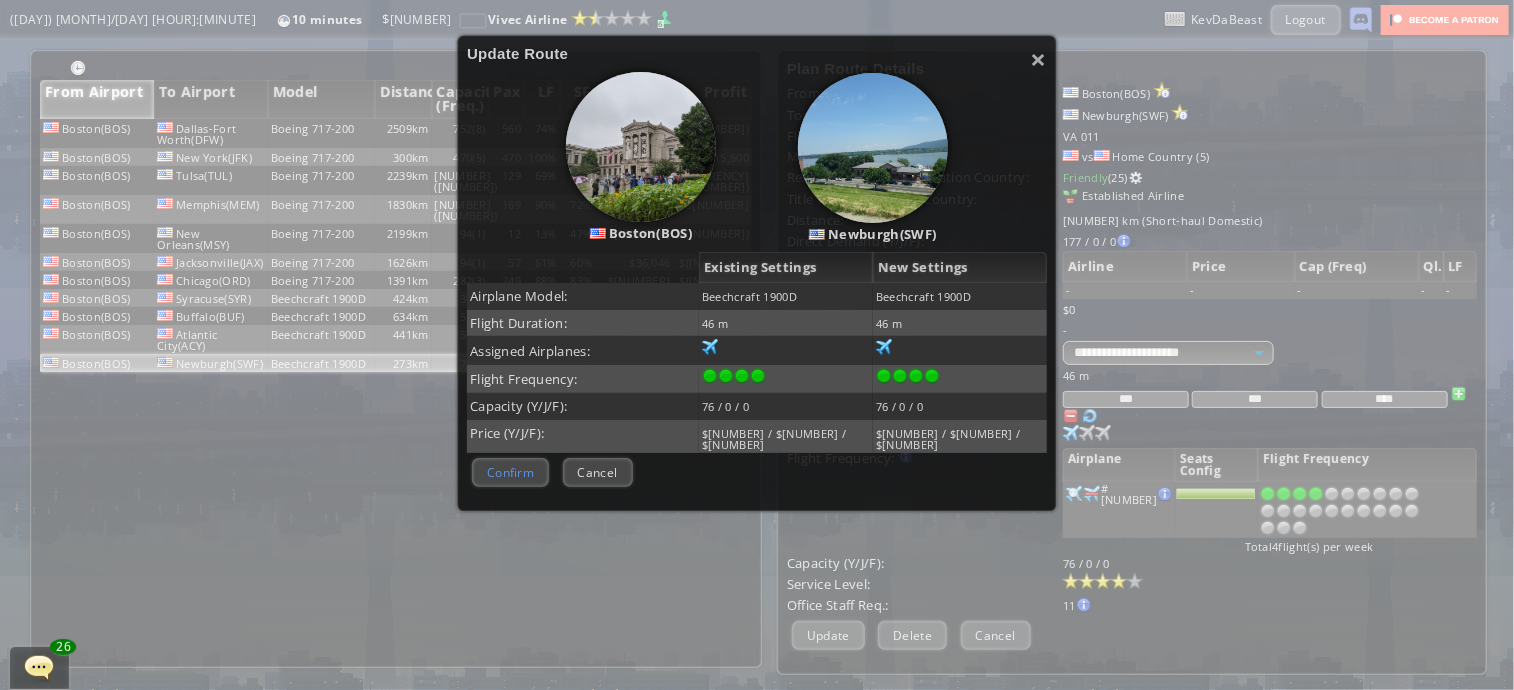 click on "Confirm" at bounding box center (510, 472) 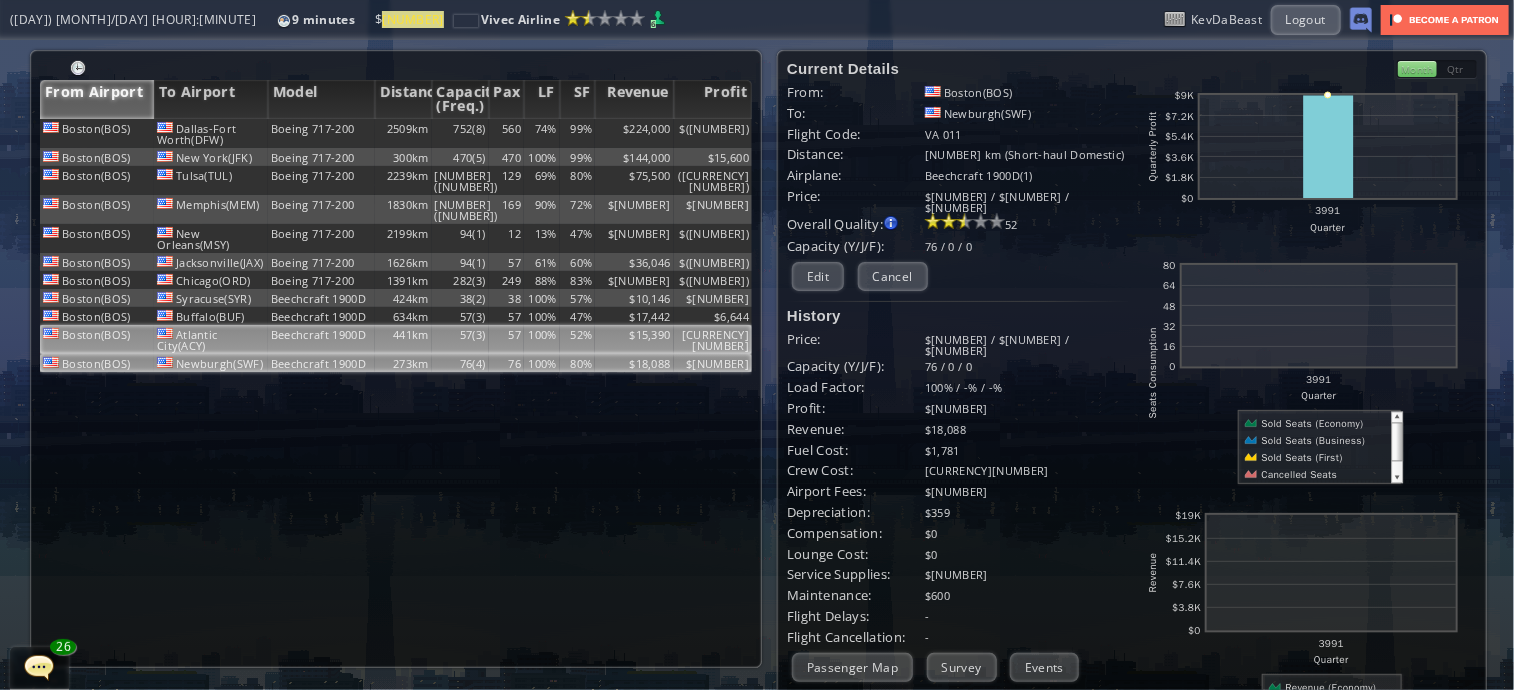 click on "57" at bounding box center [507, 133] 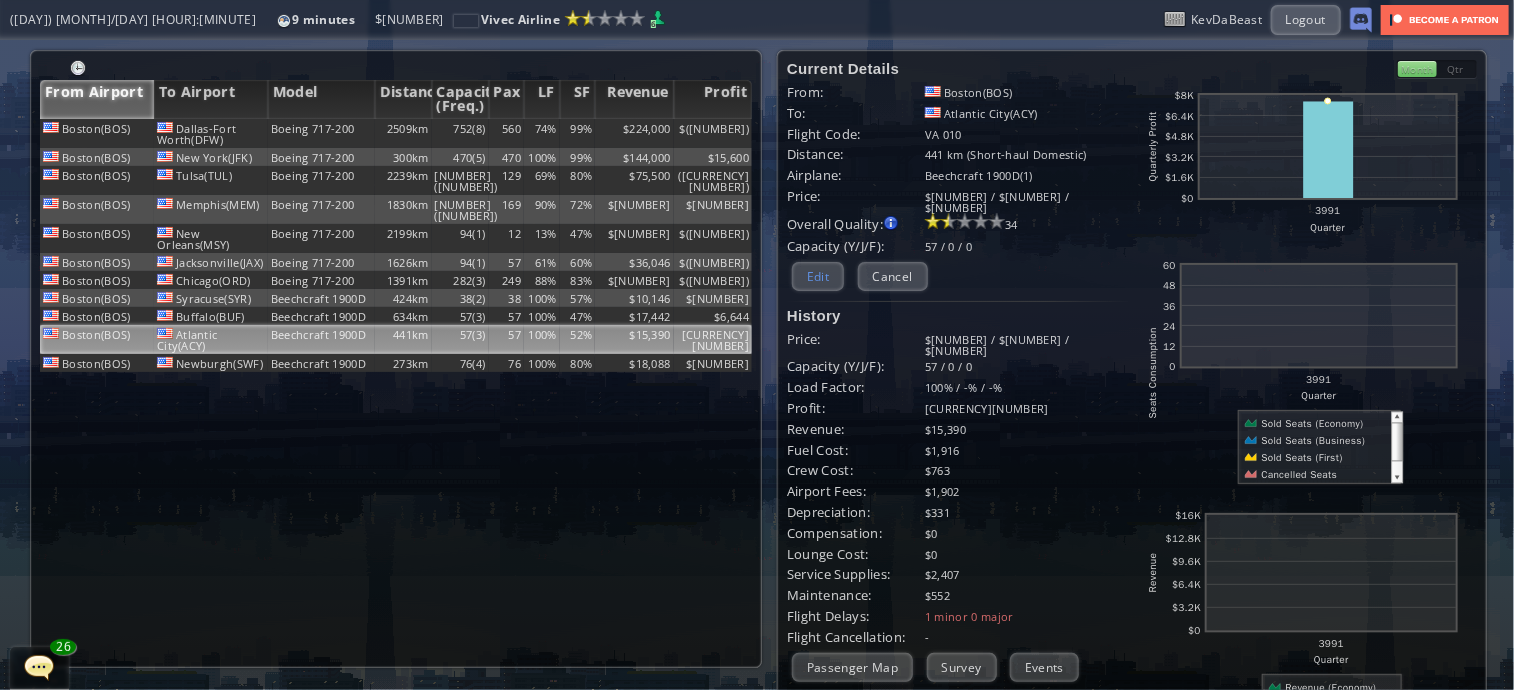 click on "Edit" at bounding box center (818, 276) 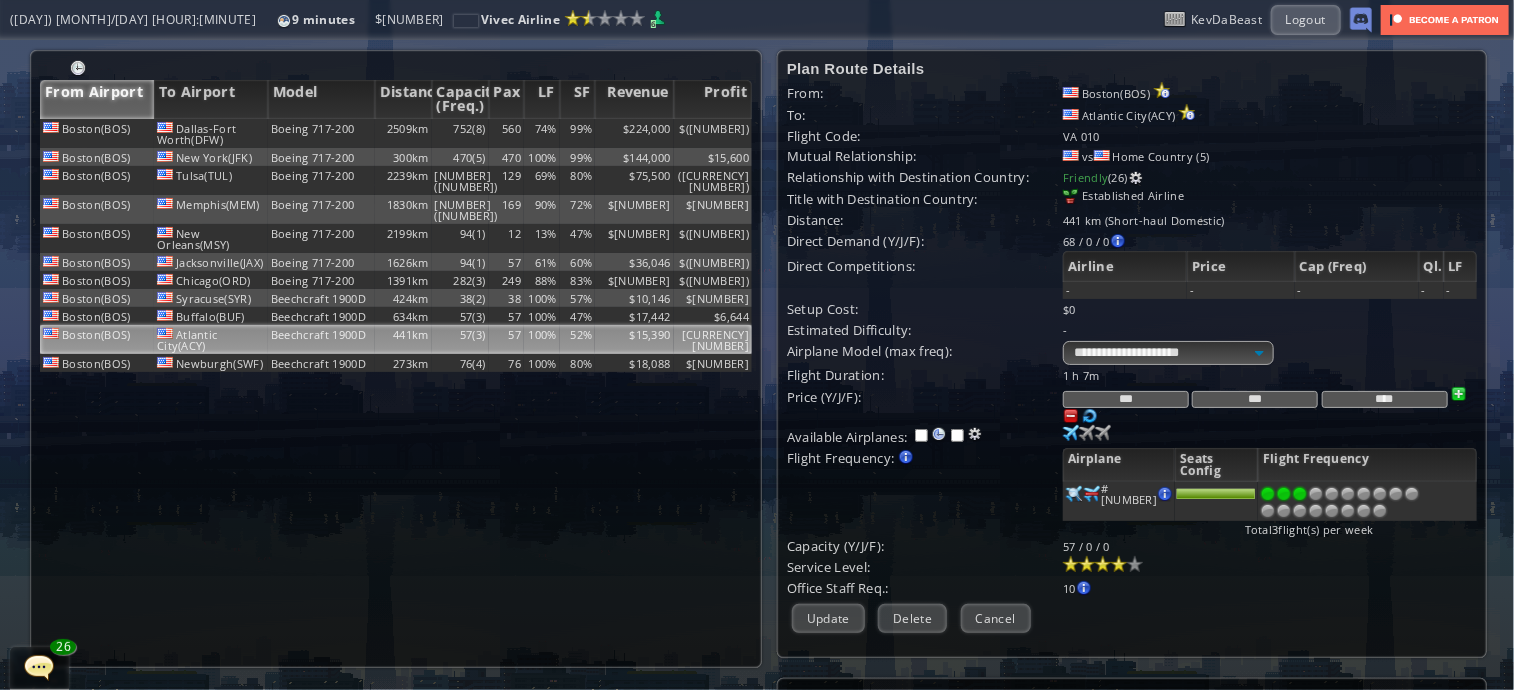 click at bounding box center [1119, 564] 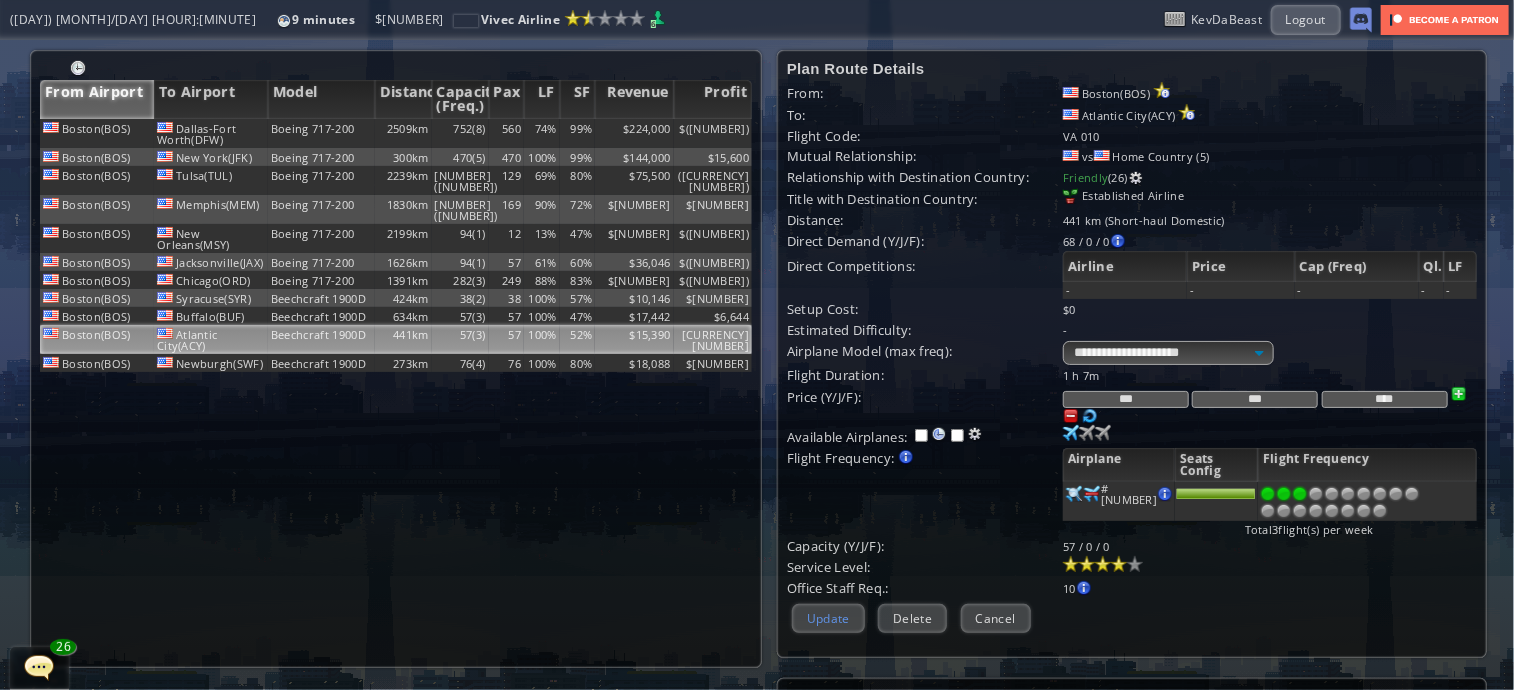 click on "Update" at bounding box center (828, 618) 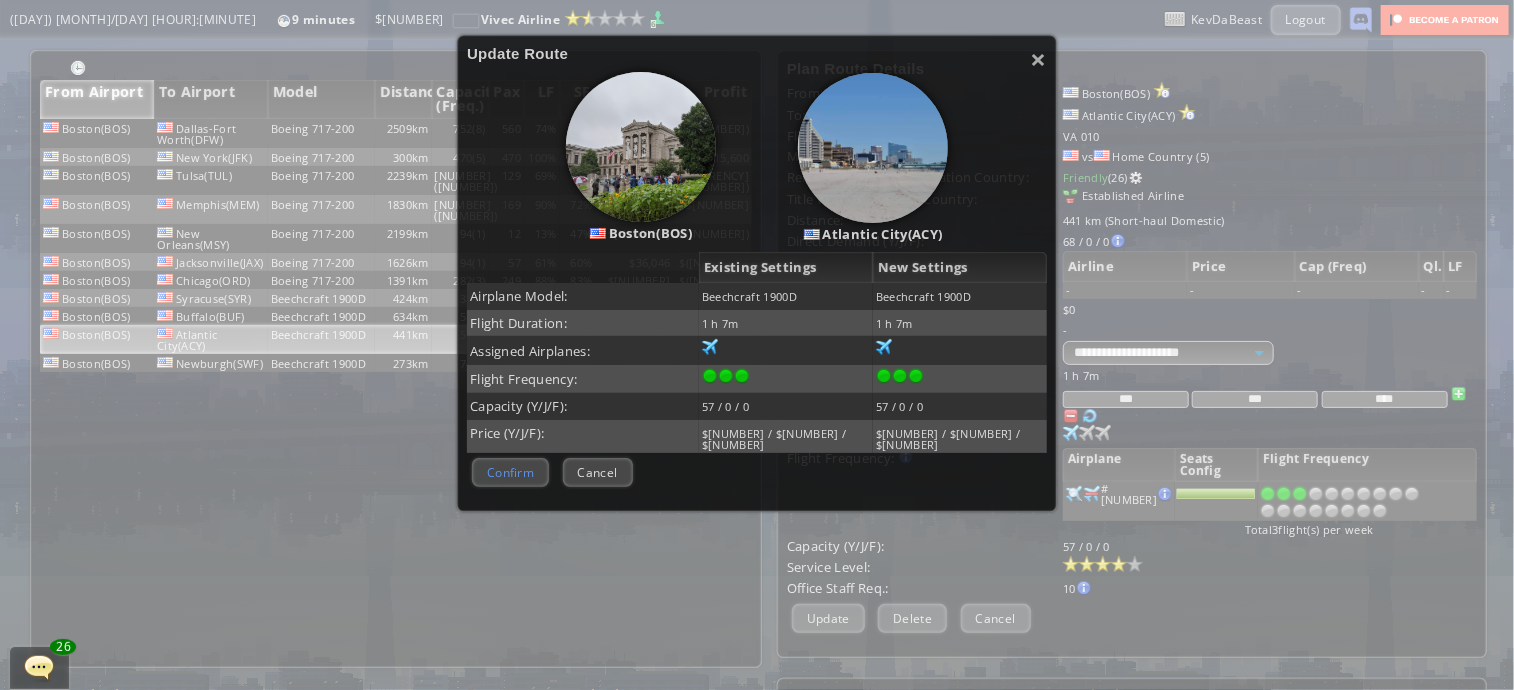 click on "Confirm" at bounding box center [510, 472] 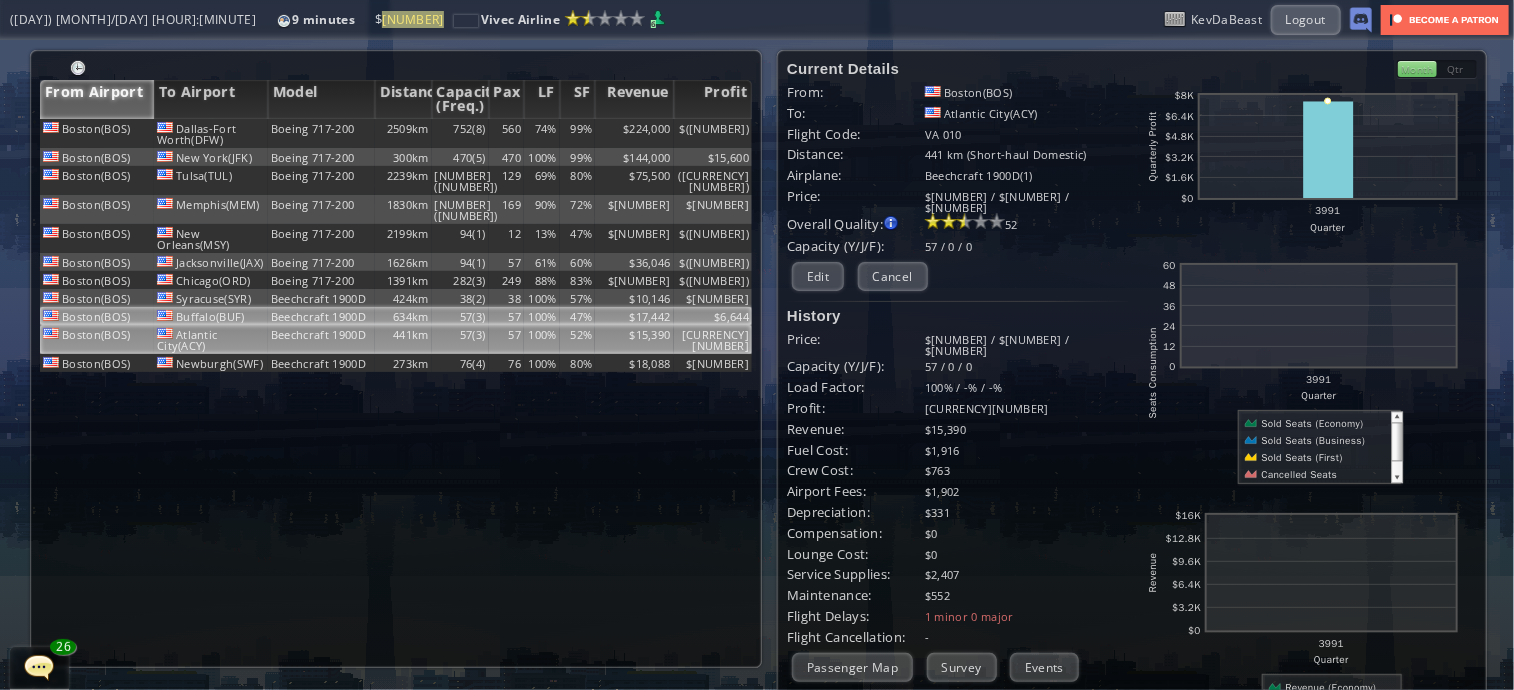 click on "634km" at bounding box center (403, 133) 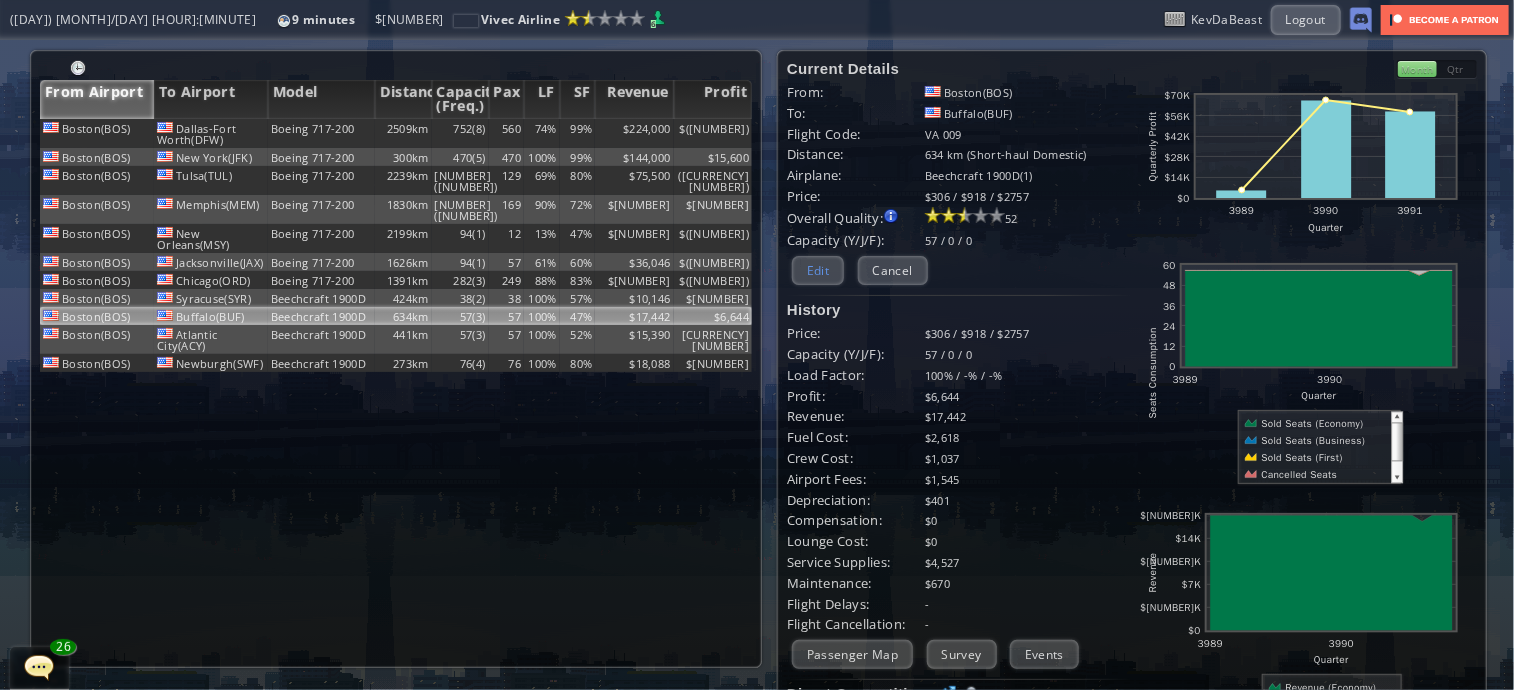 click on "Edit" at bounding box center (818, 270) 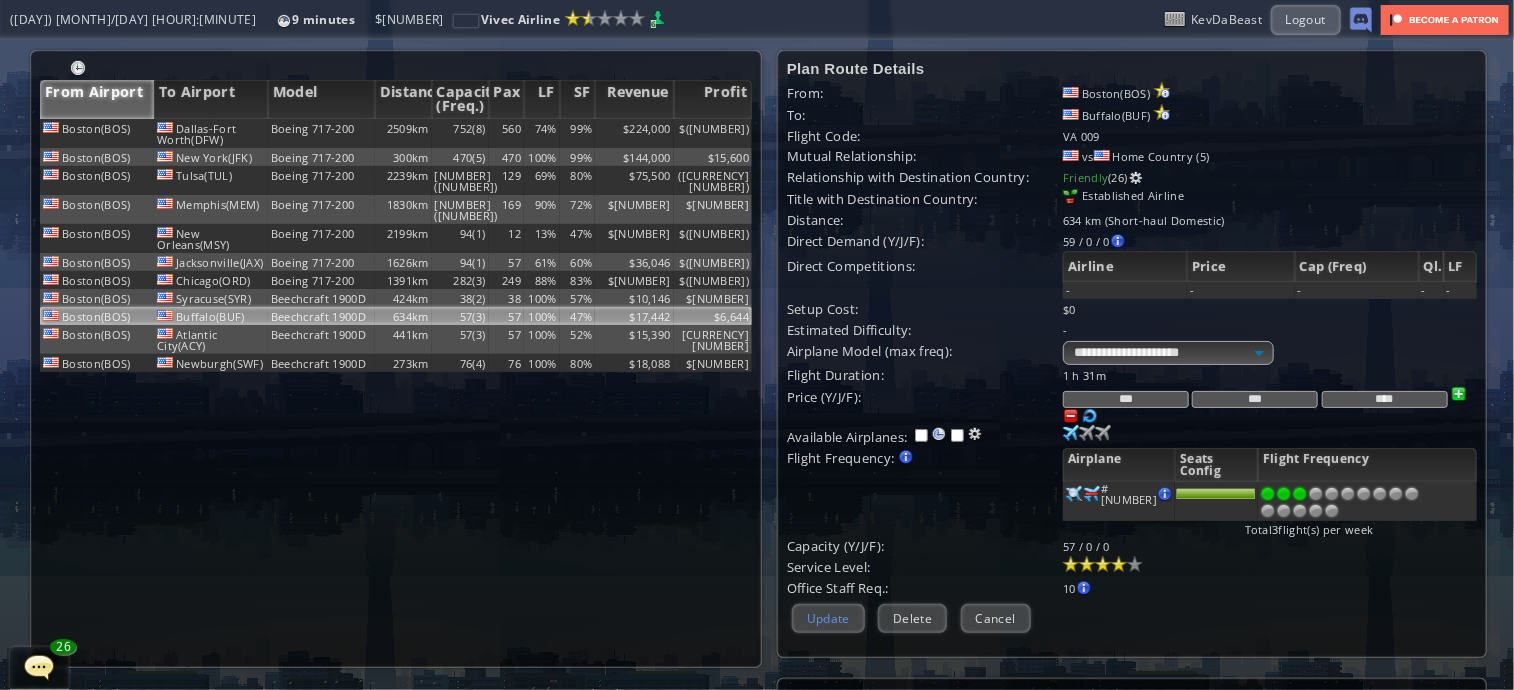 click on "Update" at bounding box center [828, 618] 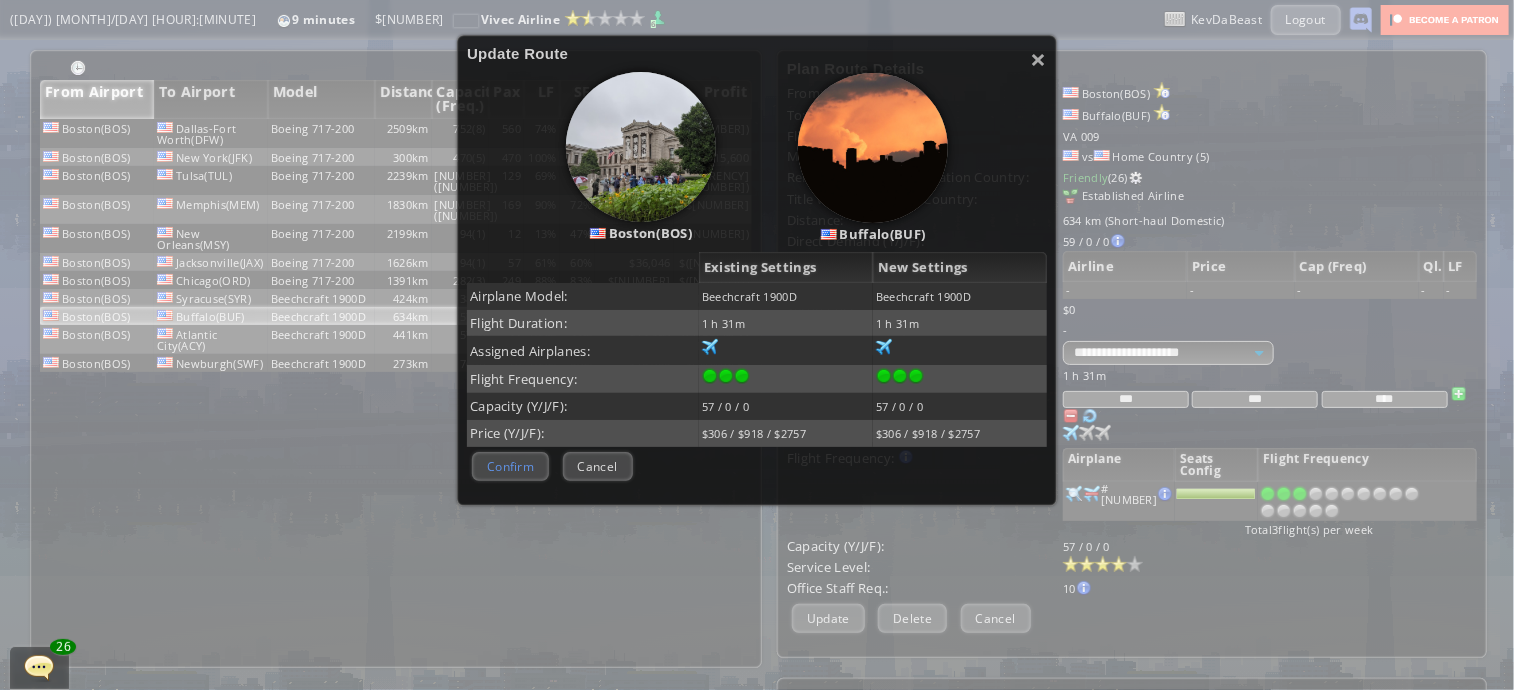 click on "Confirm" at bounding box center (510, 466) 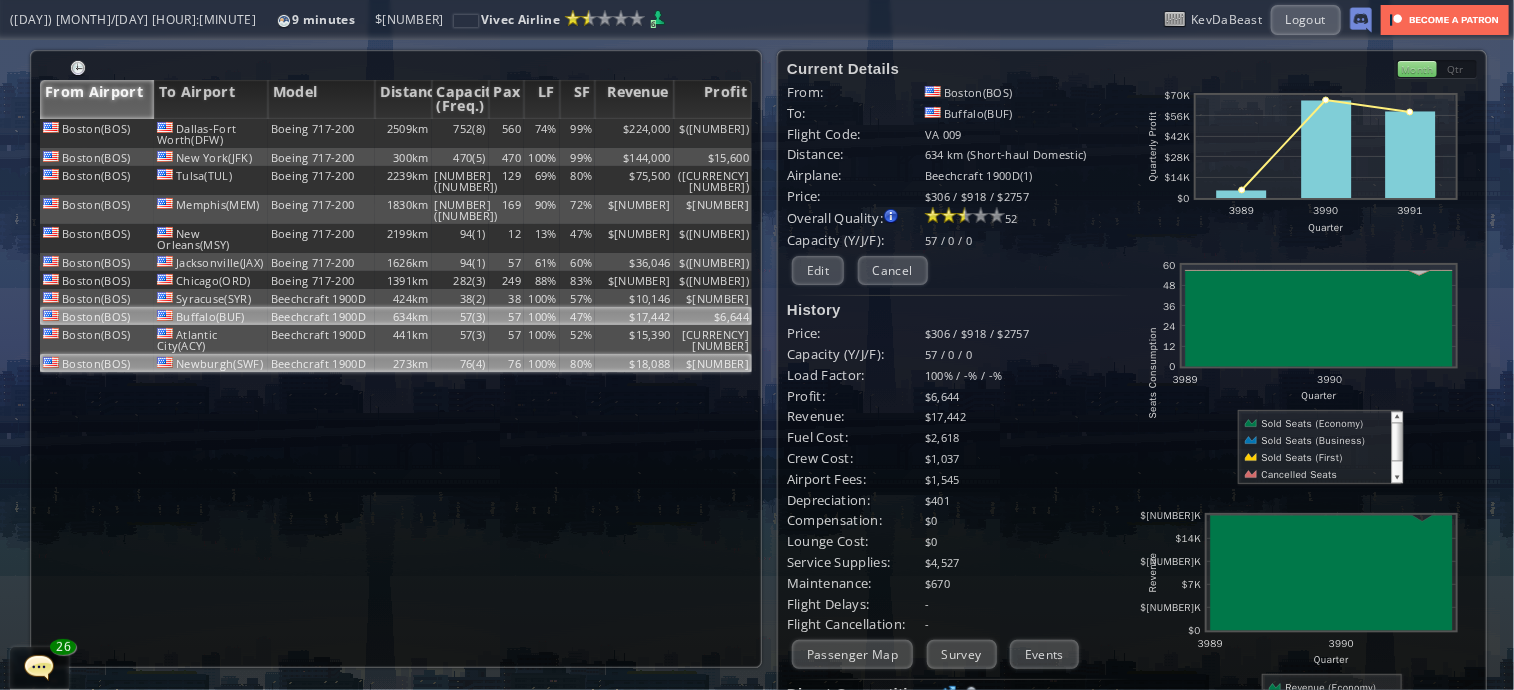 click on "76(4)" at bounding box center [460, 133] 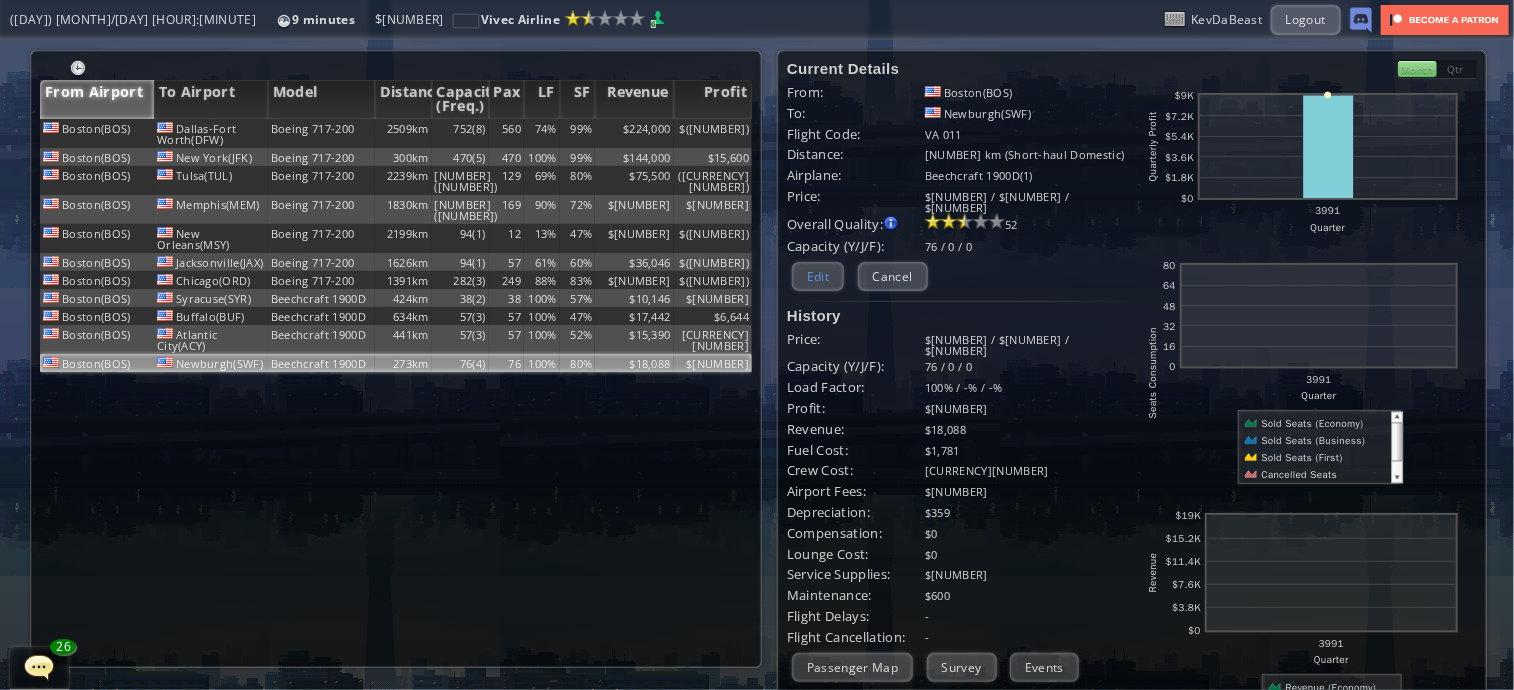 click on "Edit" at bounding box center [818, 276] 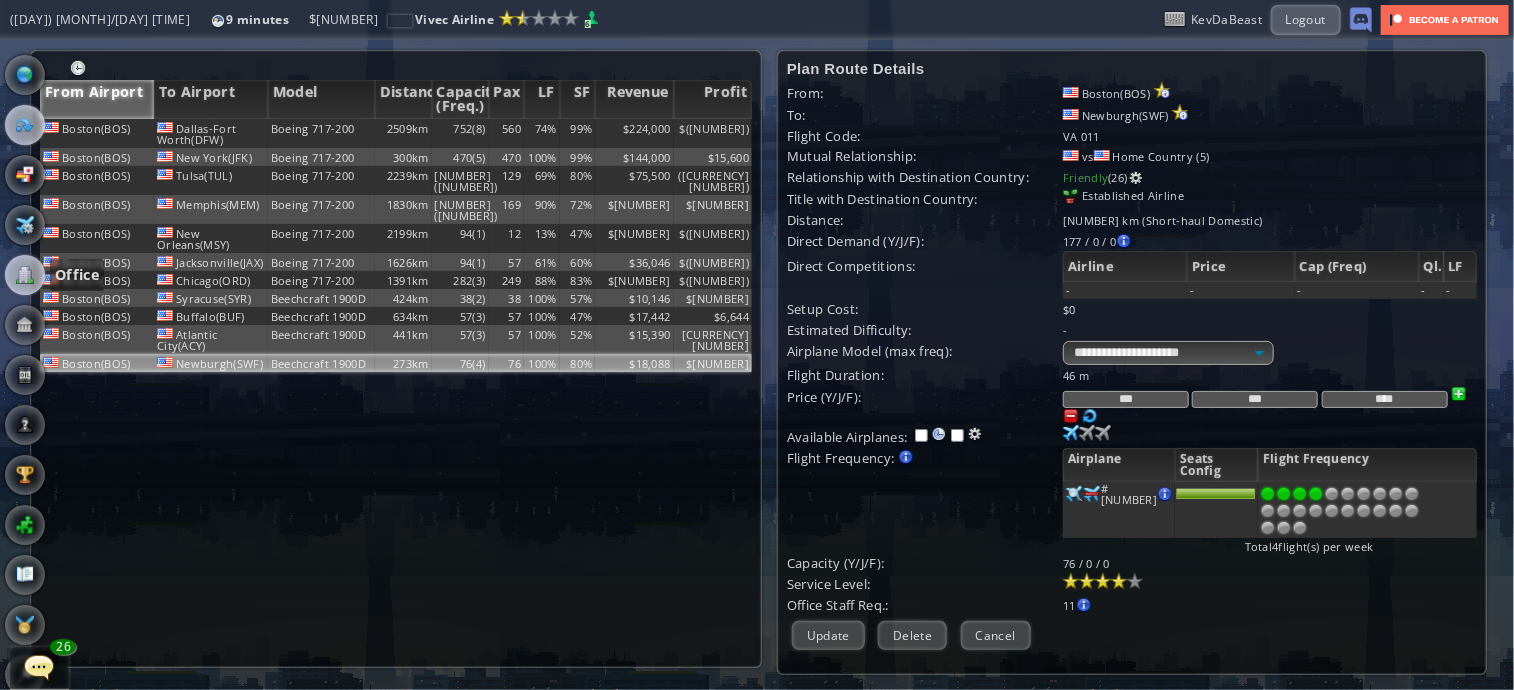 click at bounding box center [25, 275] 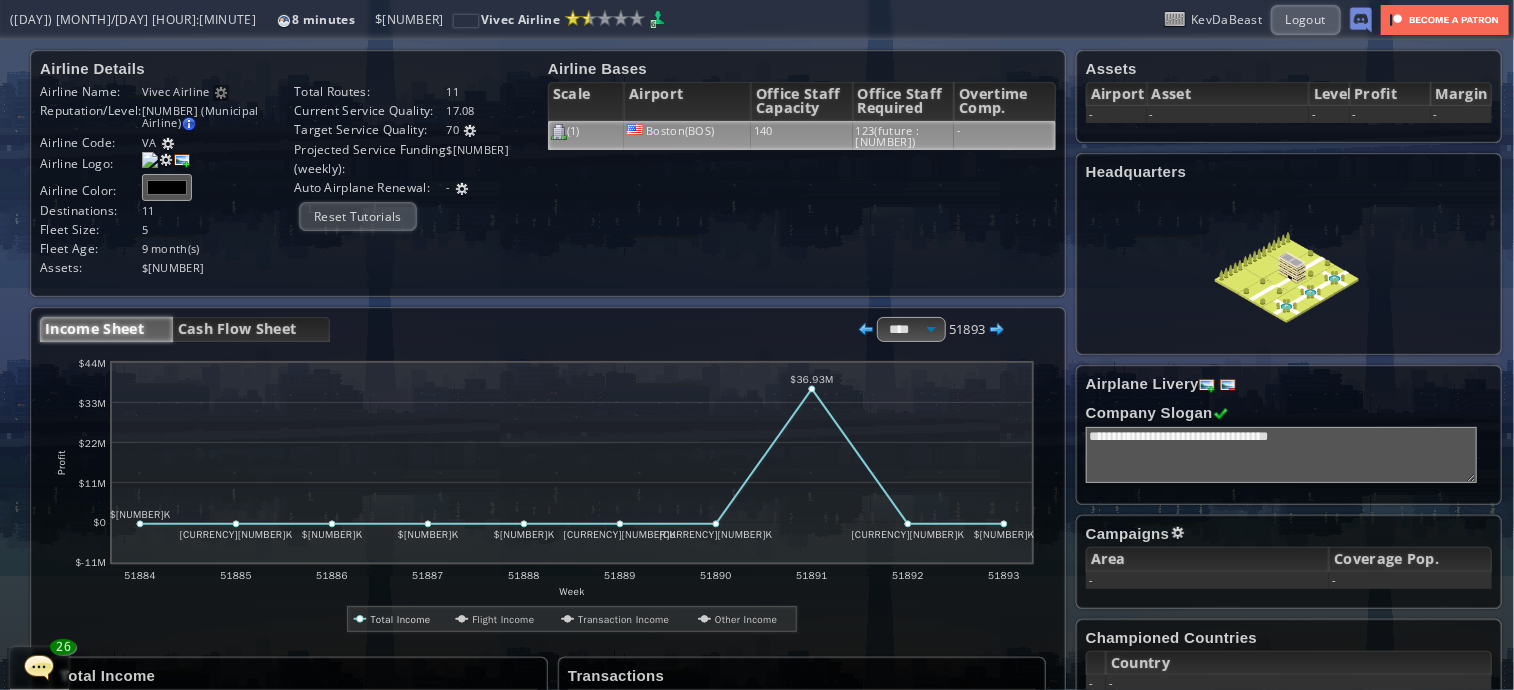 click on "140" at bounding box center (802, 135) 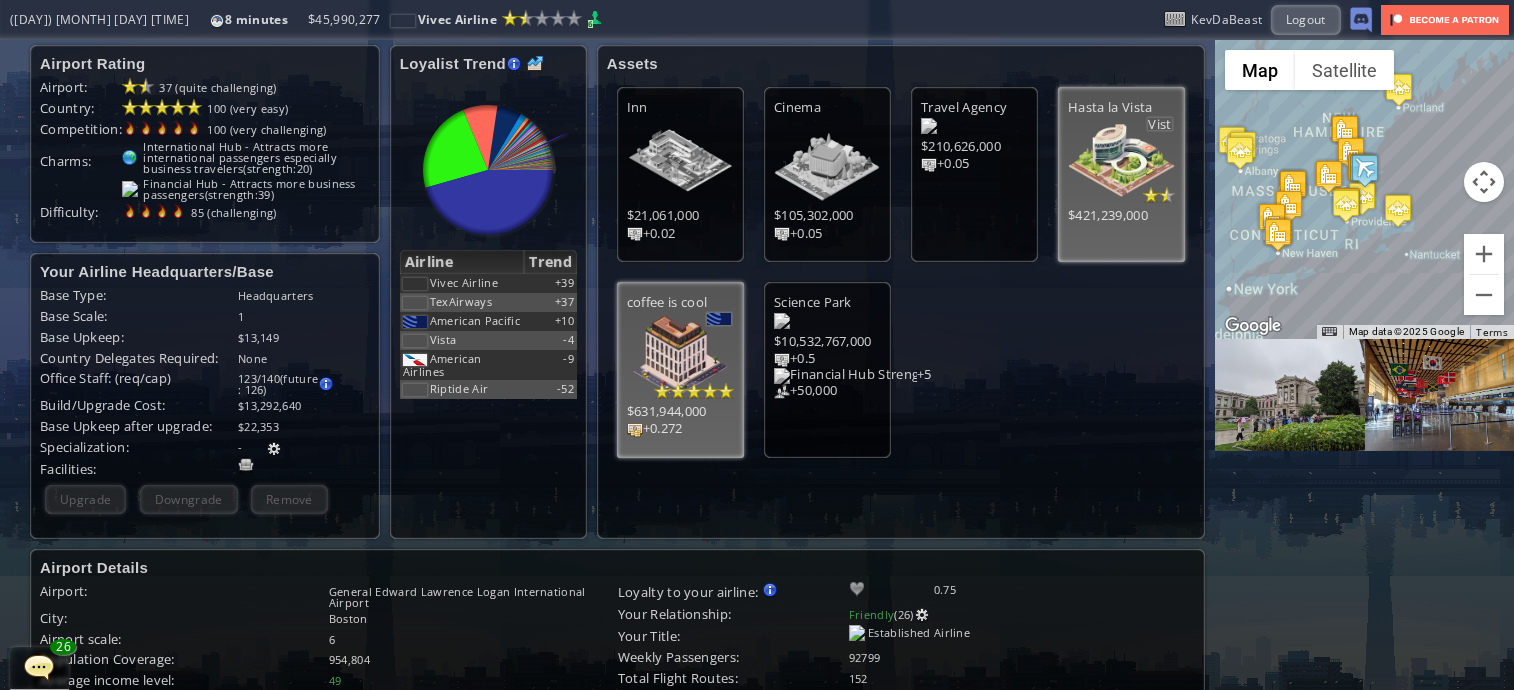 scroll, scrollTop: 0, scrollLeft: 0, axis: both 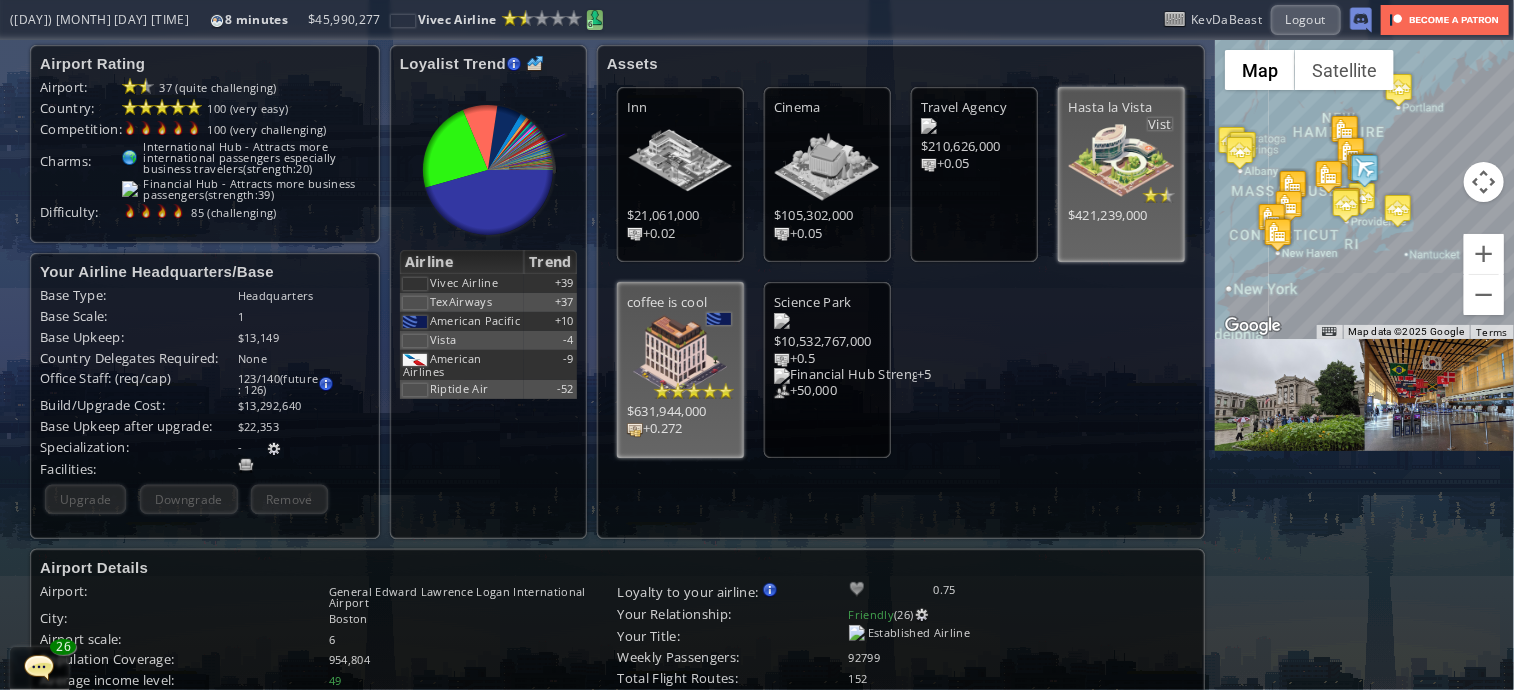 click at bounding box center [595, 18] 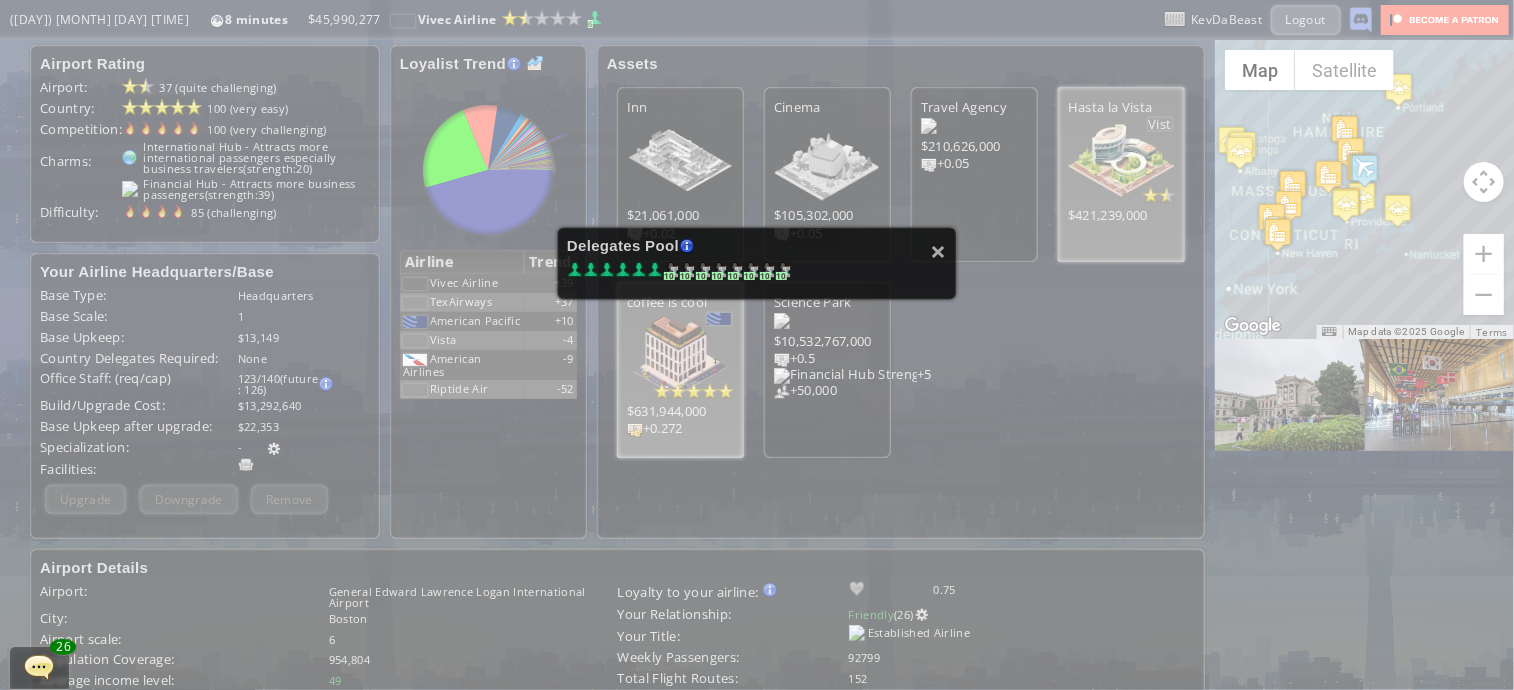 click at bounding box center (575, 270) 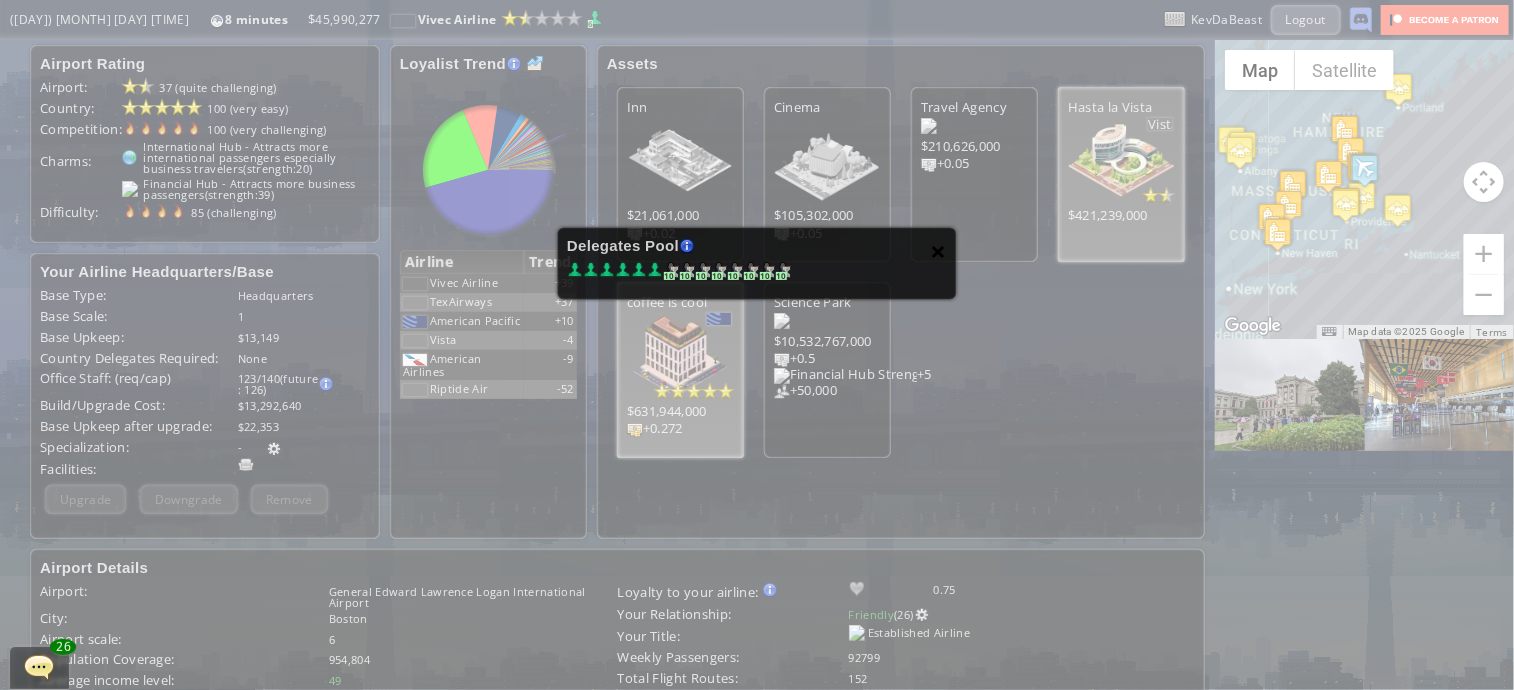 click on "×" at bounding box center [939, 251] 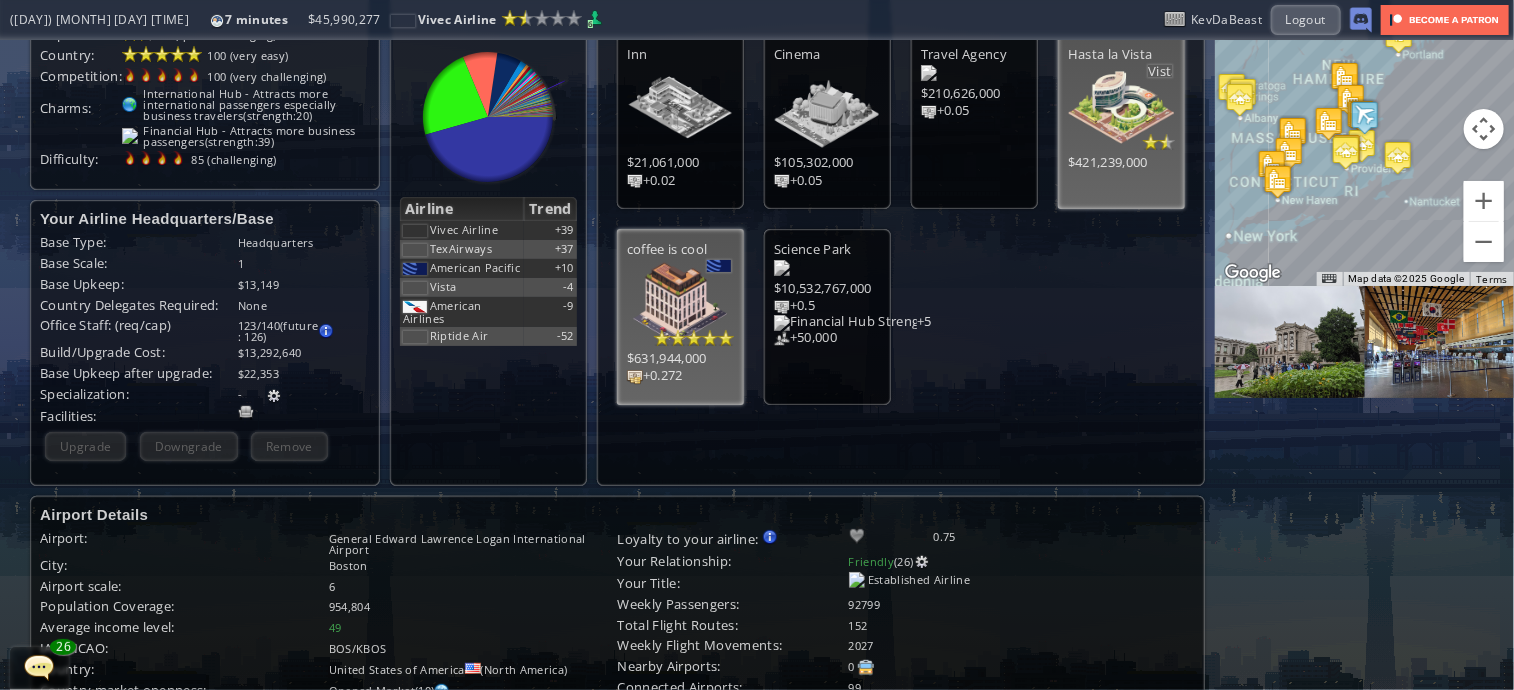 scroll, scrollTop: 52, scrollLeft: 0, axis: vertical 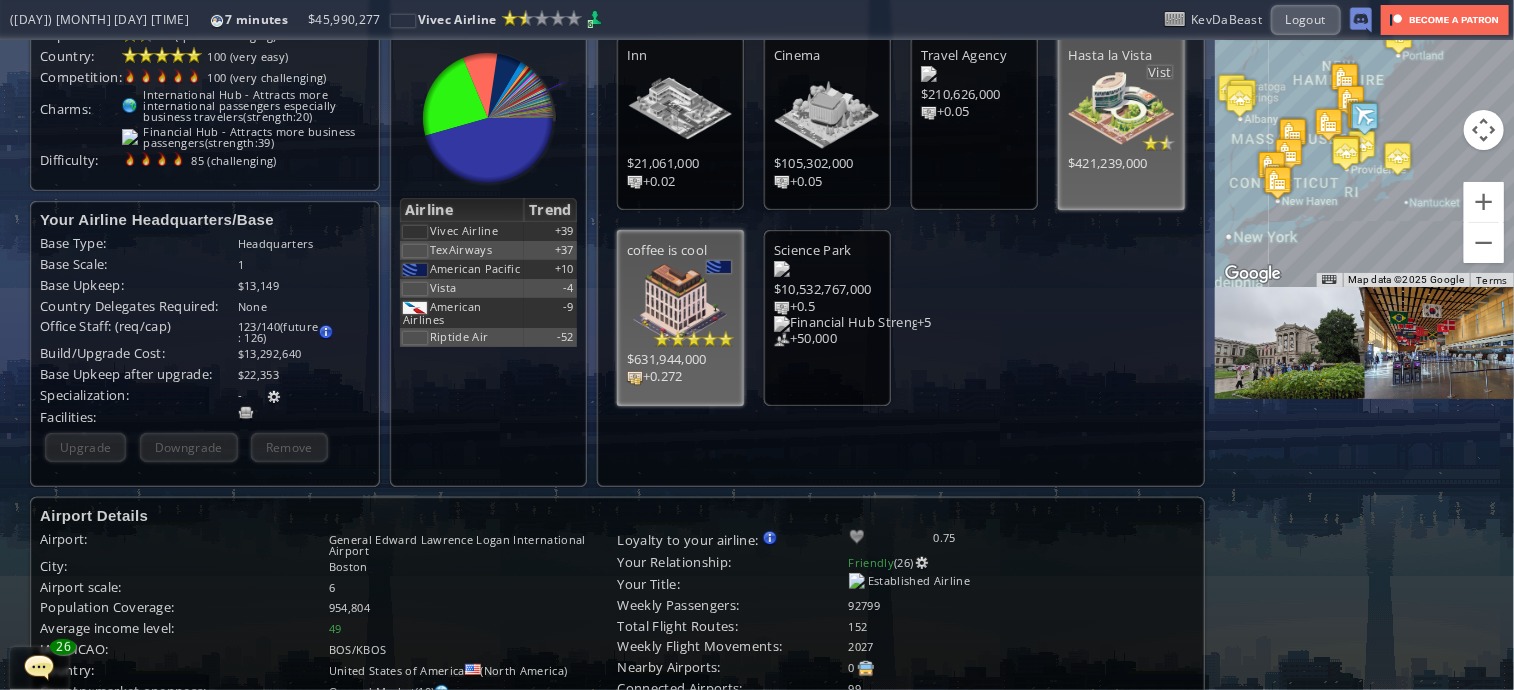 click at bounding box center (274, 397) 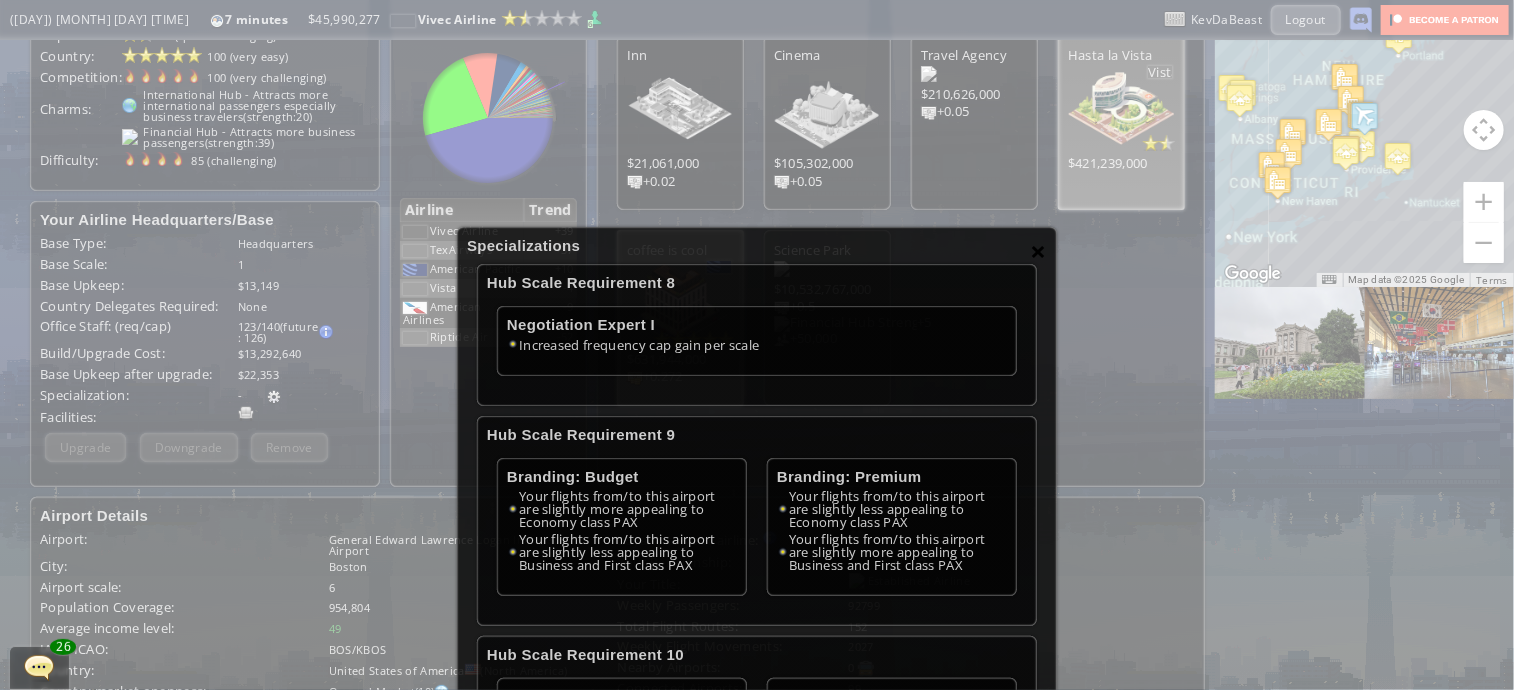 click on "×" at bounding box center [1039, 251] 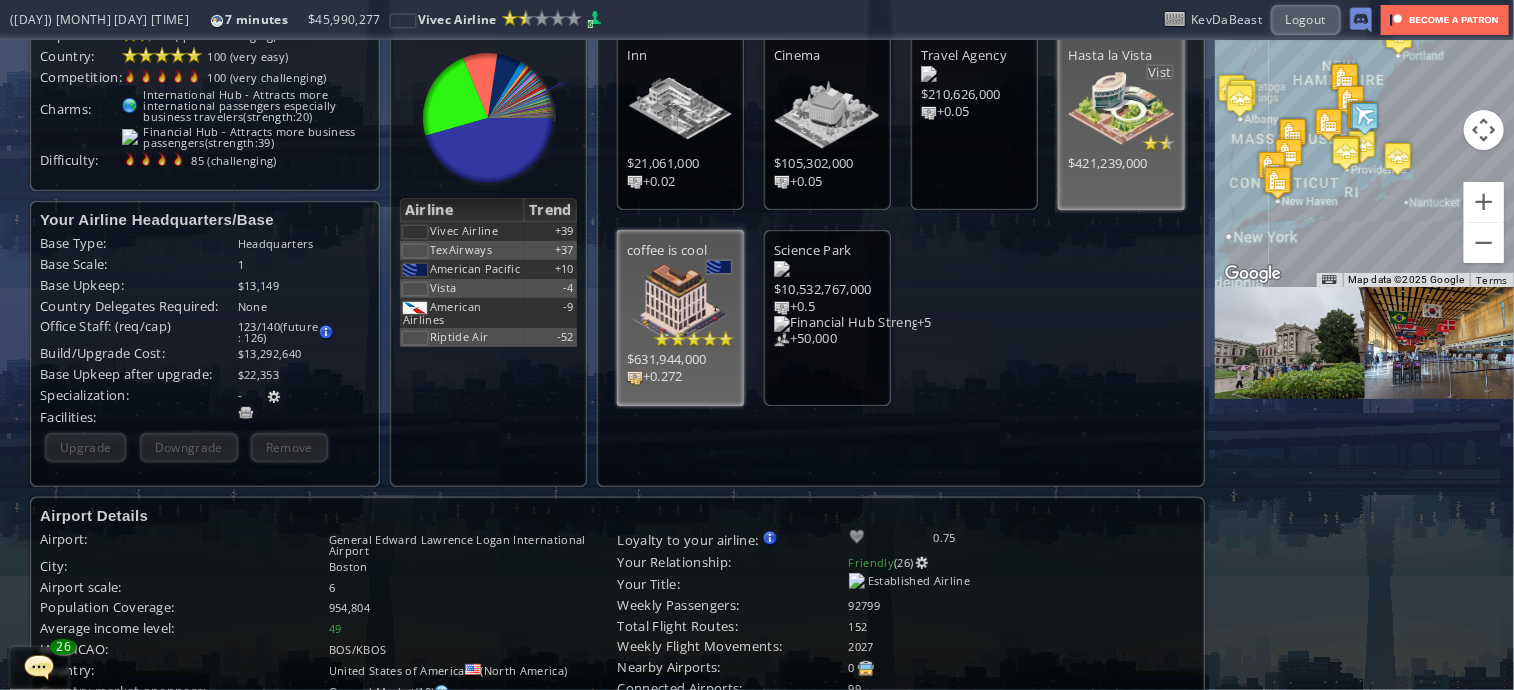 click at bounding box center (246, 414) 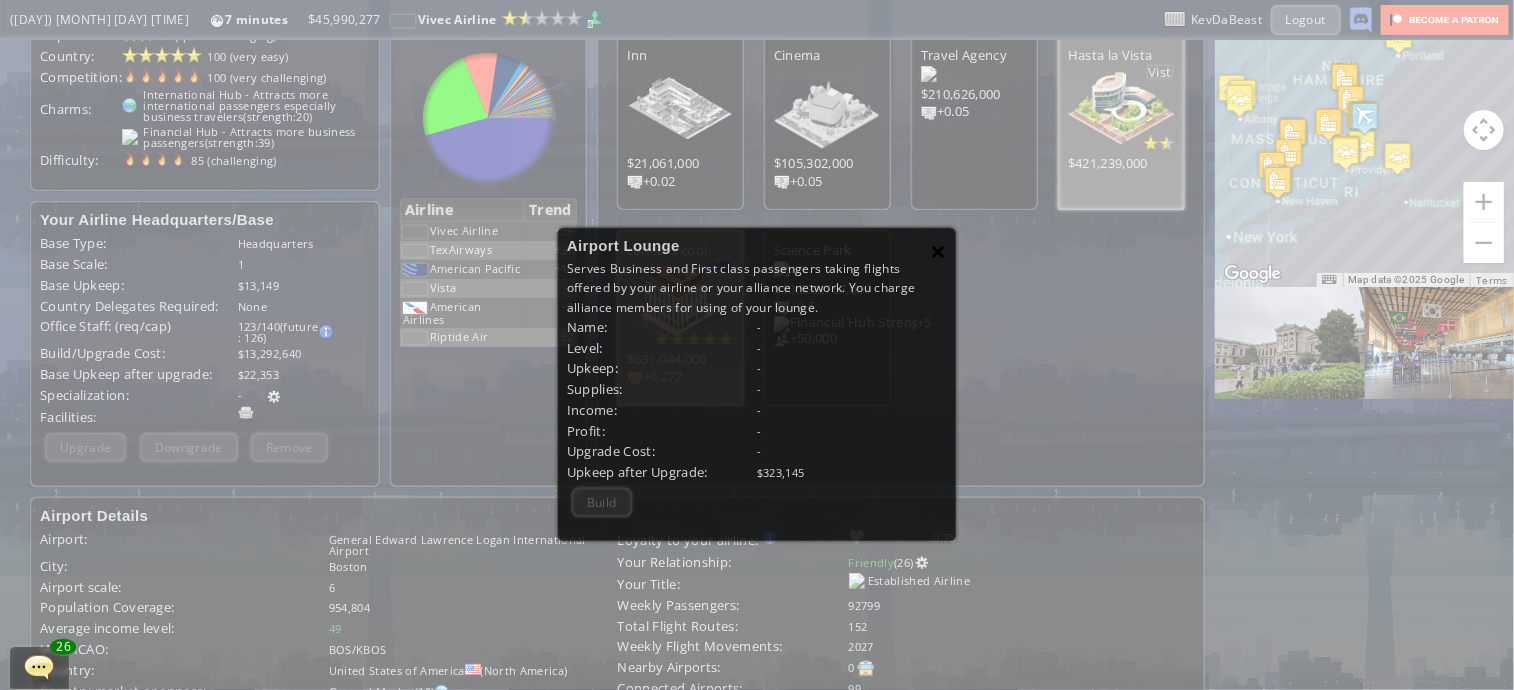 click on "×" at bounding box center [939, 251] 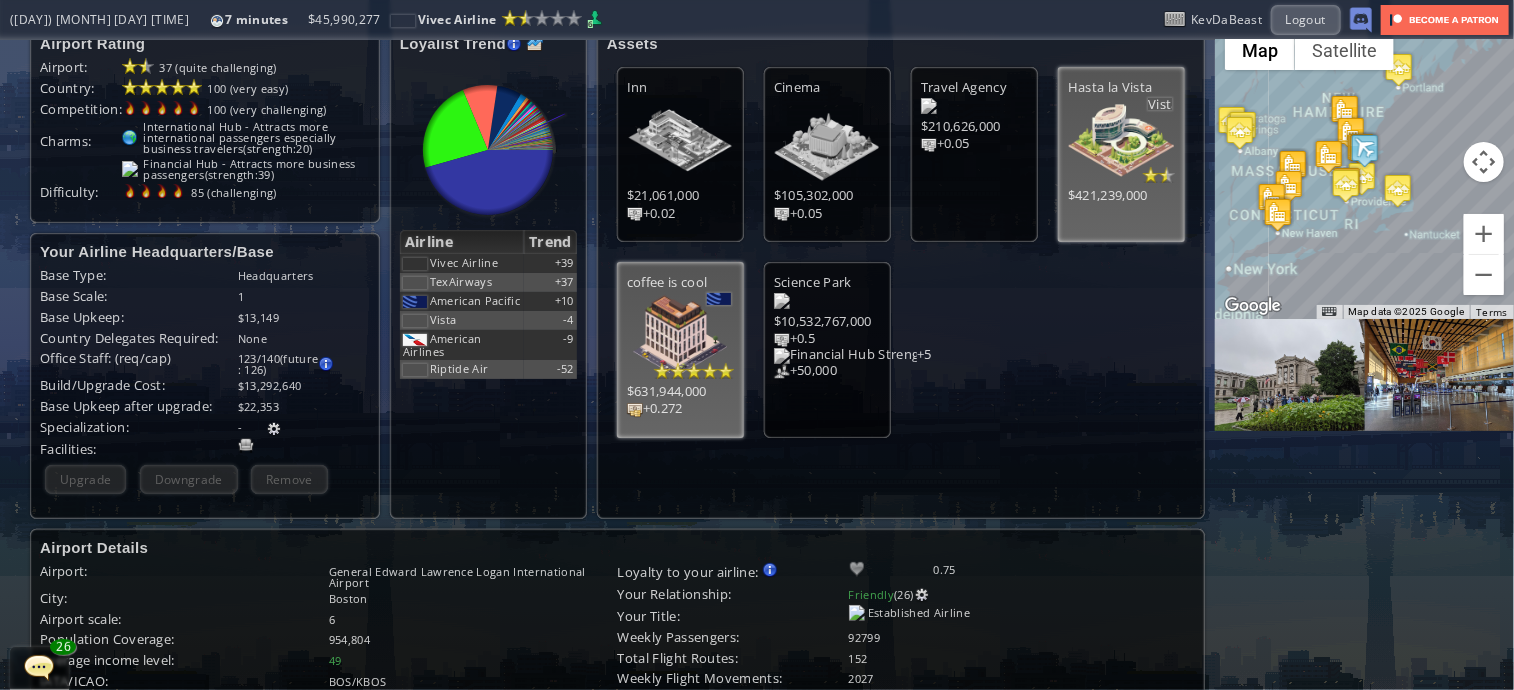 scroll, scrollTop: 0, scrollLeft: 0, axis: both 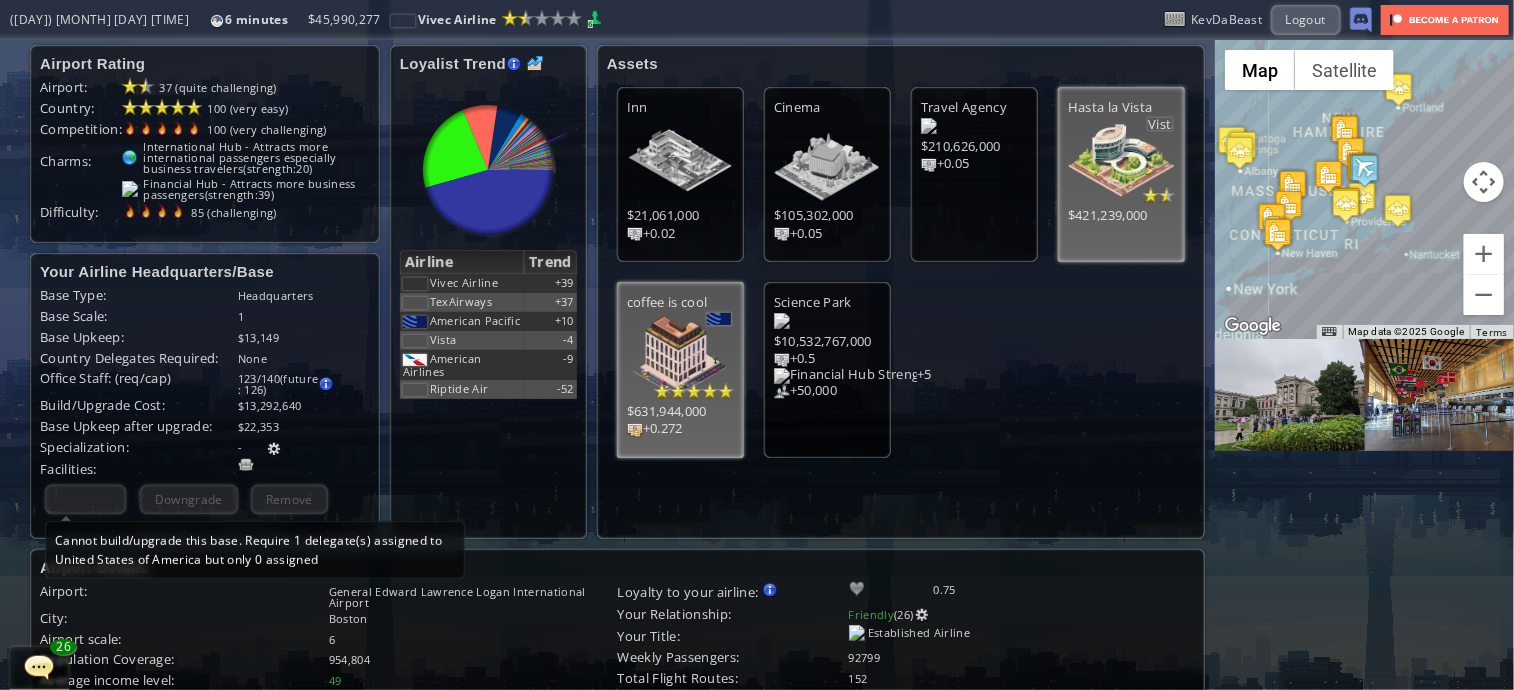 click on "Upgrade Cannot build/upgrade this base. Require 1 delegate(s) assigned to United States of America but only 0 assigned" at bounding box center (85, 499) 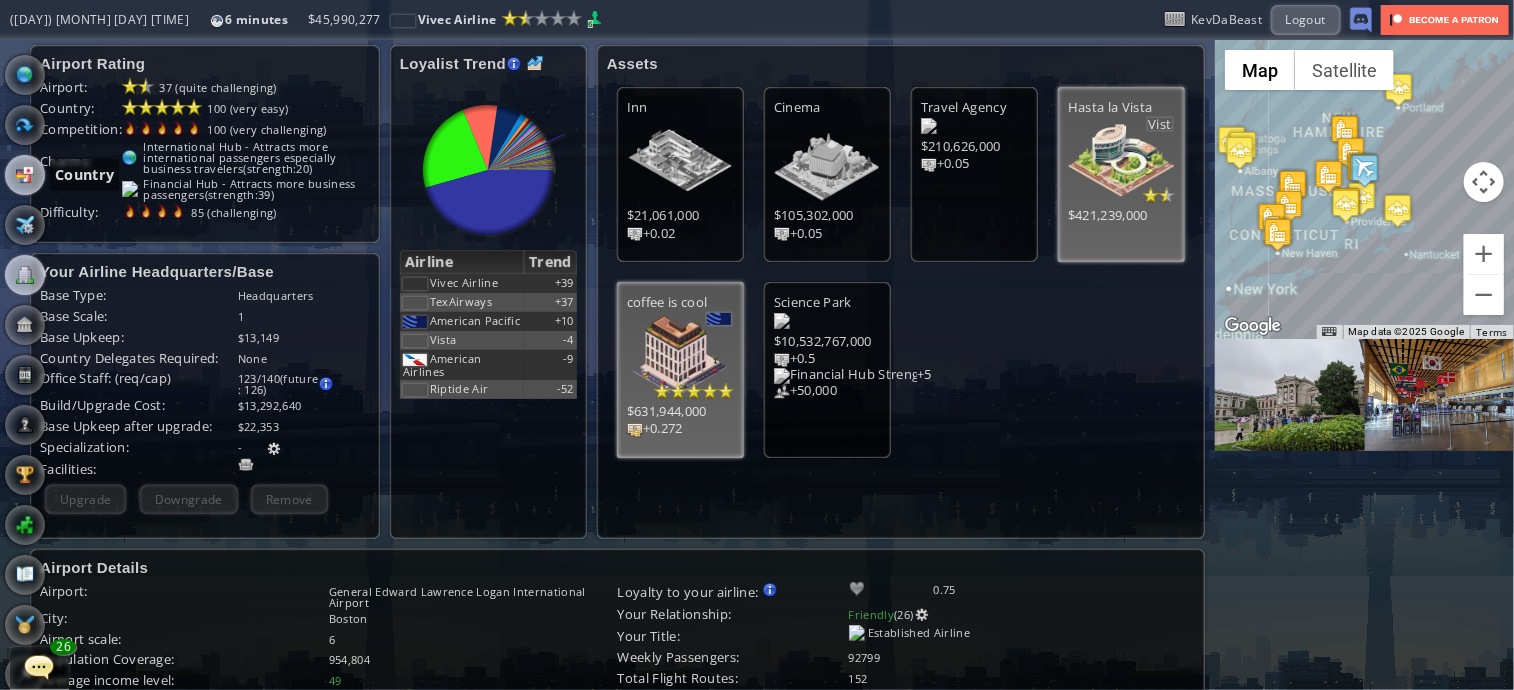 click at bounding box center [25, 175] 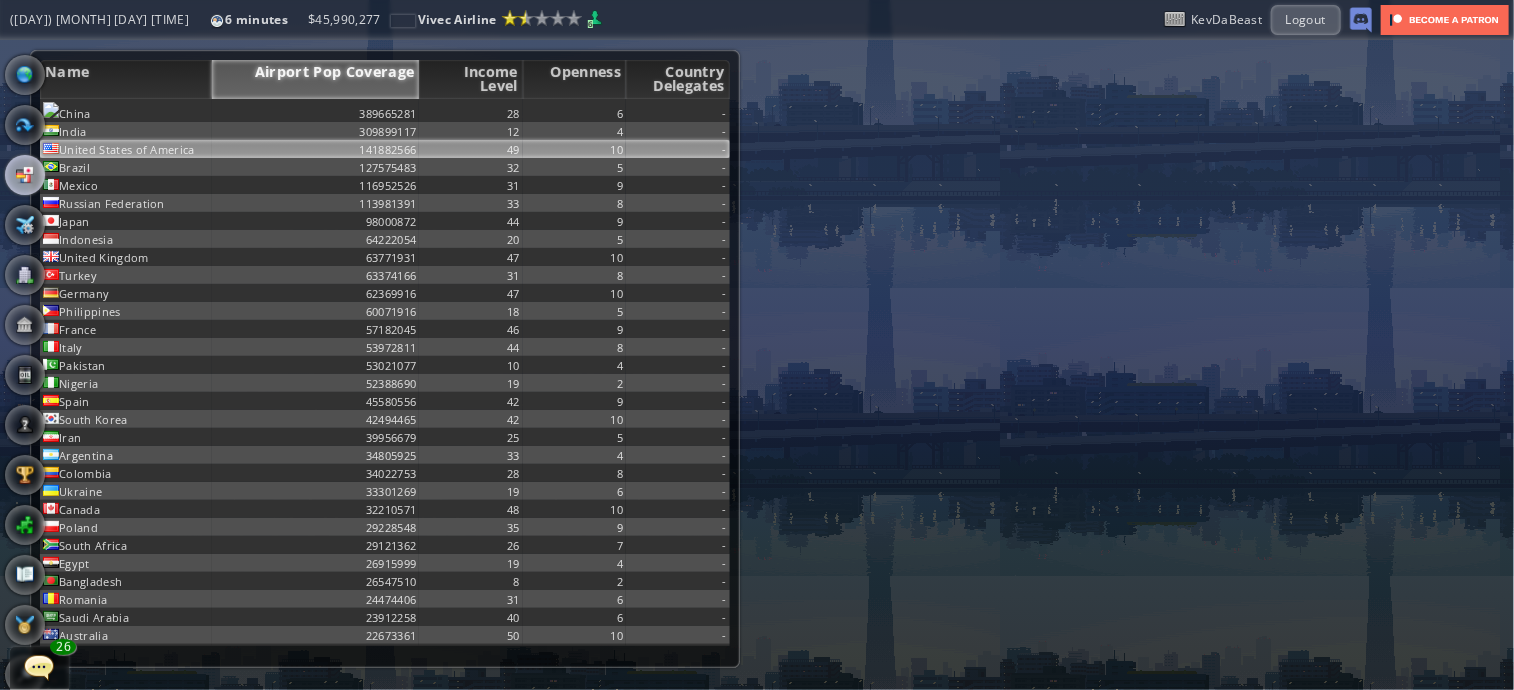 click on "United States of America" at bounding box center (126, 110) 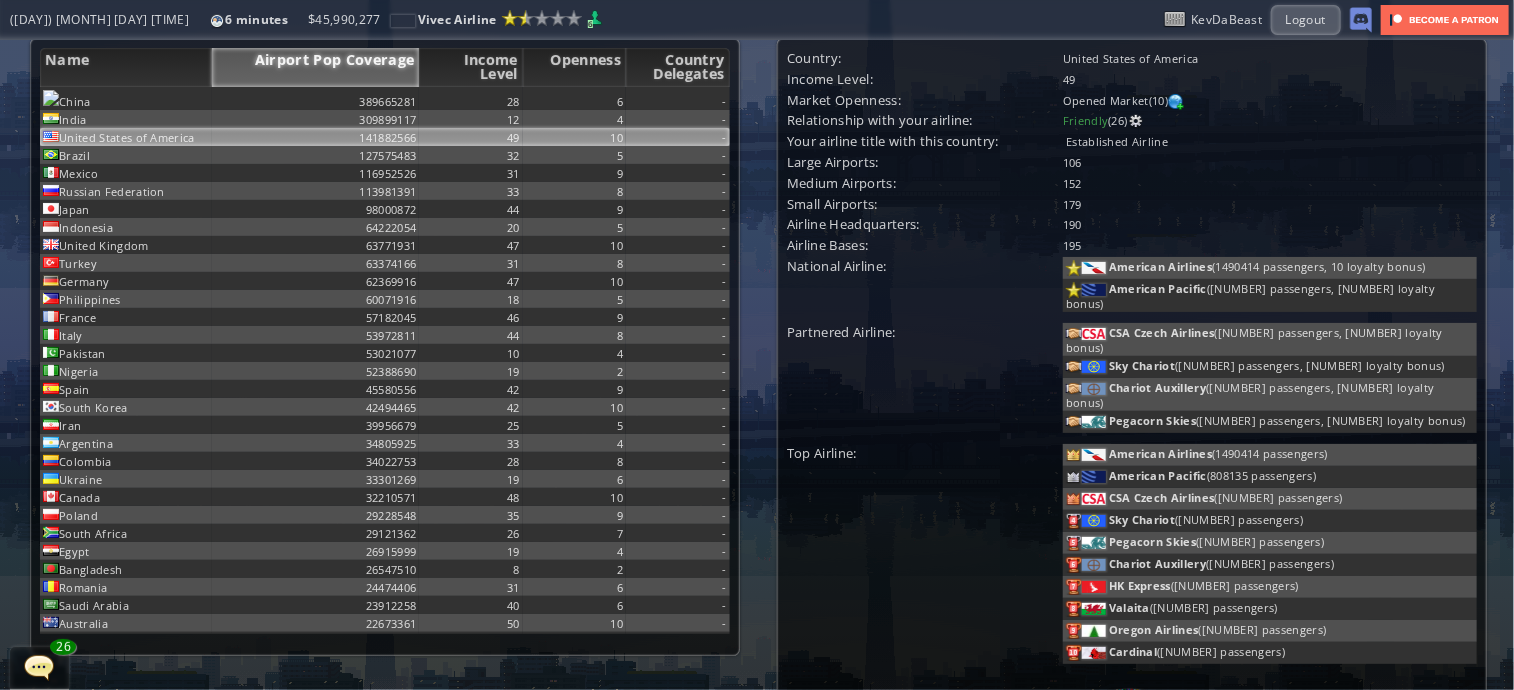 scroll, scrollTop: 0, scrollLeft: 0, axis: both 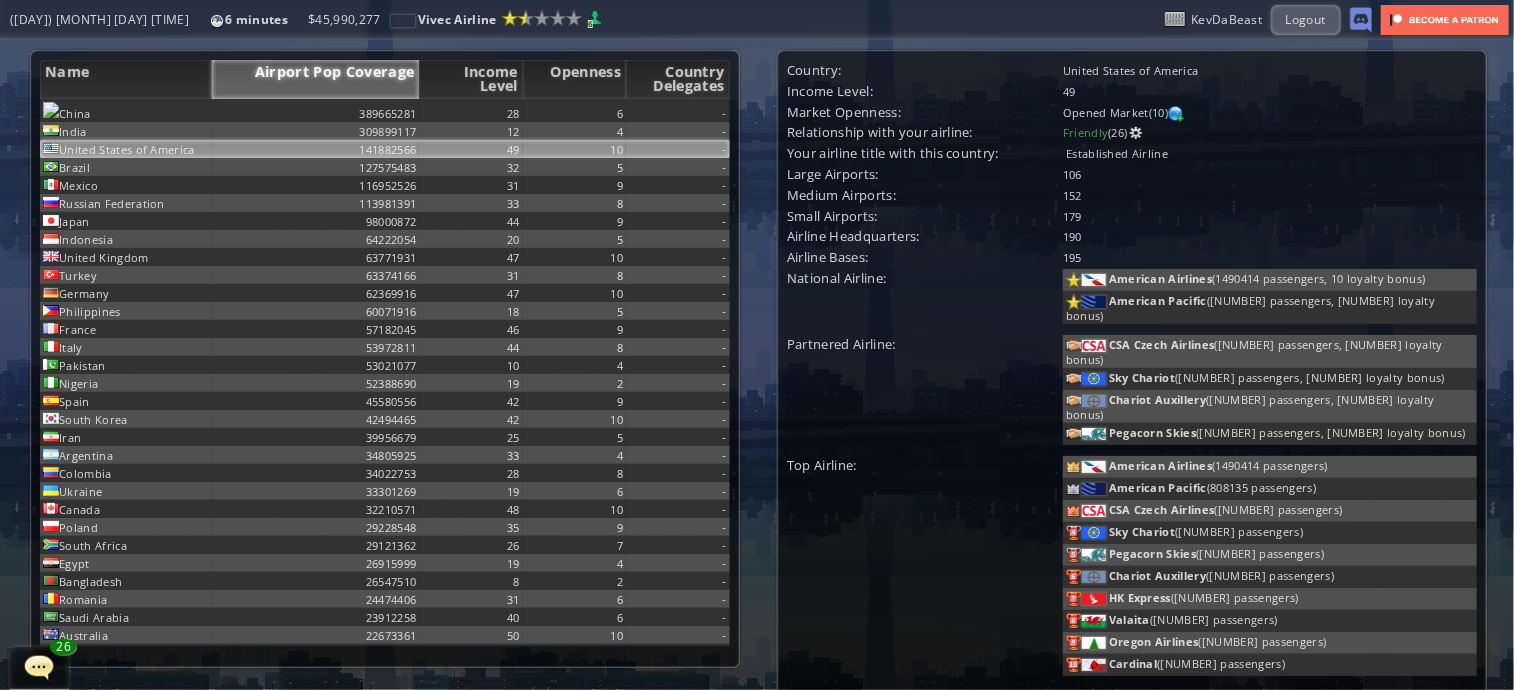 click on "49" at bounding box center [470, 149] 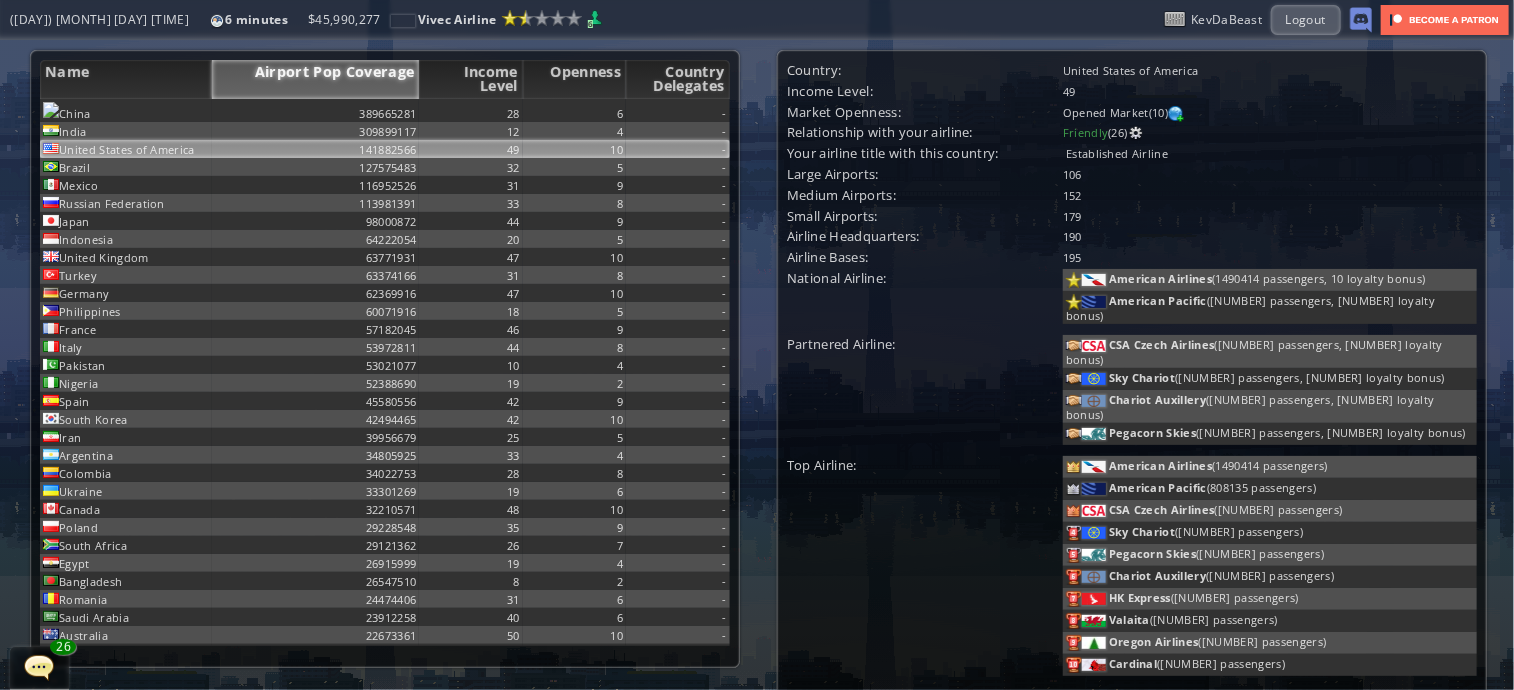 drag, startPoint x: 454, startPoint y: 149, endPoint x: 920, endPoint y: 210, distance: 469.97552 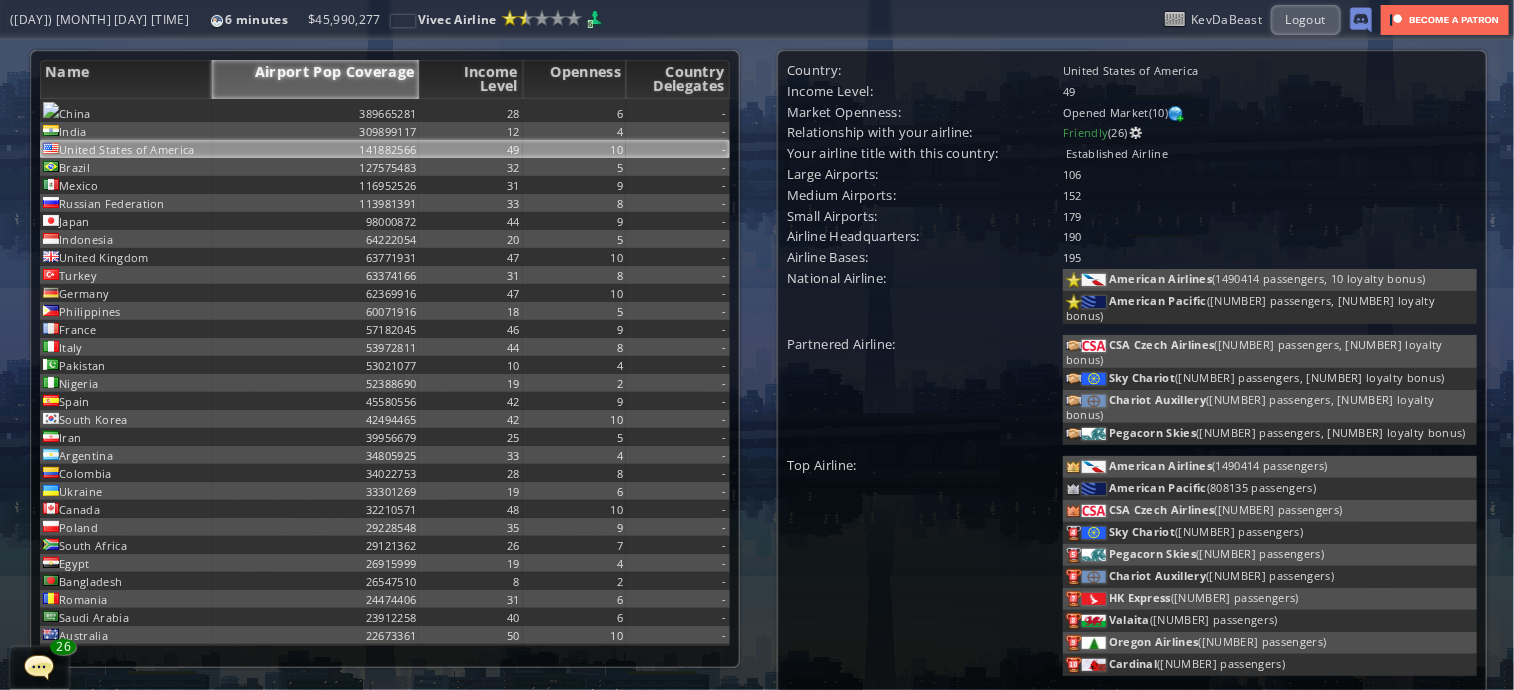 click on "Small Airports:" at bounding box center [925, 70] 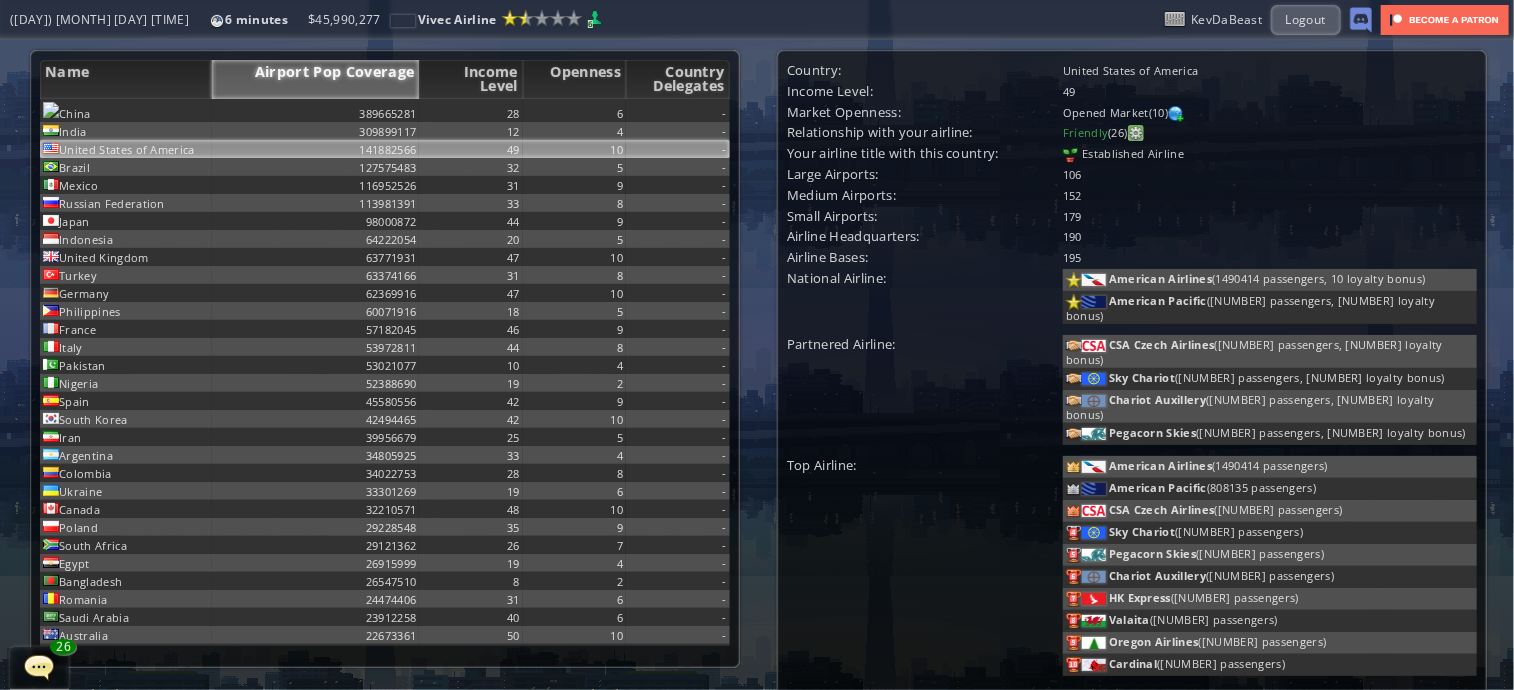 click at bounding box center [1136, 133] 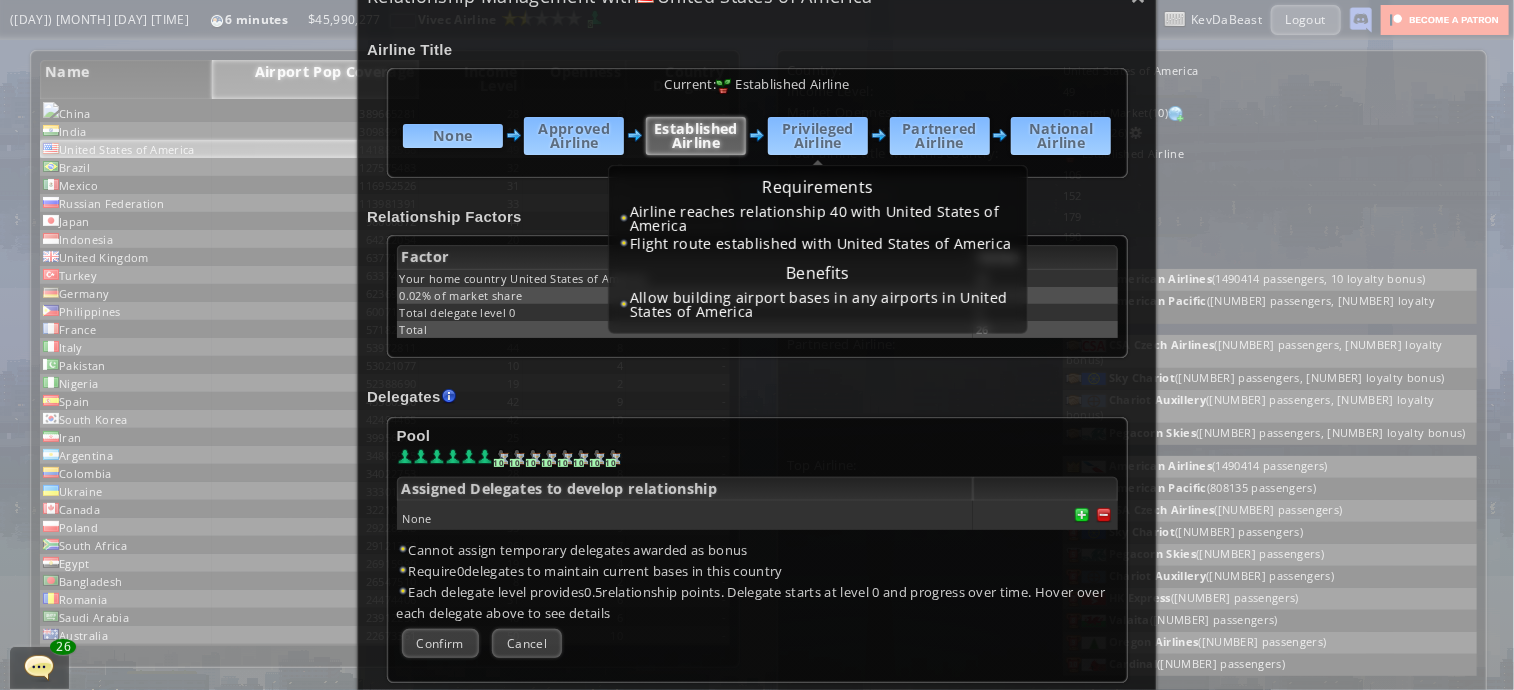 scroll, scrollTop: 262, scrollLeft: 0, axis: vertical 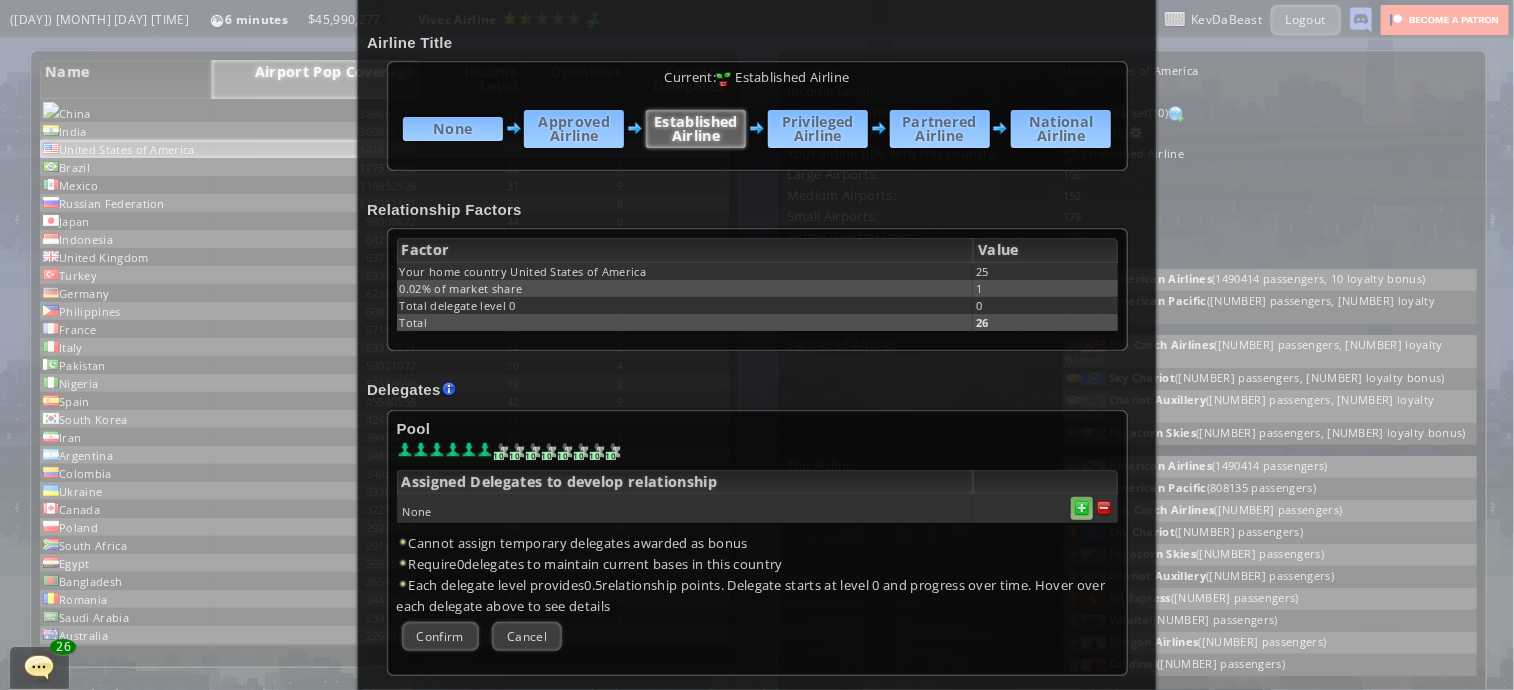 click at bounding box center [1082, 508] 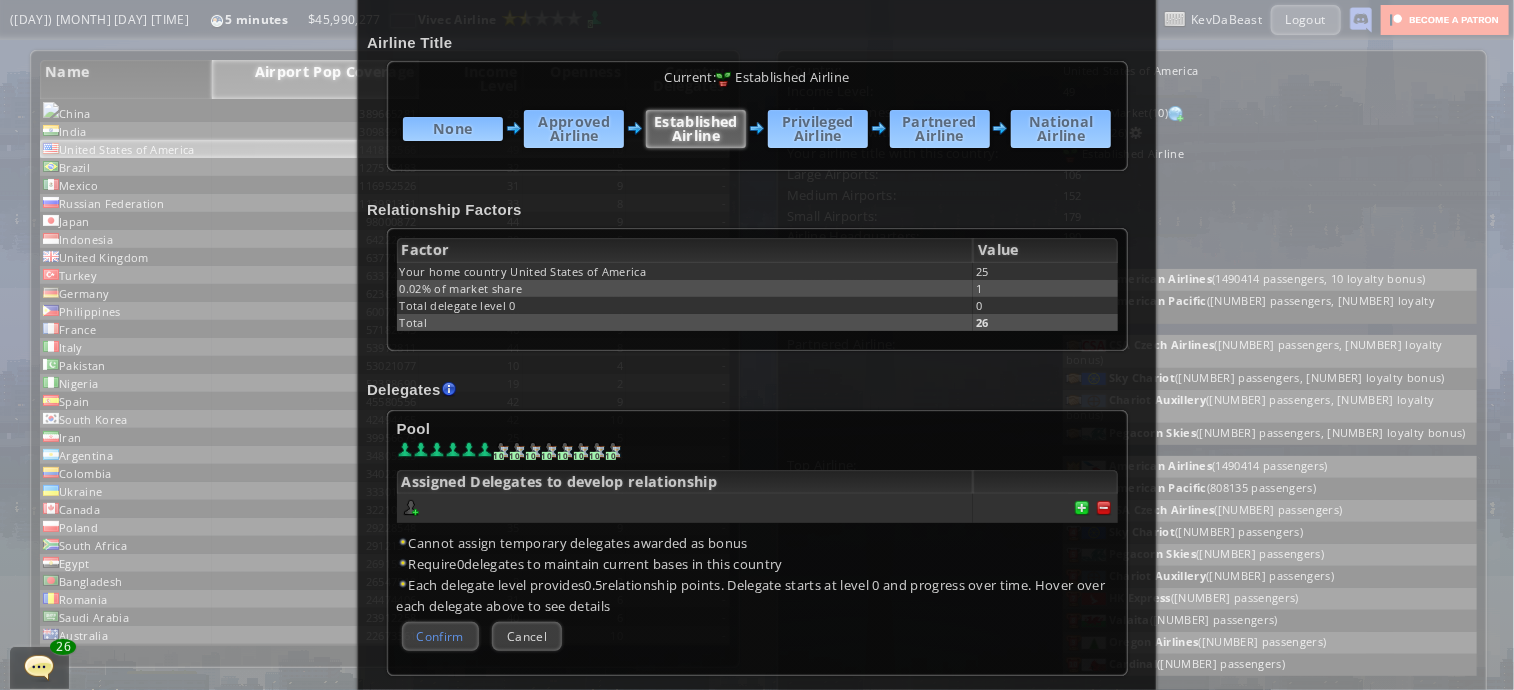 click on "Confirm" at bounding box center (440, 636) 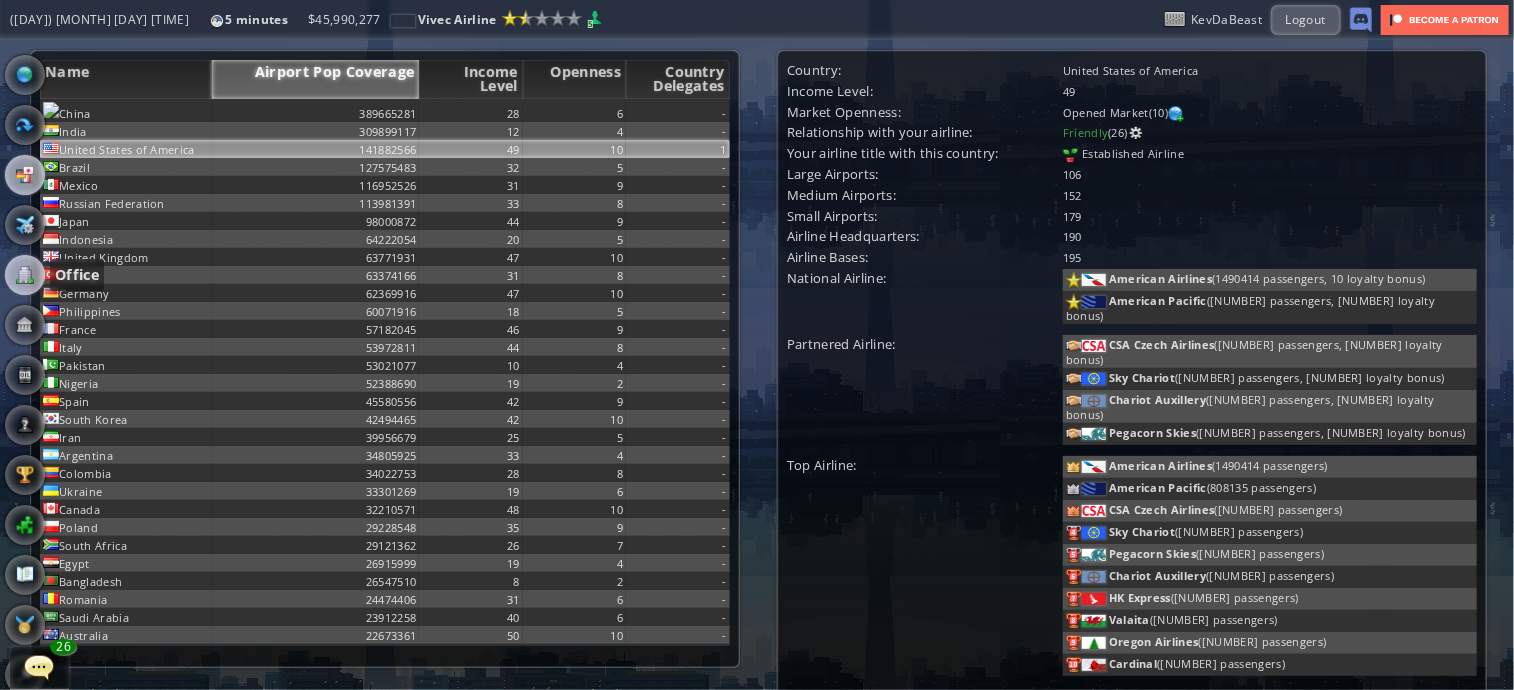 click at bounding box center (25, 275) 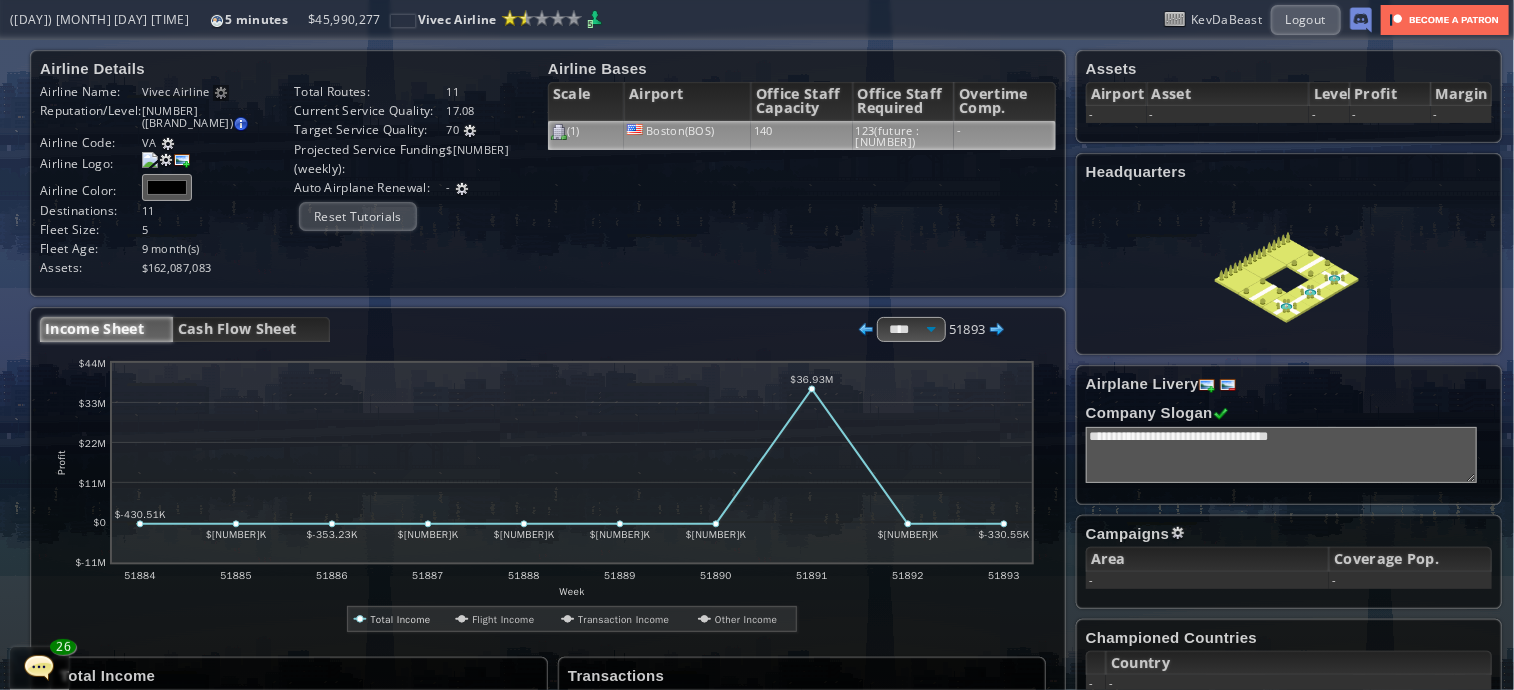 click at bounding box center [635, 129] 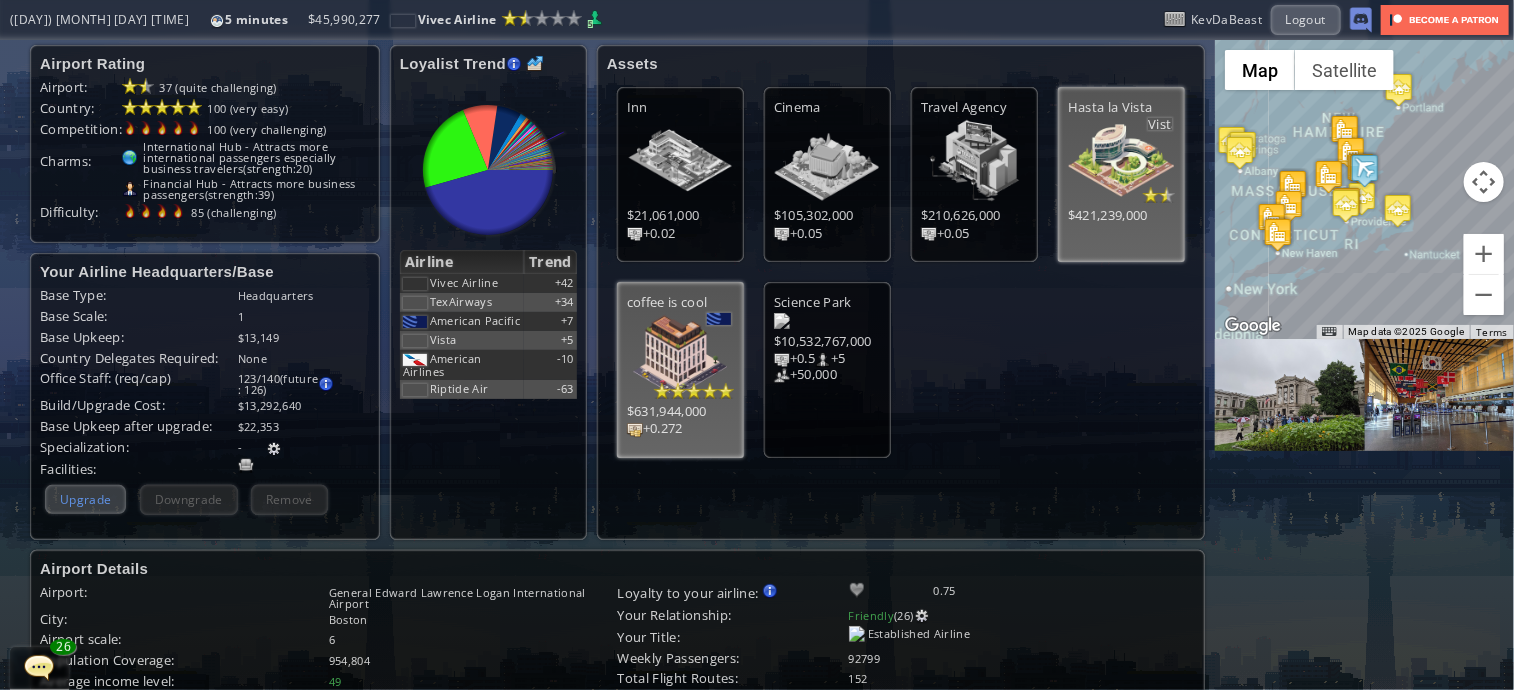 click on "Upgrade" at bounding box center [85, 499] 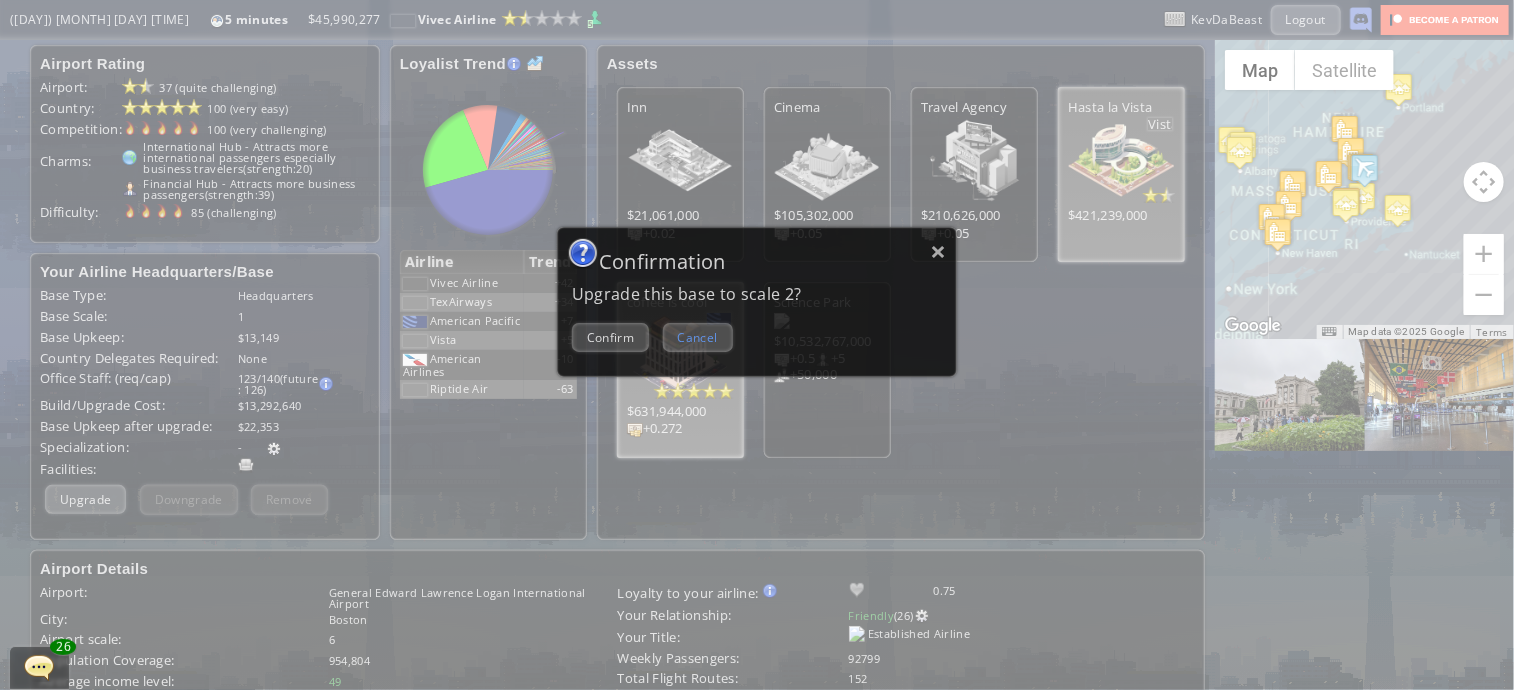 click on "Cancel" at bounding box center (698, 337) 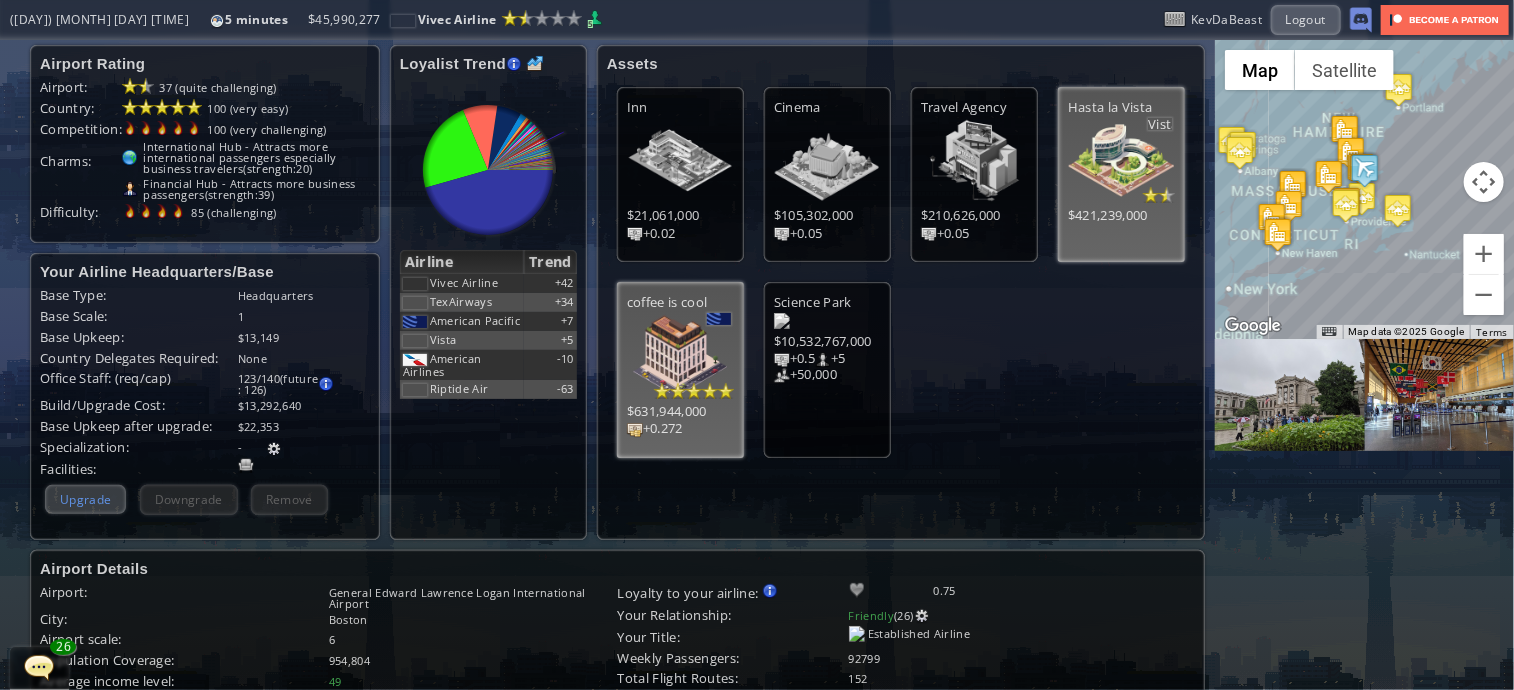 click on "Upgrade" at bounding box center [85, 499] 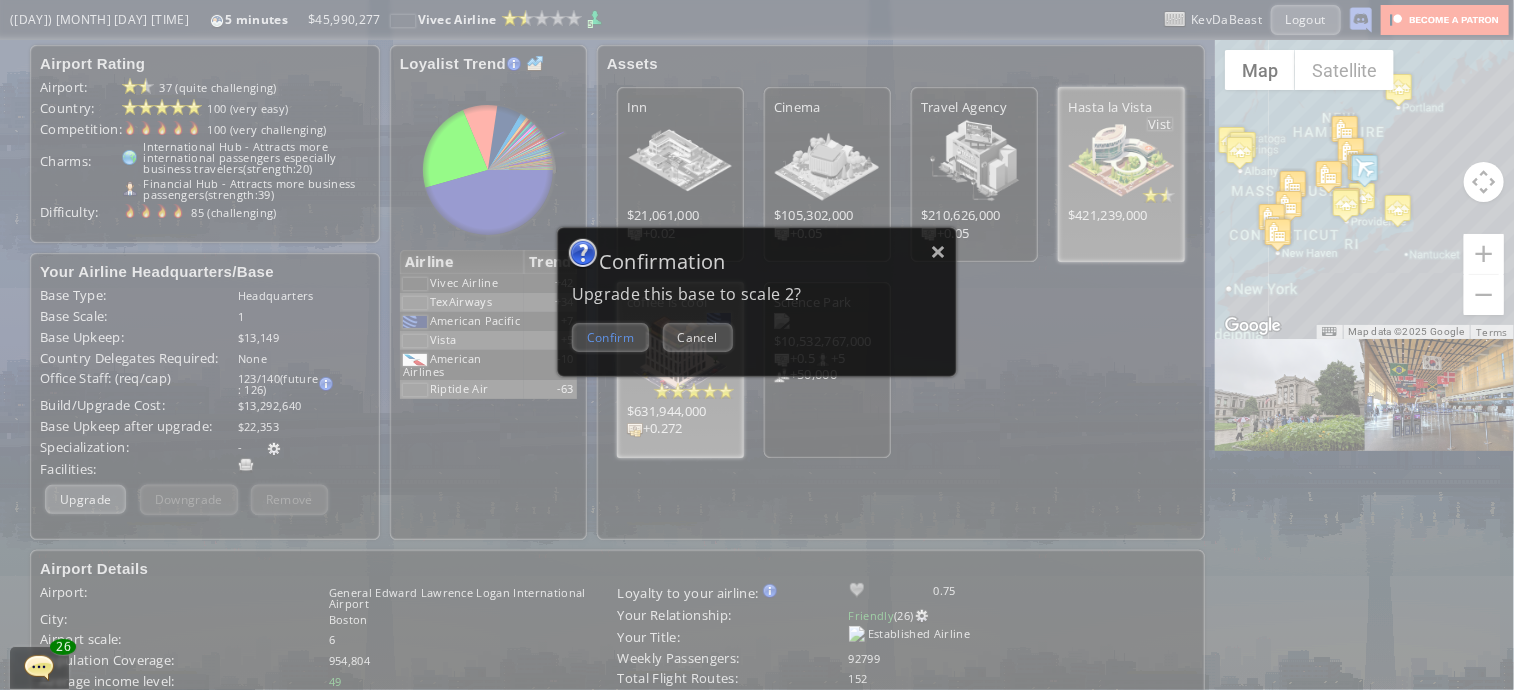 click on "Confirm" at bounding box center [610, 337] 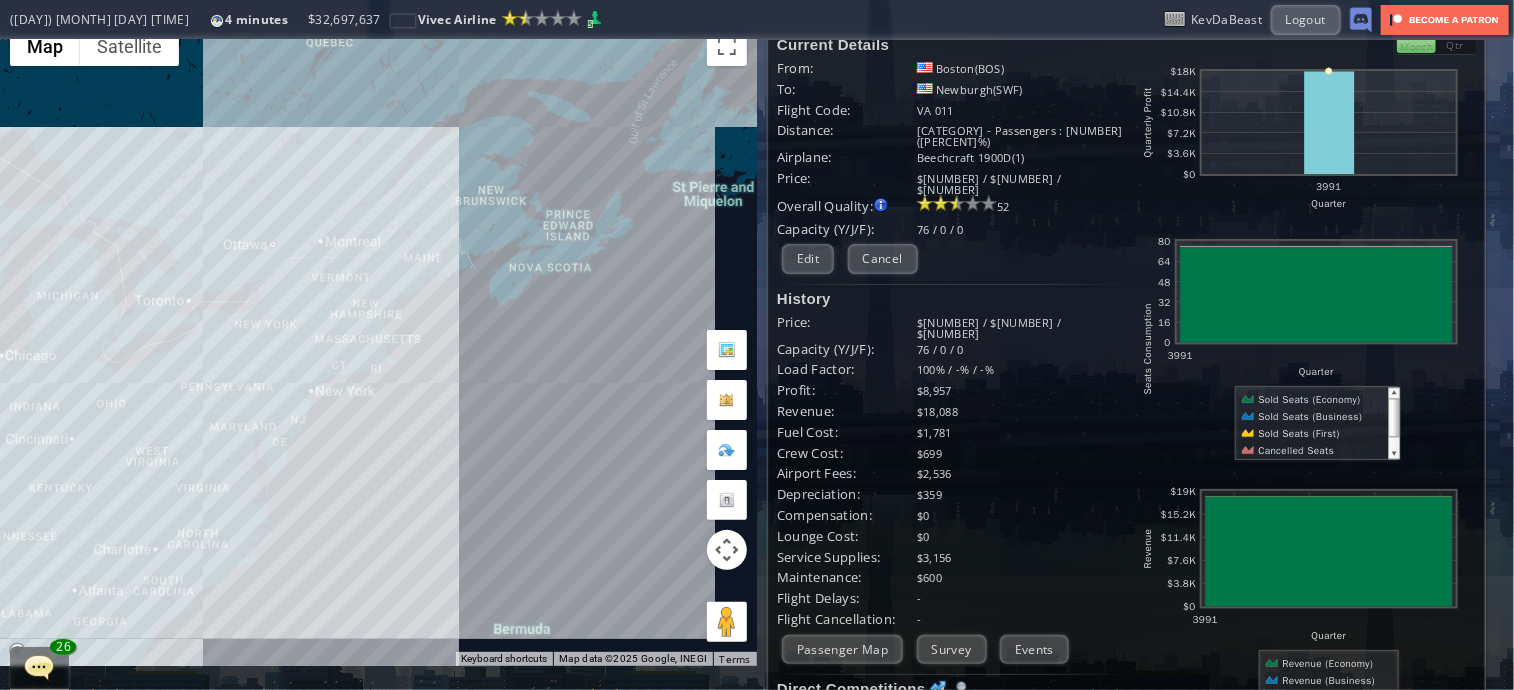scroll, scrollTop: 23, scrollLeft: 0, axis: vertical 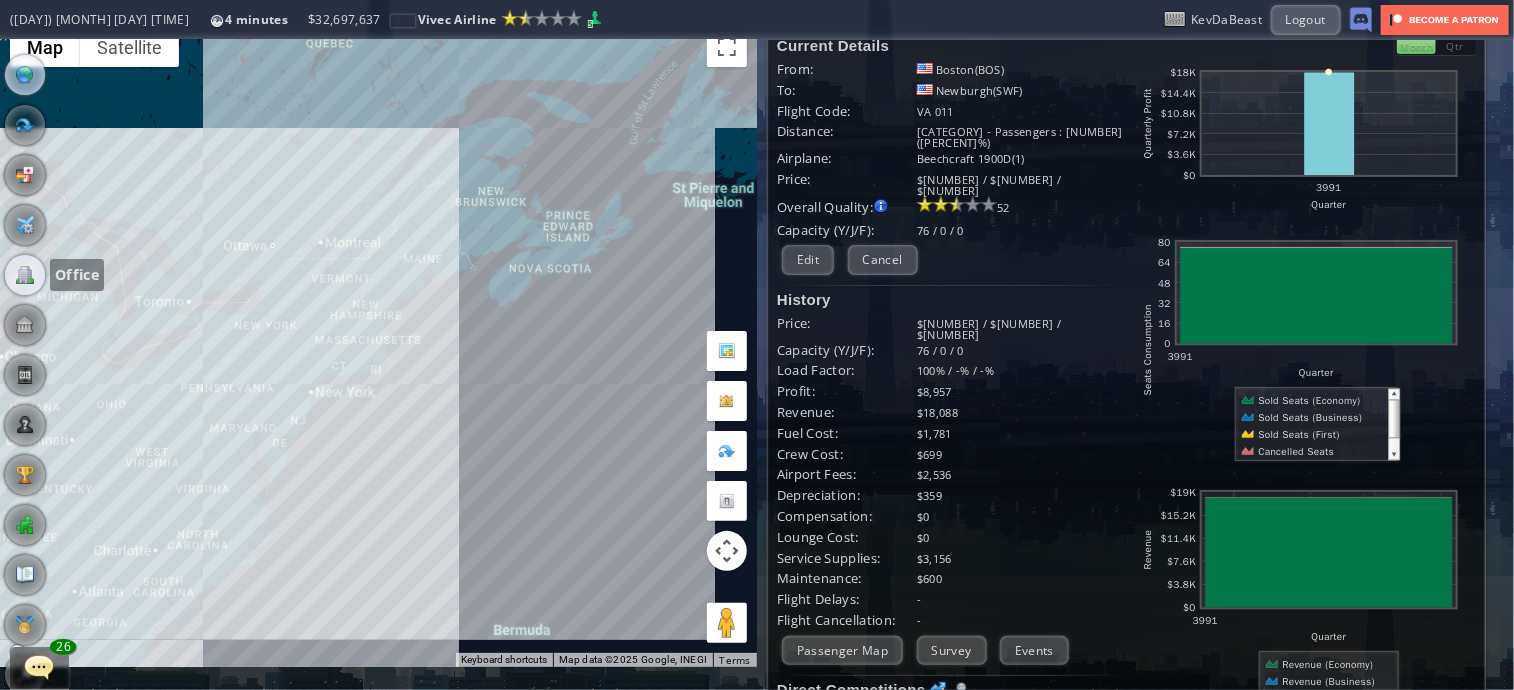 click at bounding box center [25, 275] 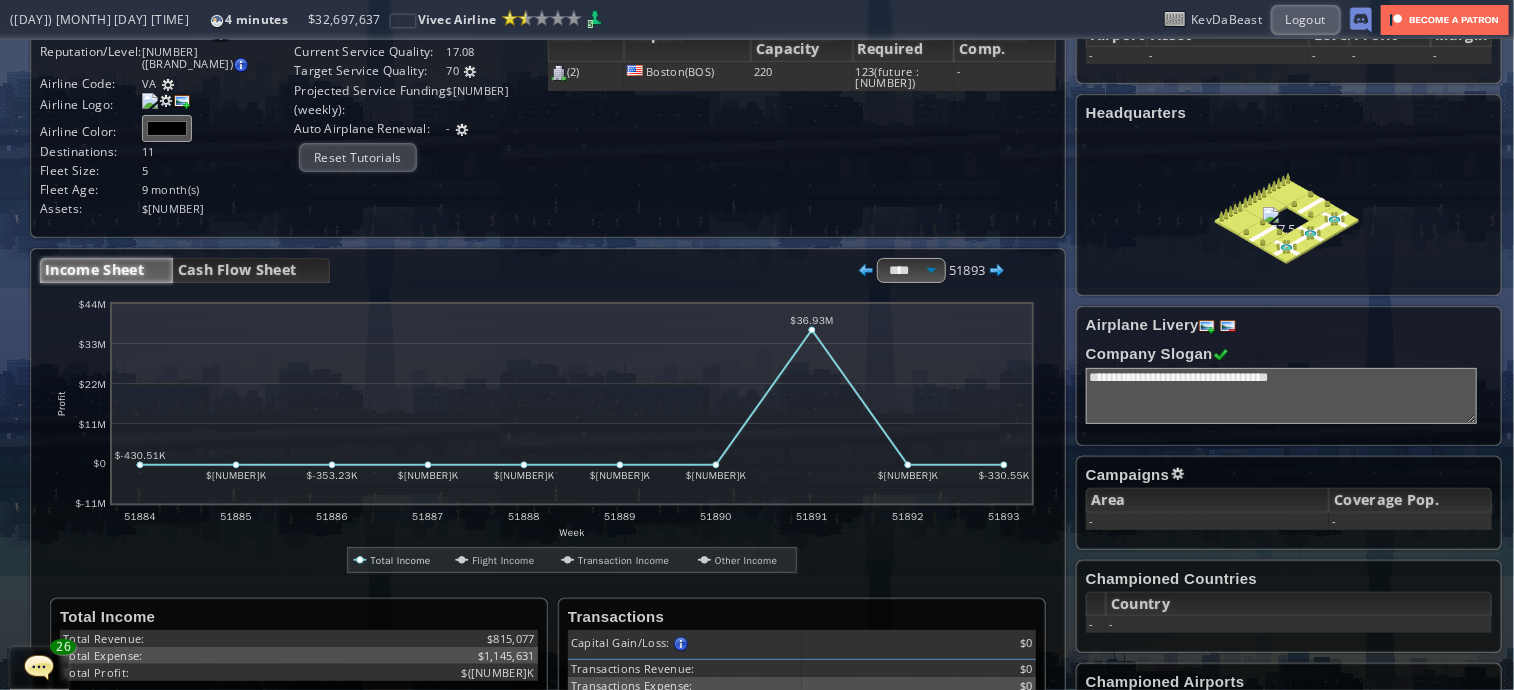 scroll, scrollTop: 0, scrollLeft: 0, axis: both 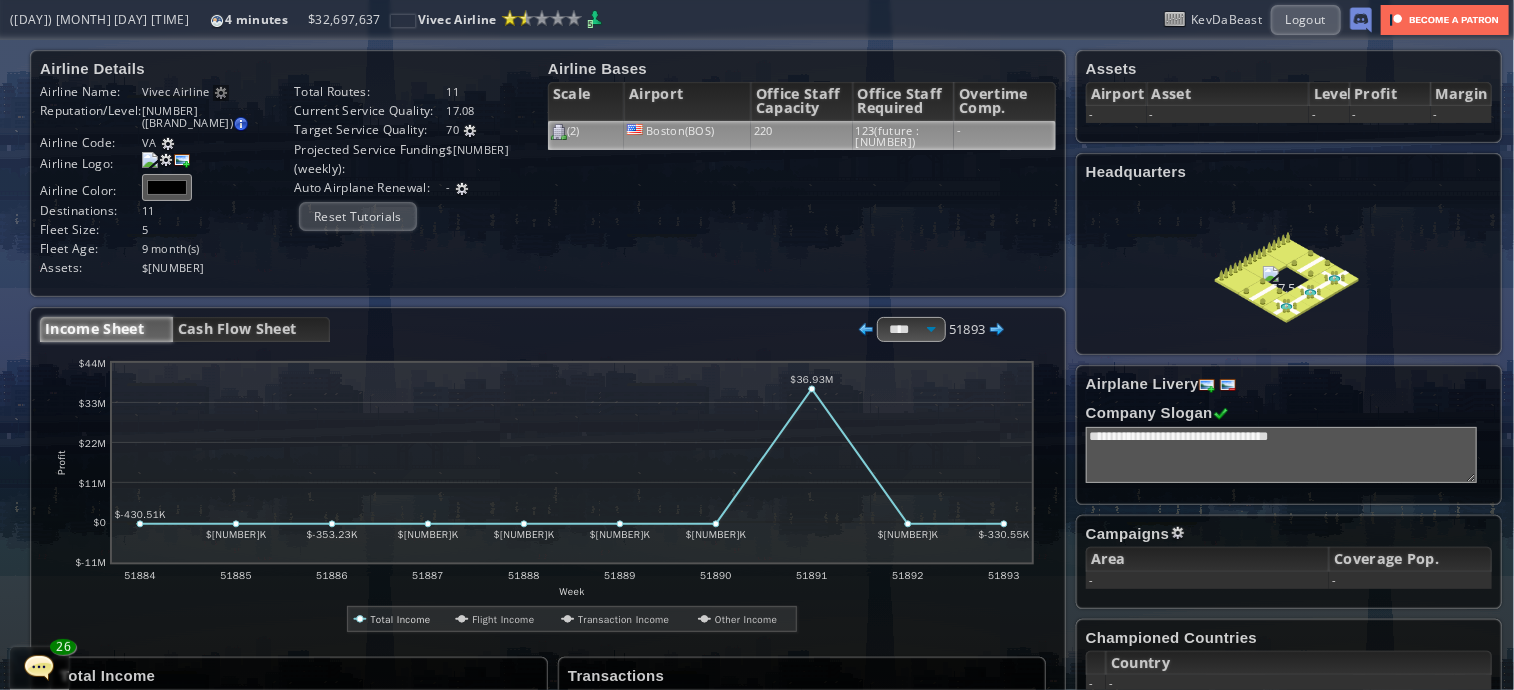 click on "Boston(BOS)" at bounding box center (687, 135) 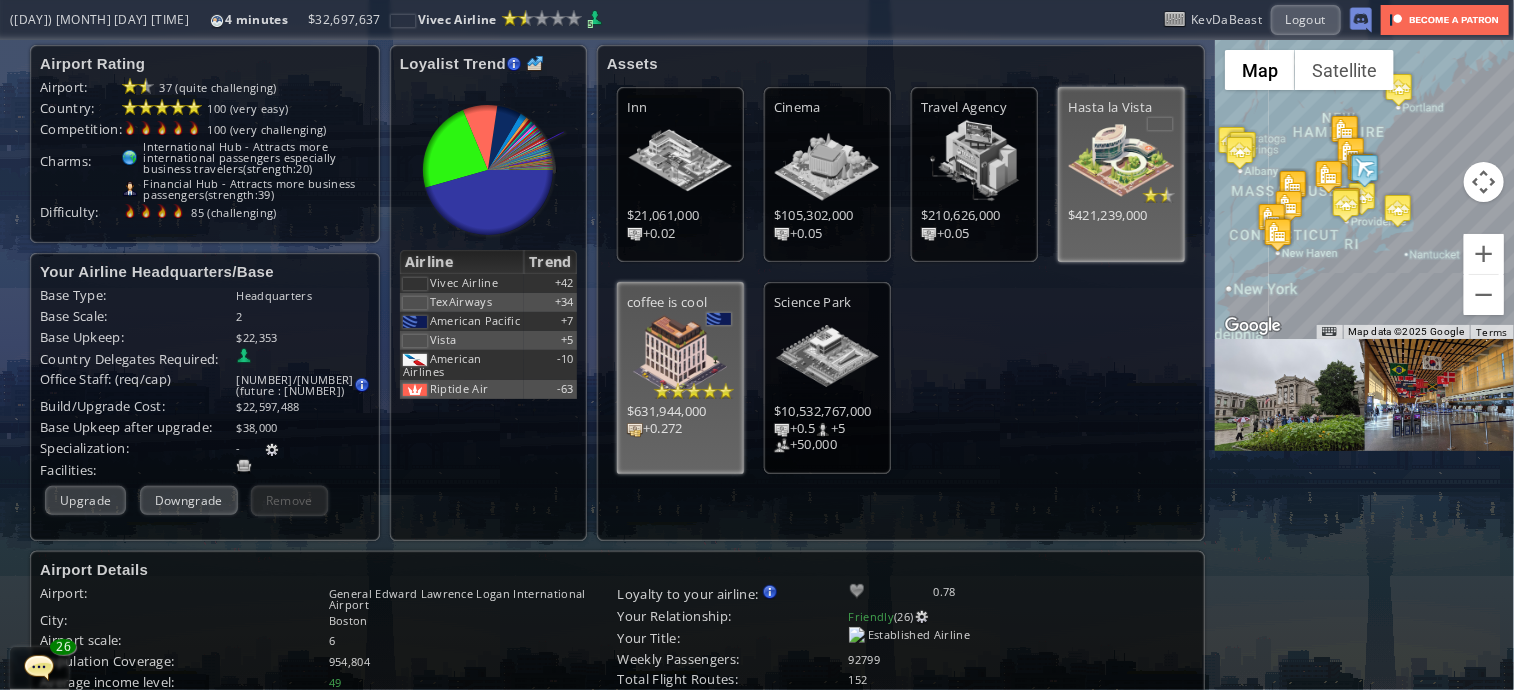click at bounding box center (272, 450) 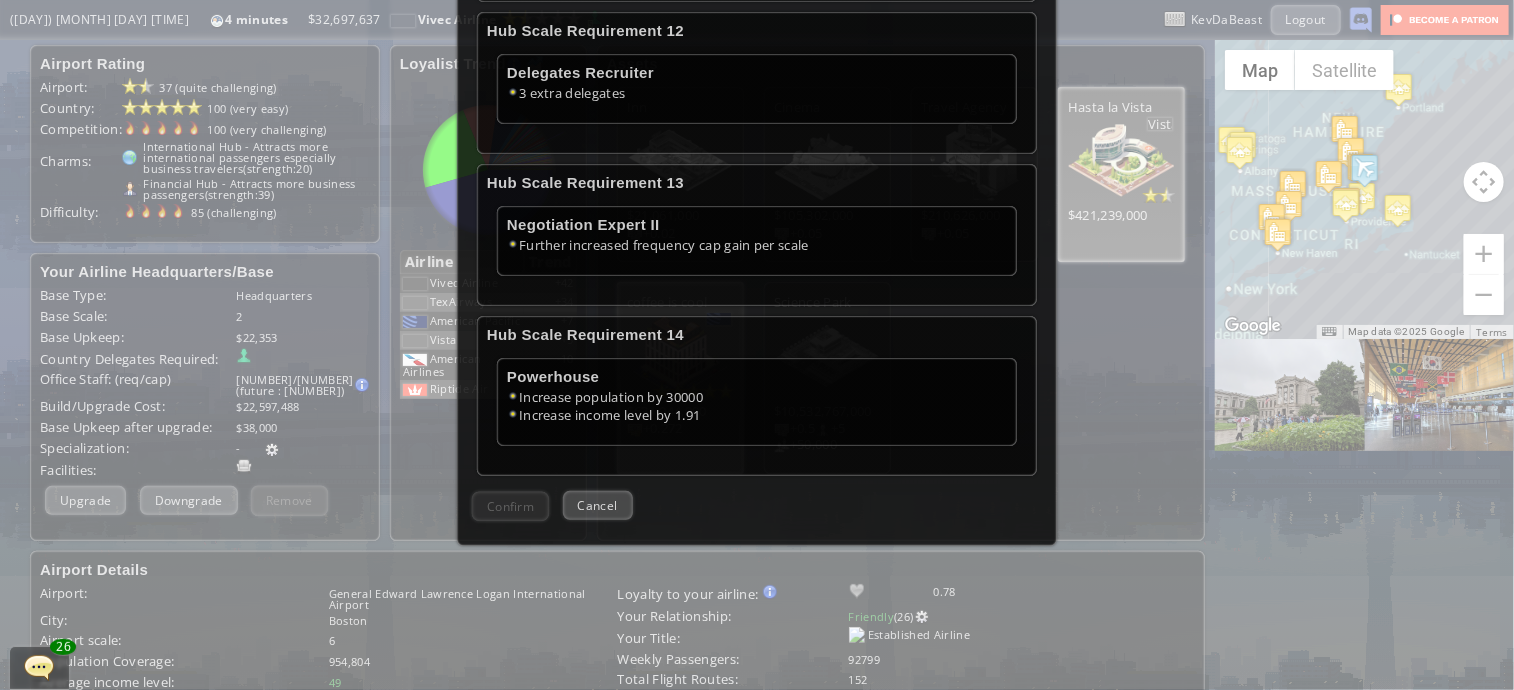 scroll, scrollTop: 1010, scrollLeft: 0, axis: vertical 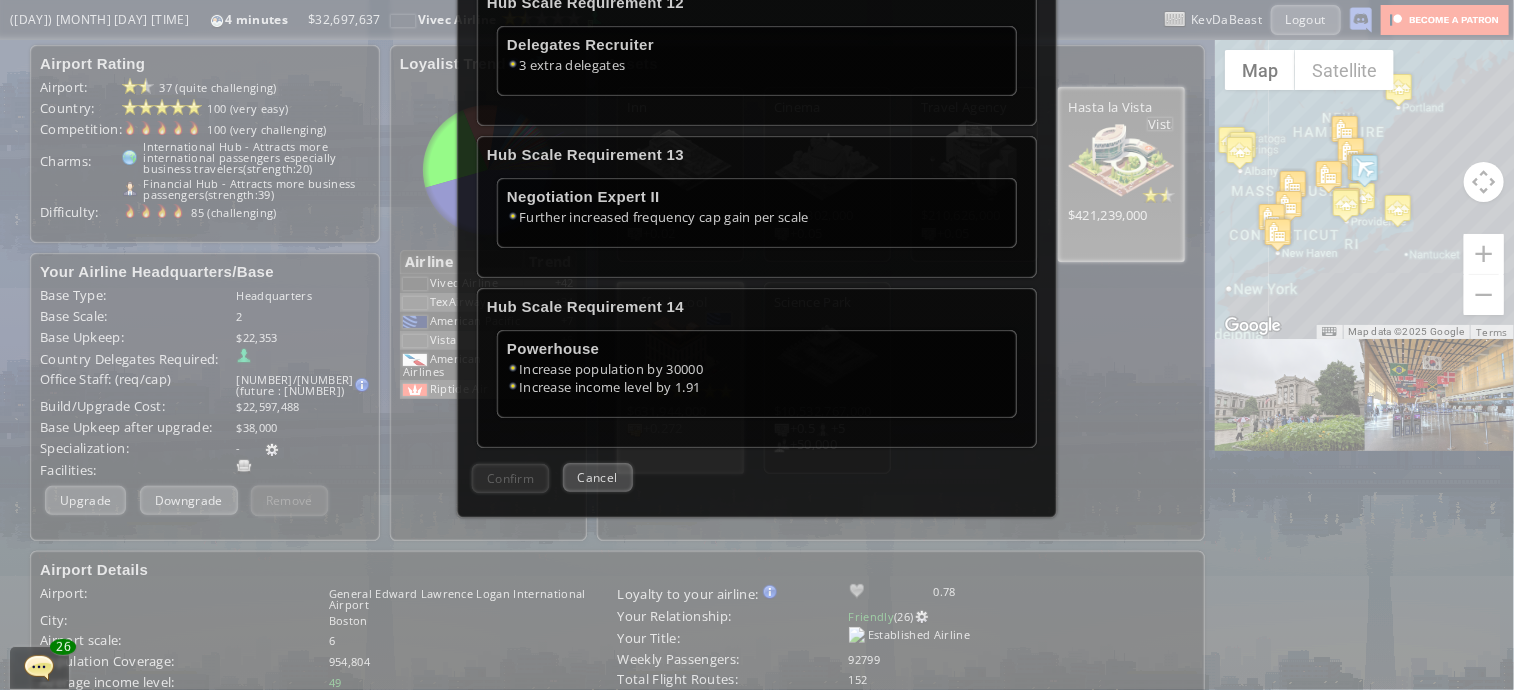 click on "Cancel" at bounding box center [598, 477] 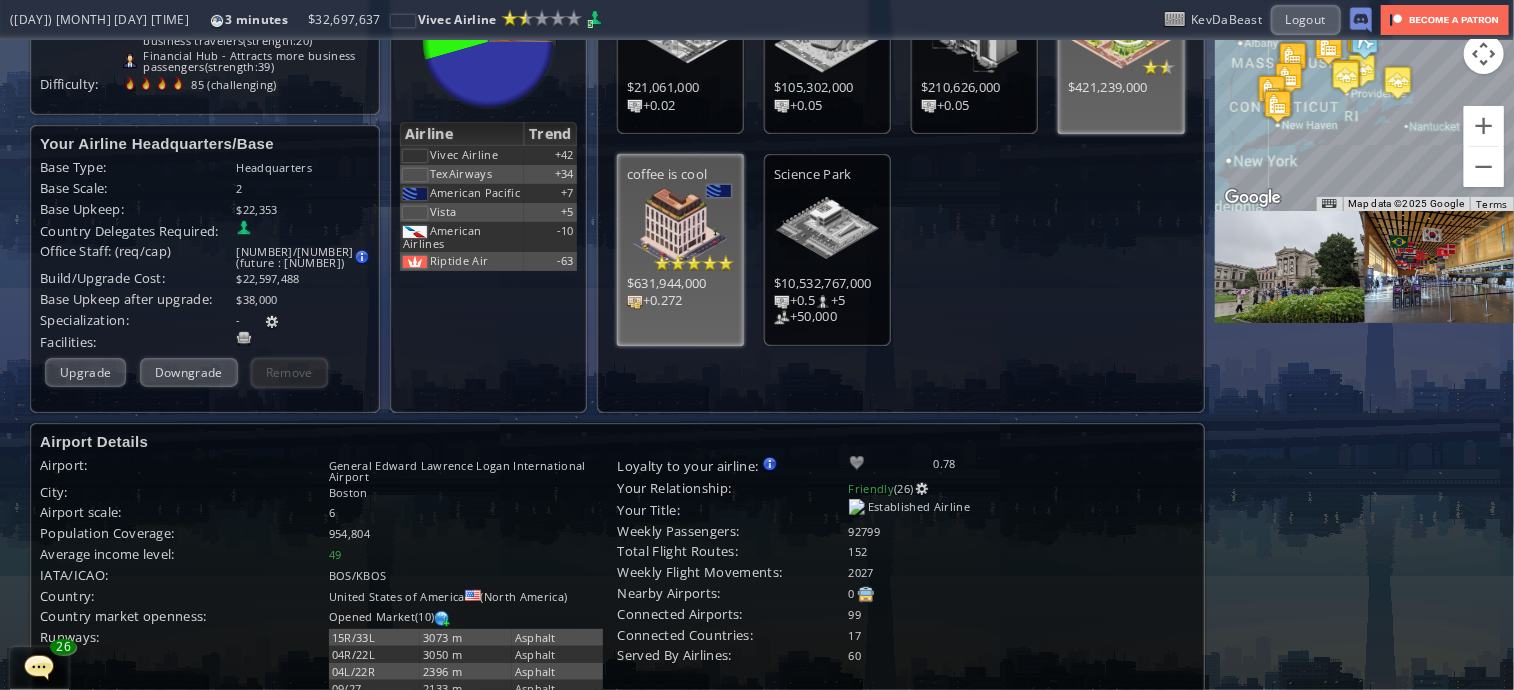 scroll, scrollTop: 0, scrollLeft: 0, axis: both 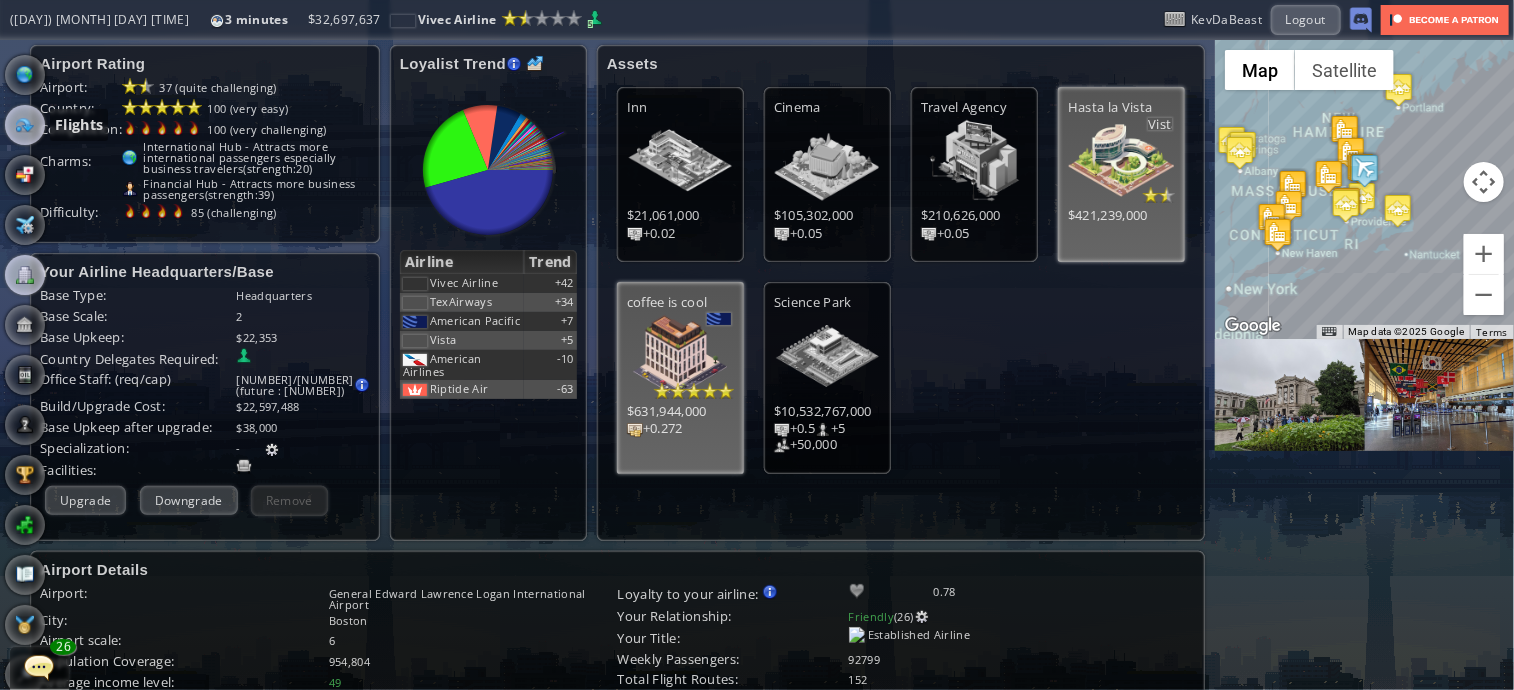 click at bounding box center (25, 125) 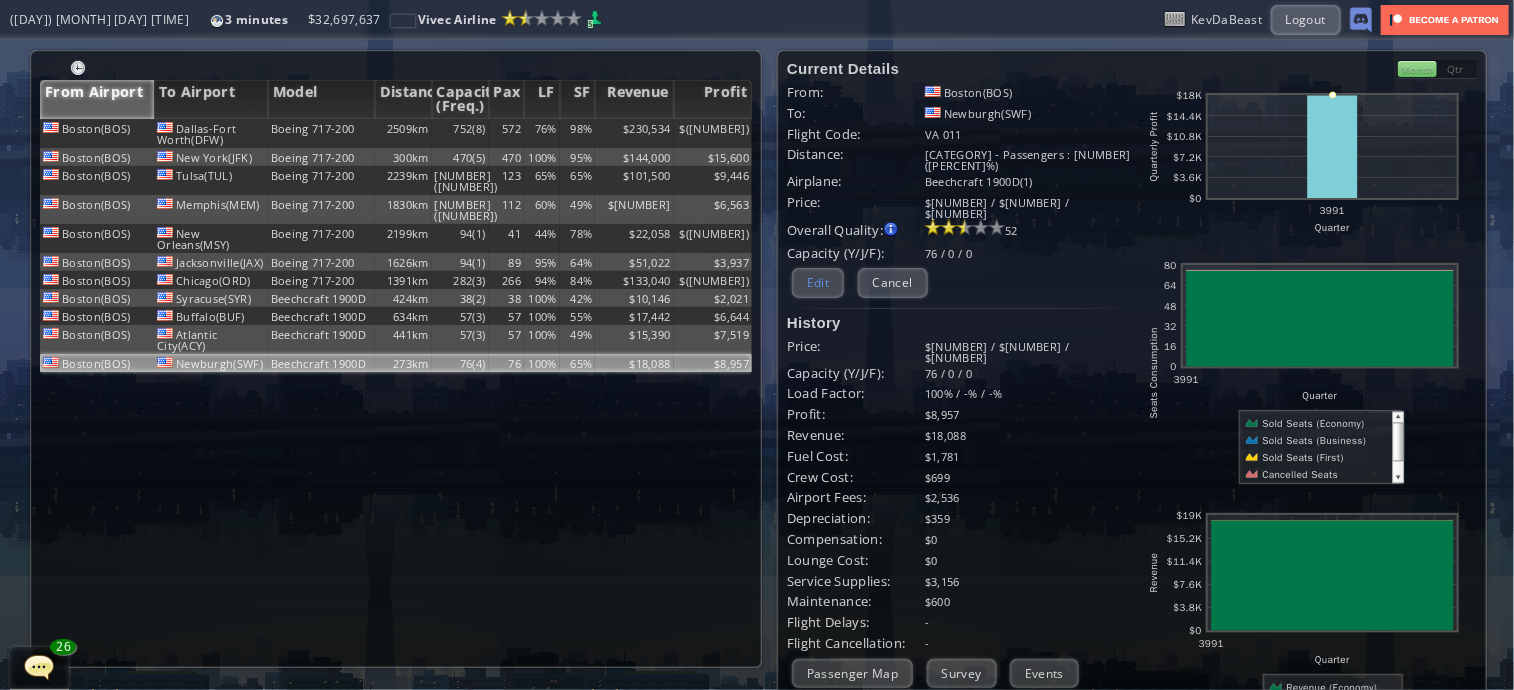 click on "Edit" at bounding box center [818, 282] 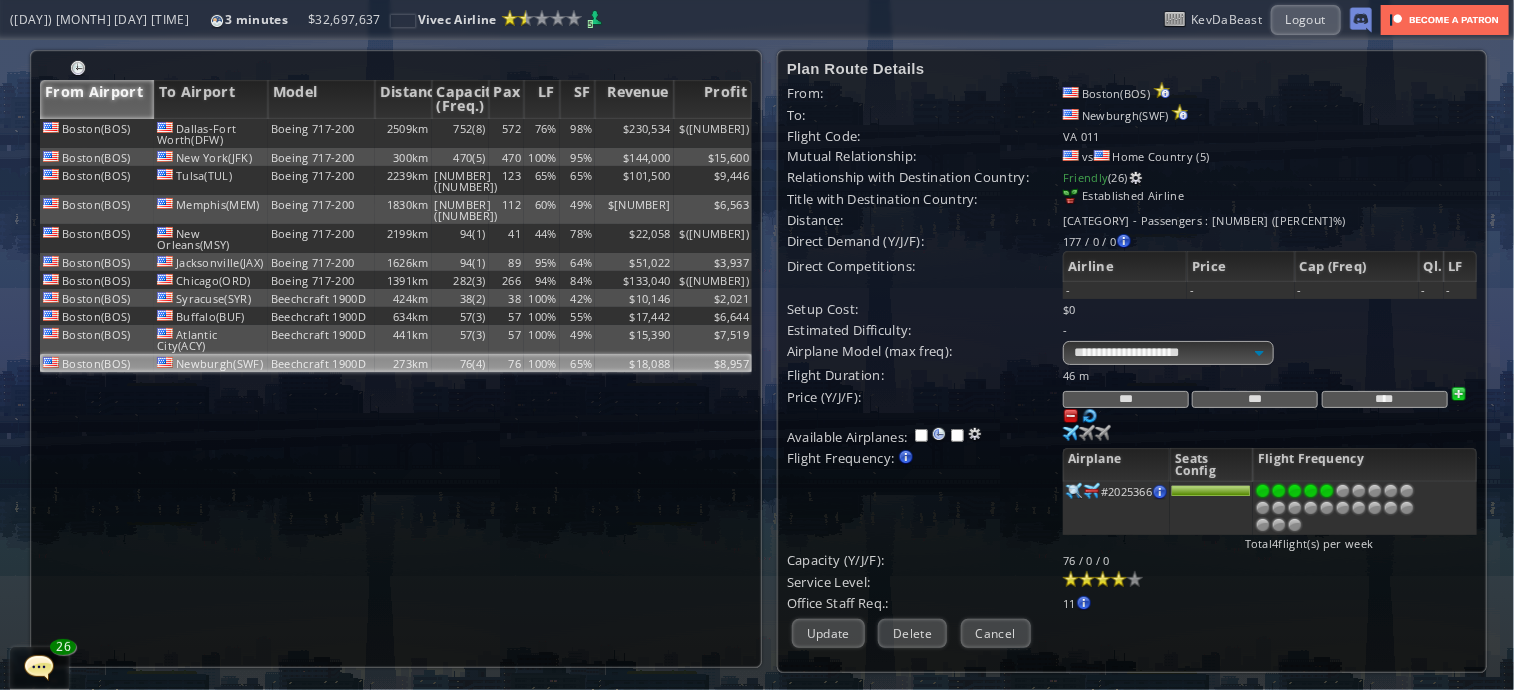 click at bounding box center (1327, 491) 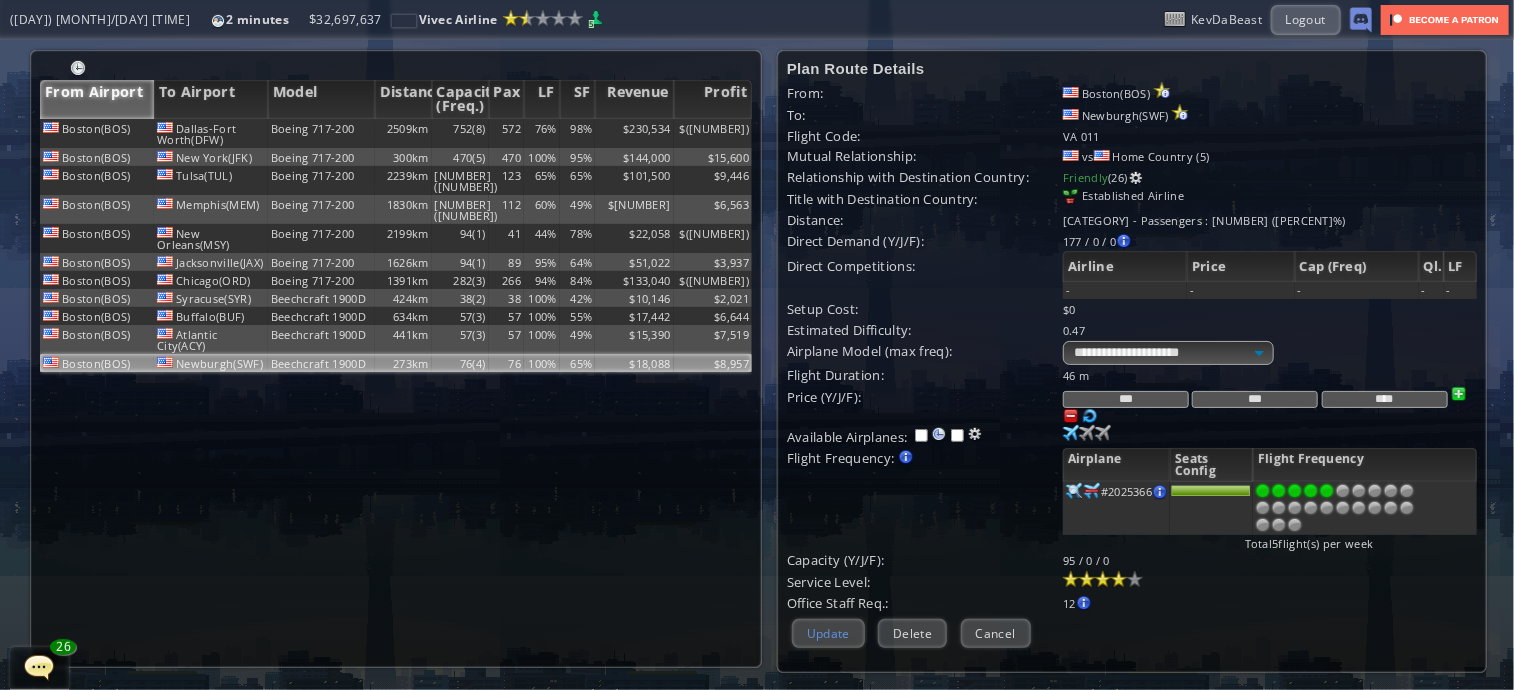 click on "Update" at bounding box center (828, 633) 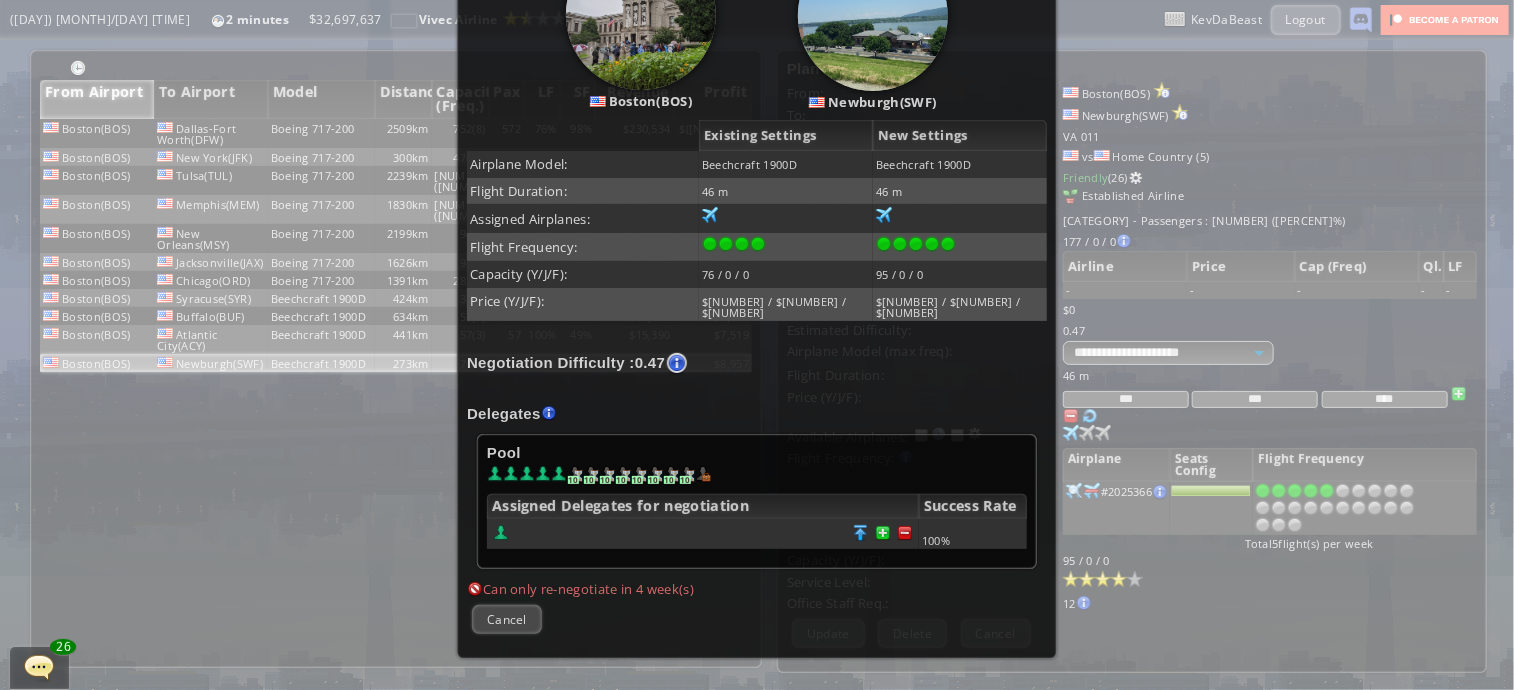 scroll, scrollTop: 328, scrollLeft: 0, axis: vertical 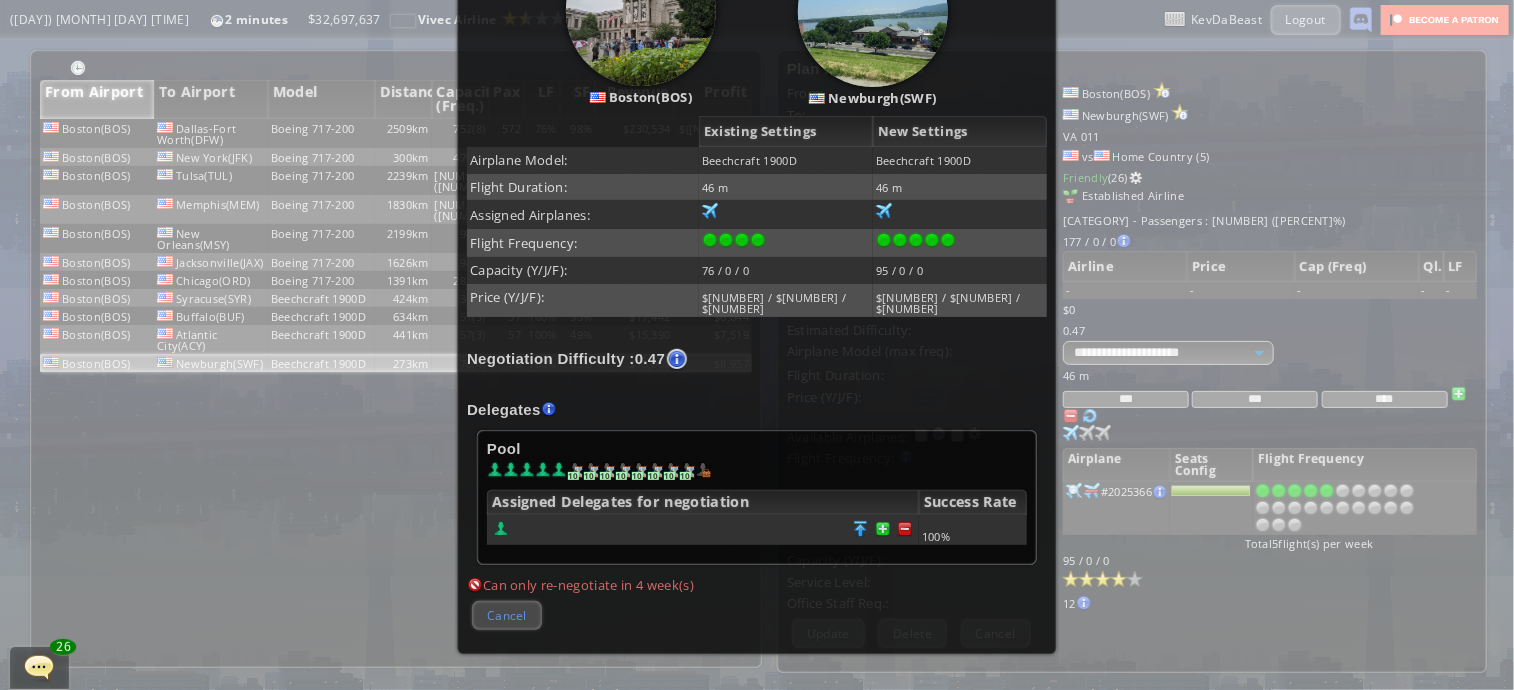 click on "Cancel" at bounding box center [507, 615] 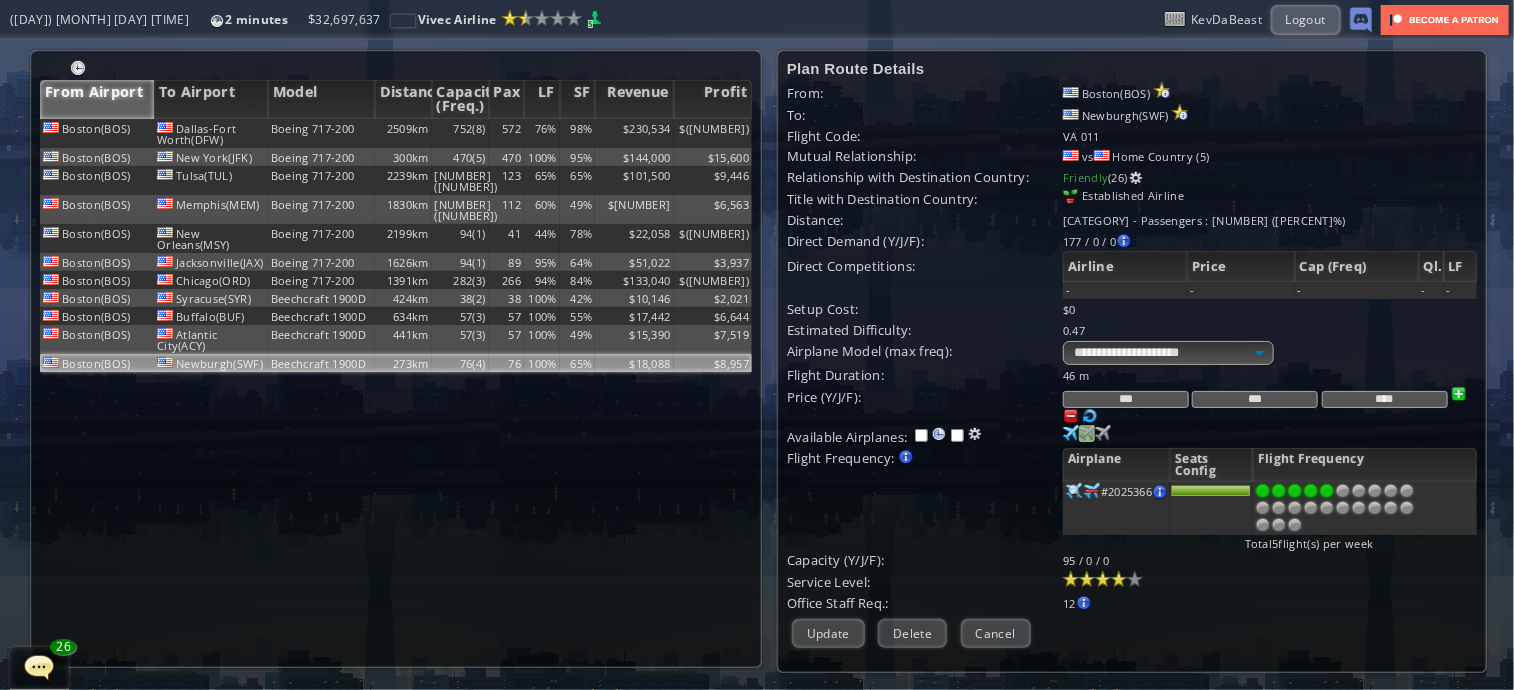 click at bounding box center [1071, 433] 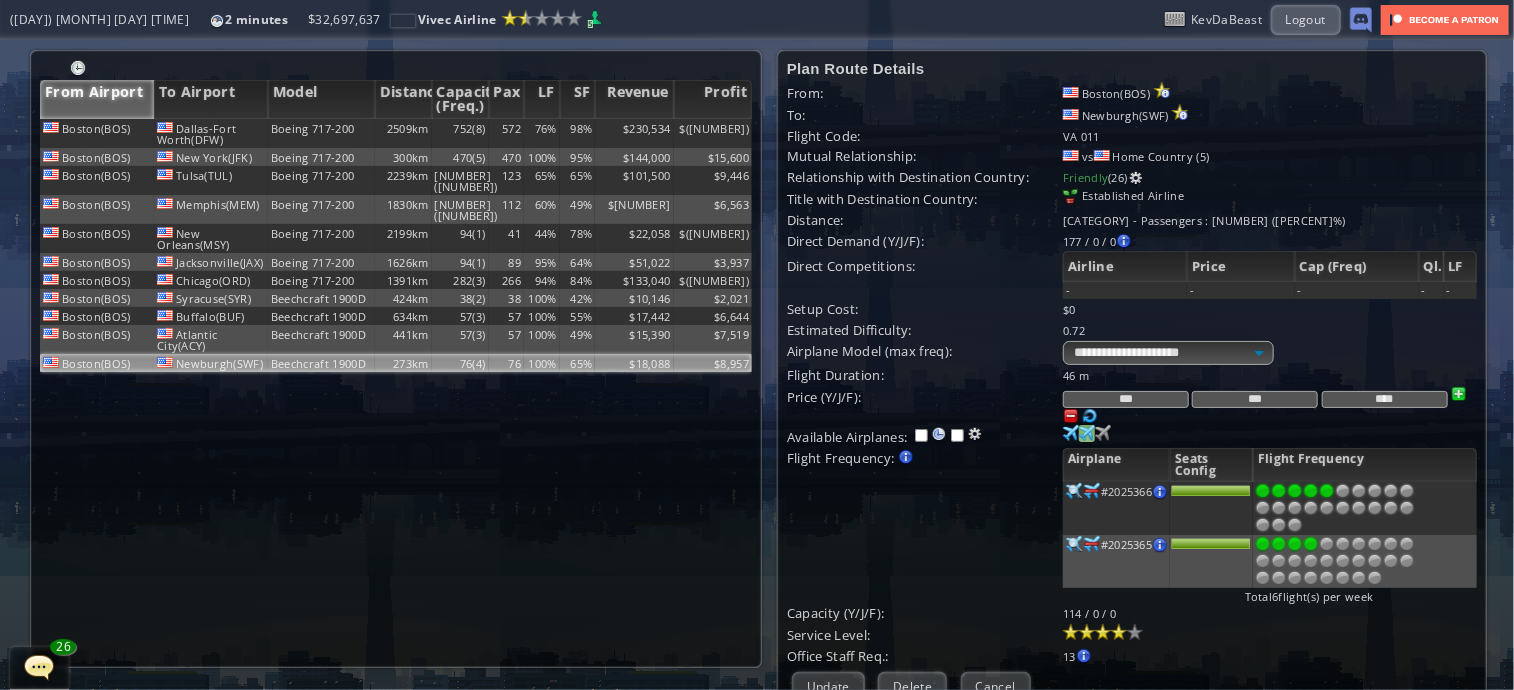 click at bounding box center (1311, 491) 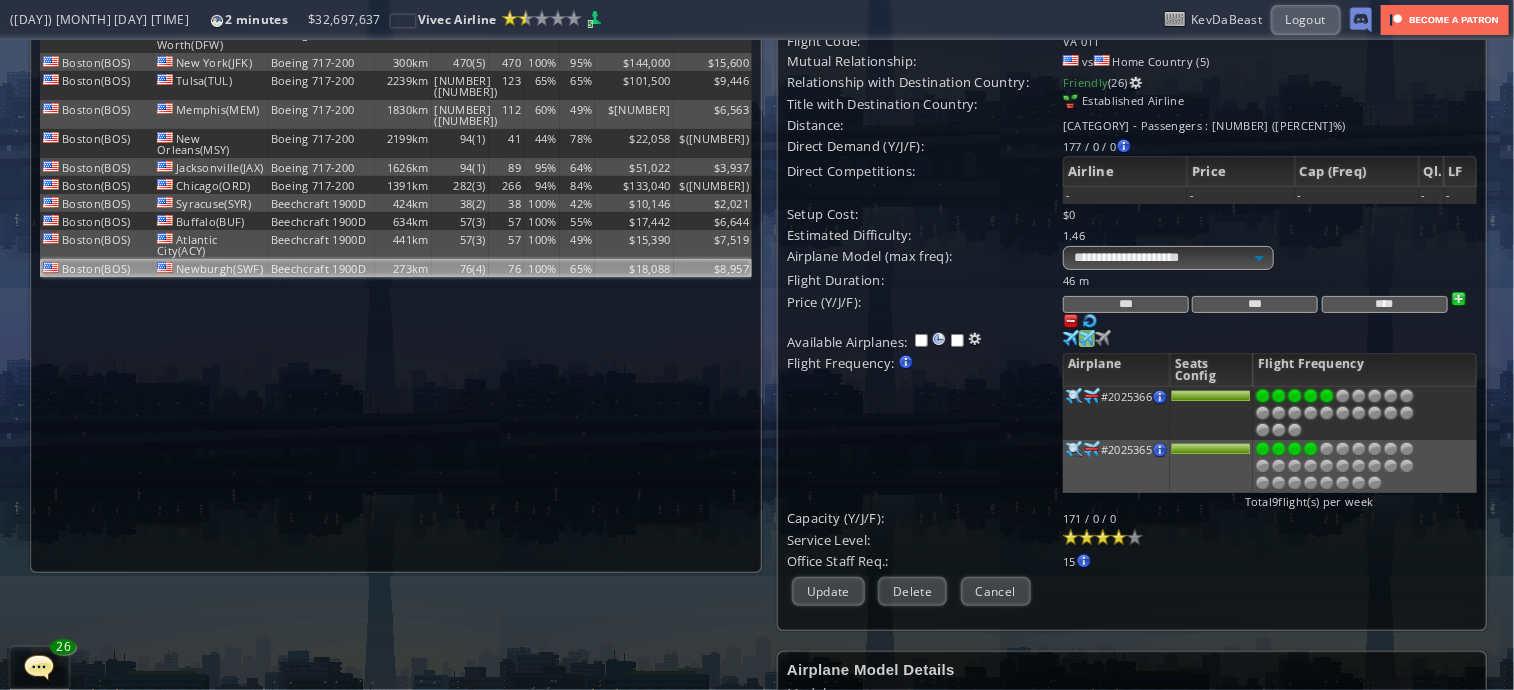 scroll, scrollTop: 123, scrollLeft: 0, axis: vertical 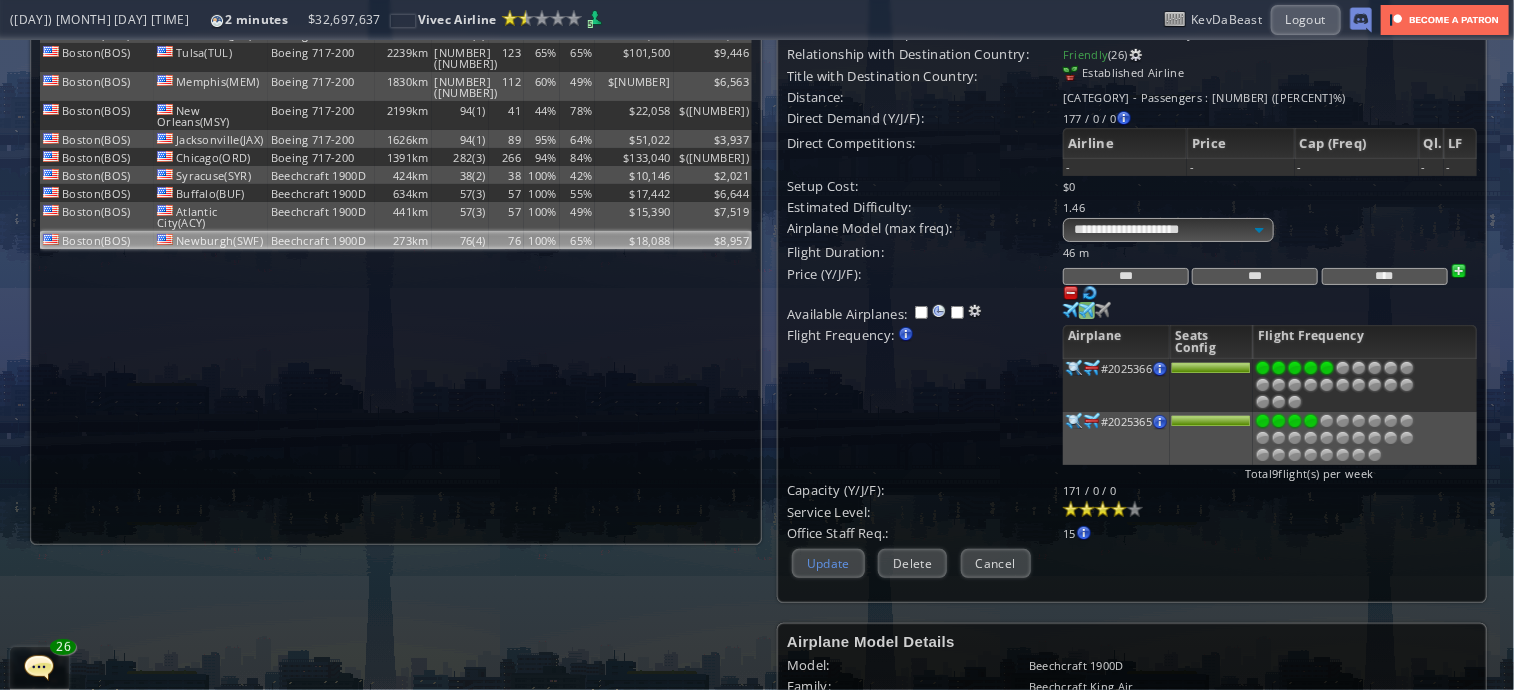 click on "Update" at bounding box center [828, 563] 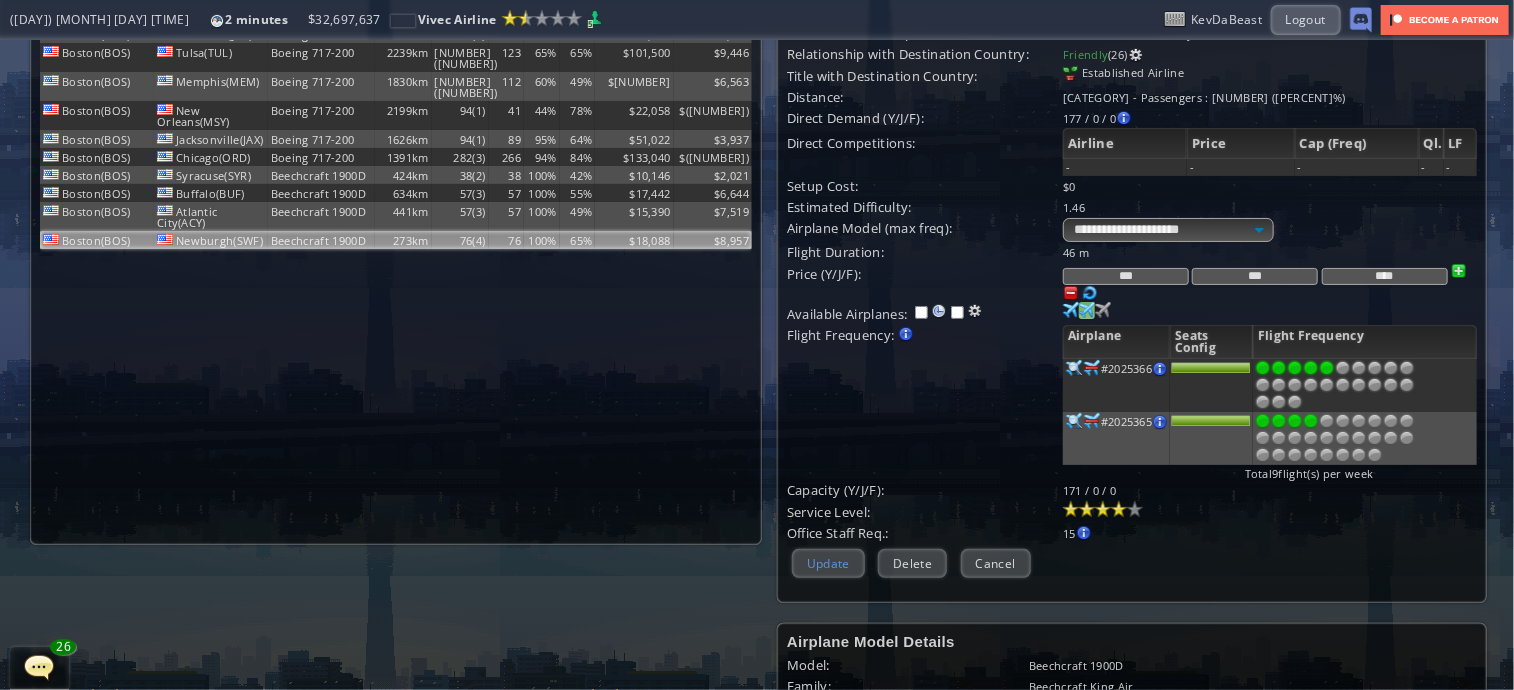 scroll, scrollTop: 192, scrollLeft: 0, axis: vertical 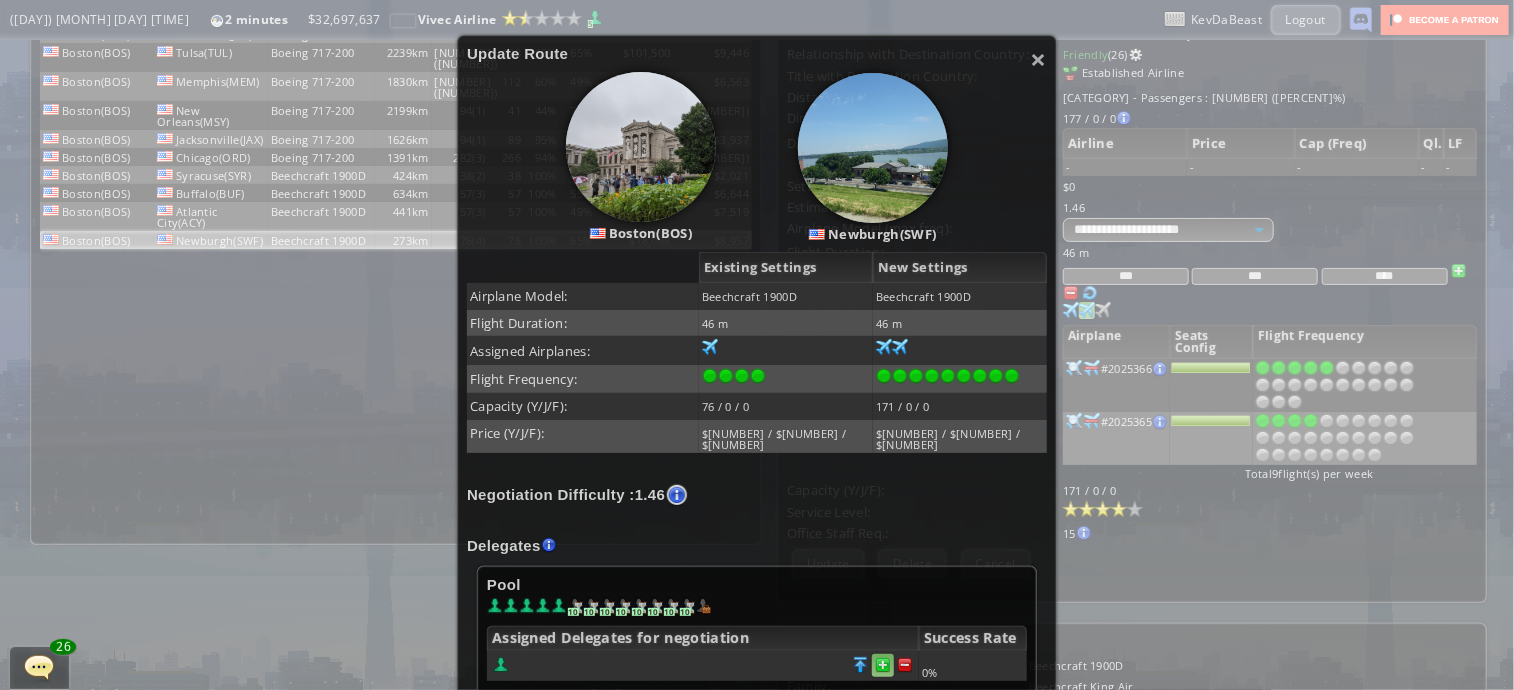 click at bounding box center [905, 665] 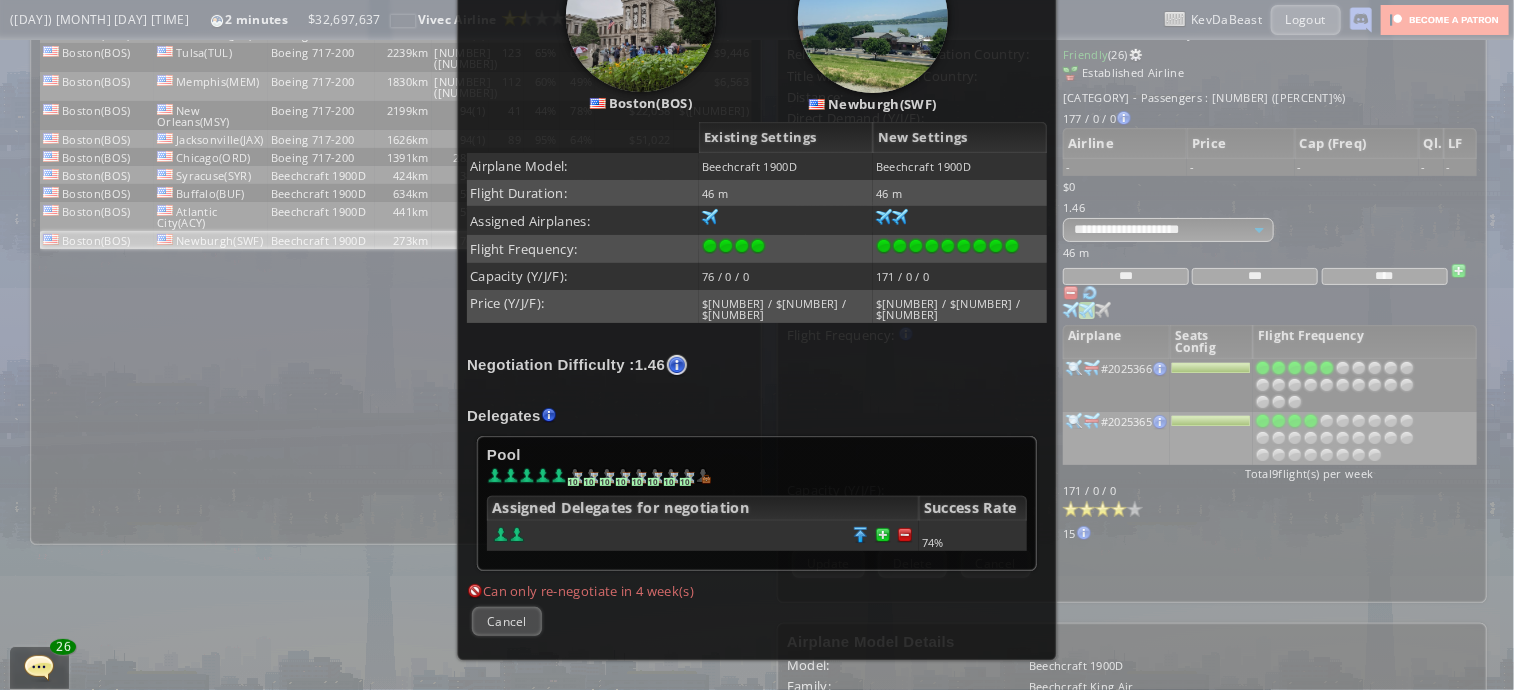 scroll, scrollTop: 324, scrollLeft: 0, axis: vertical 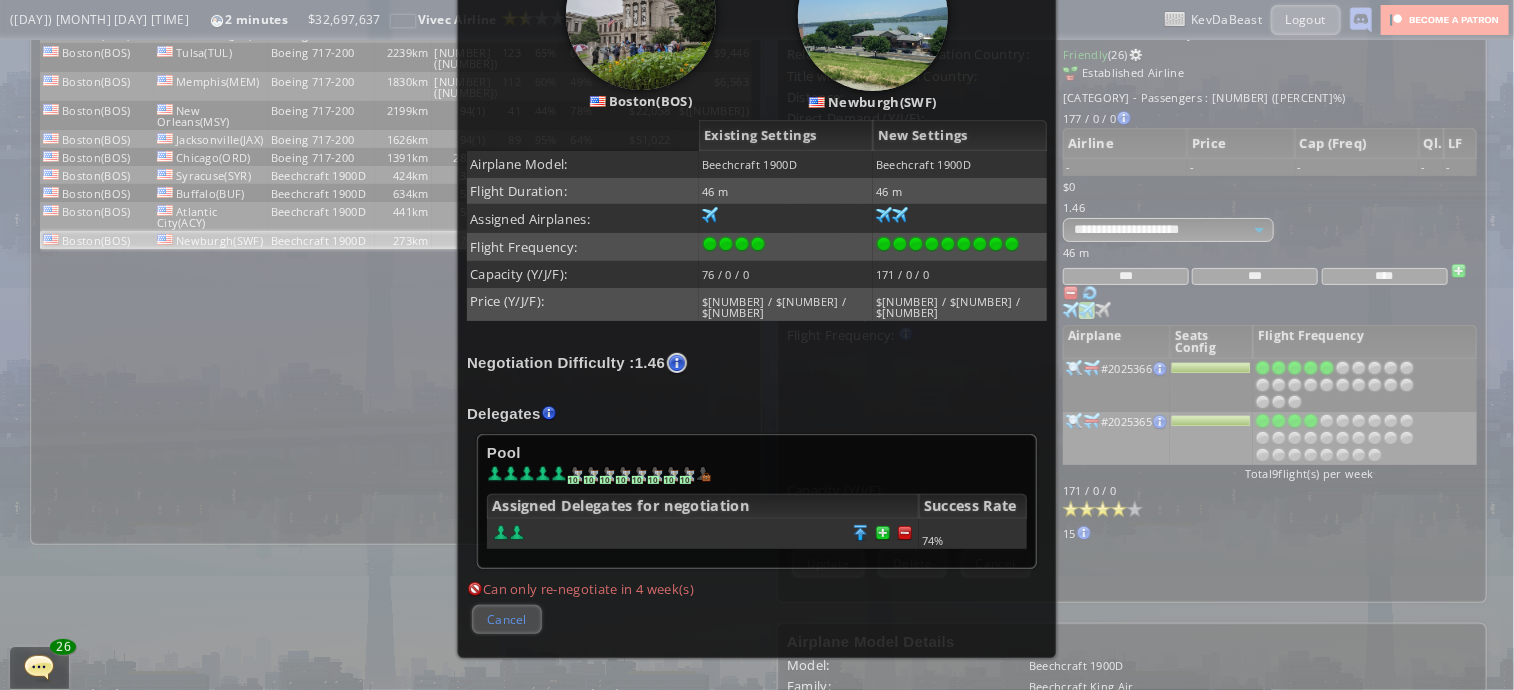 click on "Cancel" at bounding box center (507, 619) 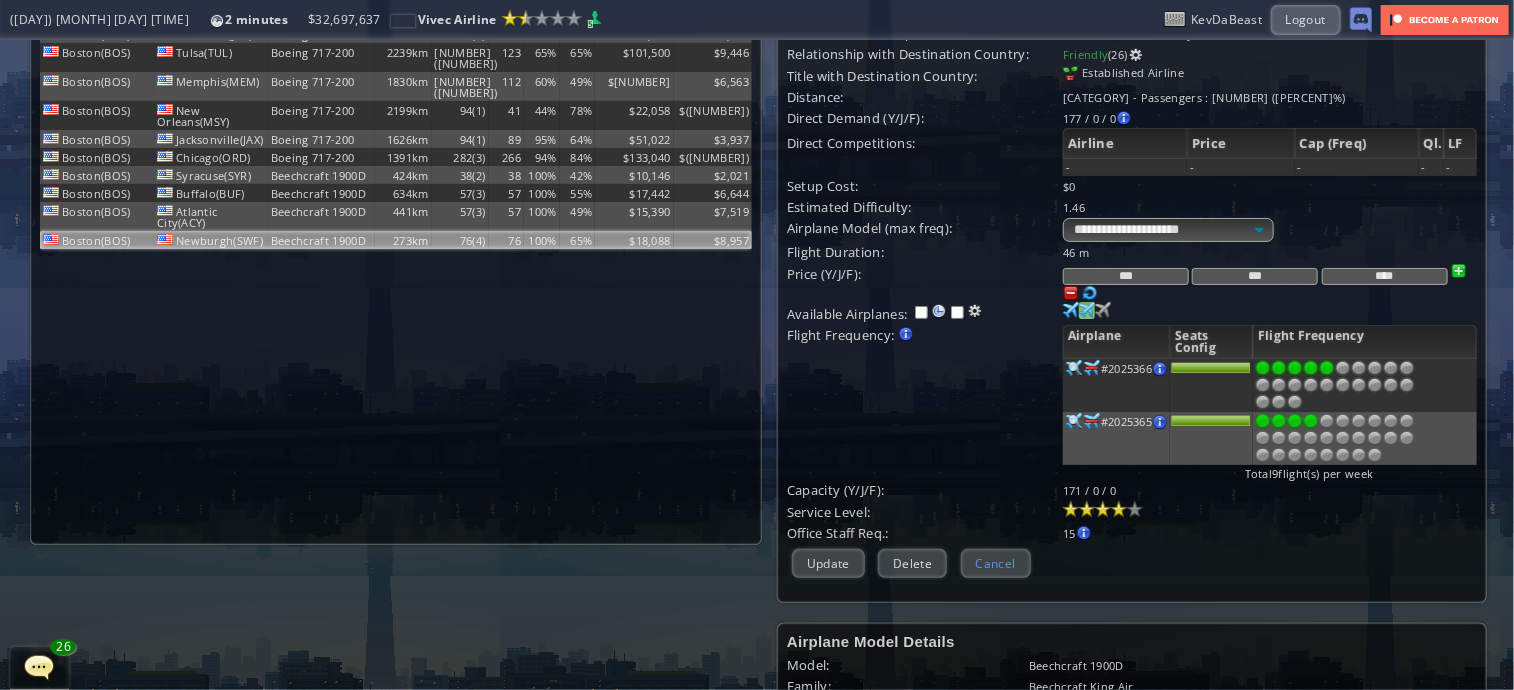 click on "Cancel" at bounding box center [996, 563] 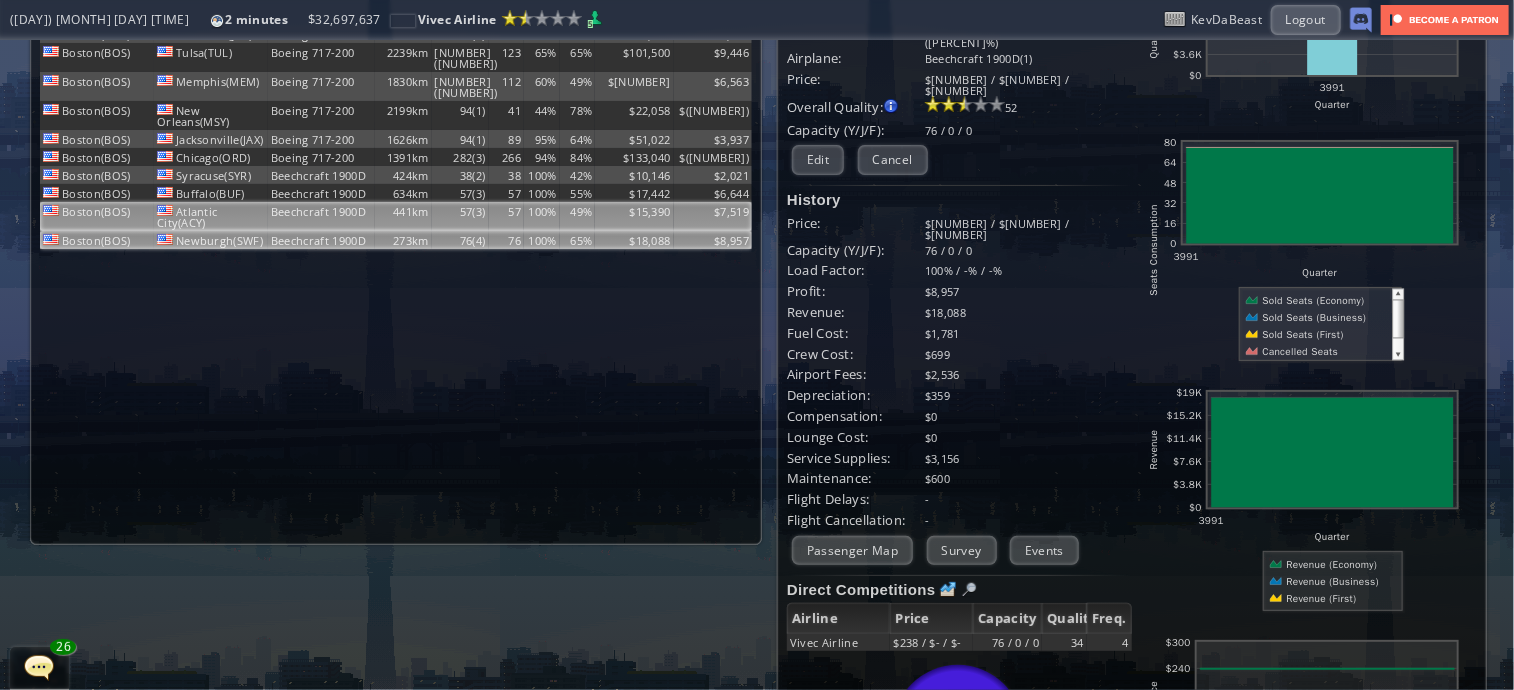click on "57" at bounding box center (507, 10) 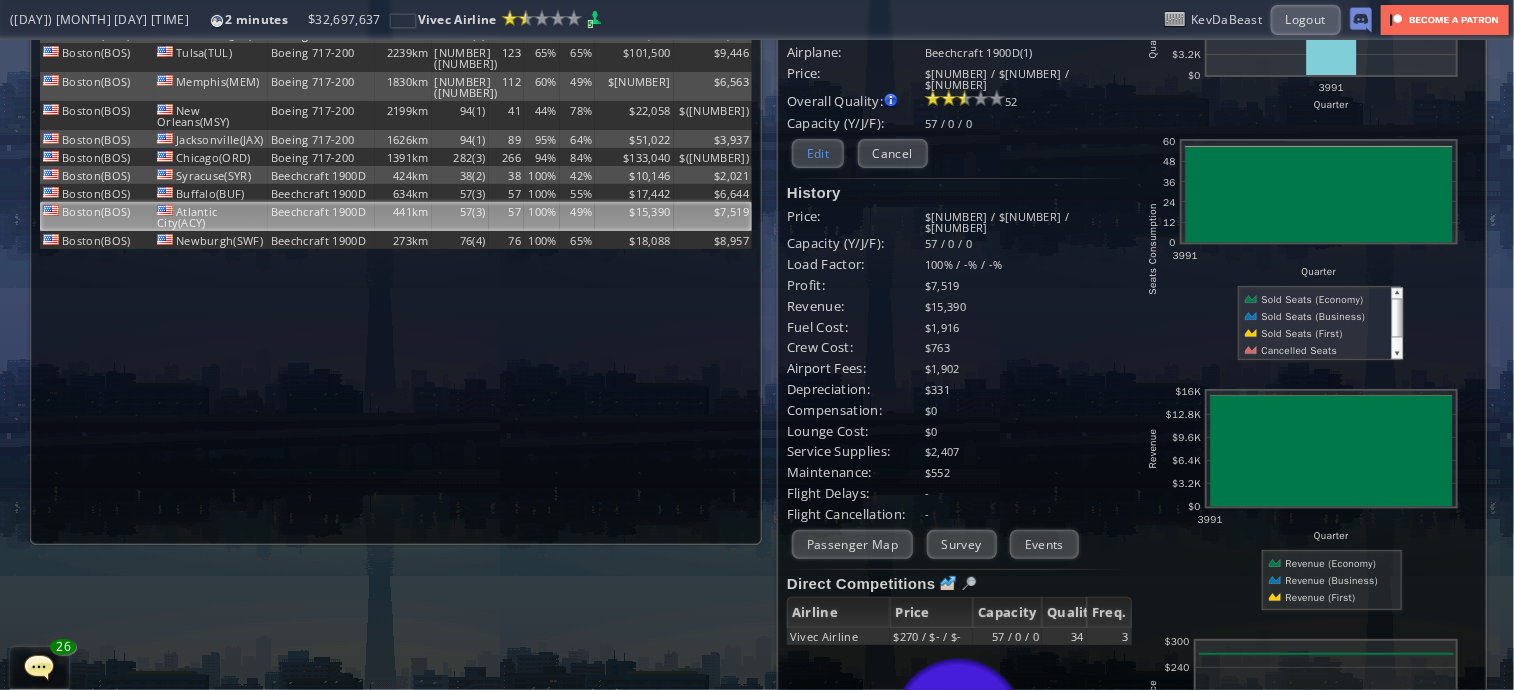 click on "Edit" at bounding box center [818, 153] 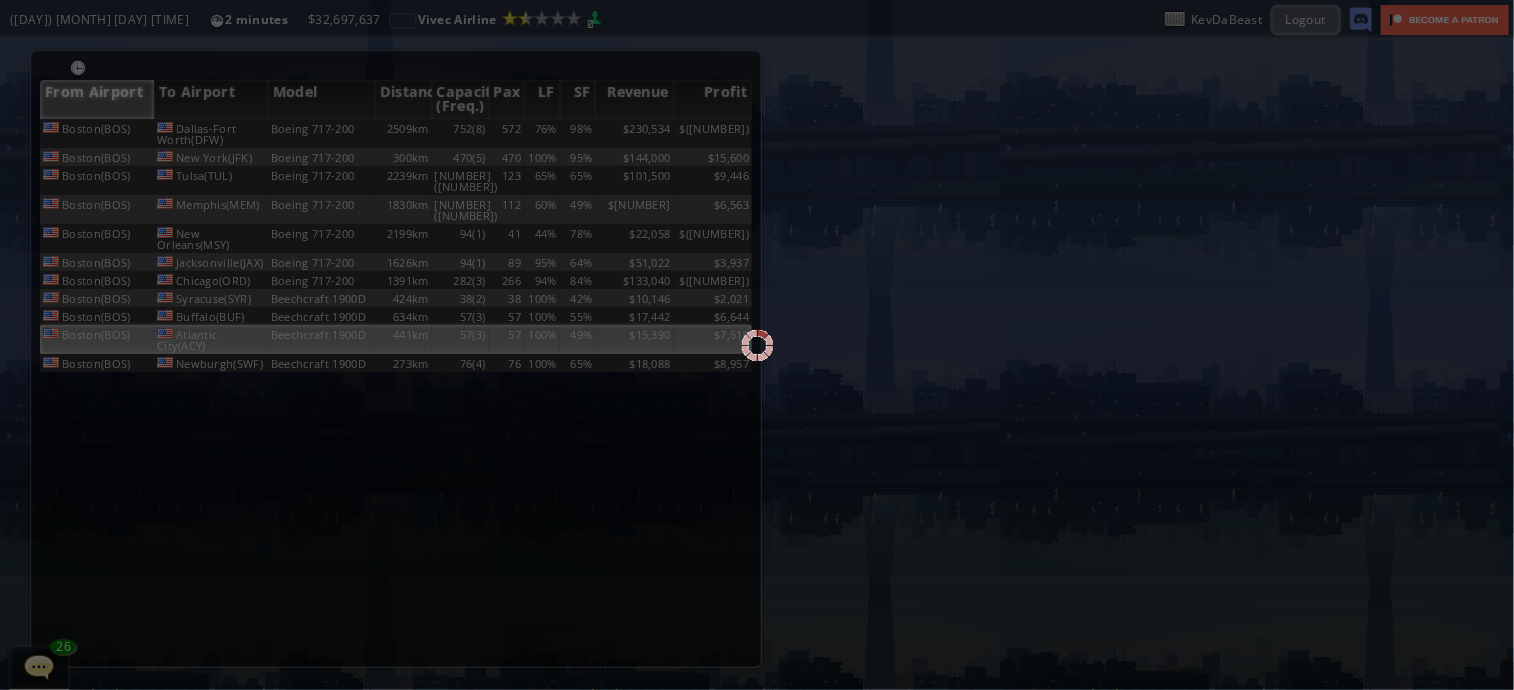 scroll, scrollTop: 0, scrollLeft: 0, axis: both 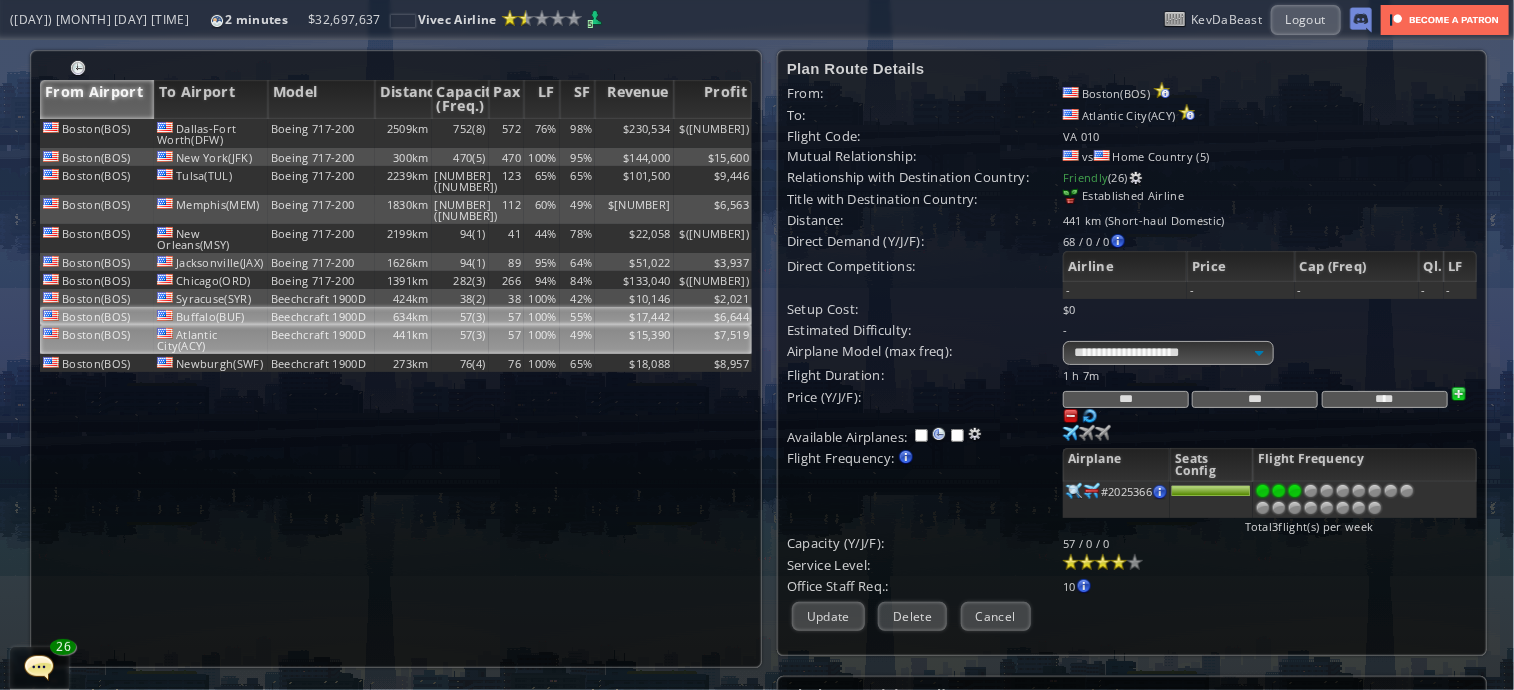 click on "55%" at bounding box center [578, 133] 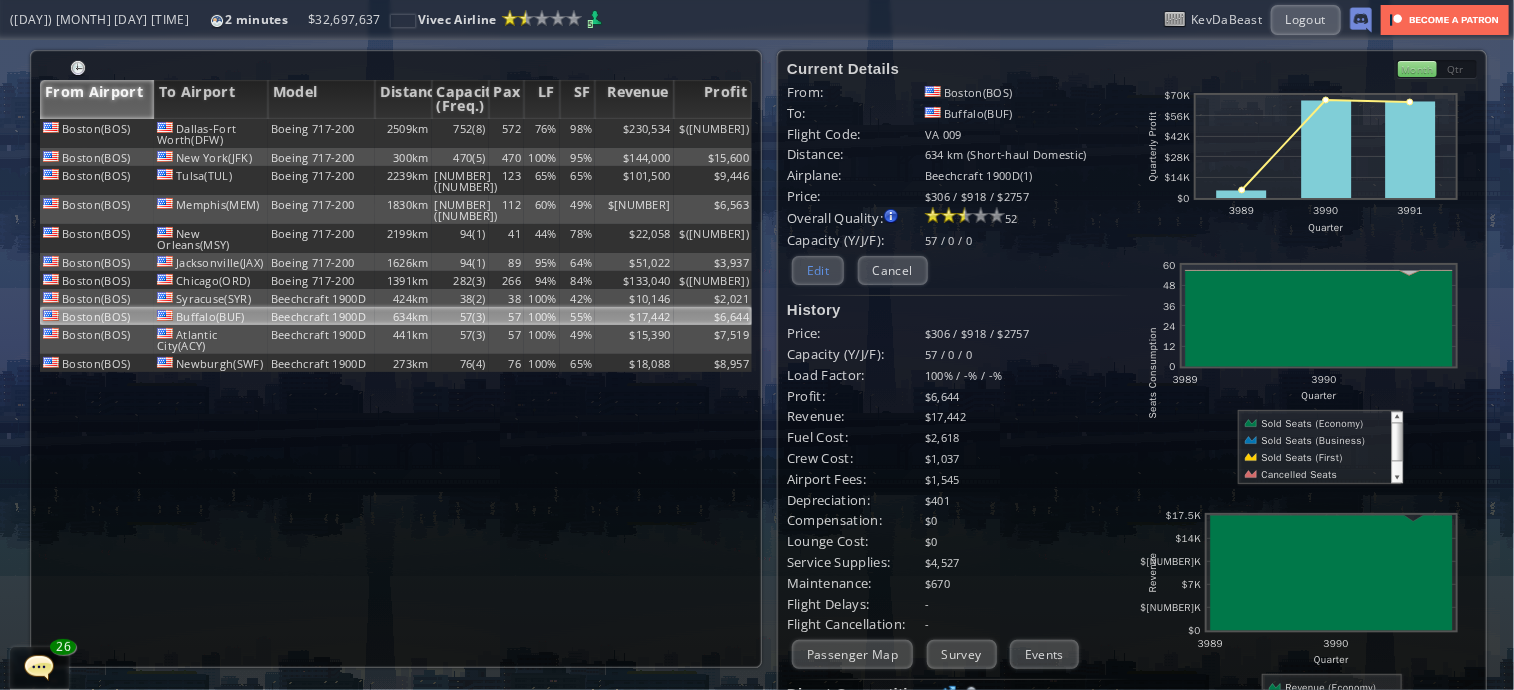 click on "Edit" at bounding box center (818, 270) 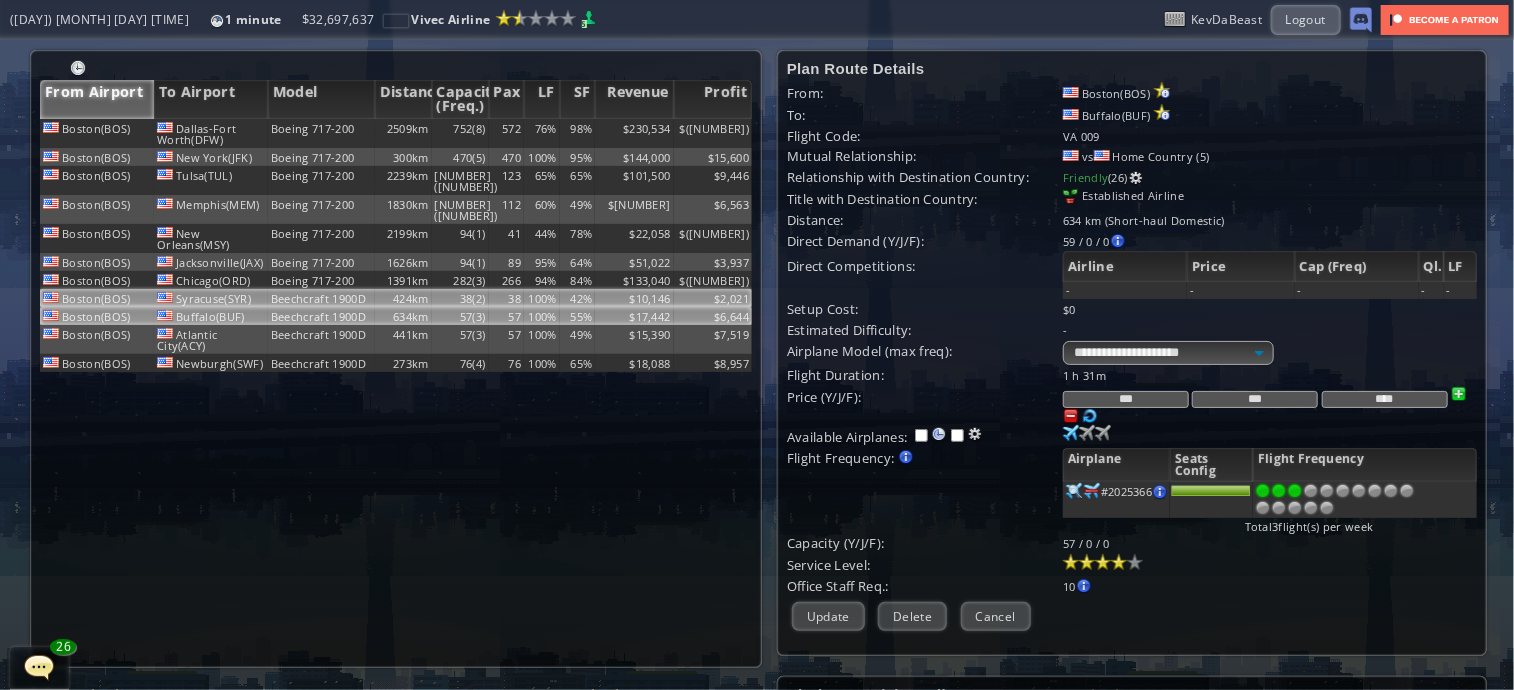 click on "42%" at bounding box center [578, 133] 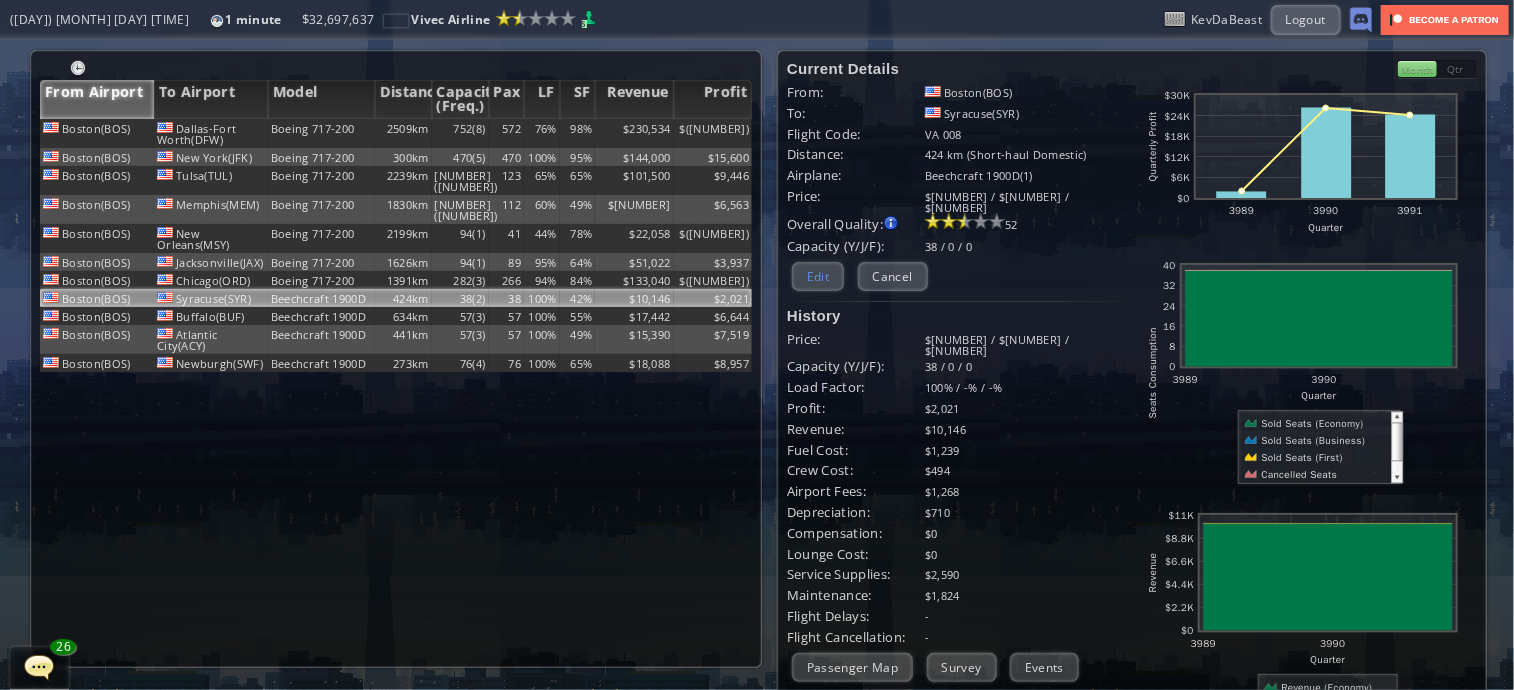 click on "Edit" at bounding box center (818, 276) 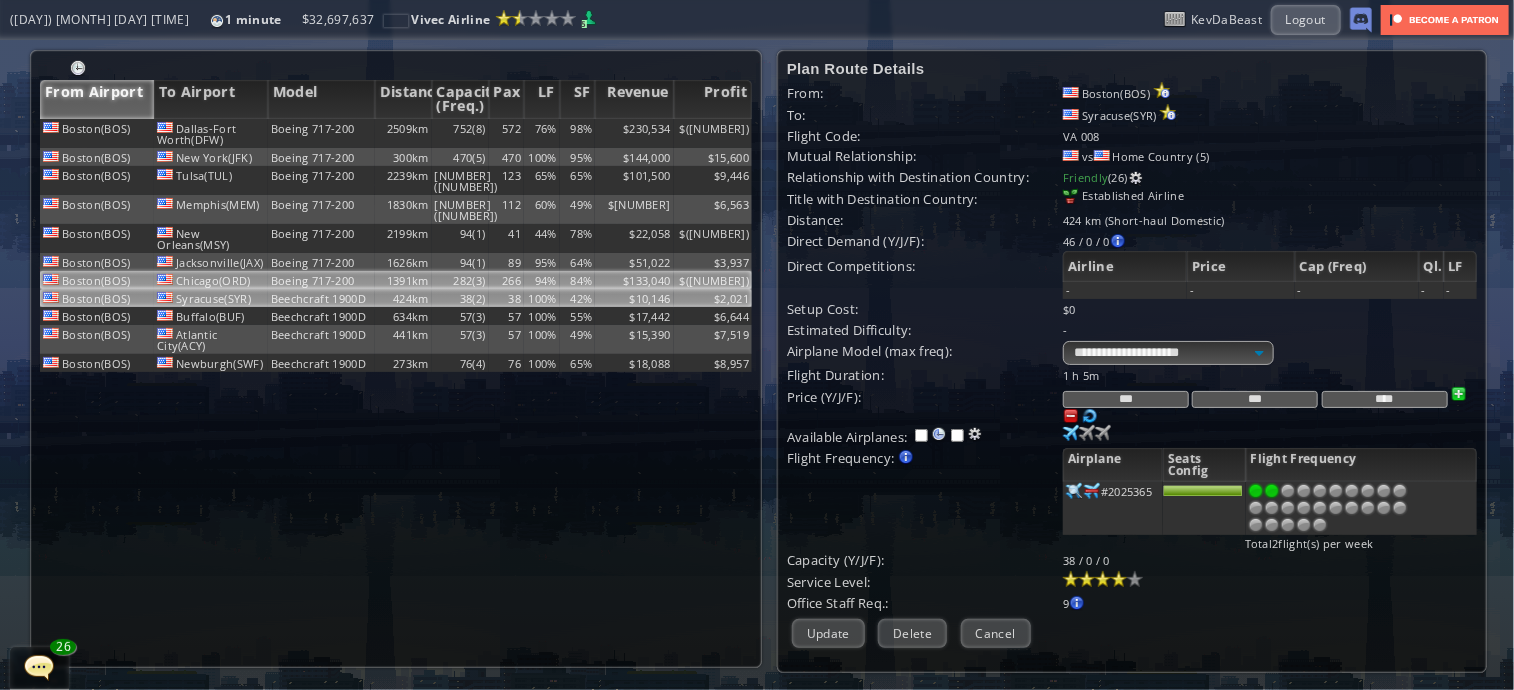 click on "94%" at bounding box center [542, 133] 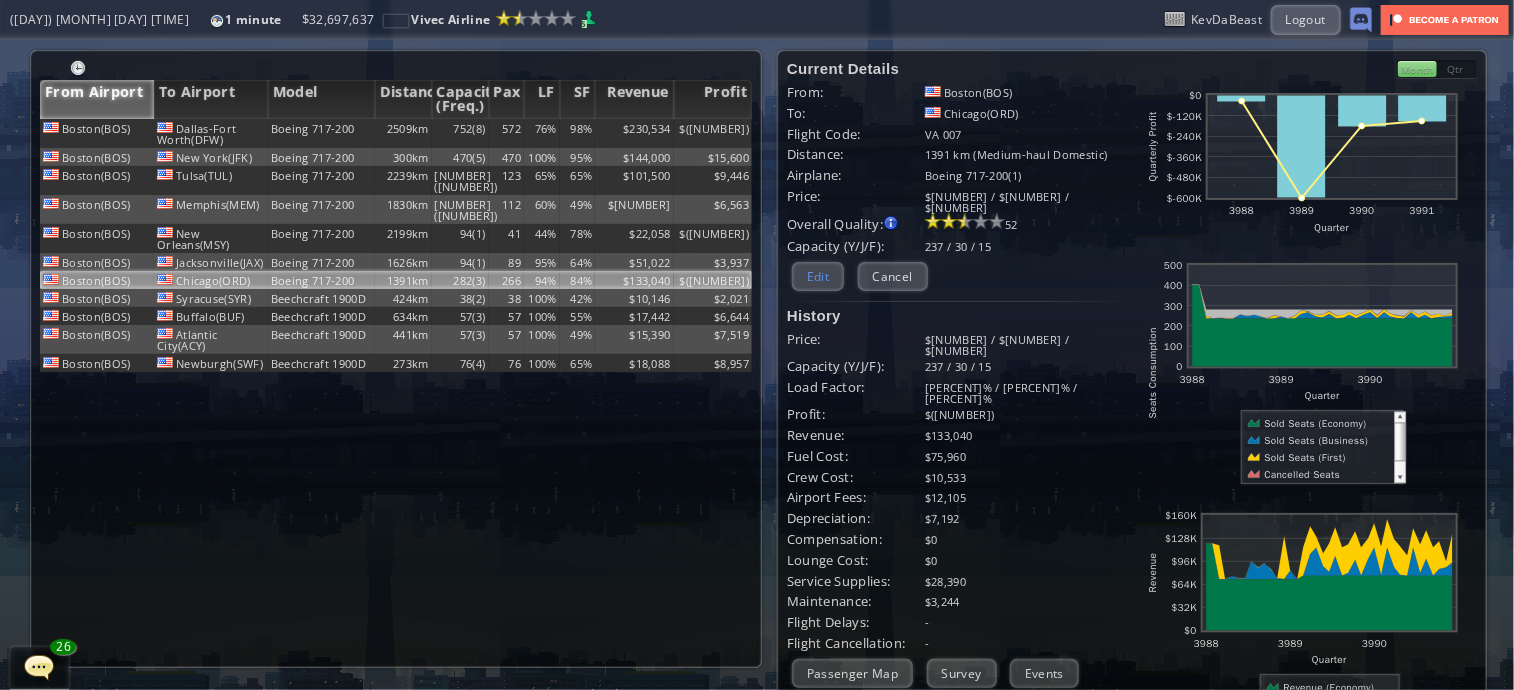 click on "Edit" at bounding box center (818, 276) 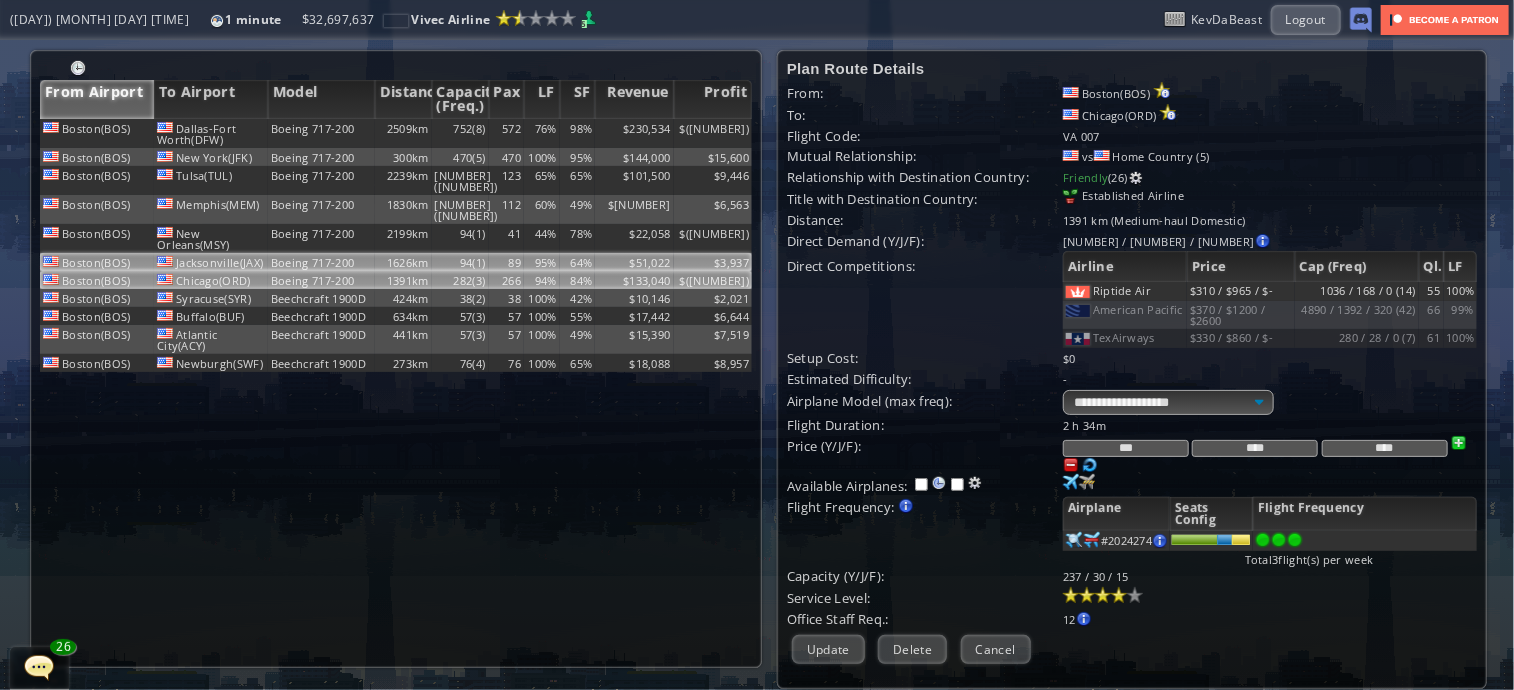 click on "64%" at bounding box center (578, 133) 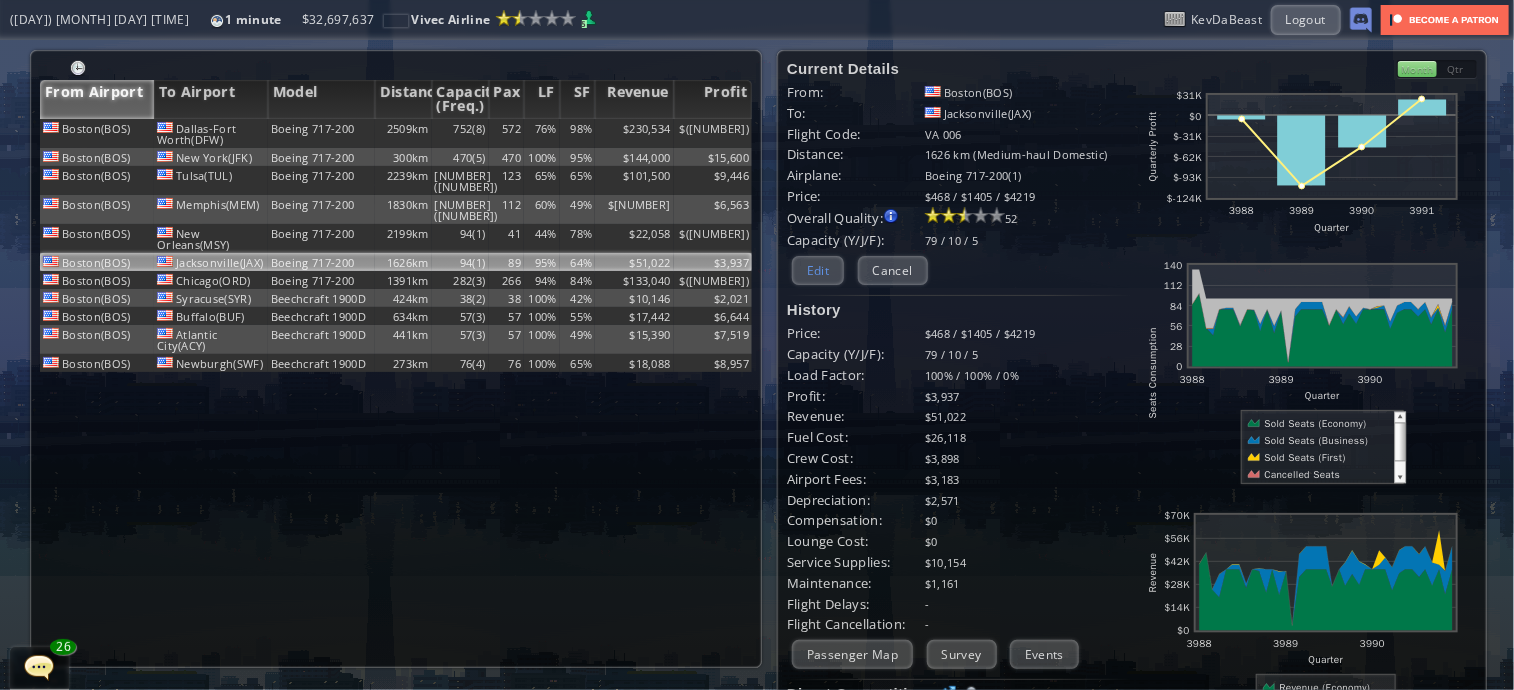 click on "Edit" at bounding box center (818, 270) 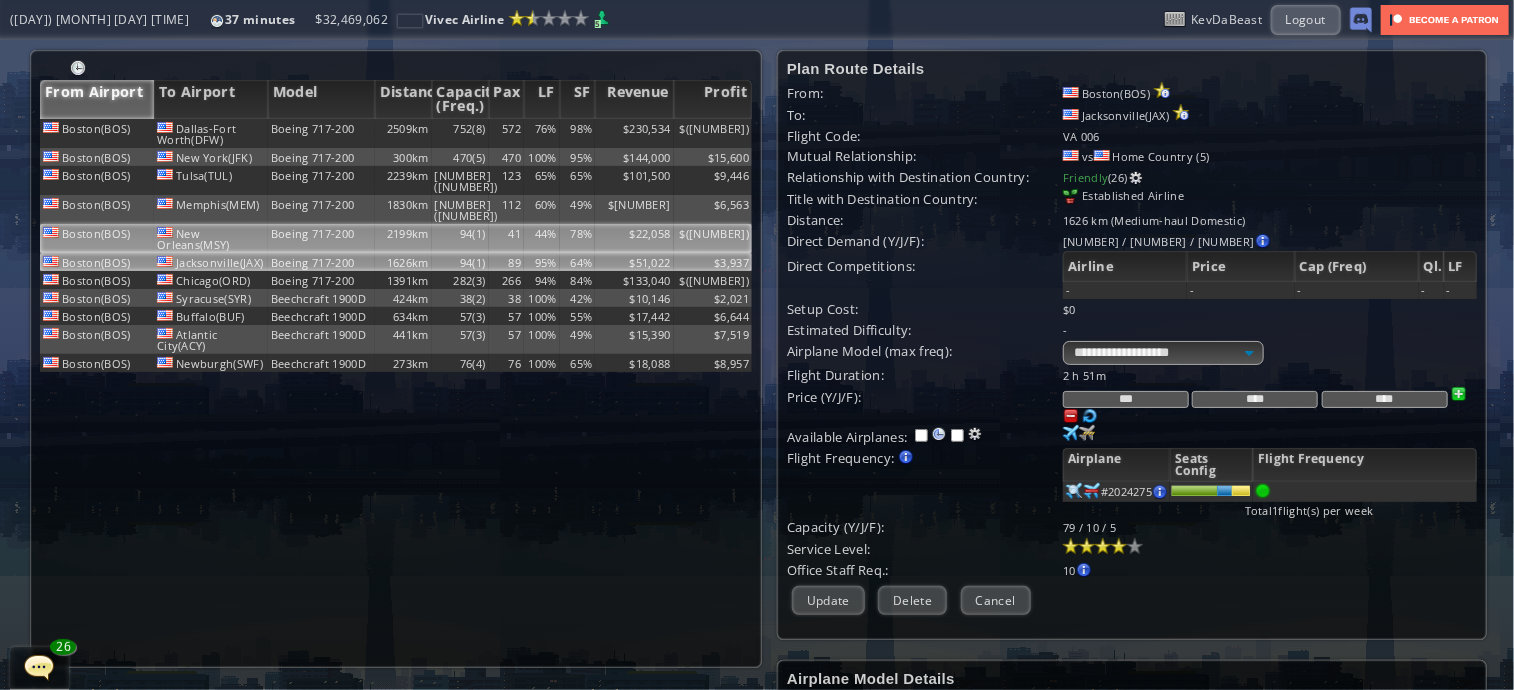 click on "$22,058" at bounding box center [634, 133] 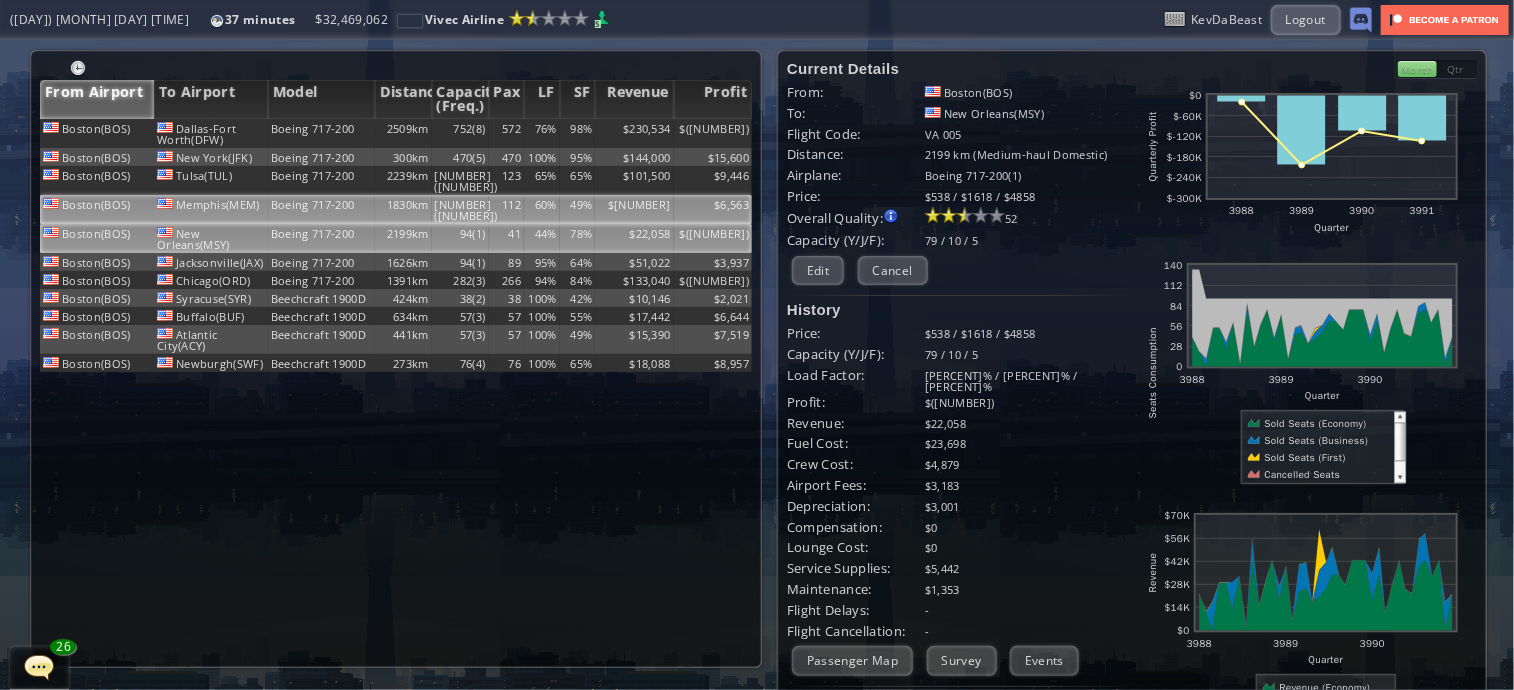 click on "49%" at bounding box center (578, 133) 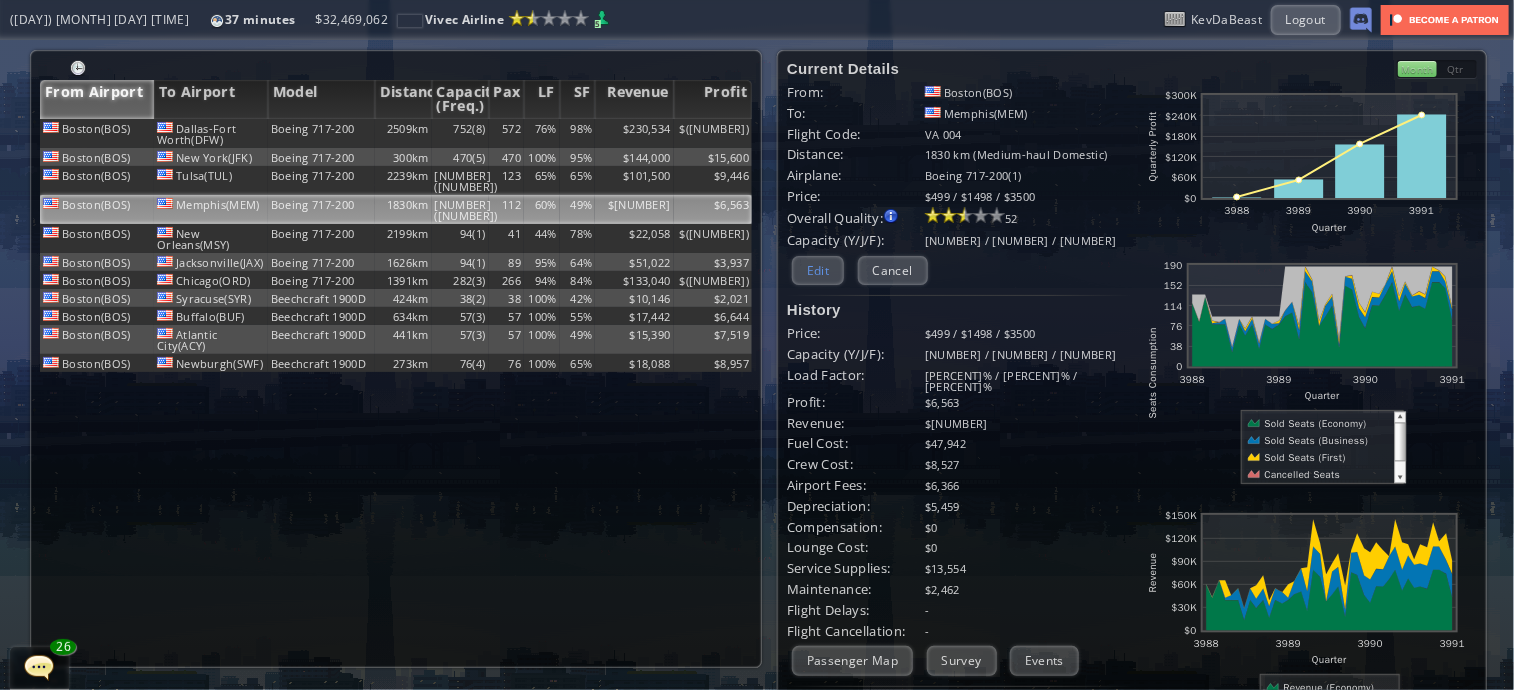 click on "Edit" at bounding box center [818, 270] 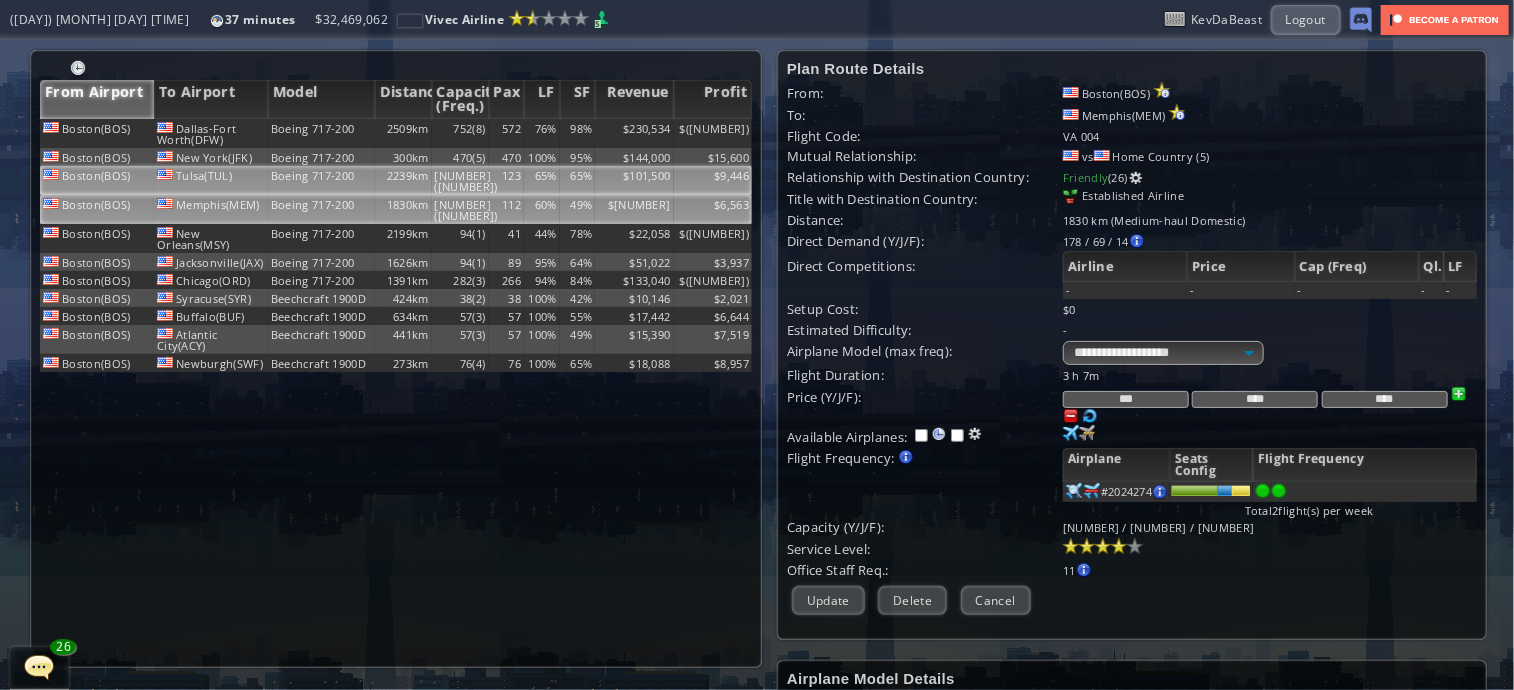 click on "65%" at bounding box center (542, 133) 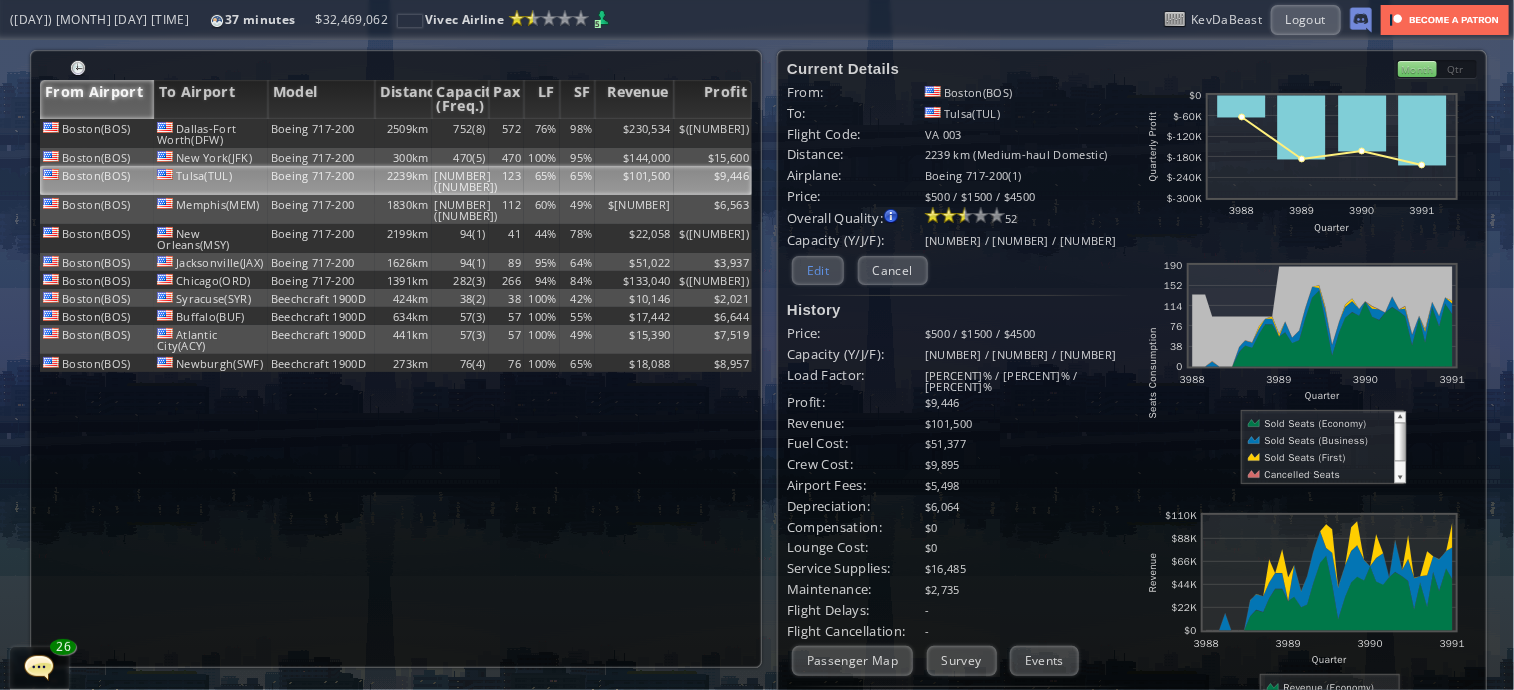 click on "Edit" at bounding box center (818, 270) 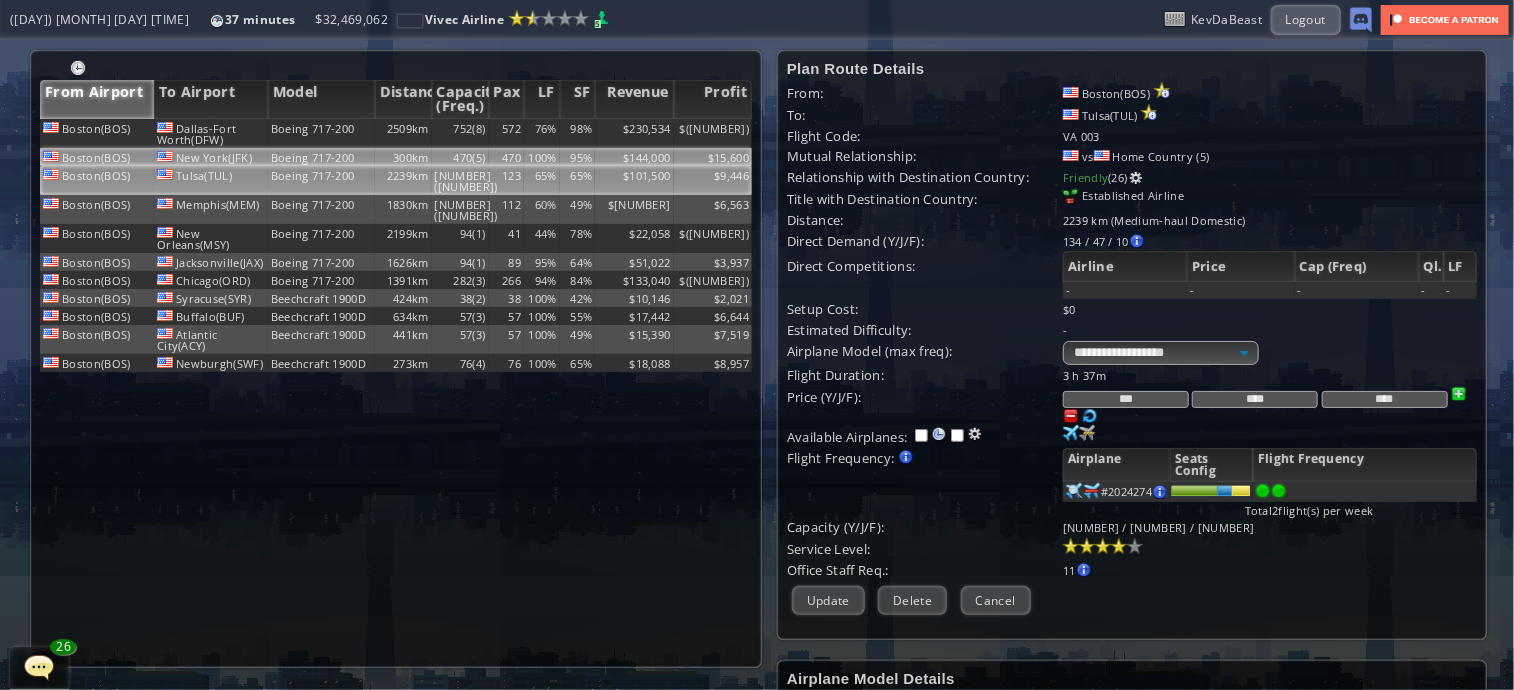click on "95%" at bounding box center [578, 133] 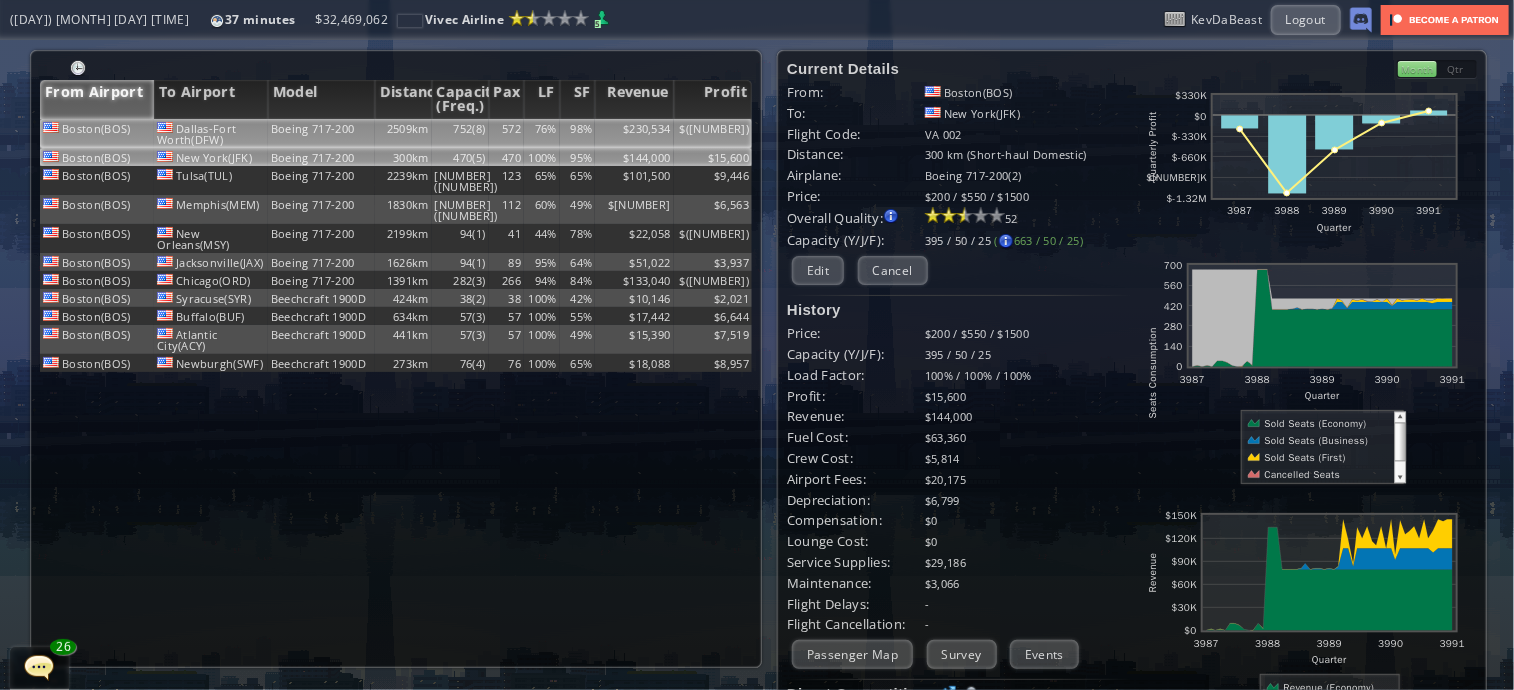 click on "76%" at bounding box center [542, 133] 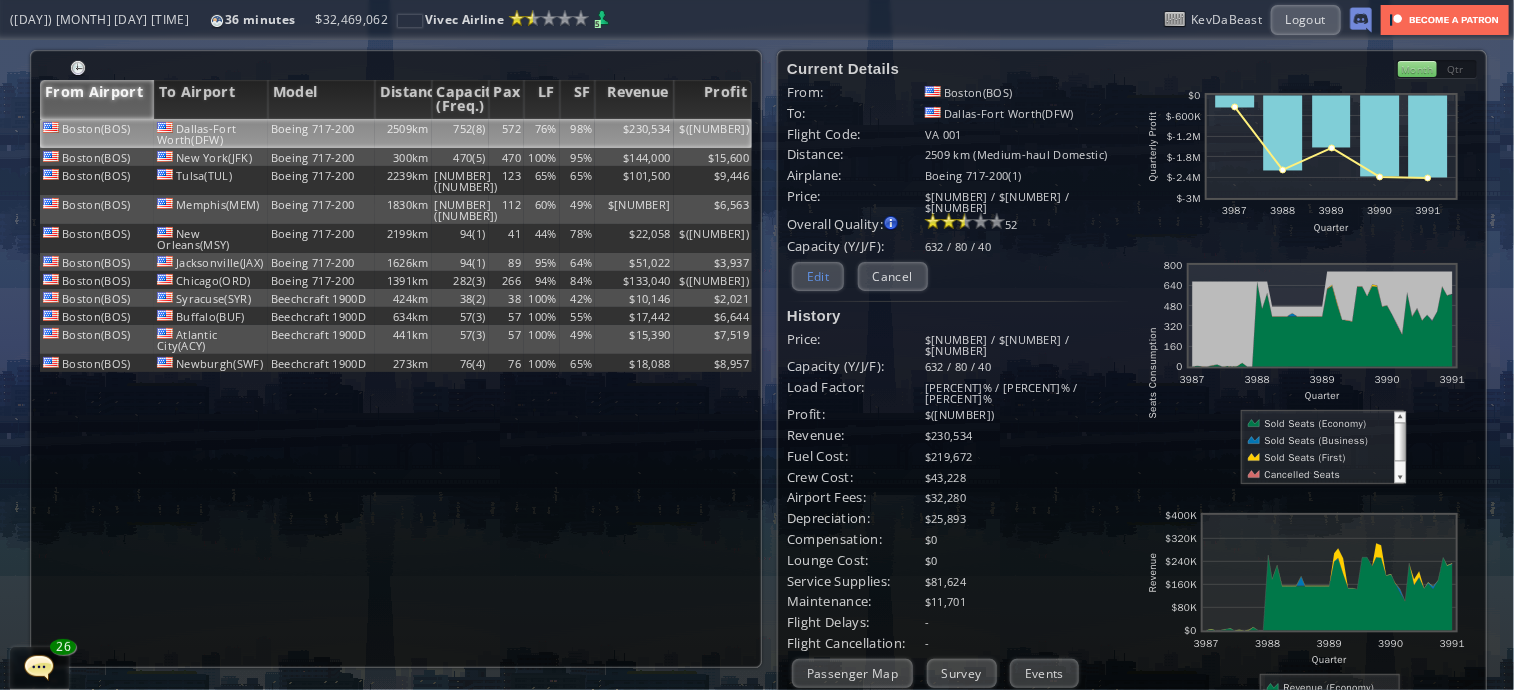 click on "Edit" at bounding box center [818, 276] 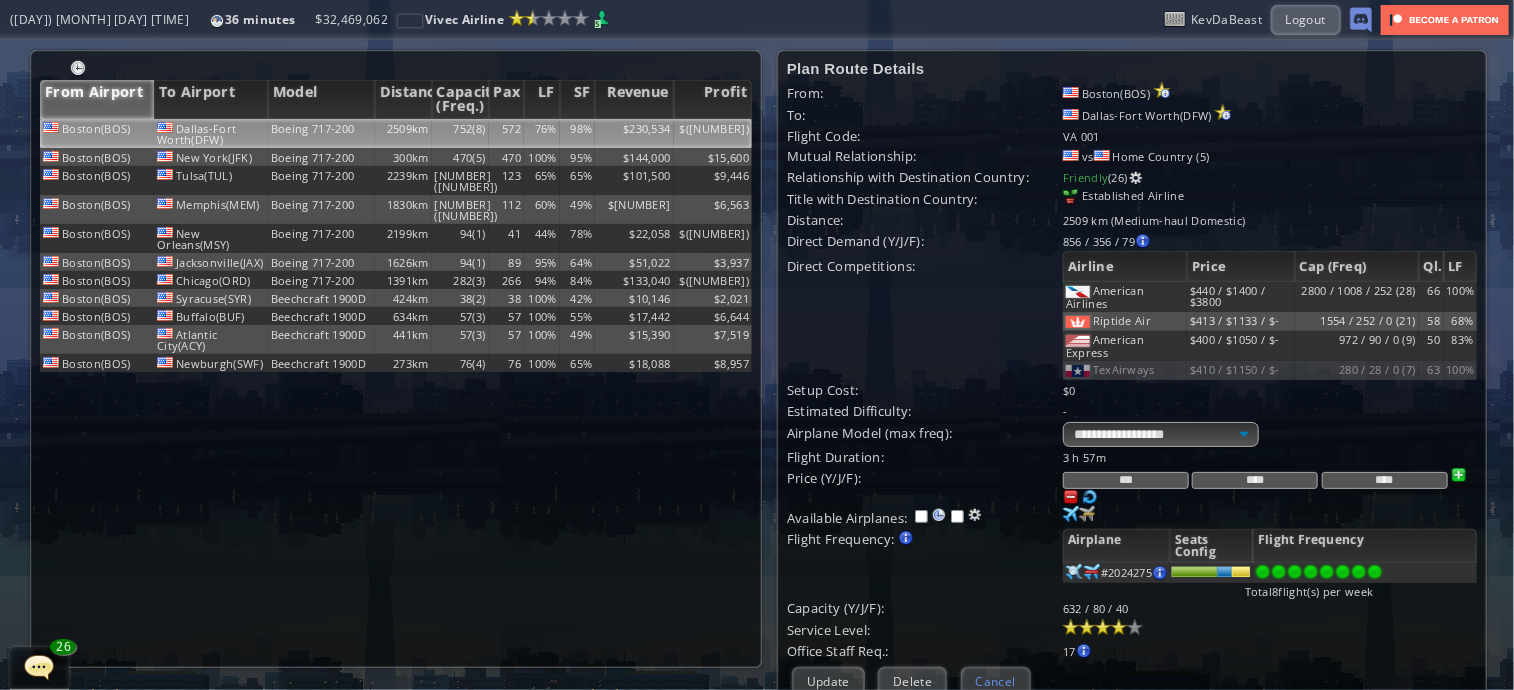 click on "Cancel" at bounding box center (996, 681) 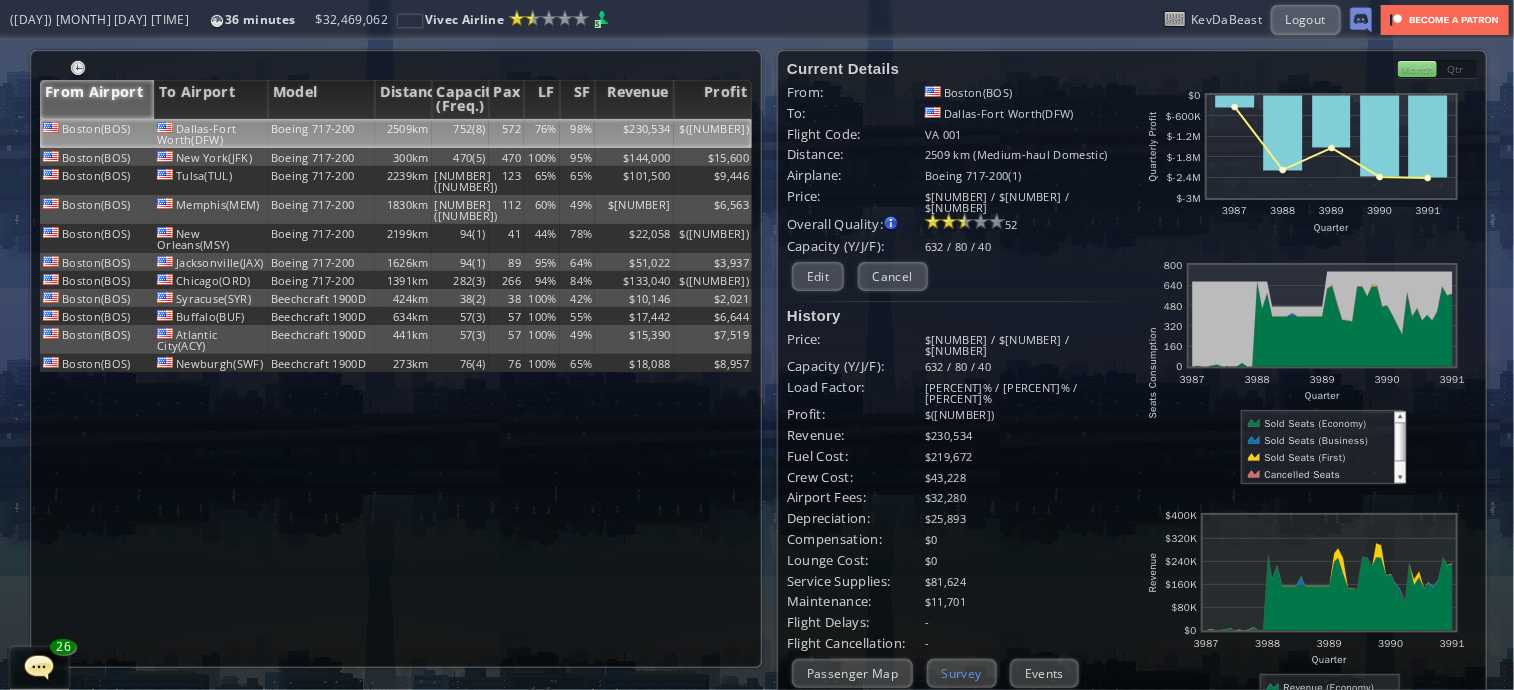 click on "Survey" at bounding box center [962, 673] 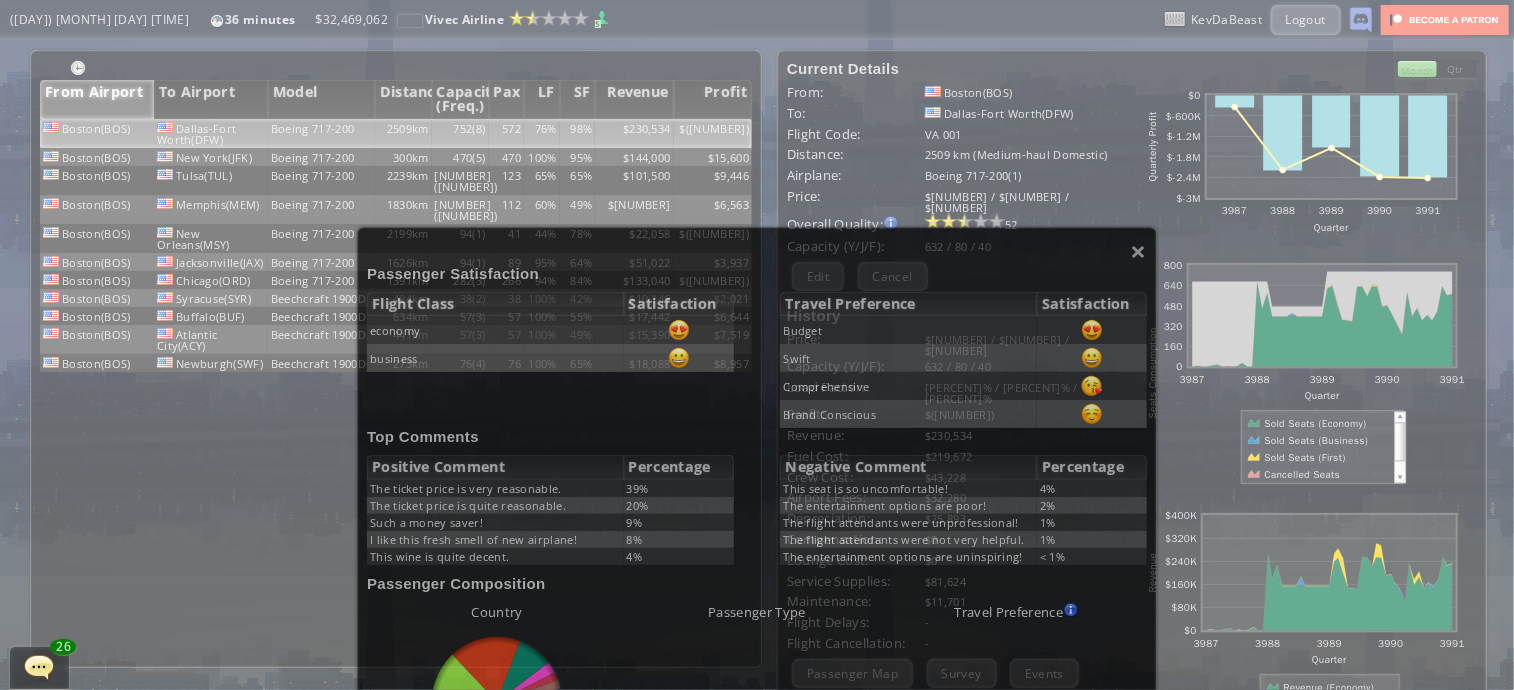 scroll, scrollTop: 232, scrollLeft: 0, axis: vertical 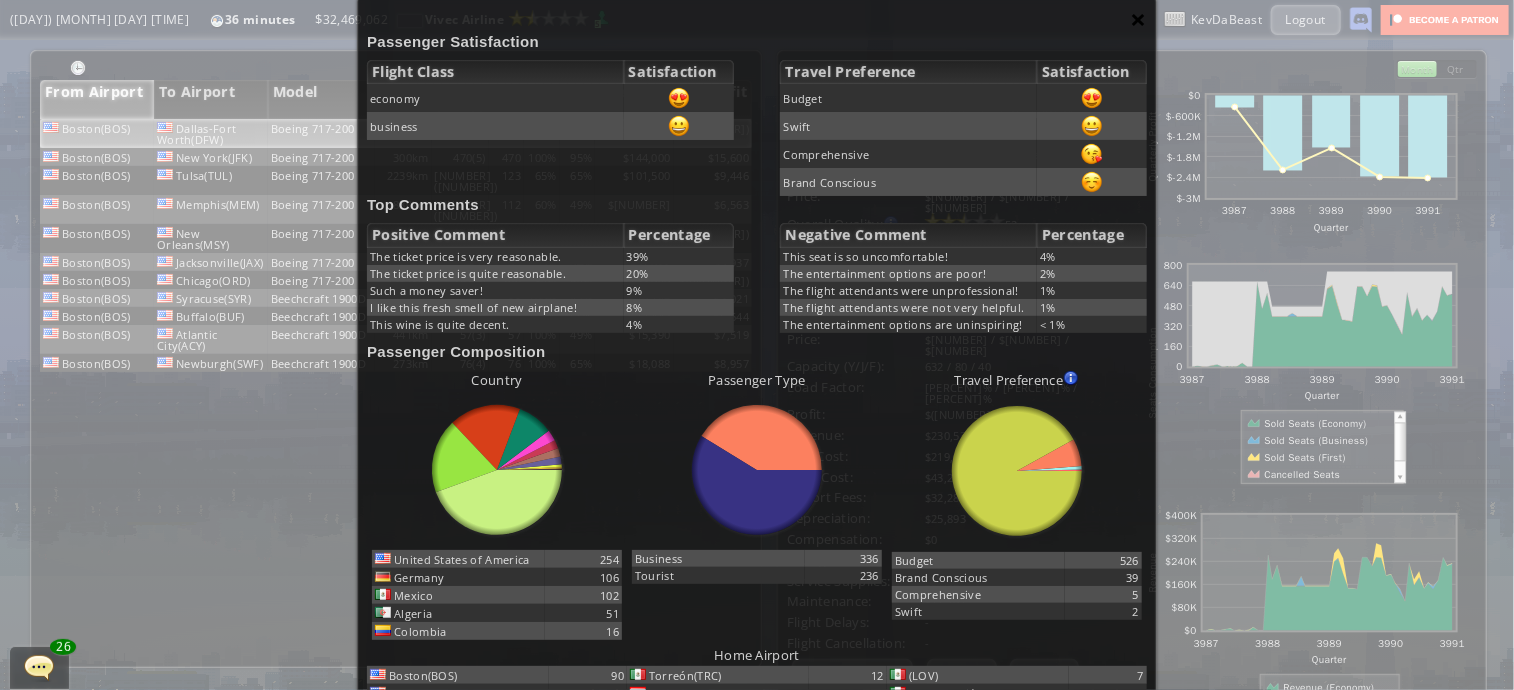 click on "×" at bounding box center (1139, 19) 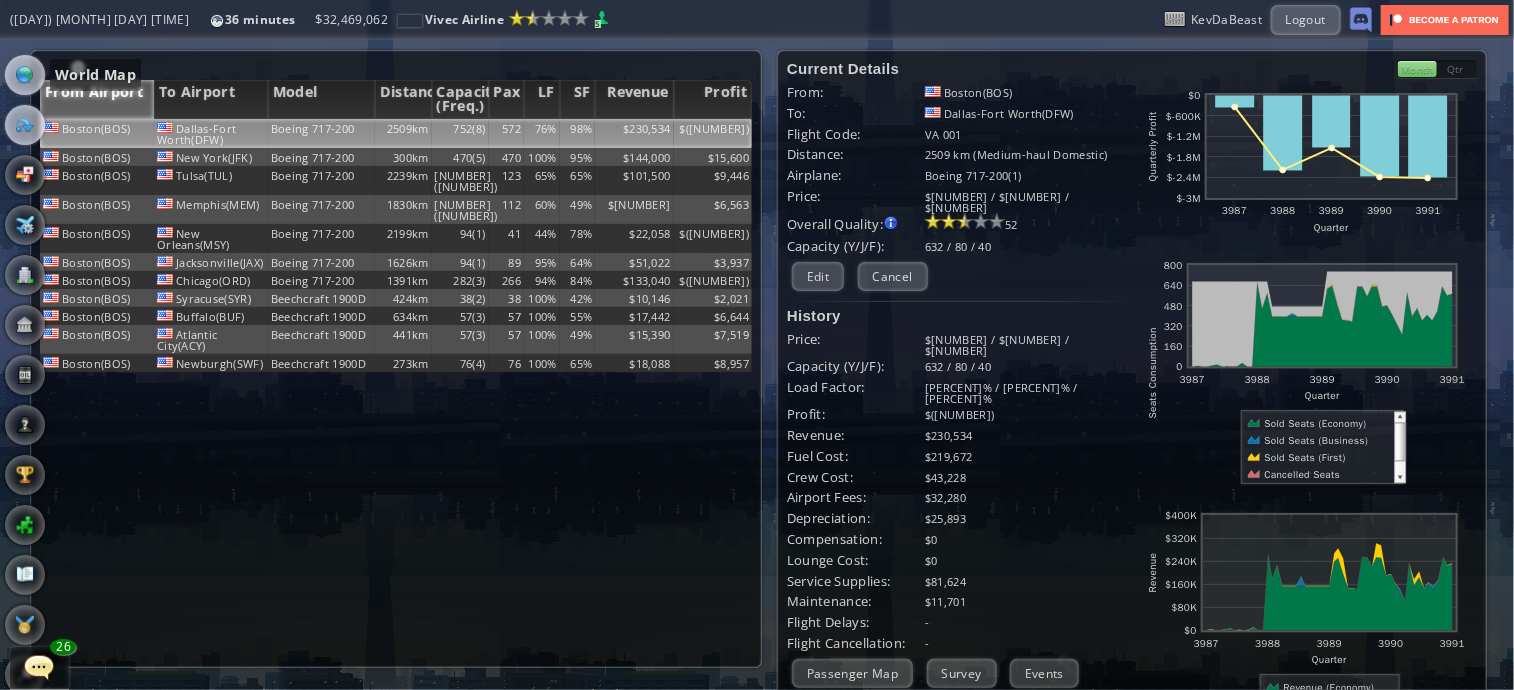 click at bounding box center [25, 75] 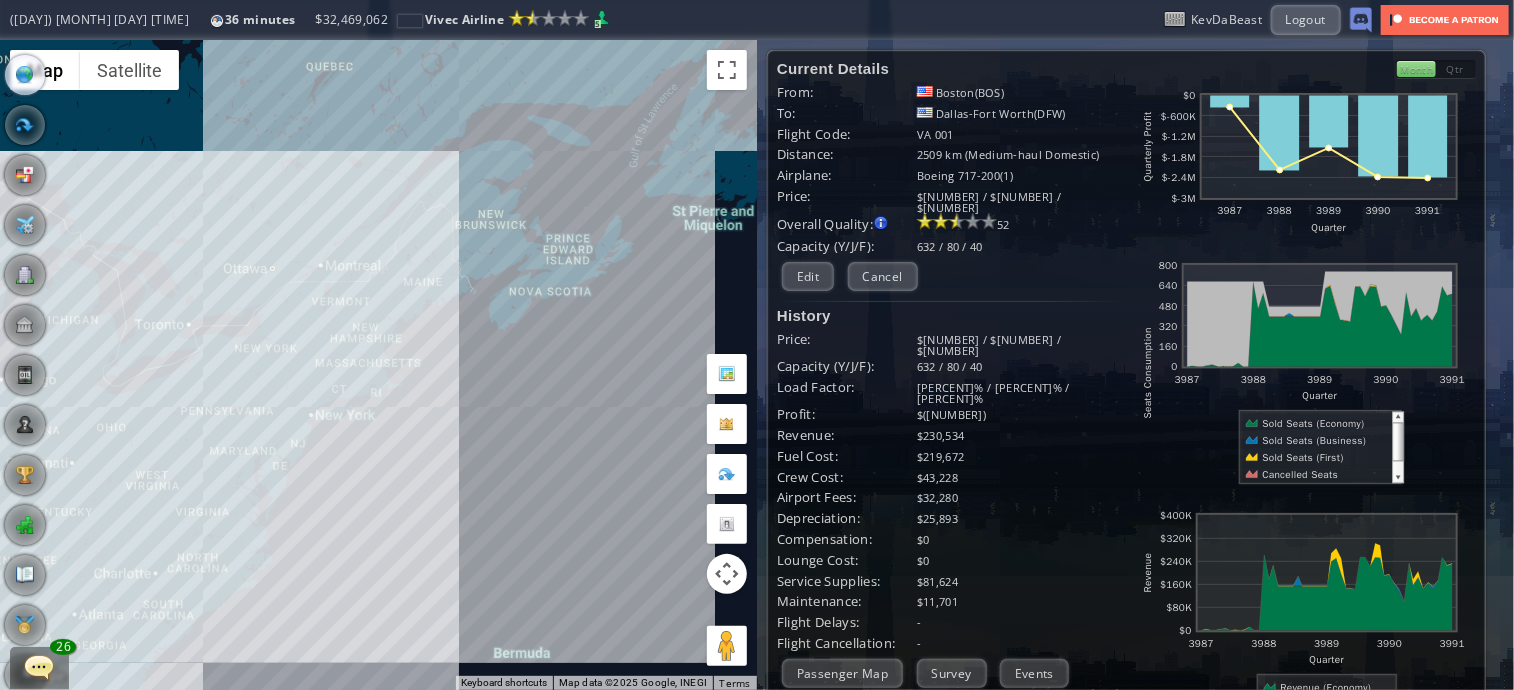 click on "To navigate, press the arrow keys." at bounding box center (378, 365) 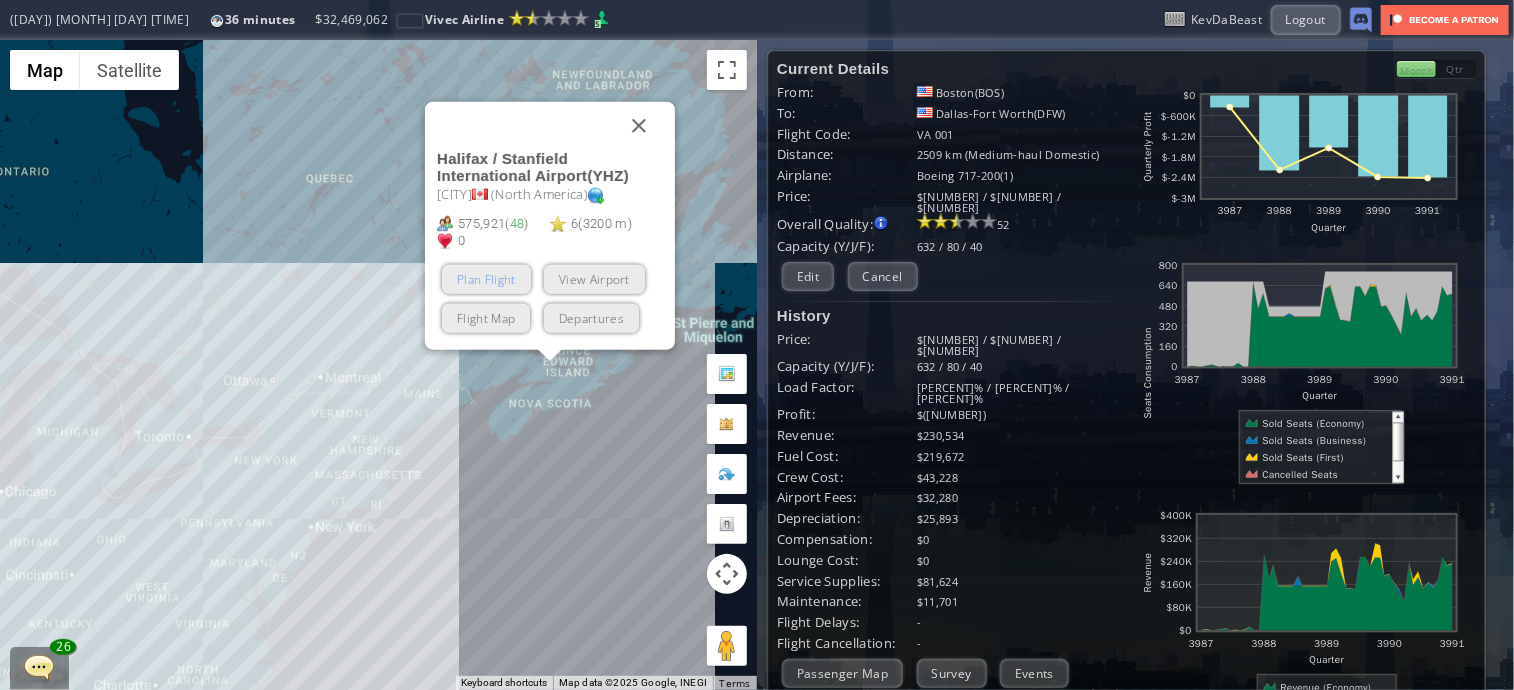 click on "Plan Flight" at bounding box center (486, 279) 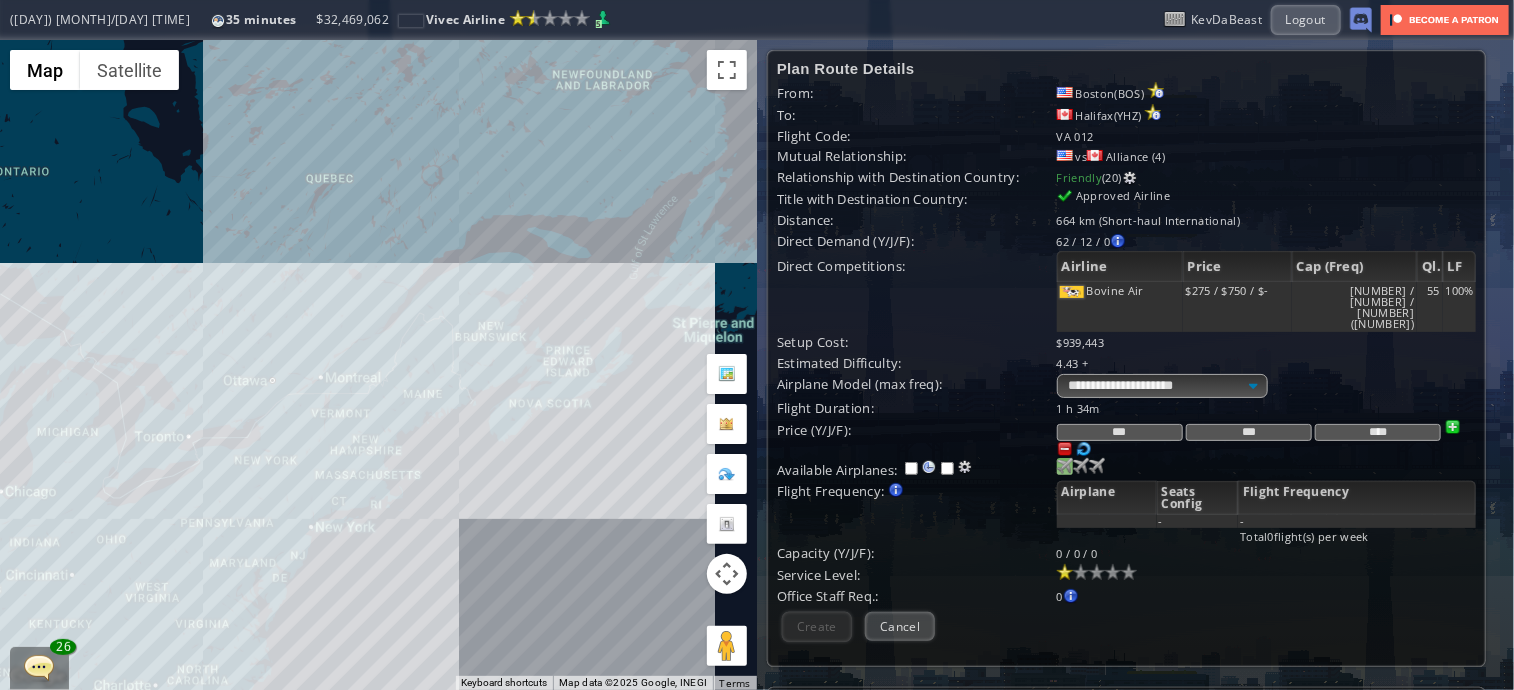 click at bounding box center (1065, 466) 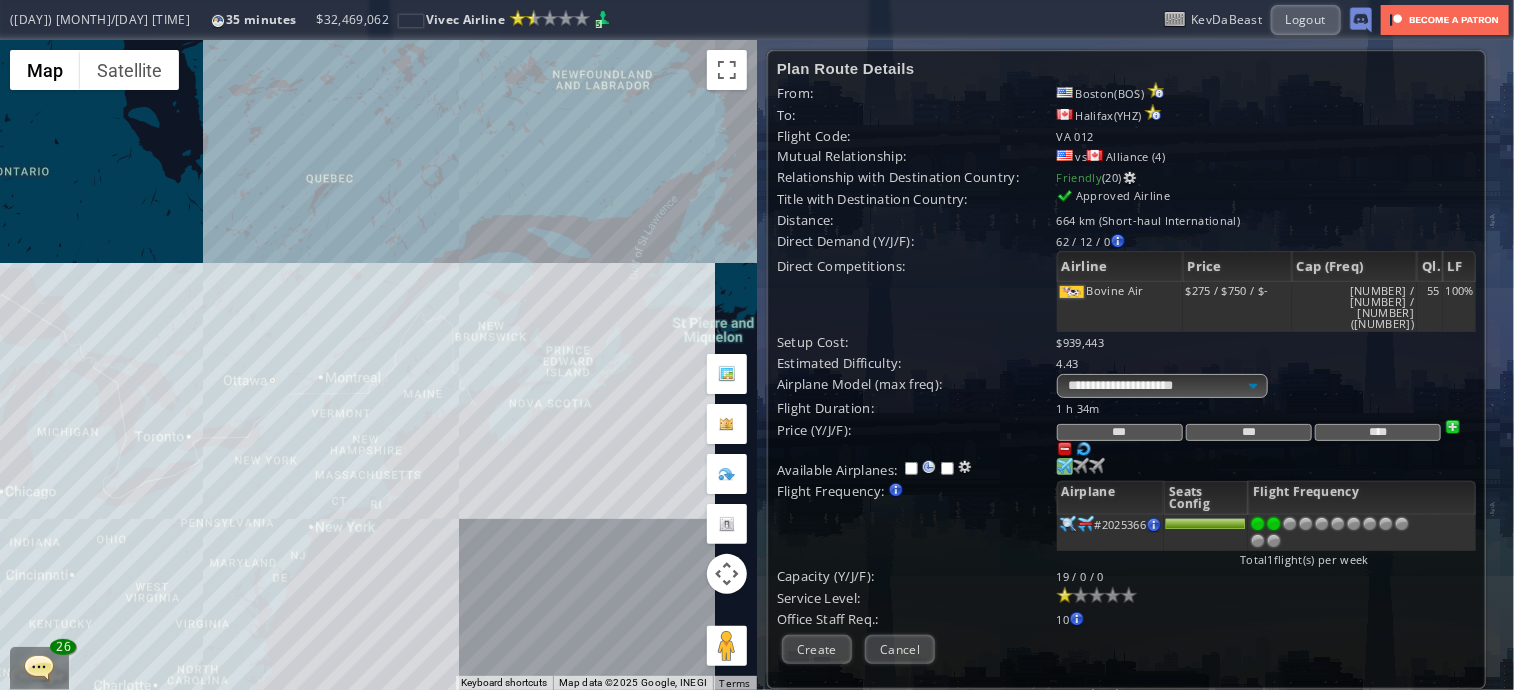 click at bounding box center (1274, 524) 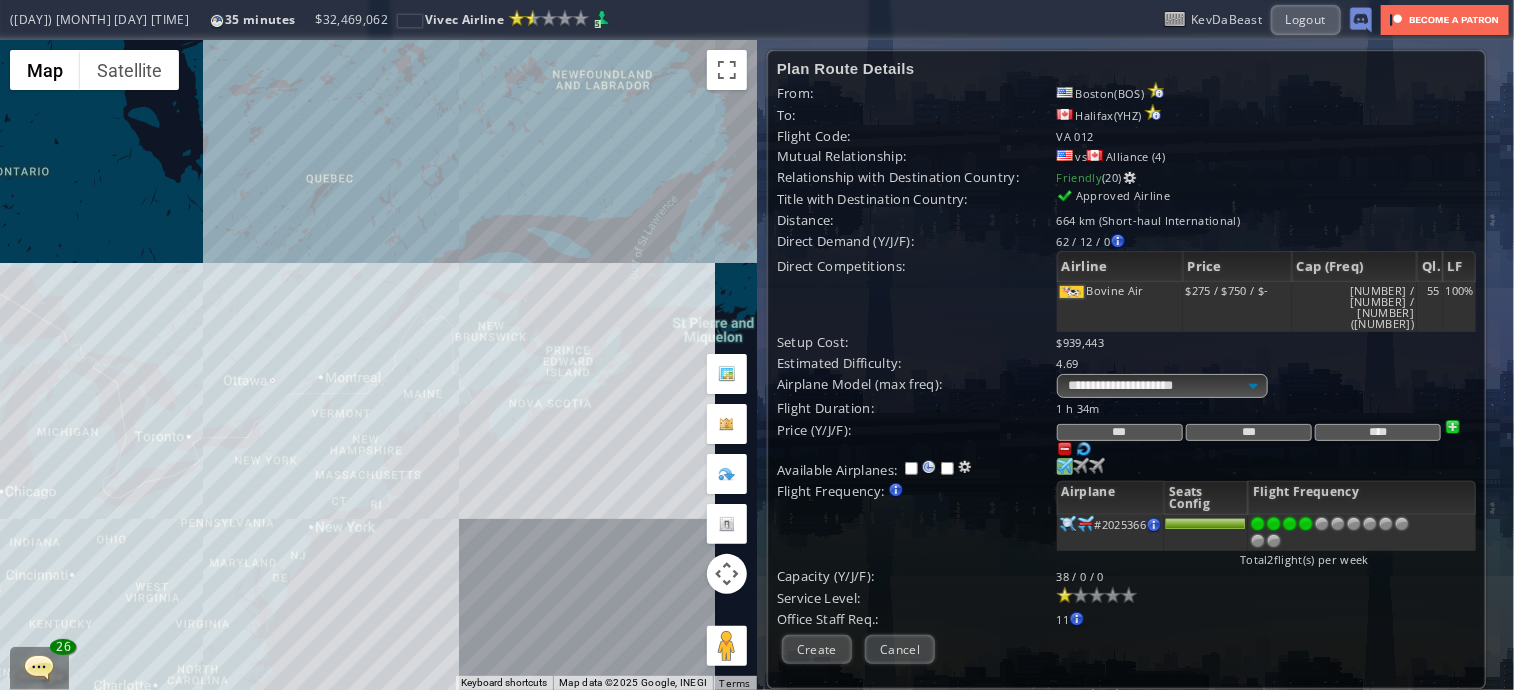 click at bounding box center [1306, 524] 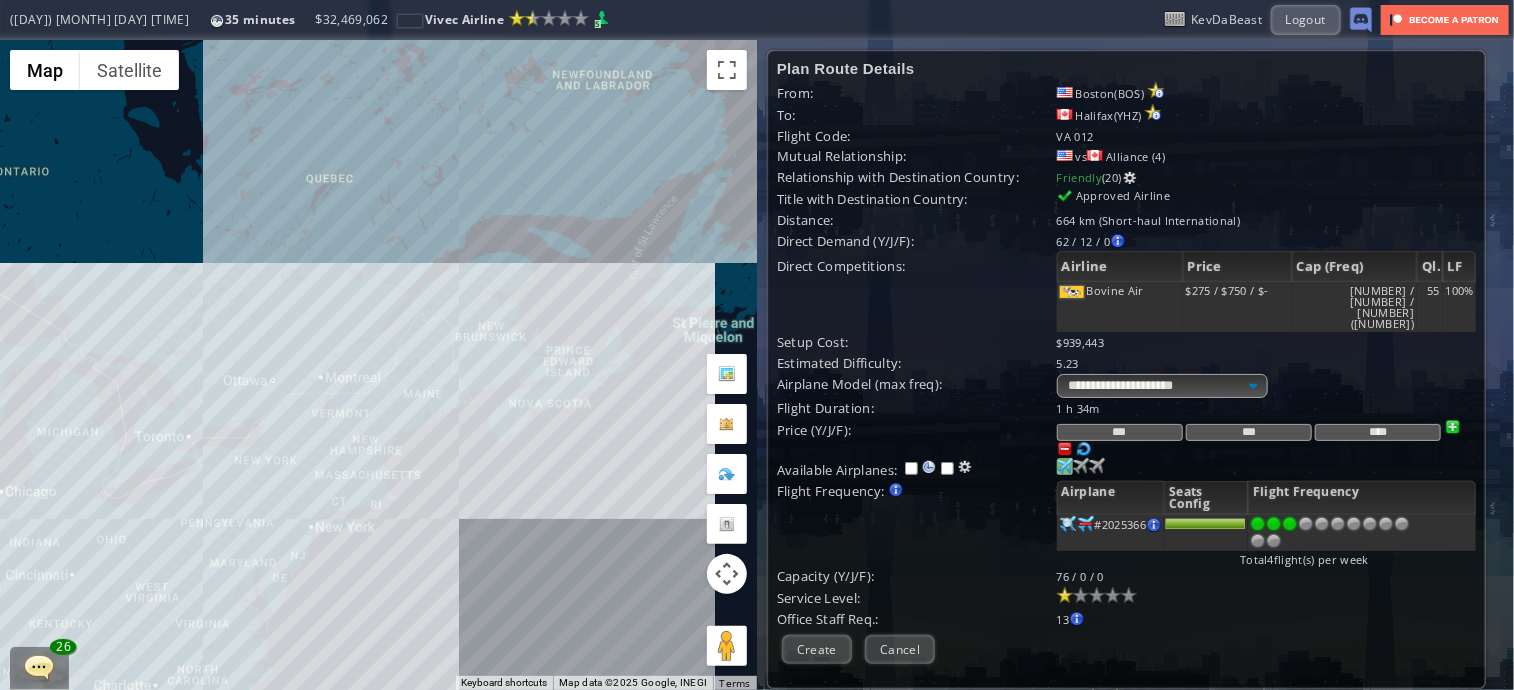 click at bounding box center (1290, 524) 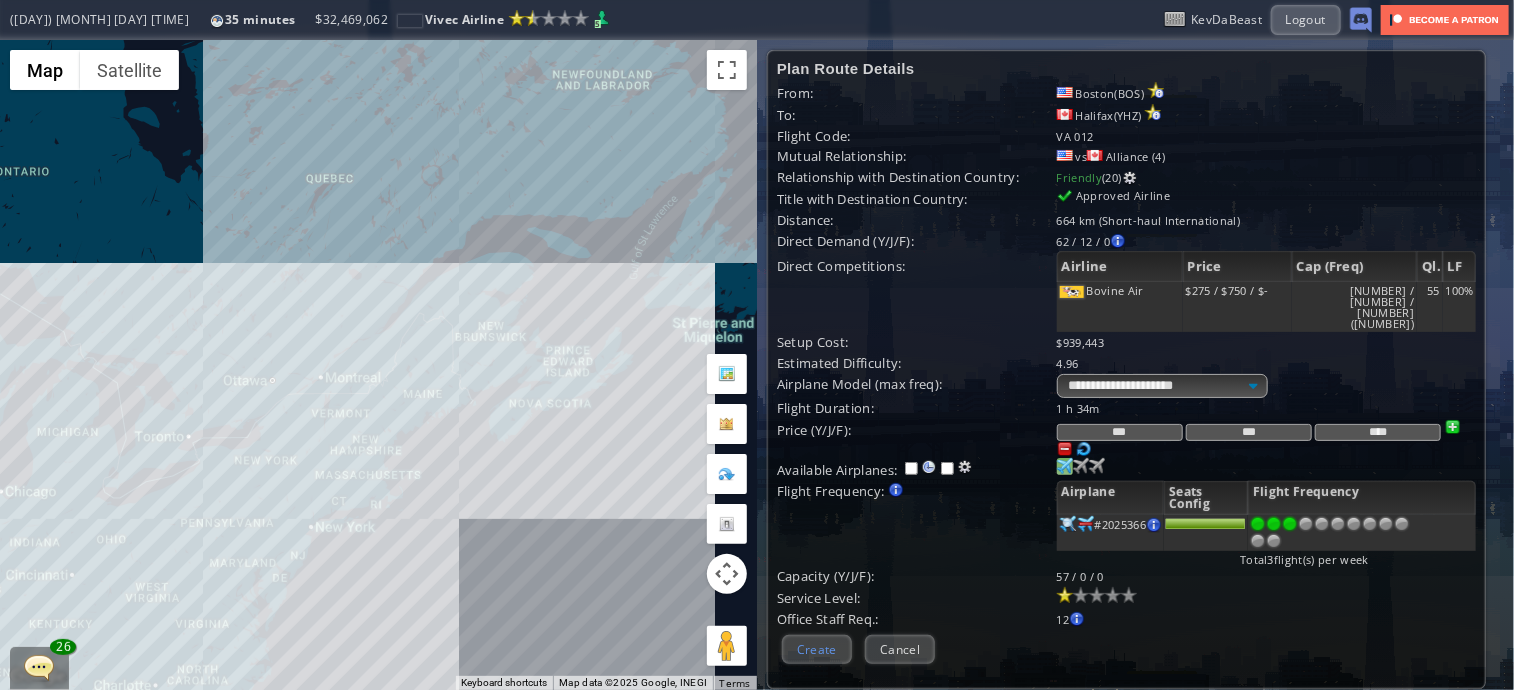 click on "Create" at bounding box center (817, 649) 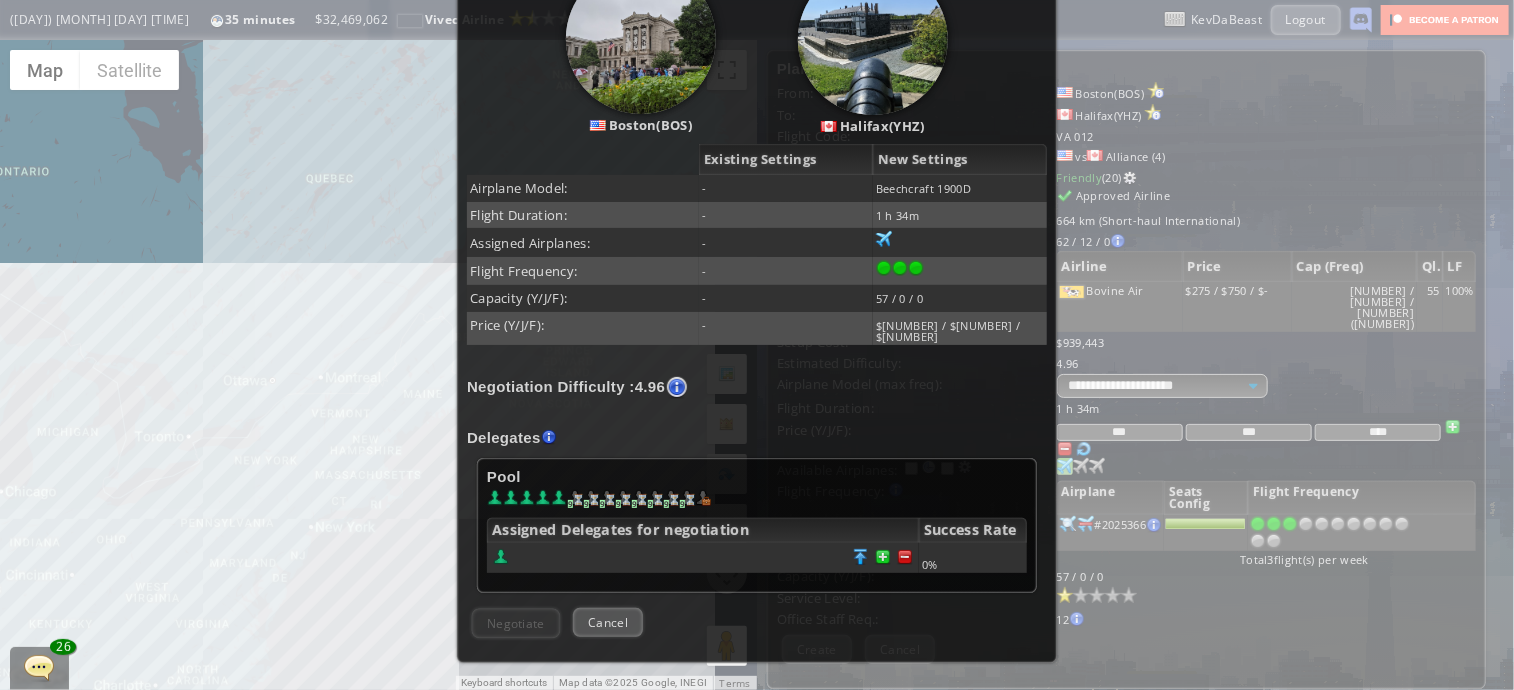scroll, scrollTop: 300, scrollLeft: 0, axis: vertical 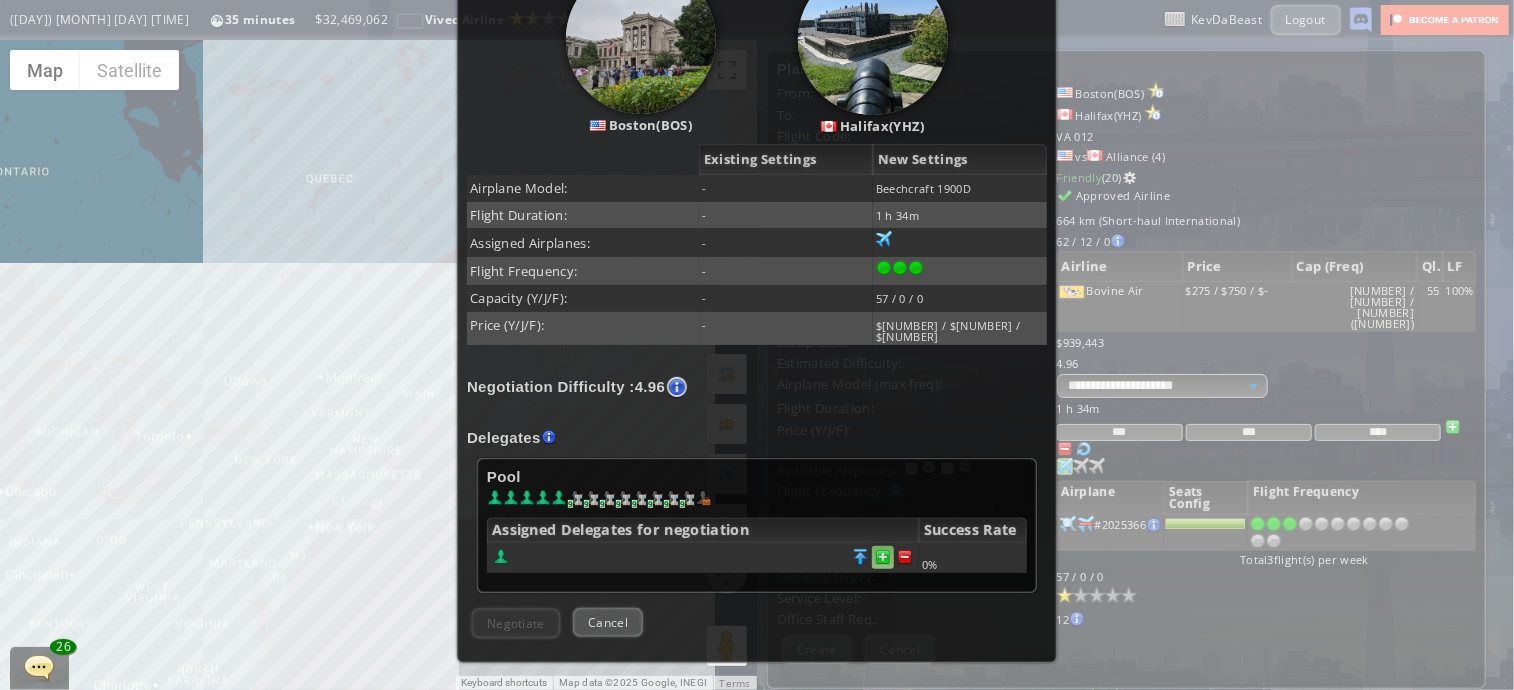 click at bounding box center (905, 557) 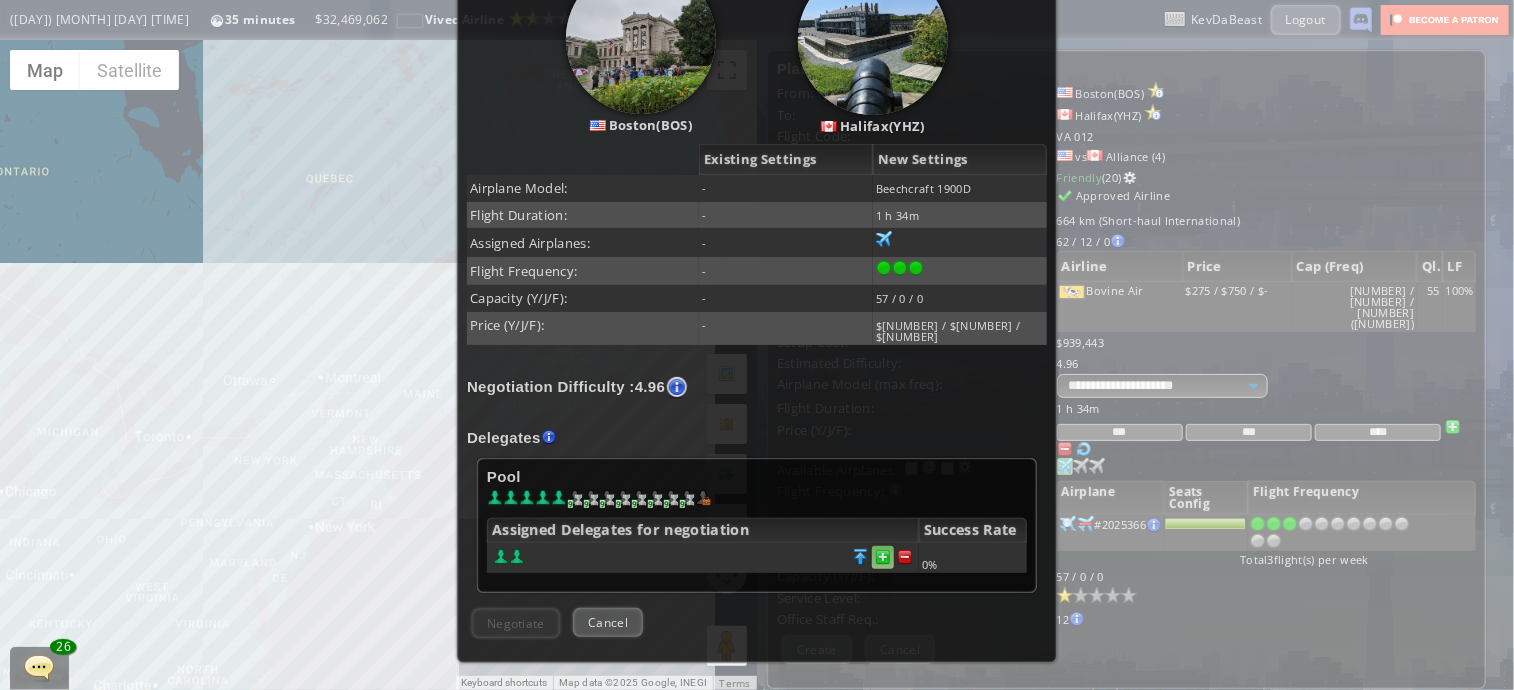 click at bounding box center [905, 557] 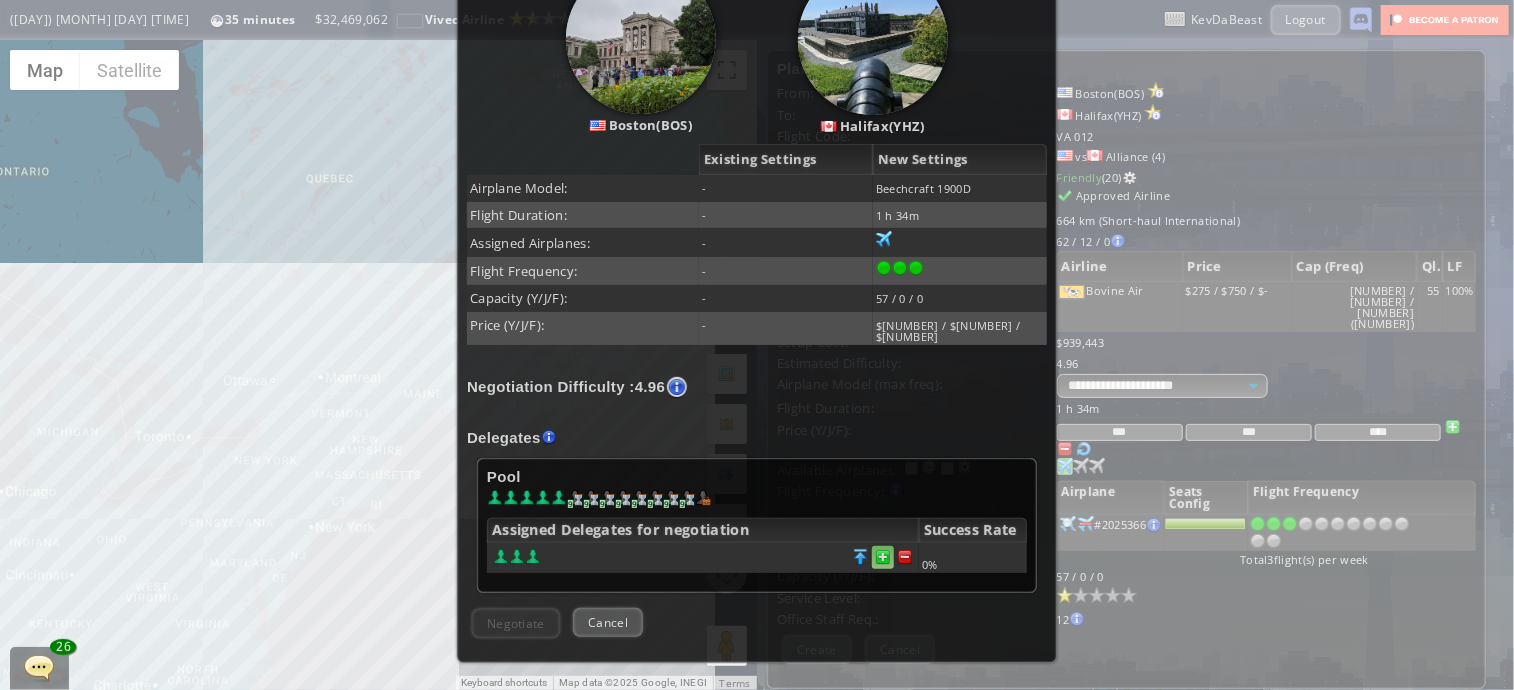 click at bounding box center [905, 557] 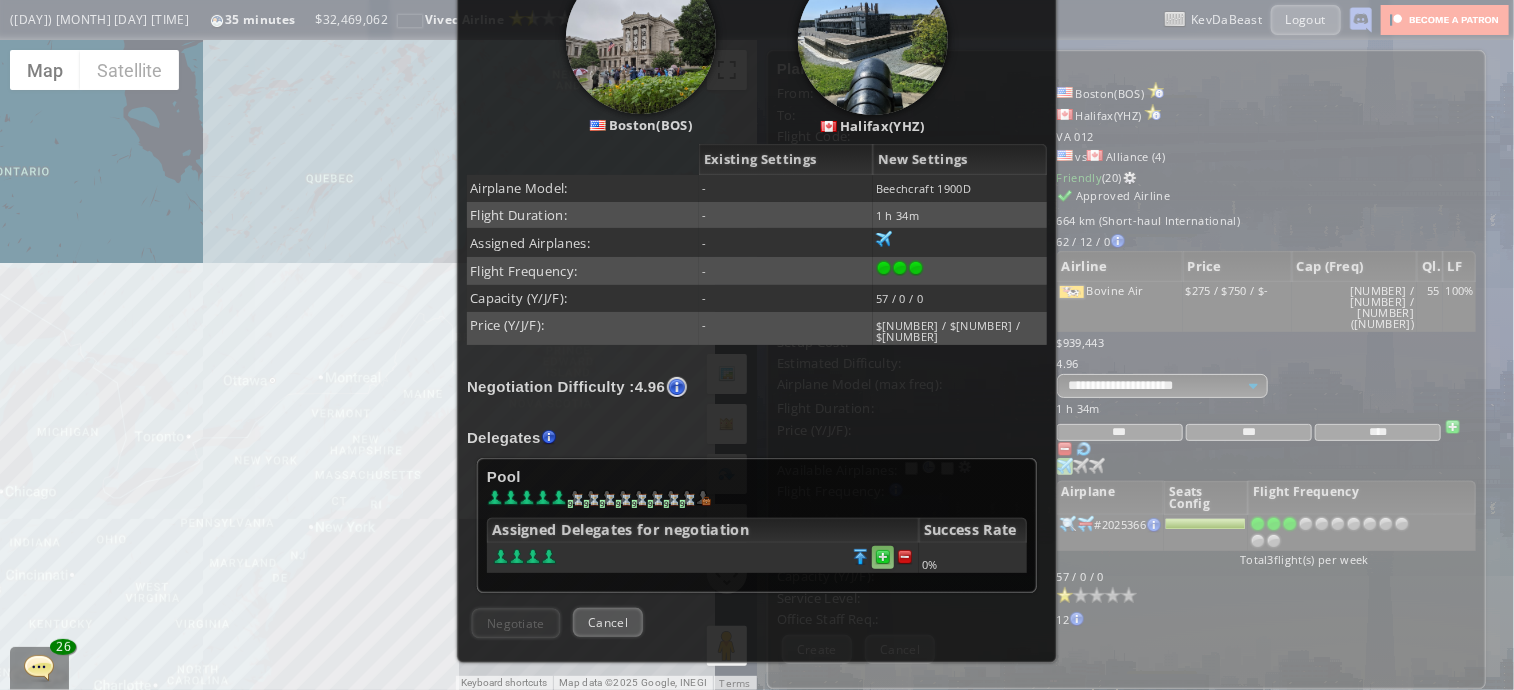 click at bounding box center [905, 557] 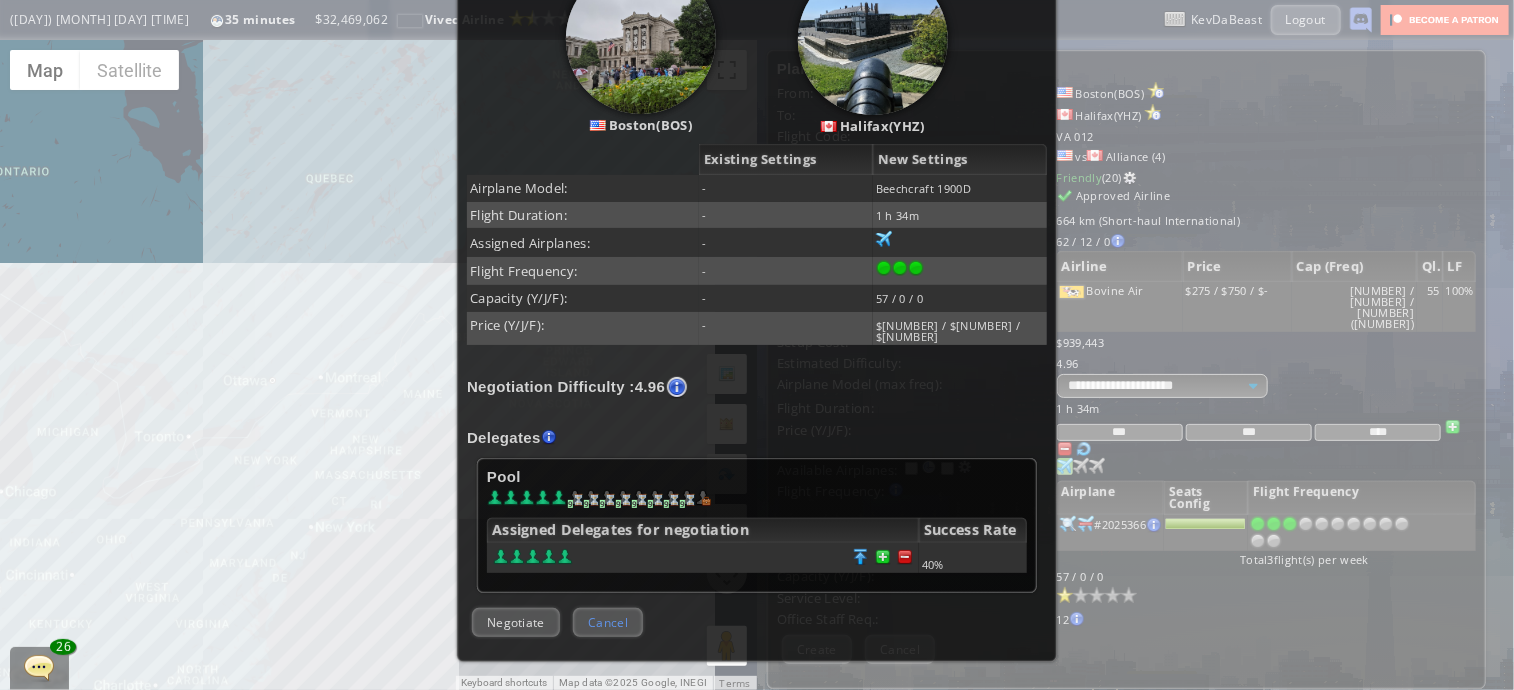 click on "Cancel" at bounding box center [608, 622] 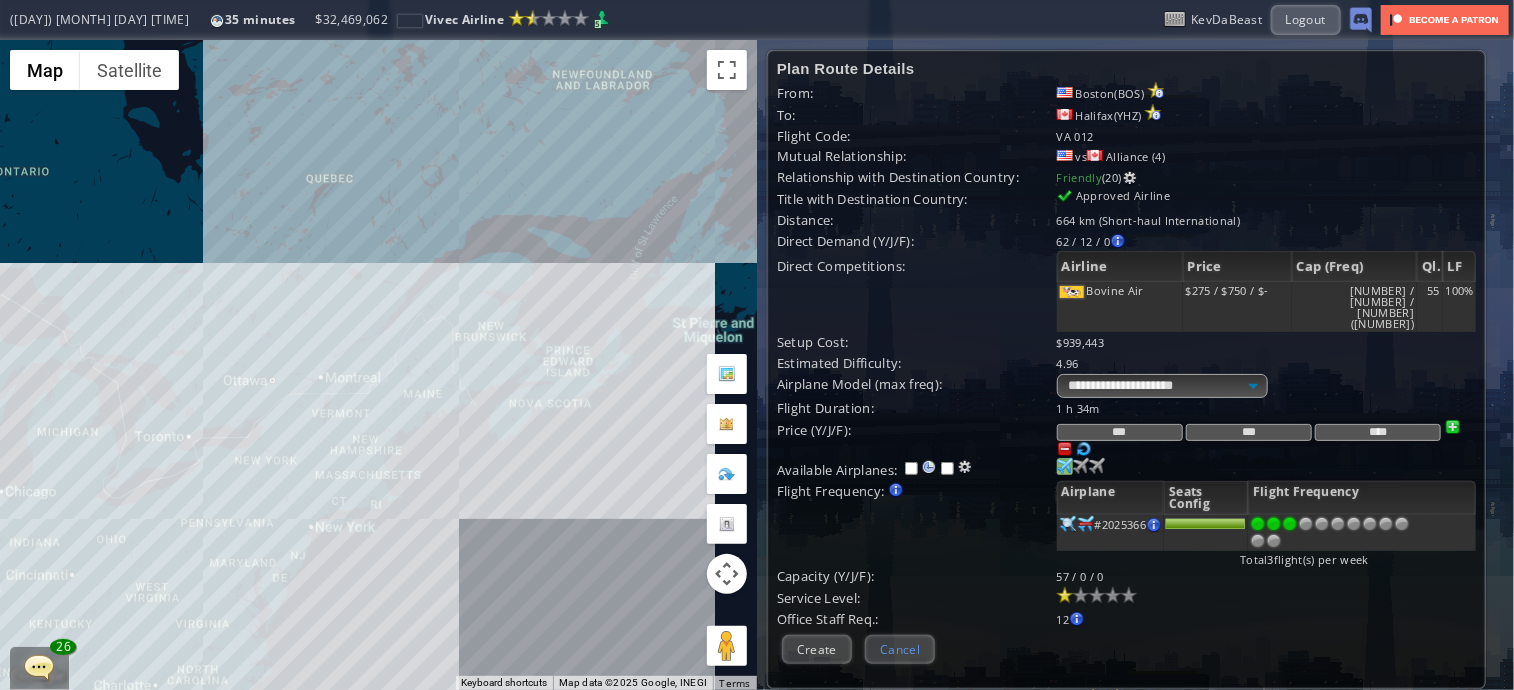 click on "Cancel" at bounding box center (900, 649) 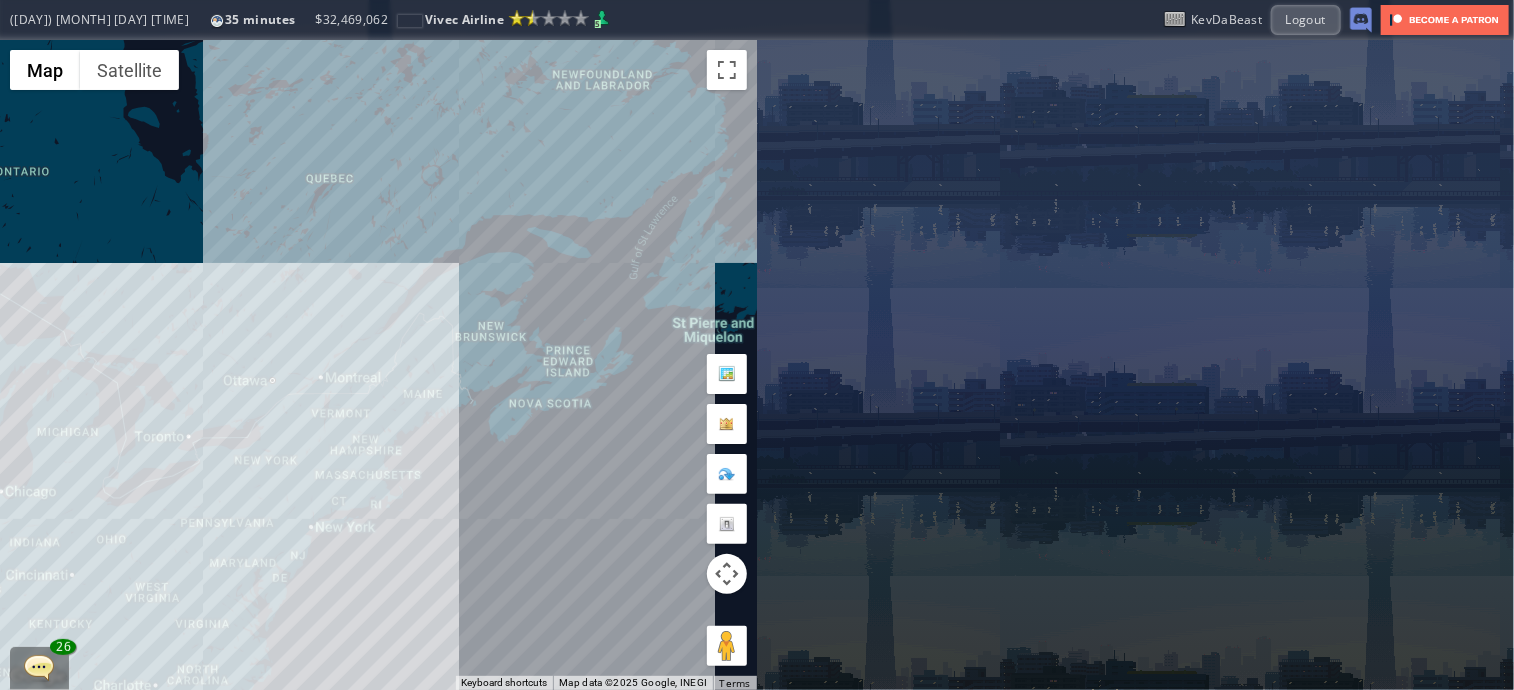 click on "To navigate, press the arrow keys." at bounding box center [378, 365] 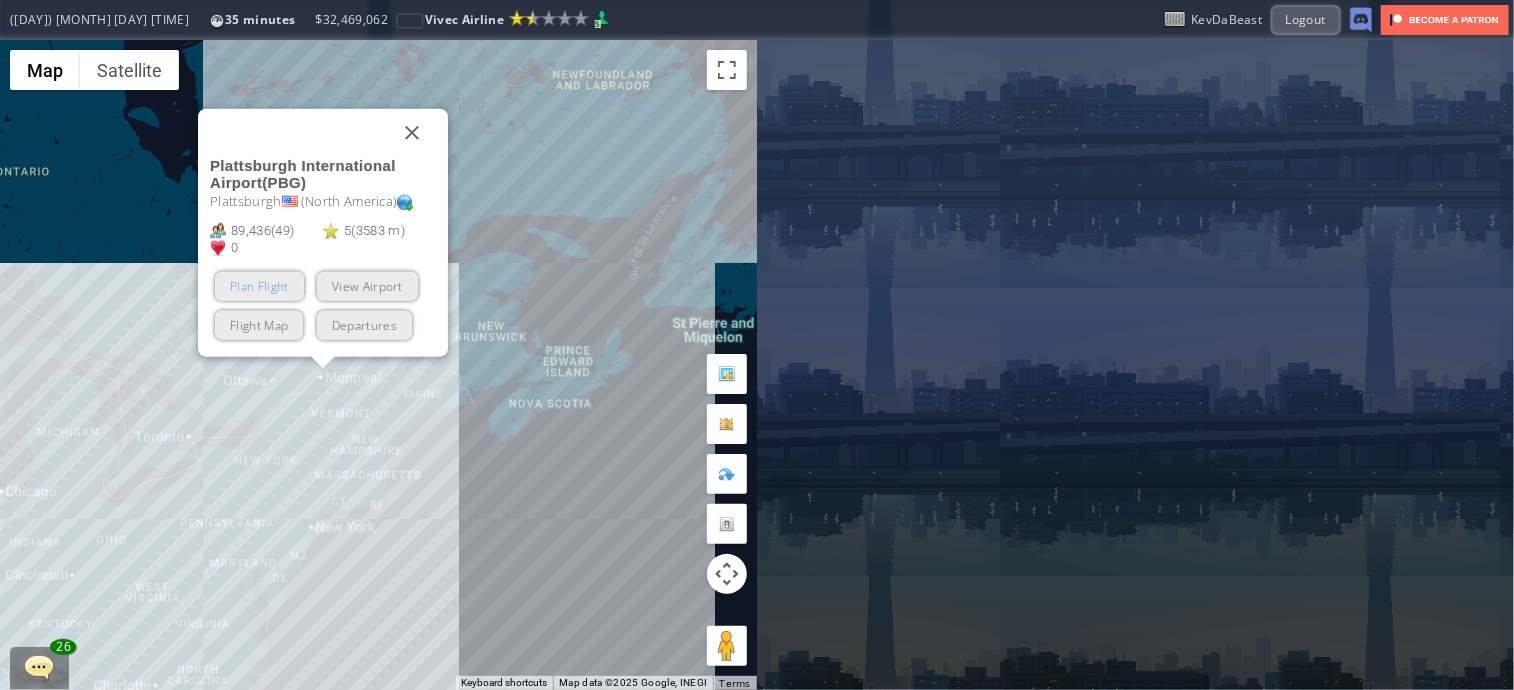 click on "Plan Flight" at bounding box center (259, 286) 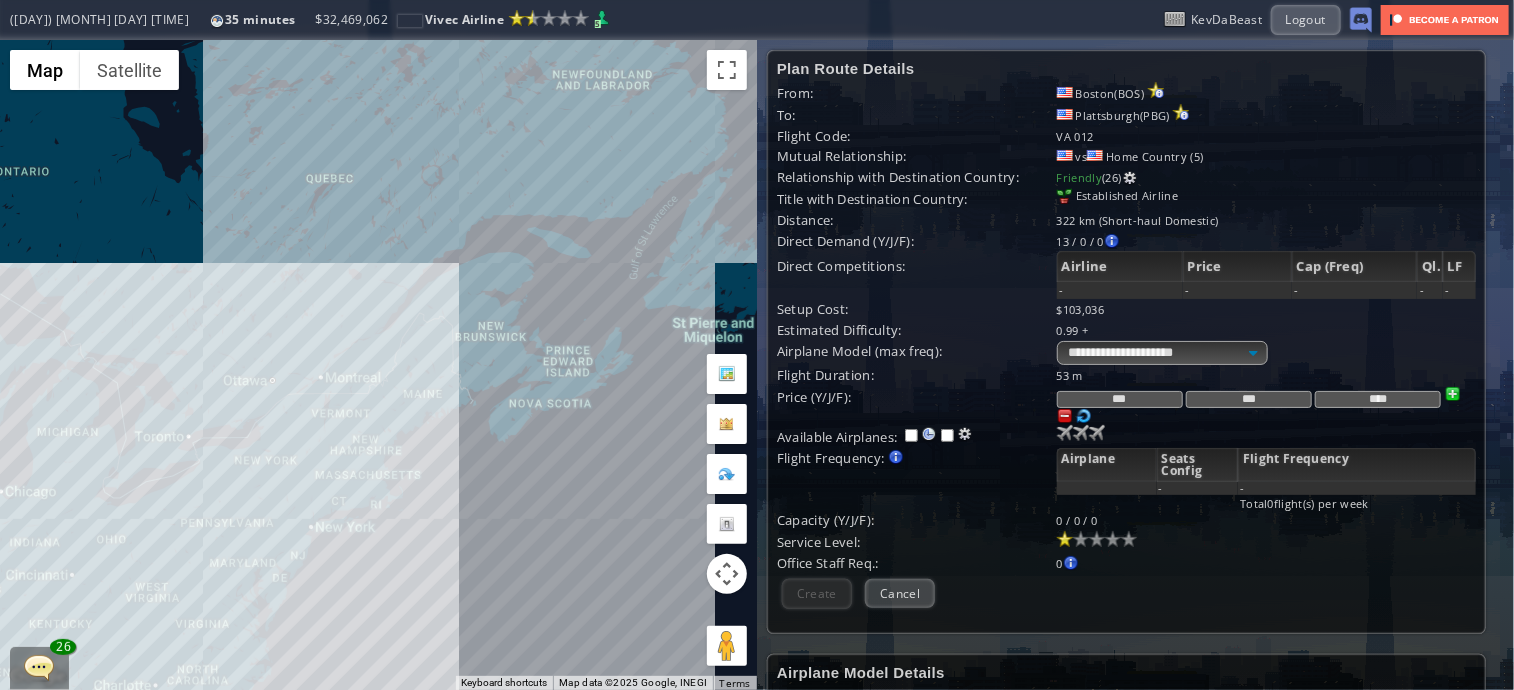 click on "To navigate, press the arrow keys." at bounding box center [378, 365] 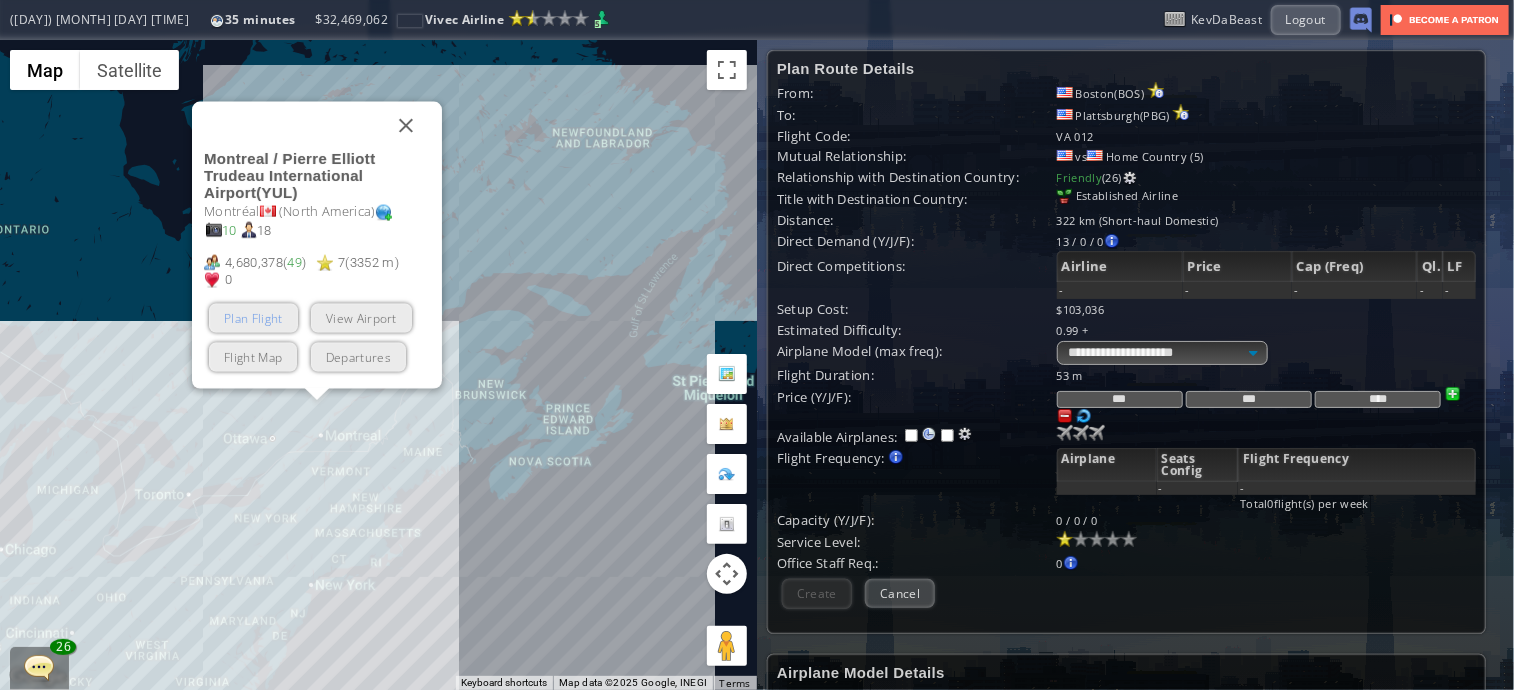 click on "Plan Flight" at bounding box center (253, 318) 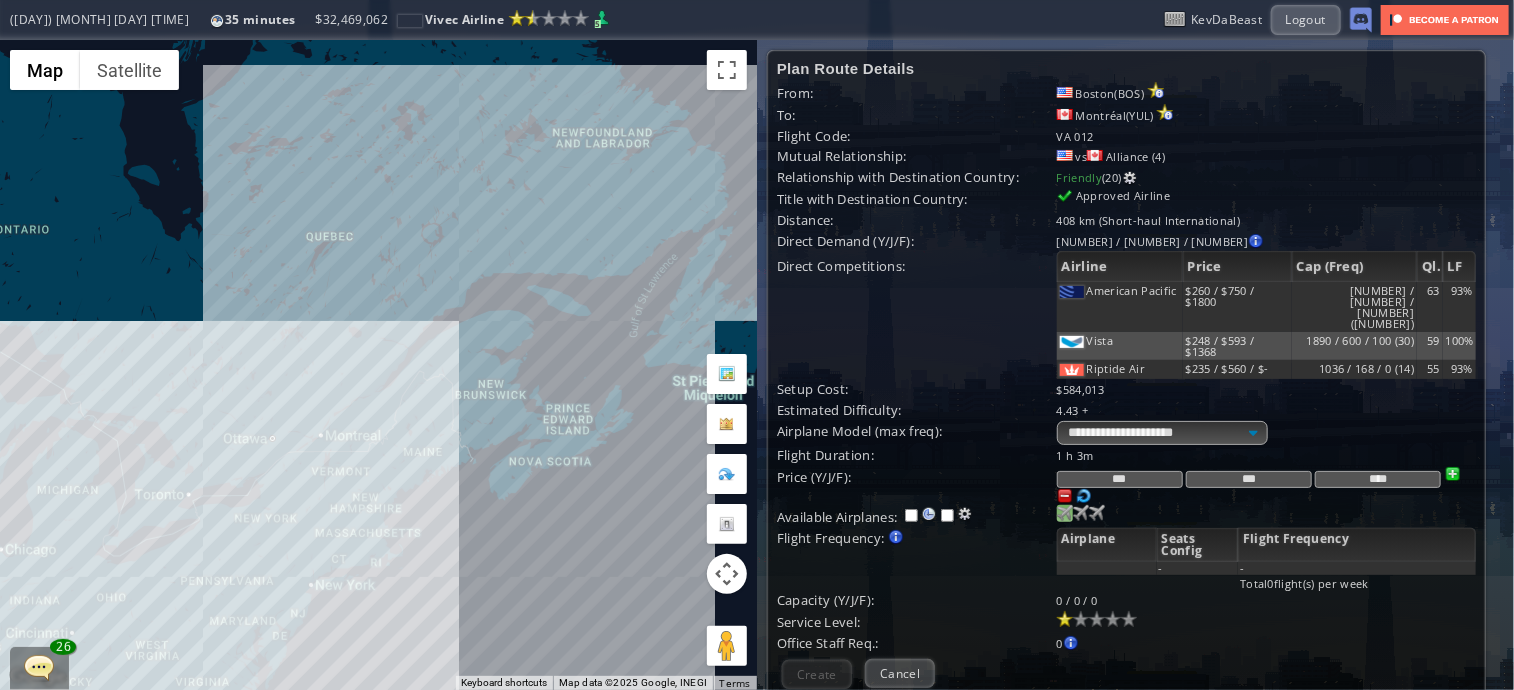 click at bounding box center (1065, 513) 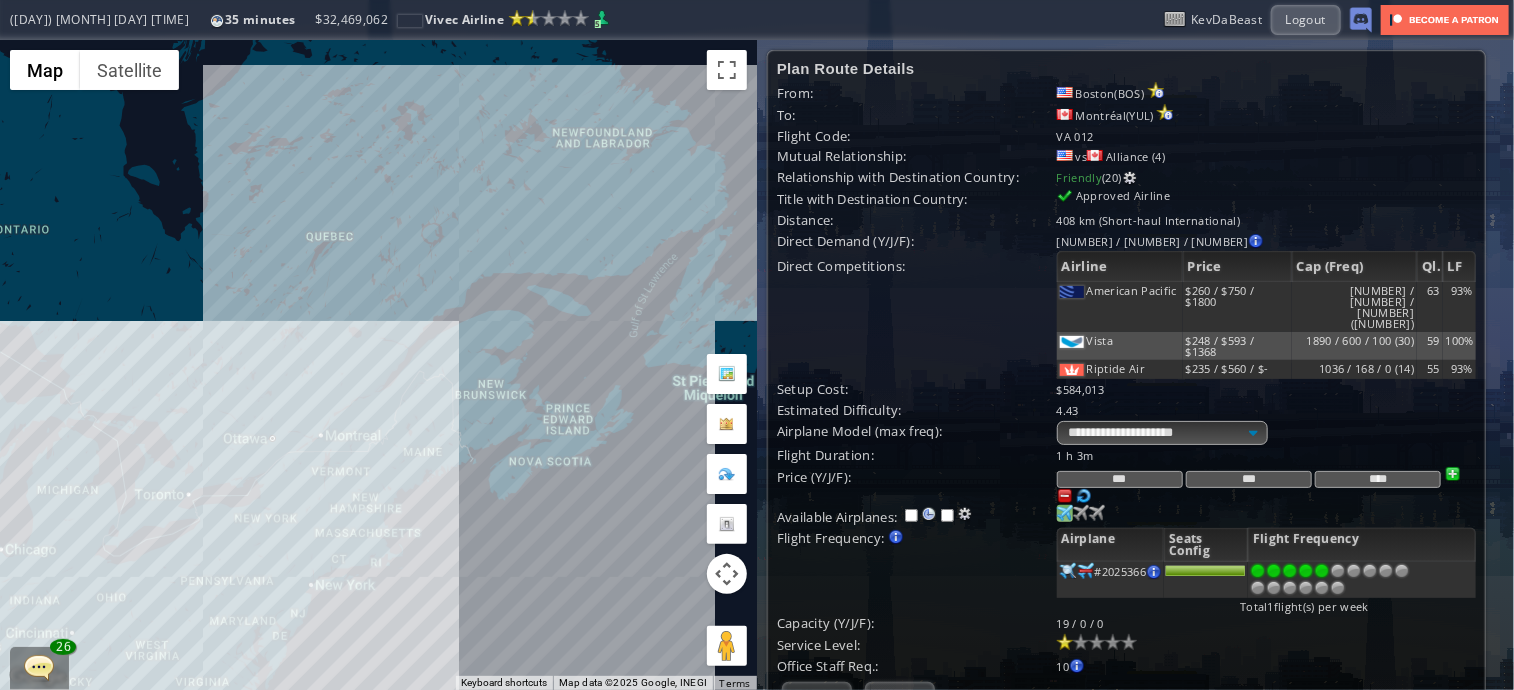 click at bounding box center (1322, 571) 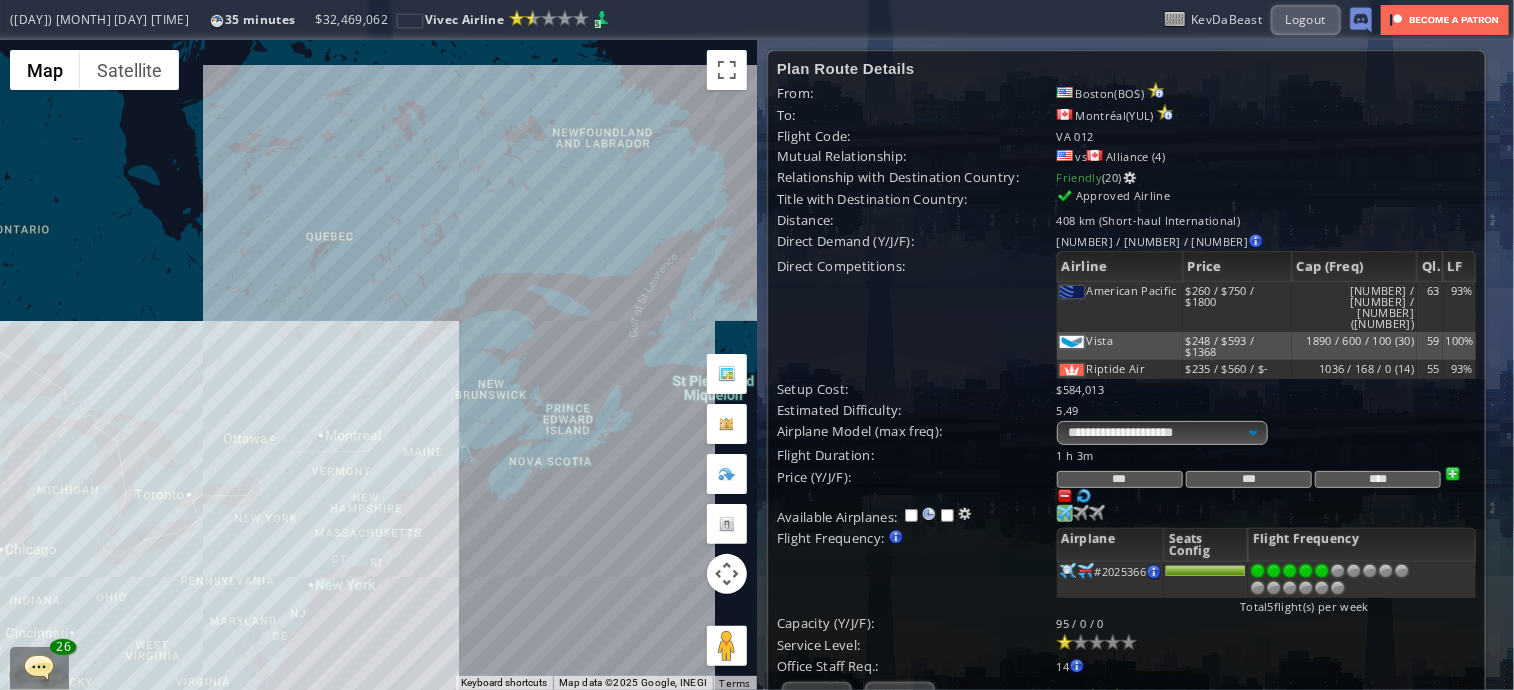 click on "Create" at bounding box center [817, 696] 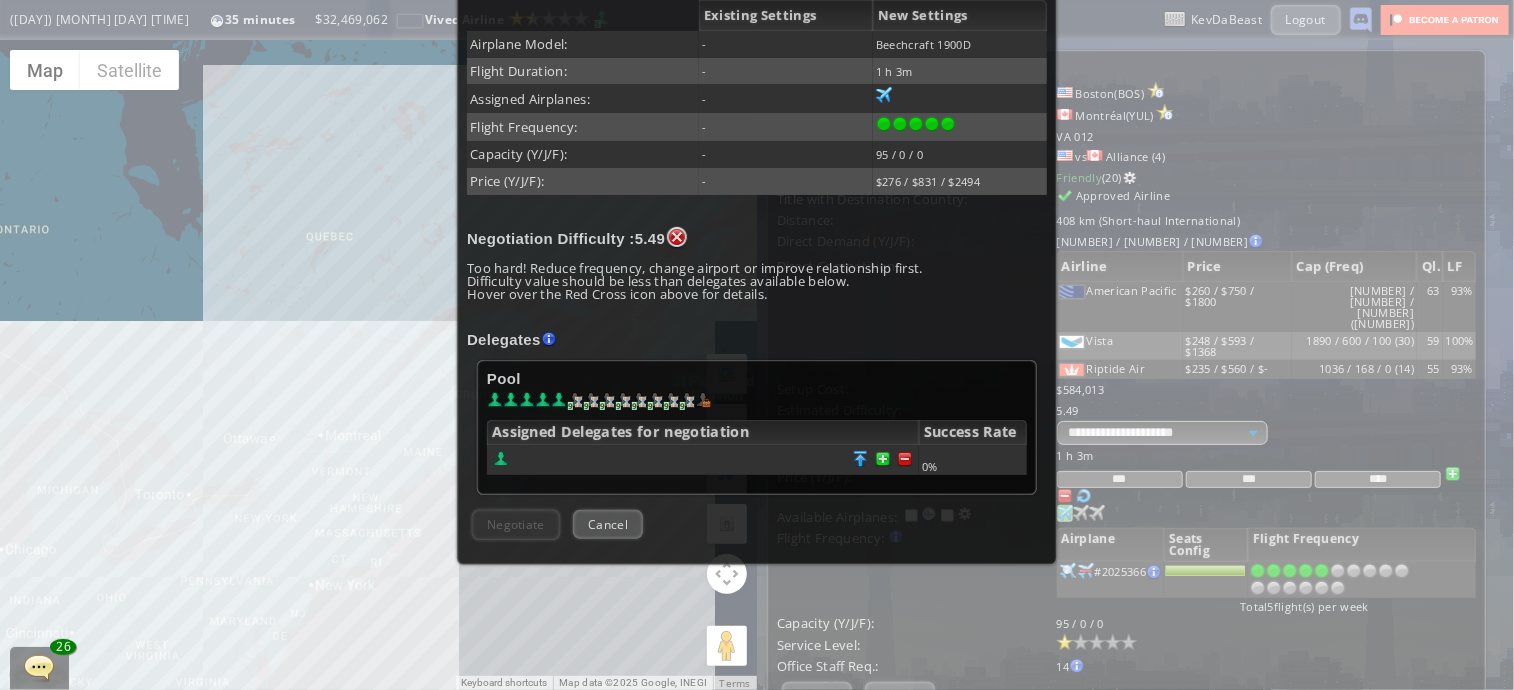 scroll, scrollTop: 446, scrollLeft: 0, axis: vertical 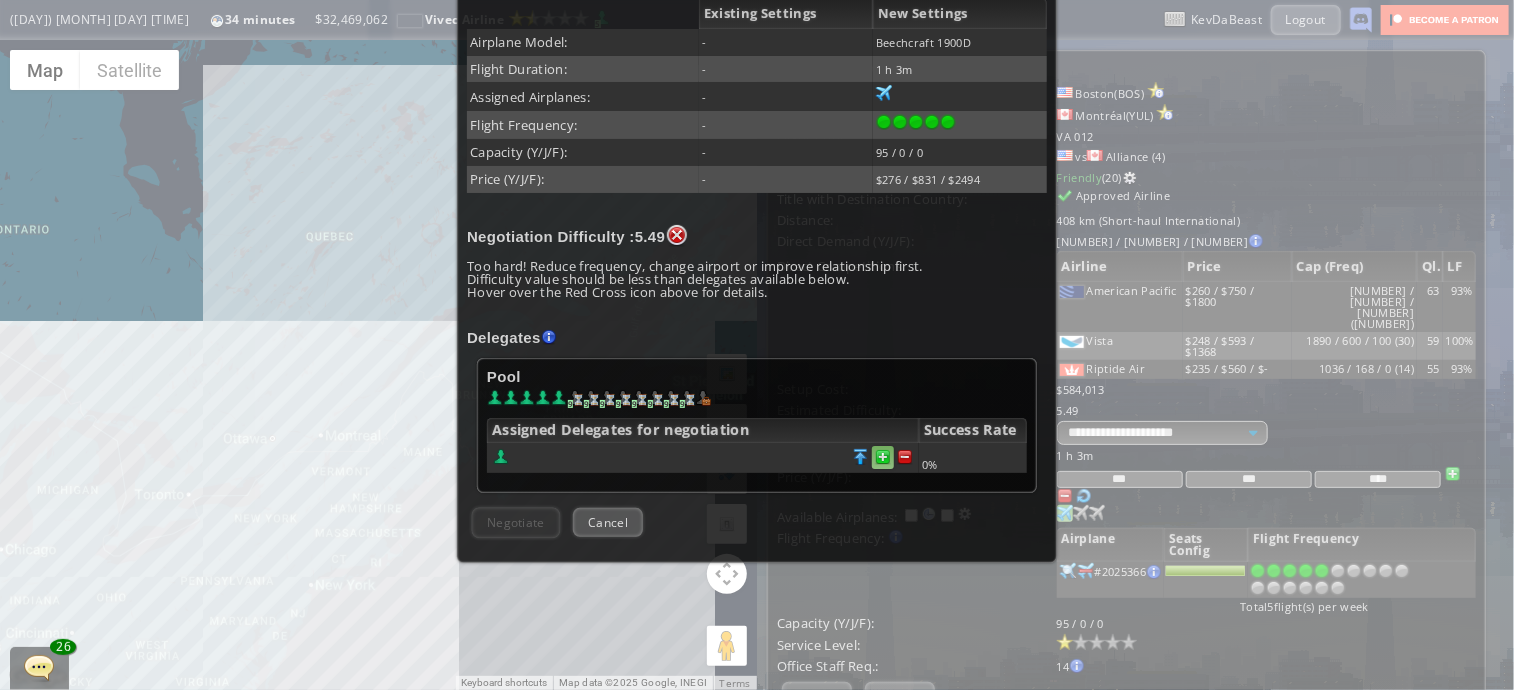 click at bounding box center (905, 457) 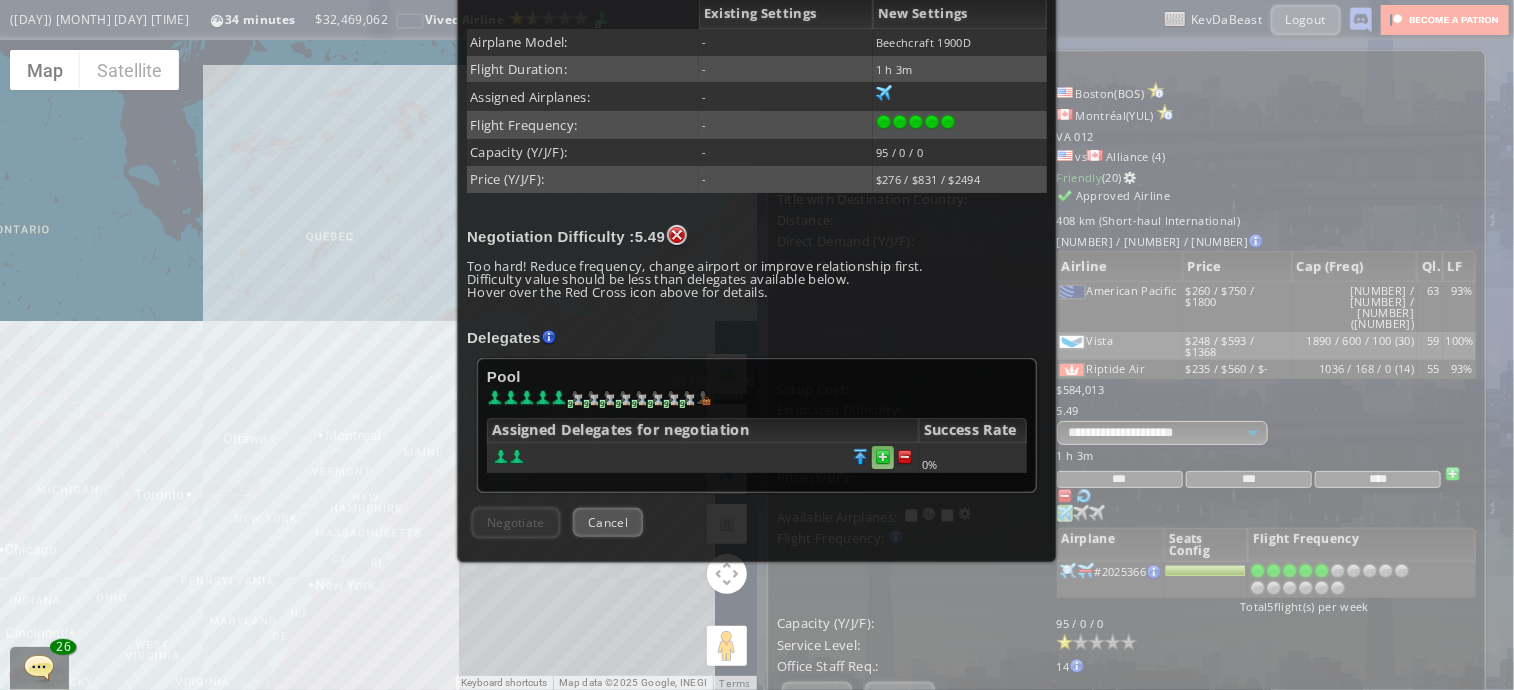 click at bounding box center [905, 457] 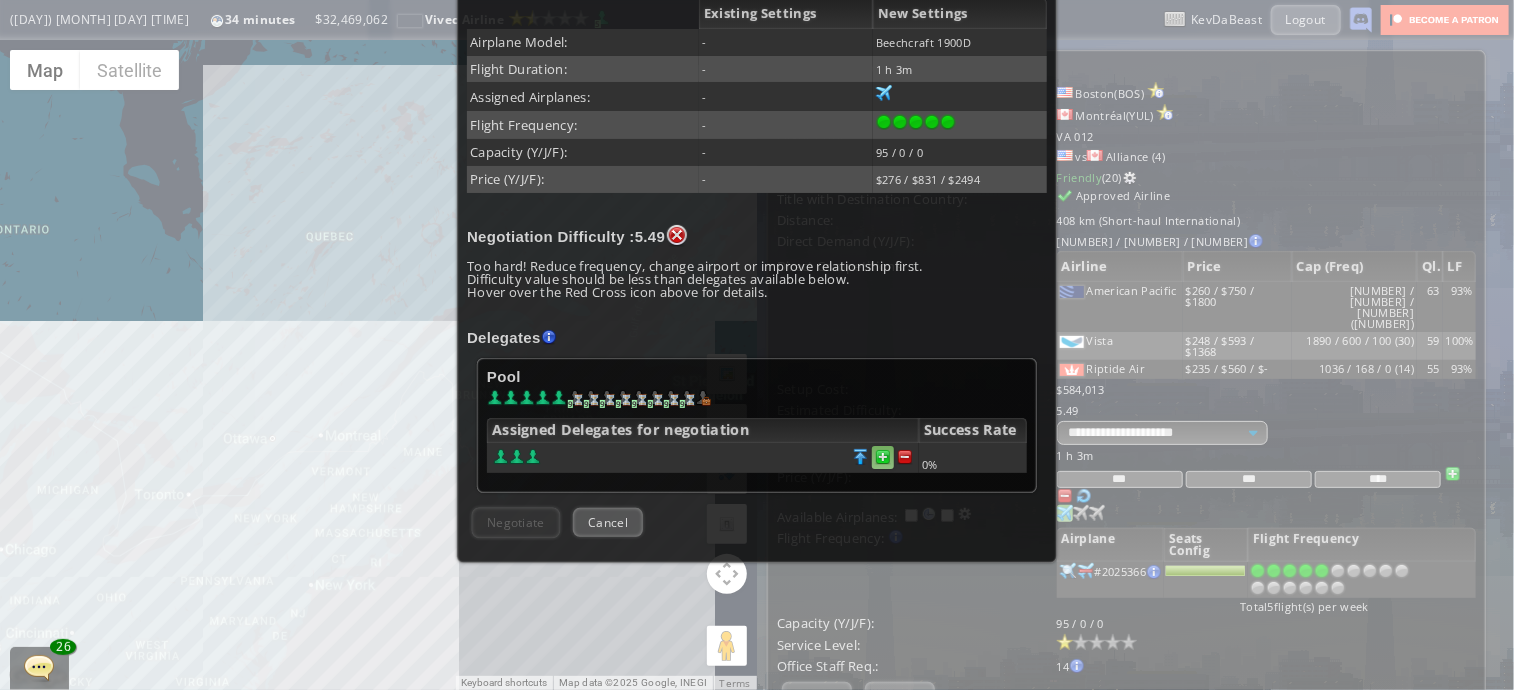 click at bounding box center (905, 457) 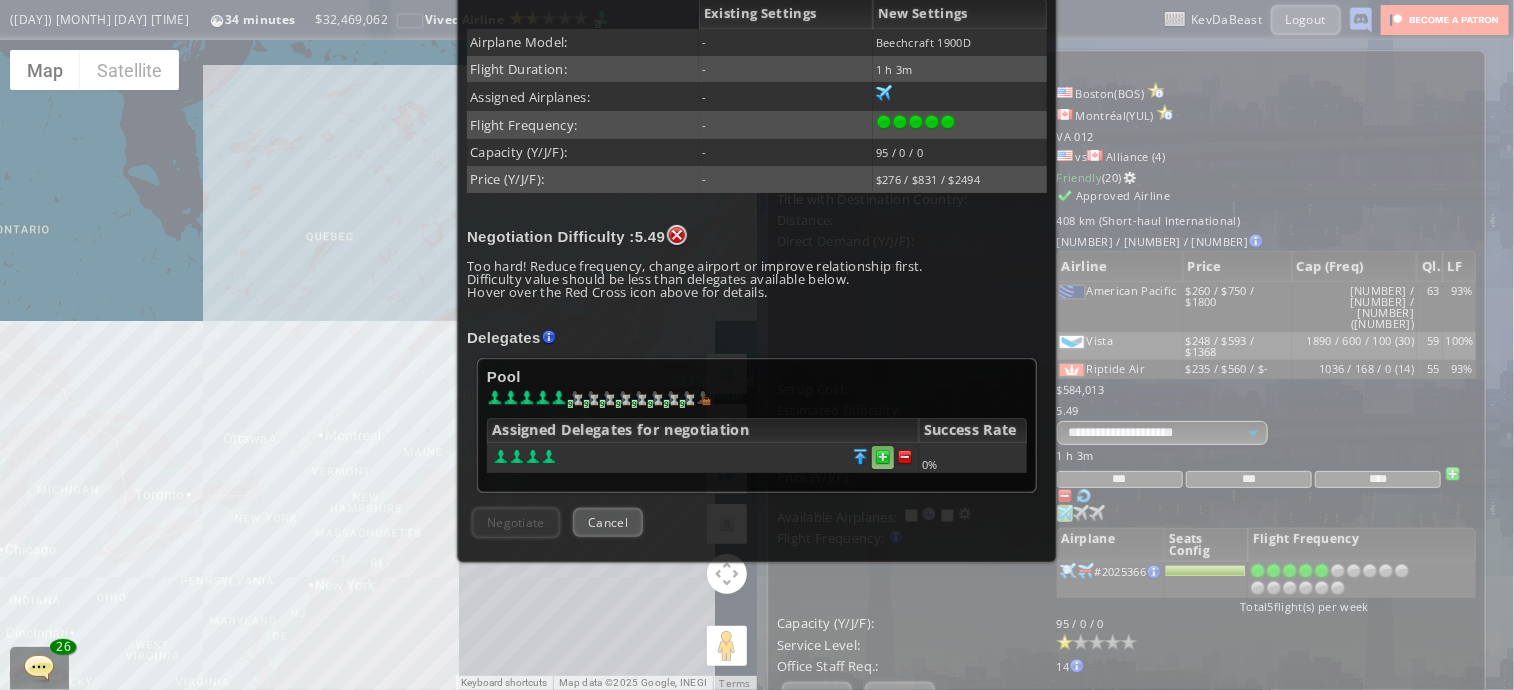 click at bounding box center [905, 457] 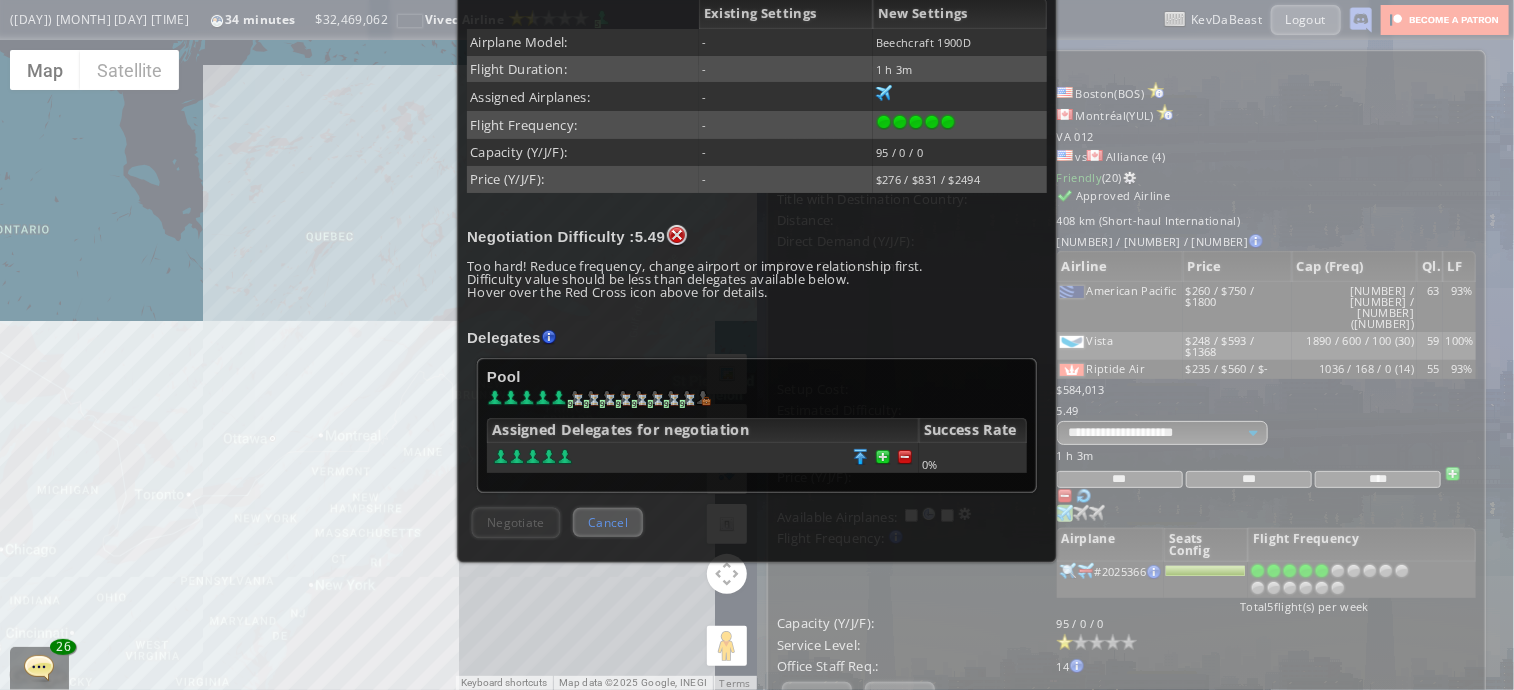 click on "Cancel" at bounding box center [608, 522] 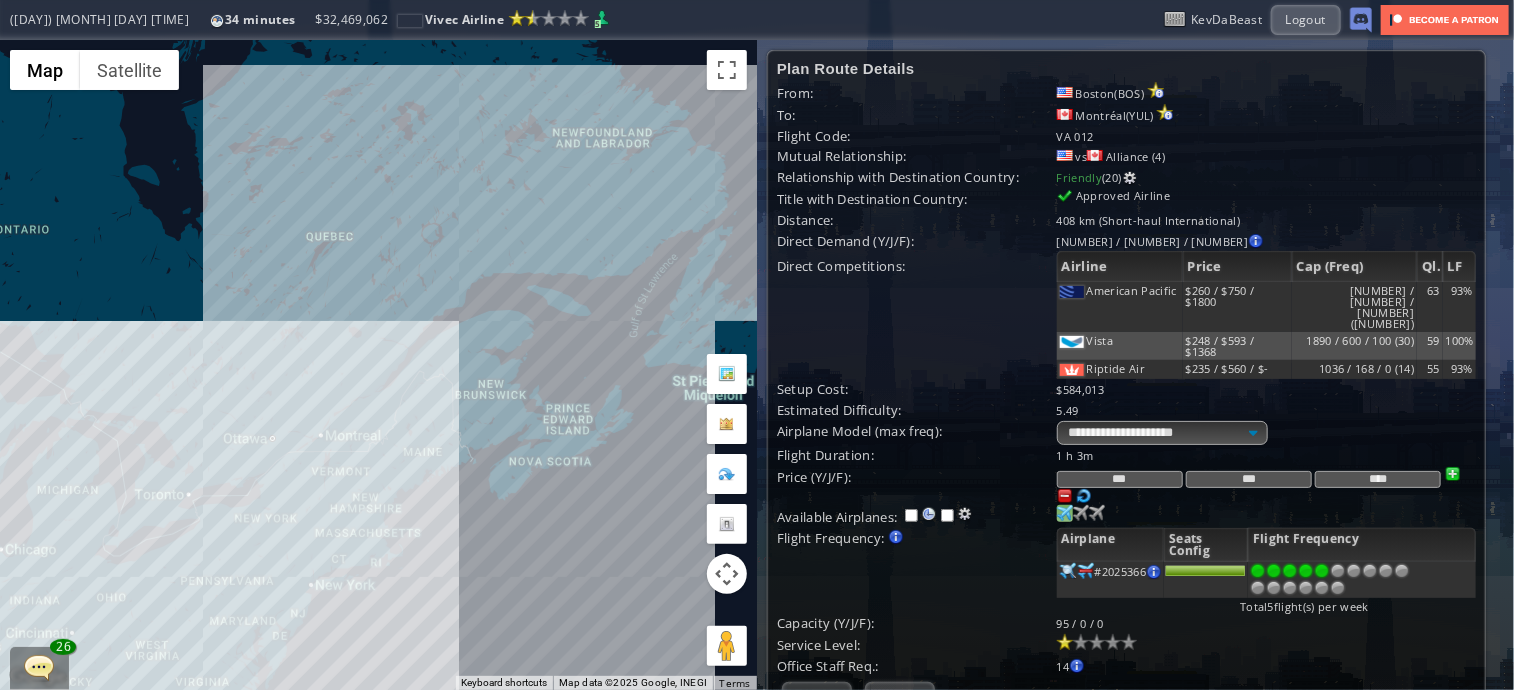click on "Cancel" at bounding box center (900, 696) 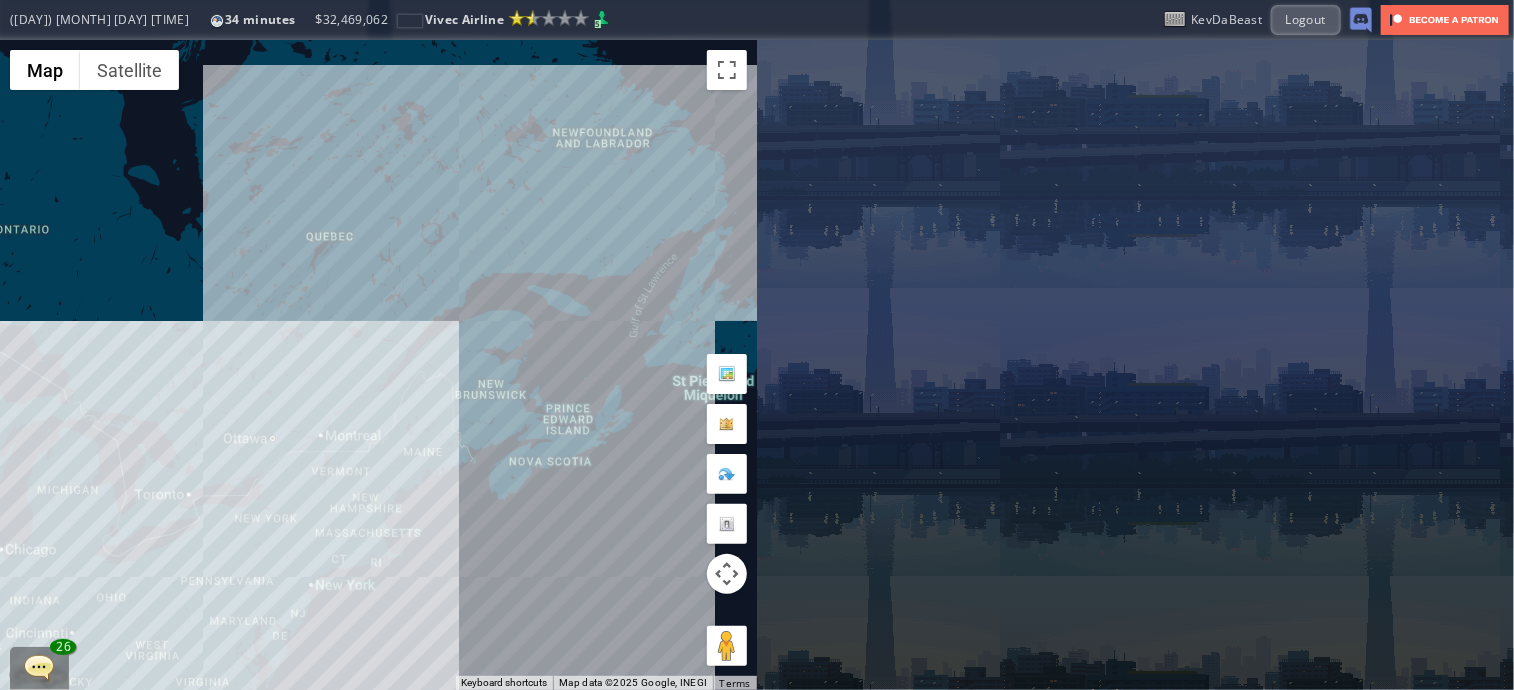 click on "To navigate, press the arrow keys." at bounding box center [378, 365] 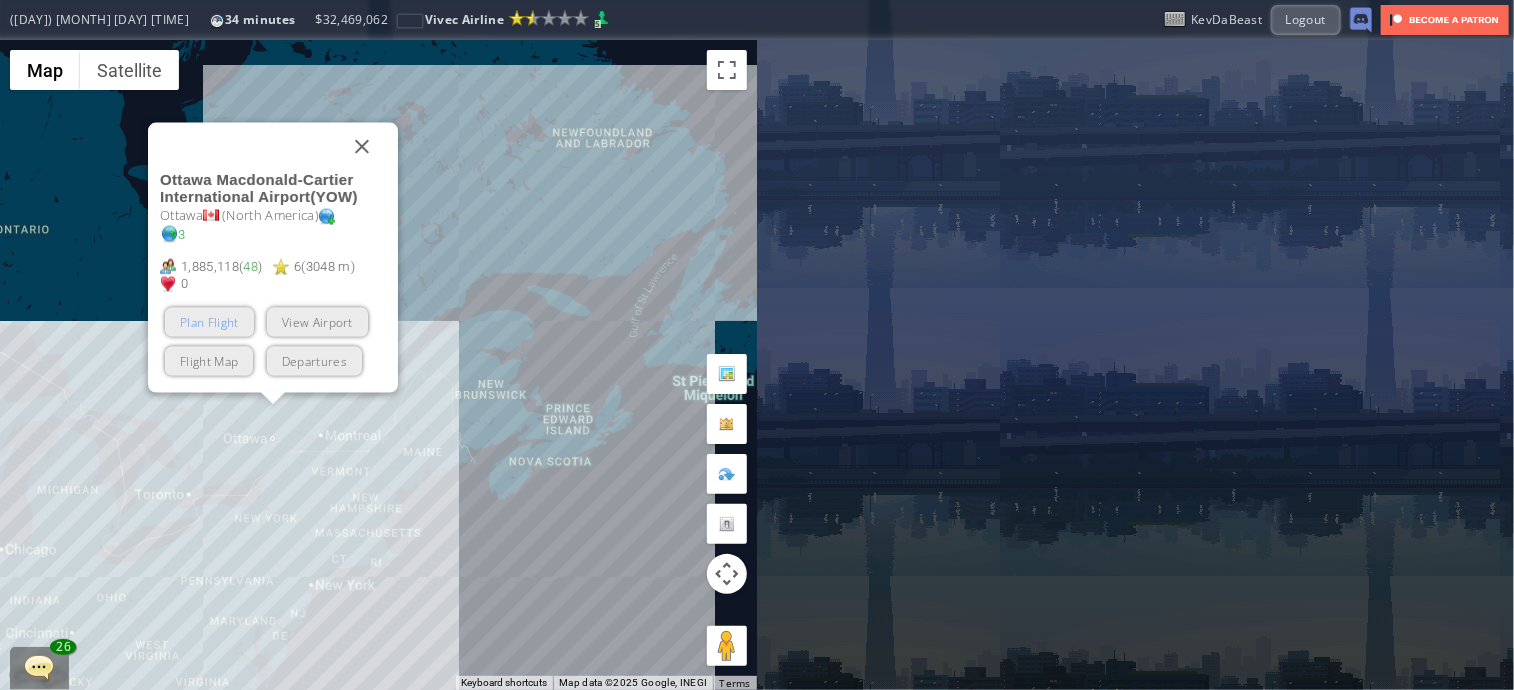 click on "Plan Flight" at bounding box center (209, 322) 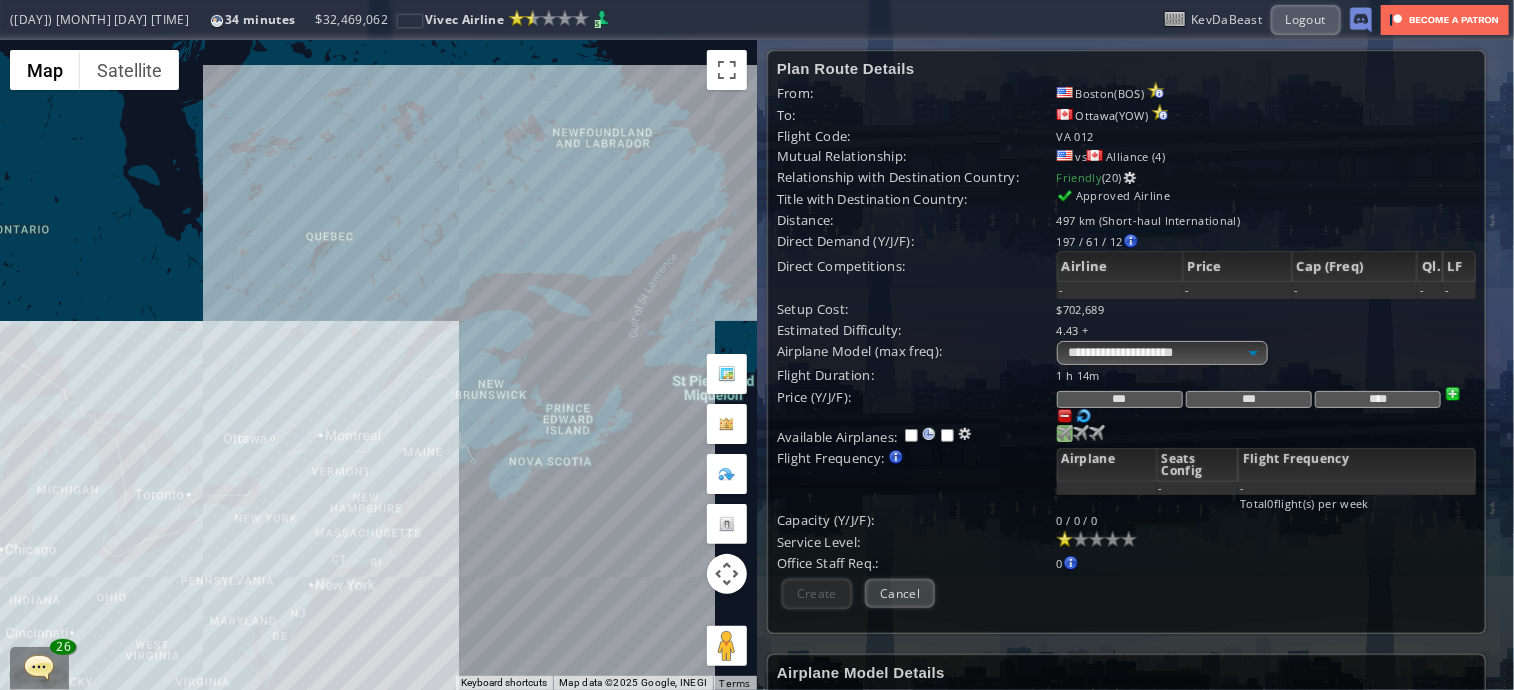 click at bounding box center (1065, 433) 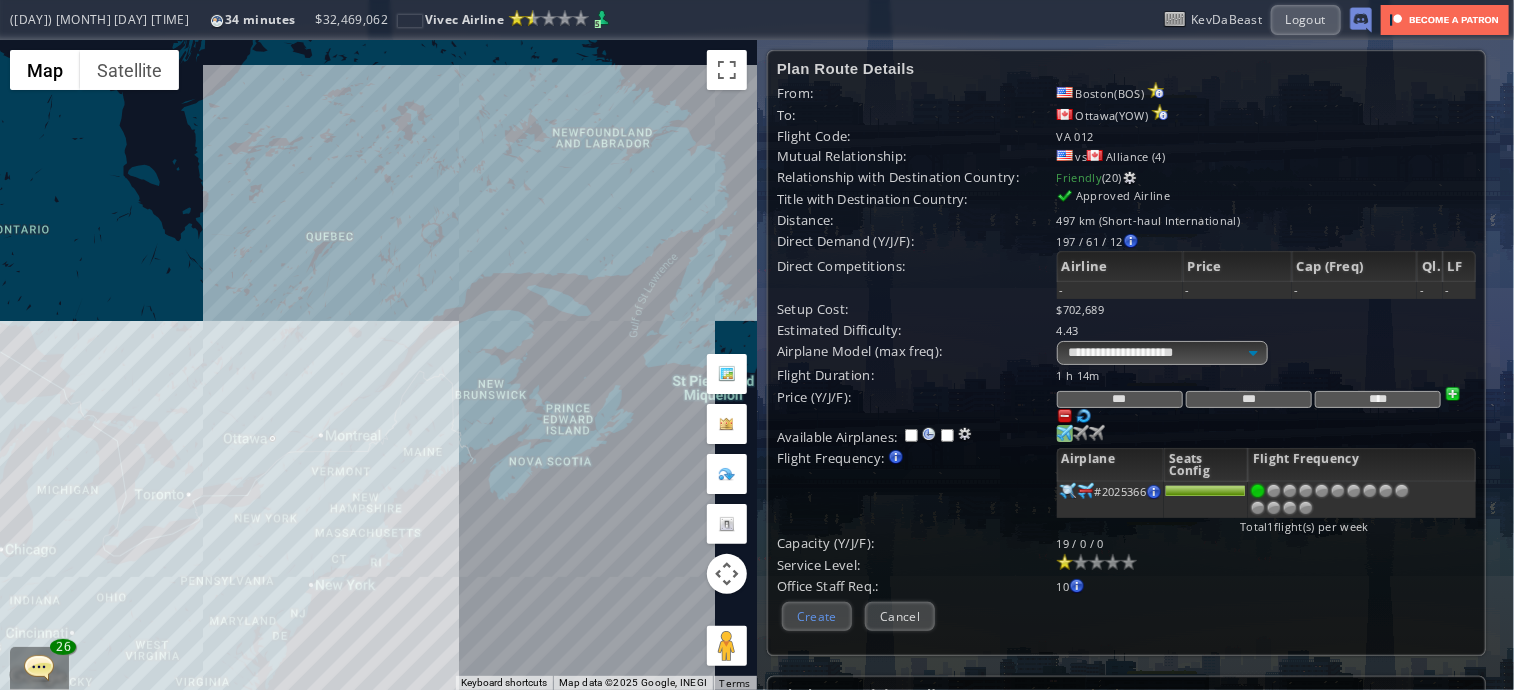 click on "Create" at bounding box center (817, 616) 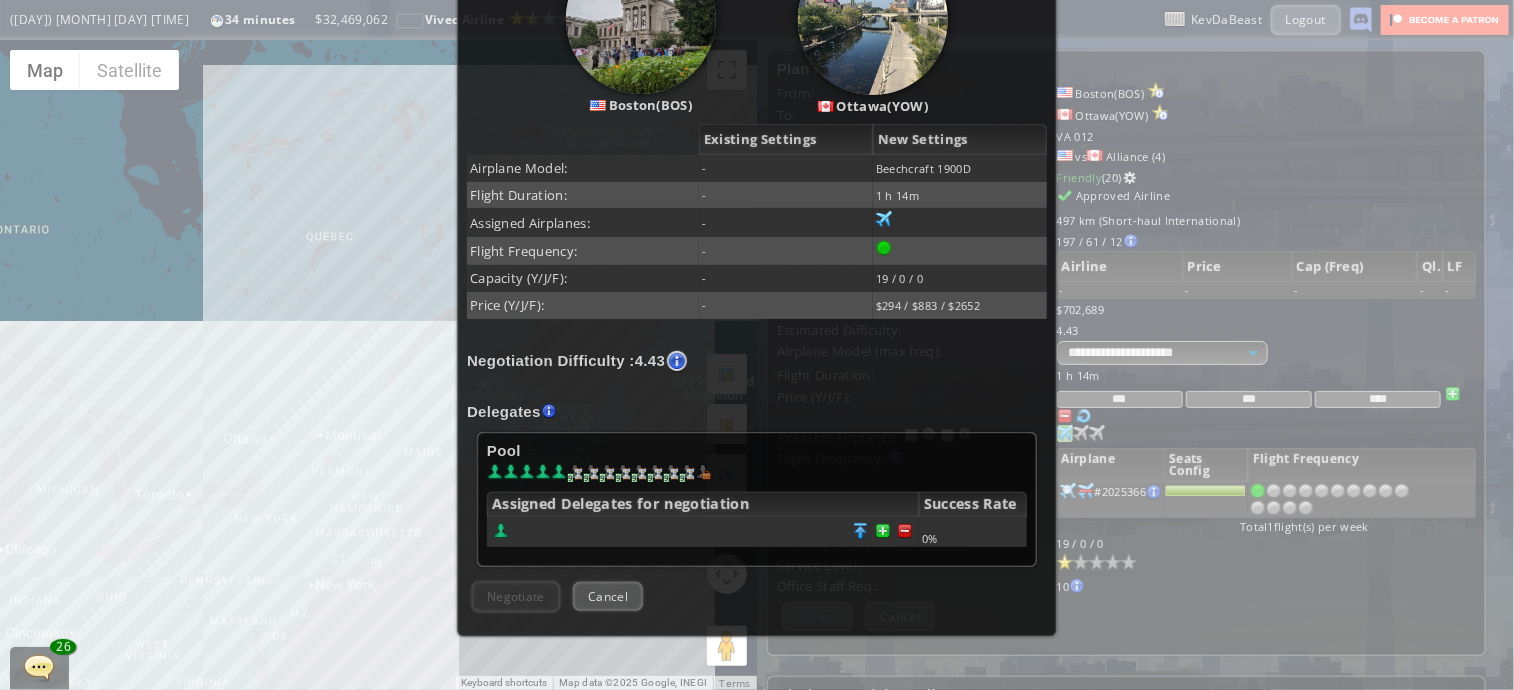 scroll, scrollTop: 320, scrollLeft: 0, axis: vertical 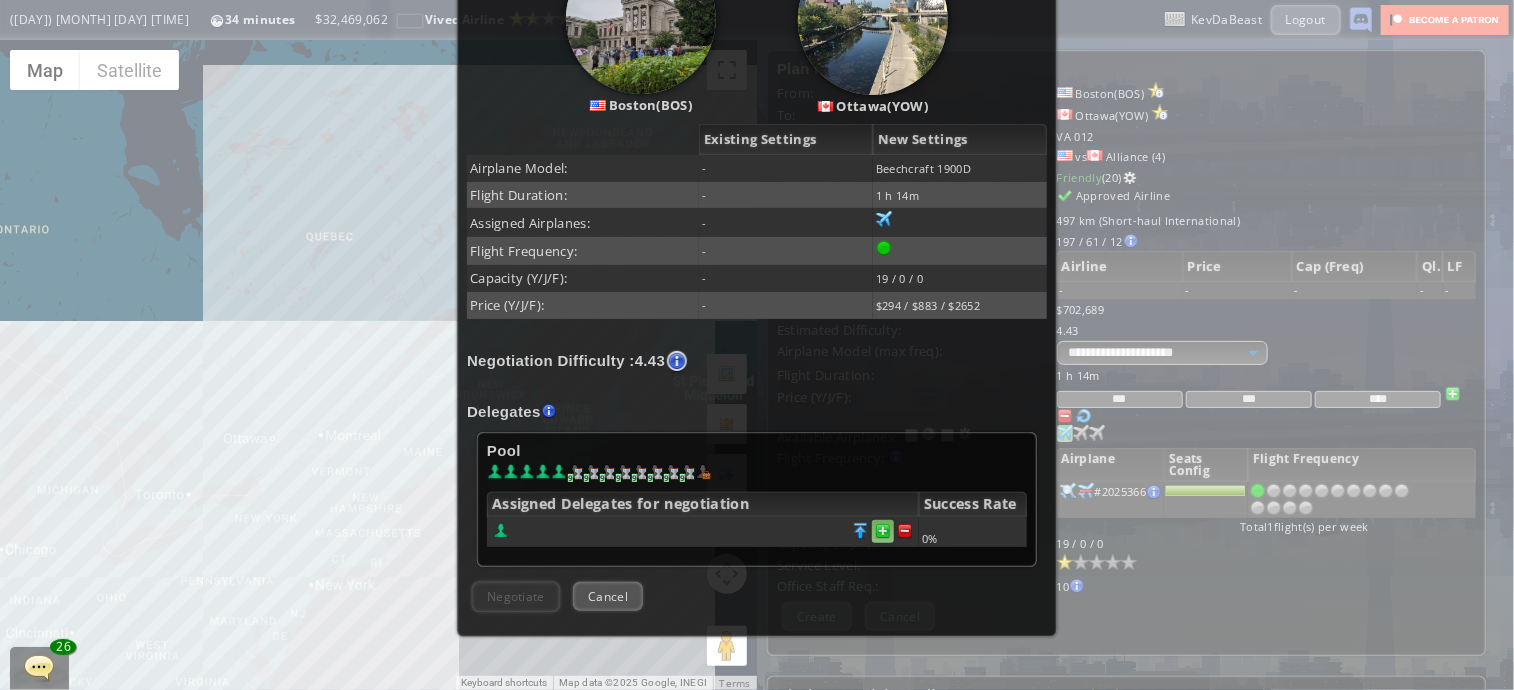 click at bounding box center [905, 531] 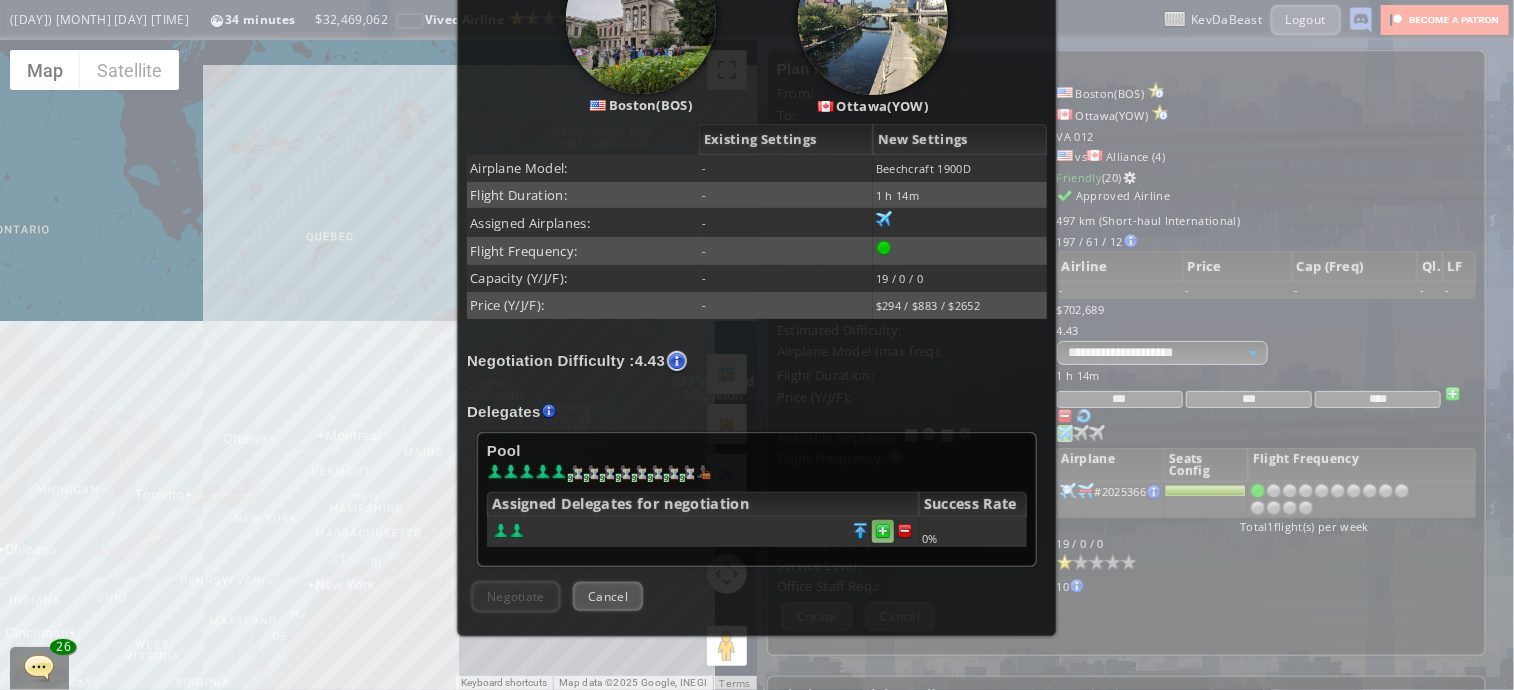 click at bounding box center (905, 531) 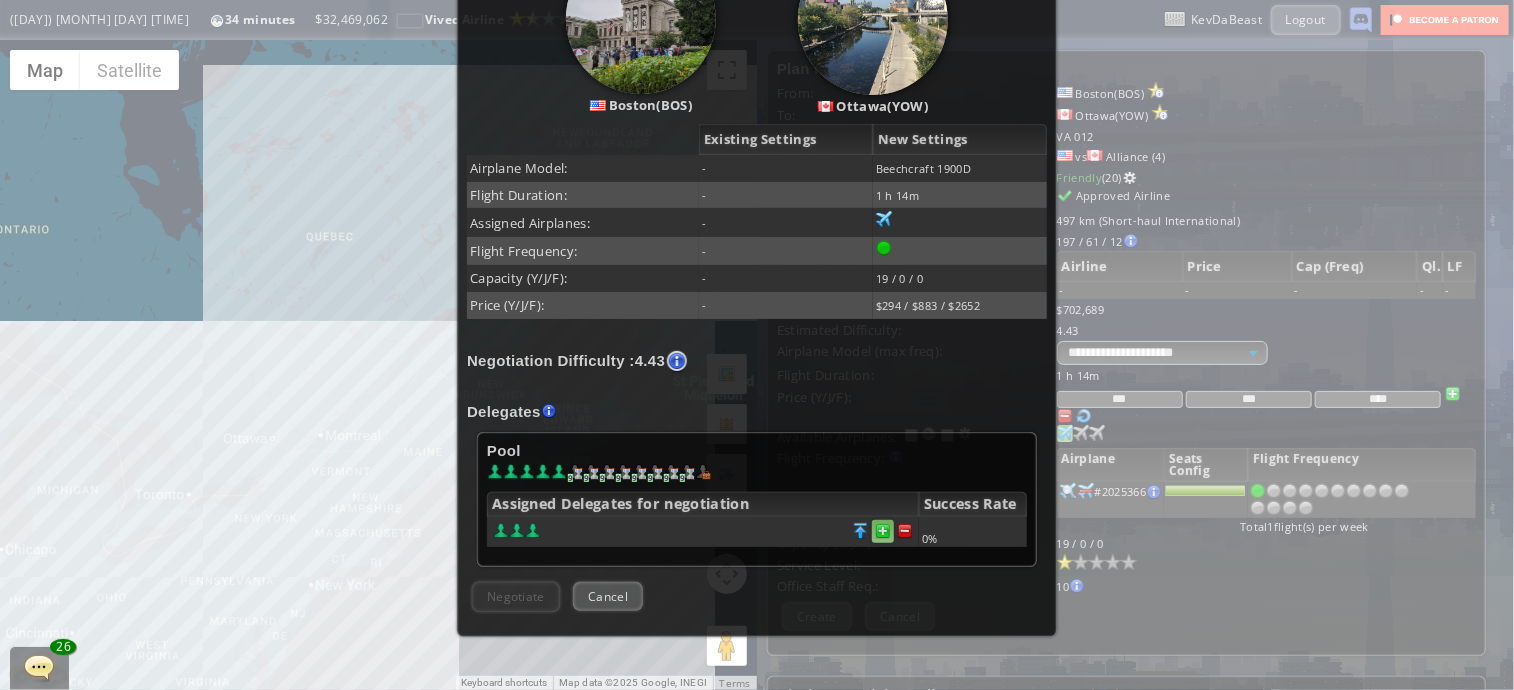 click at bounding box center [905, 531] 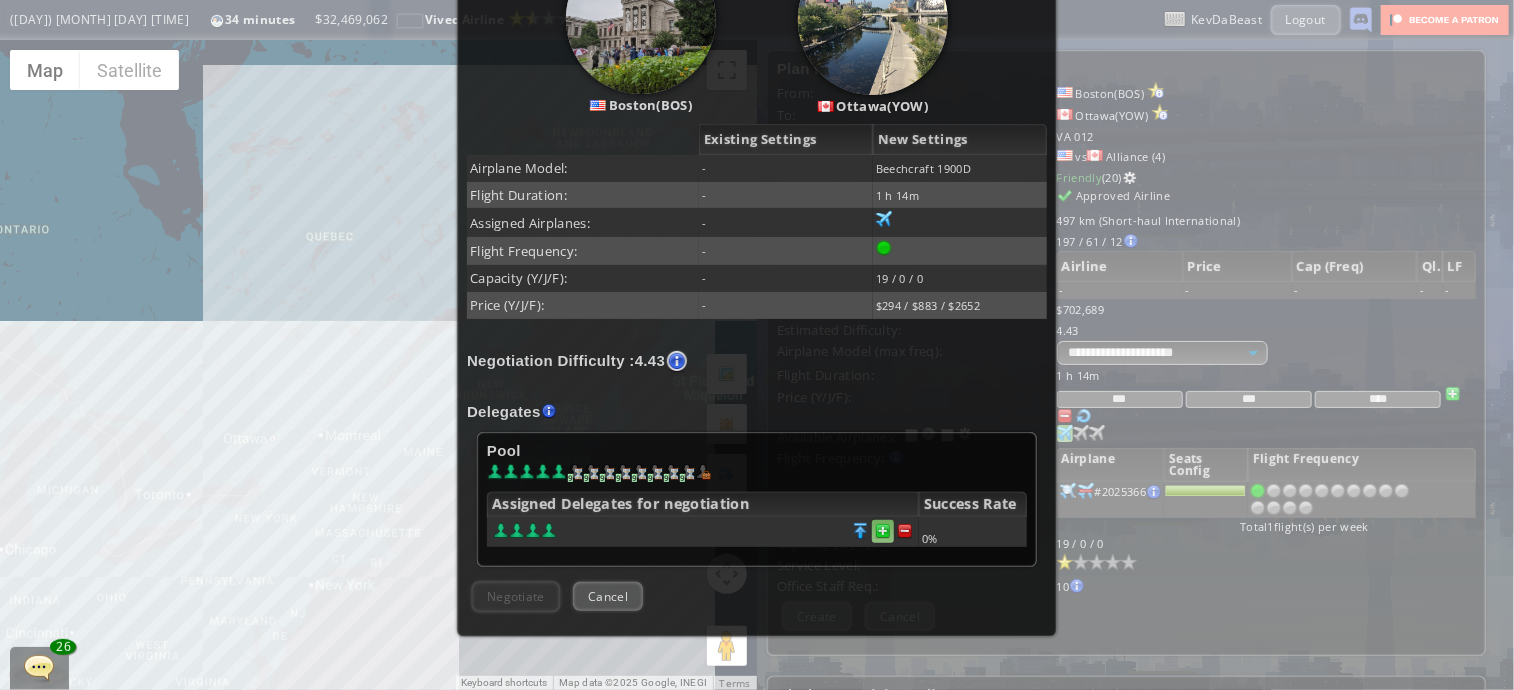 click at bounding box center (905, 531) 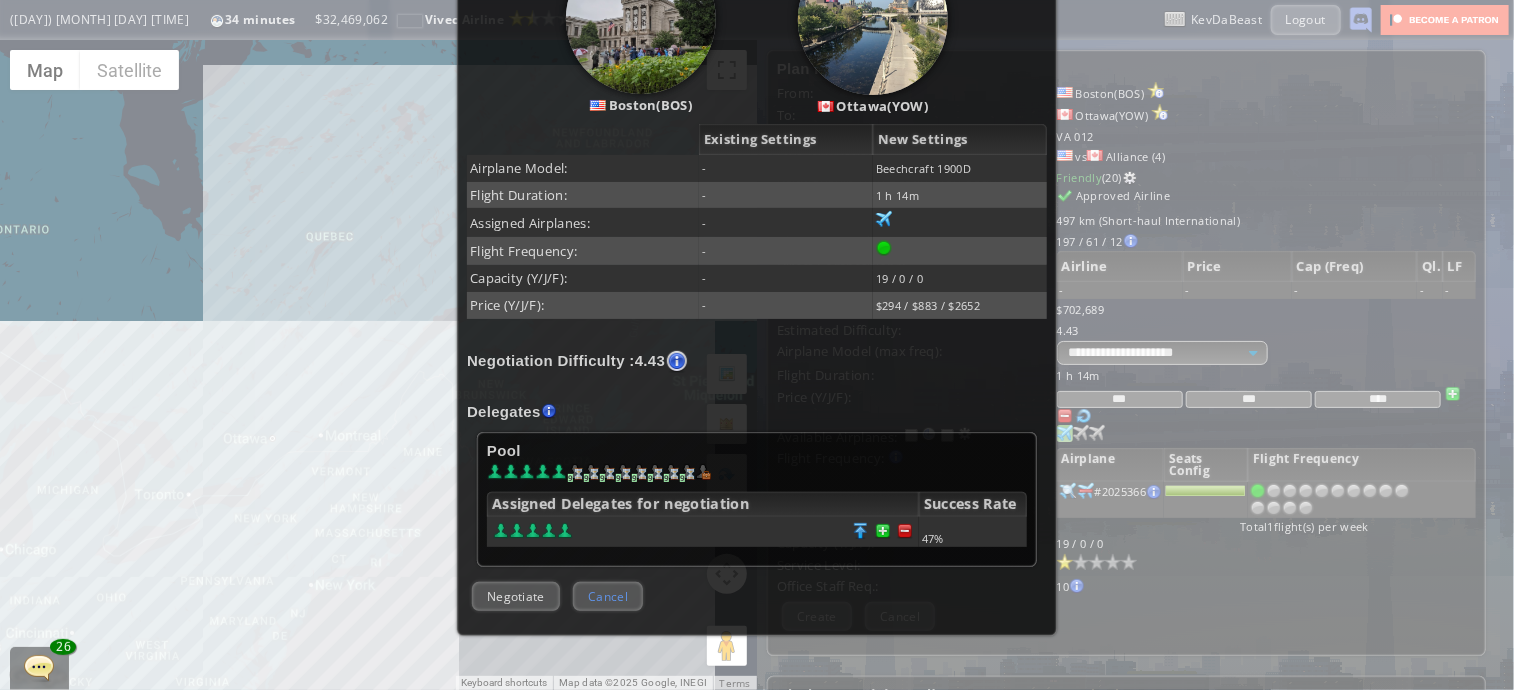click on "Cancel" at bounding box center (608, 596) 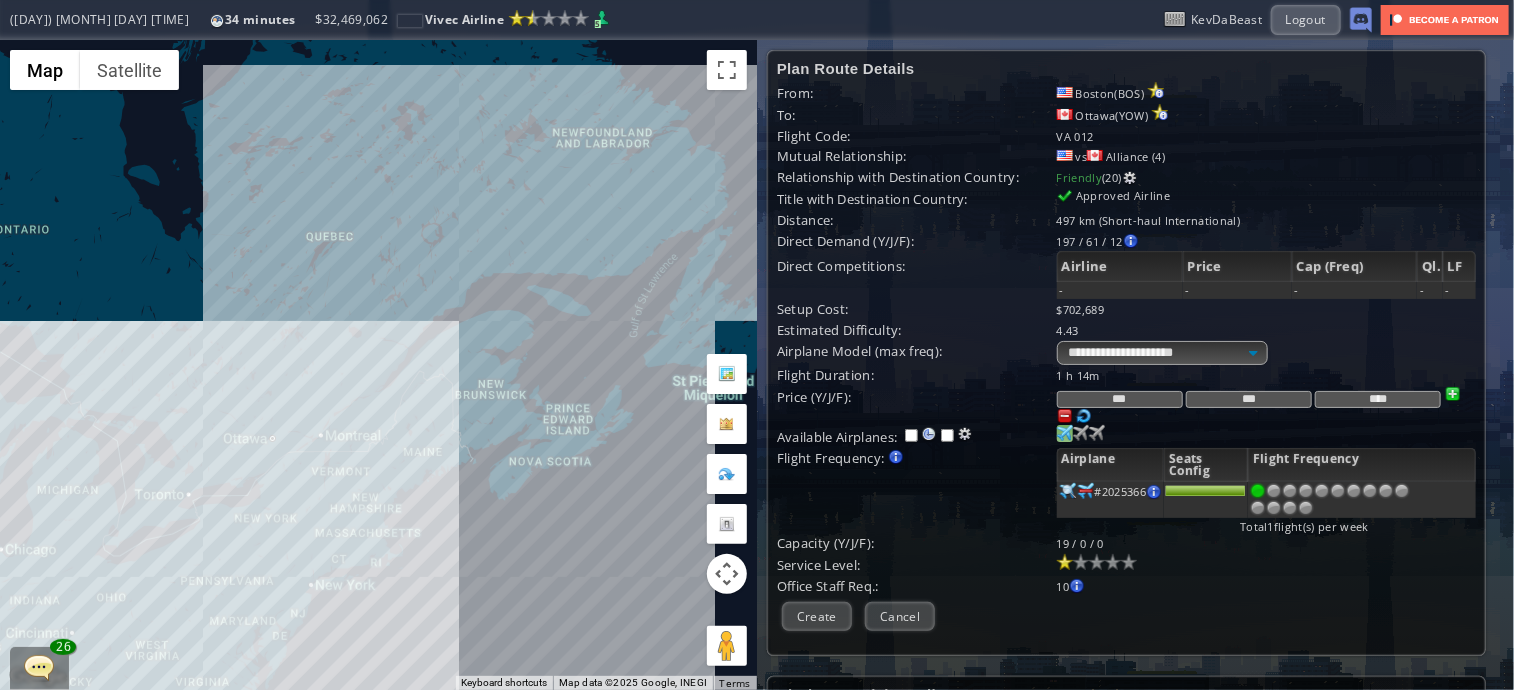 click on "To navigate, press the arrow keys." at bounding box center (378, 365) 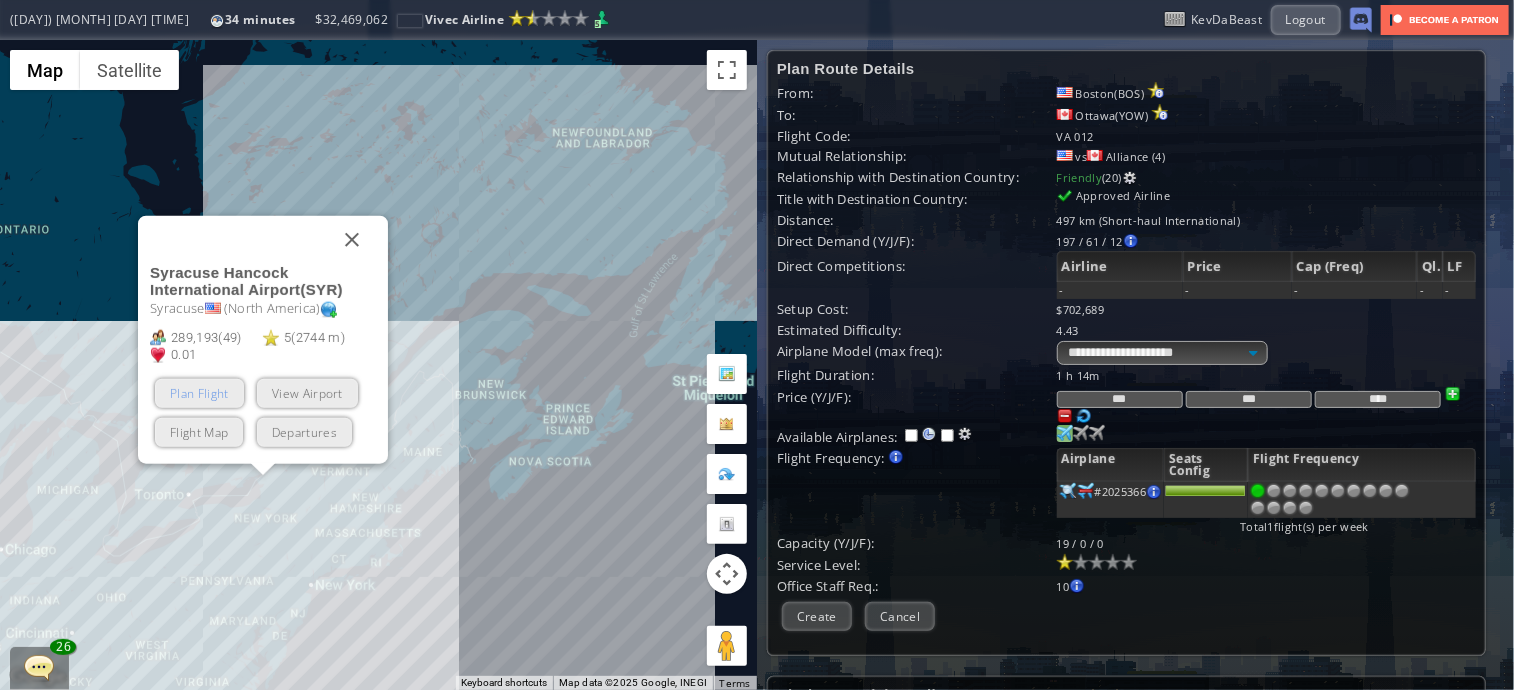 click on "Plan Flight" at bounding box center (199, 393) 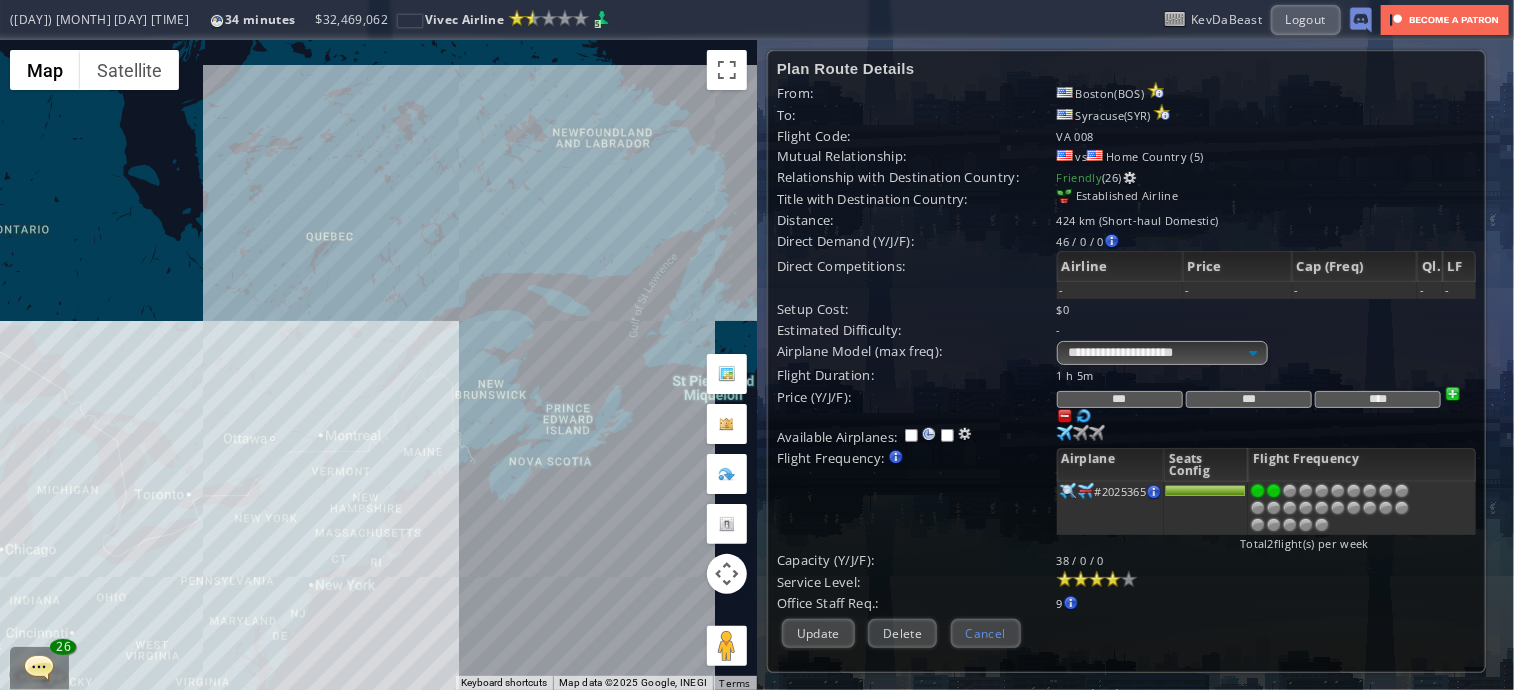 click on "Cancel" at bounding box center (986, 633) 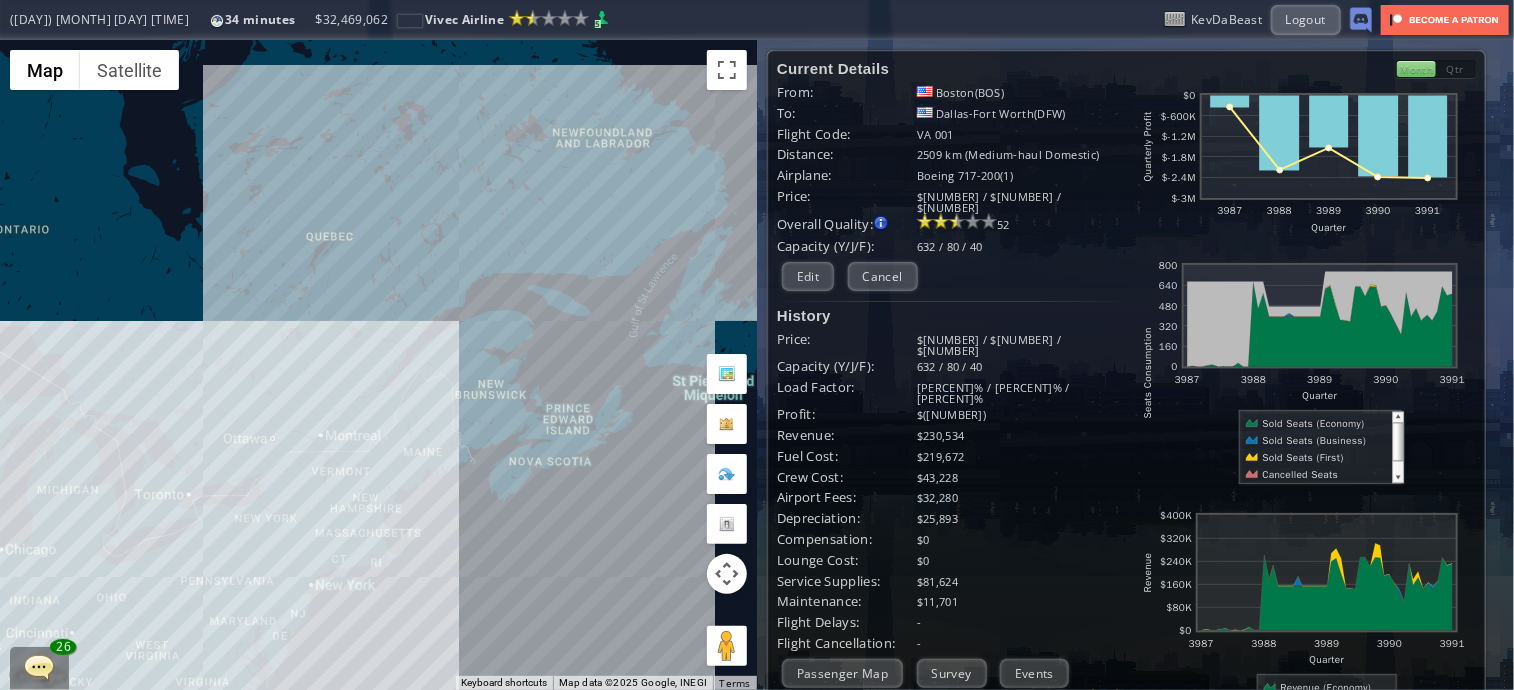 click on "To navigate, press the arrow keys." at bounding box center (378, 365) 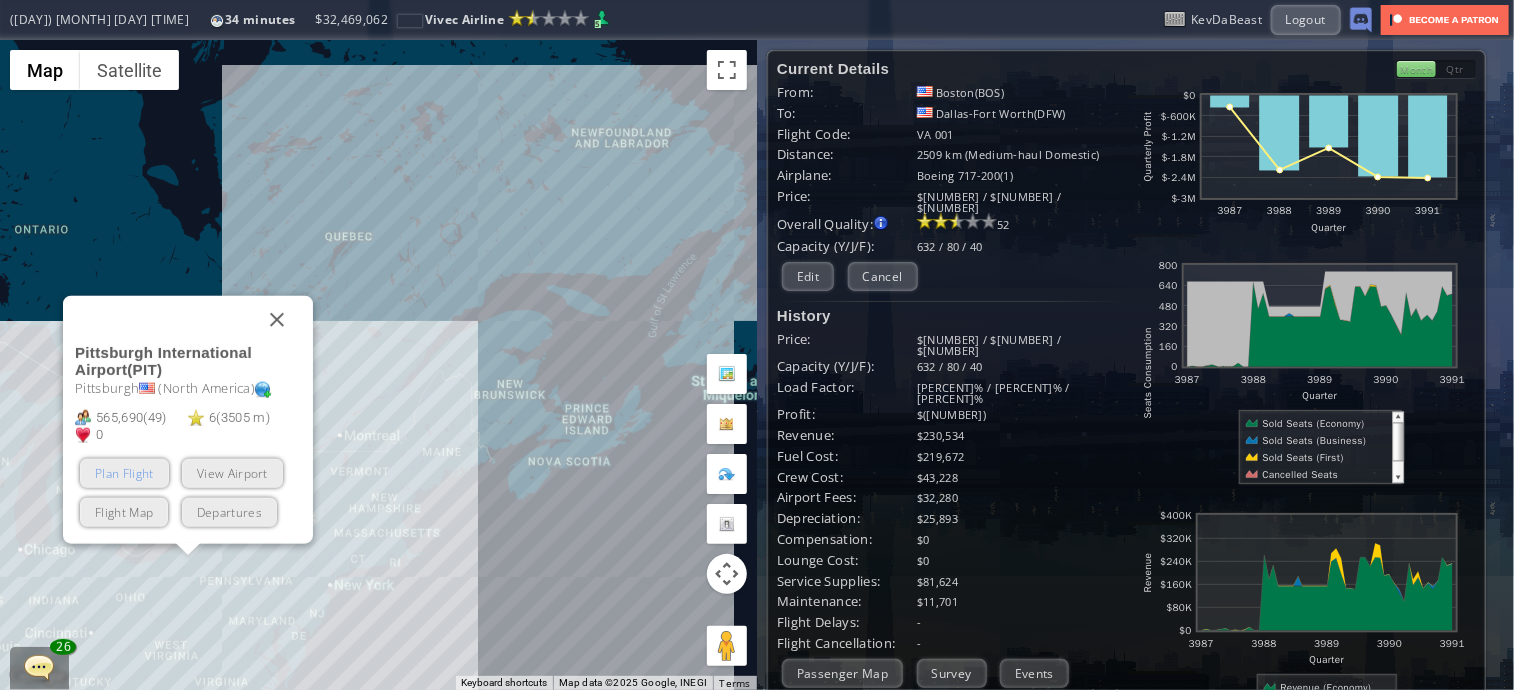 click on "Plan Flight" at bounding box center (124, 473) 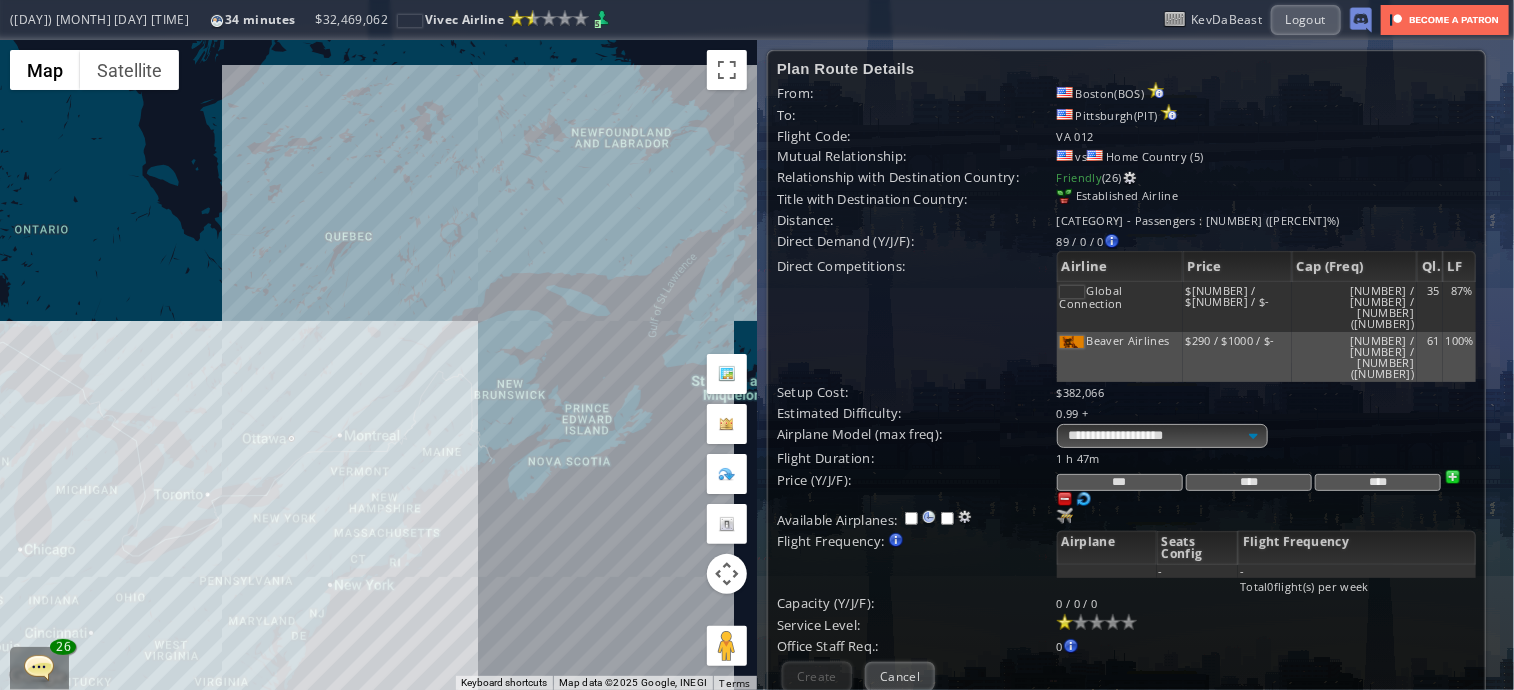 click on "To navigate, press the arrow keys." at bounding box center [378, 365] 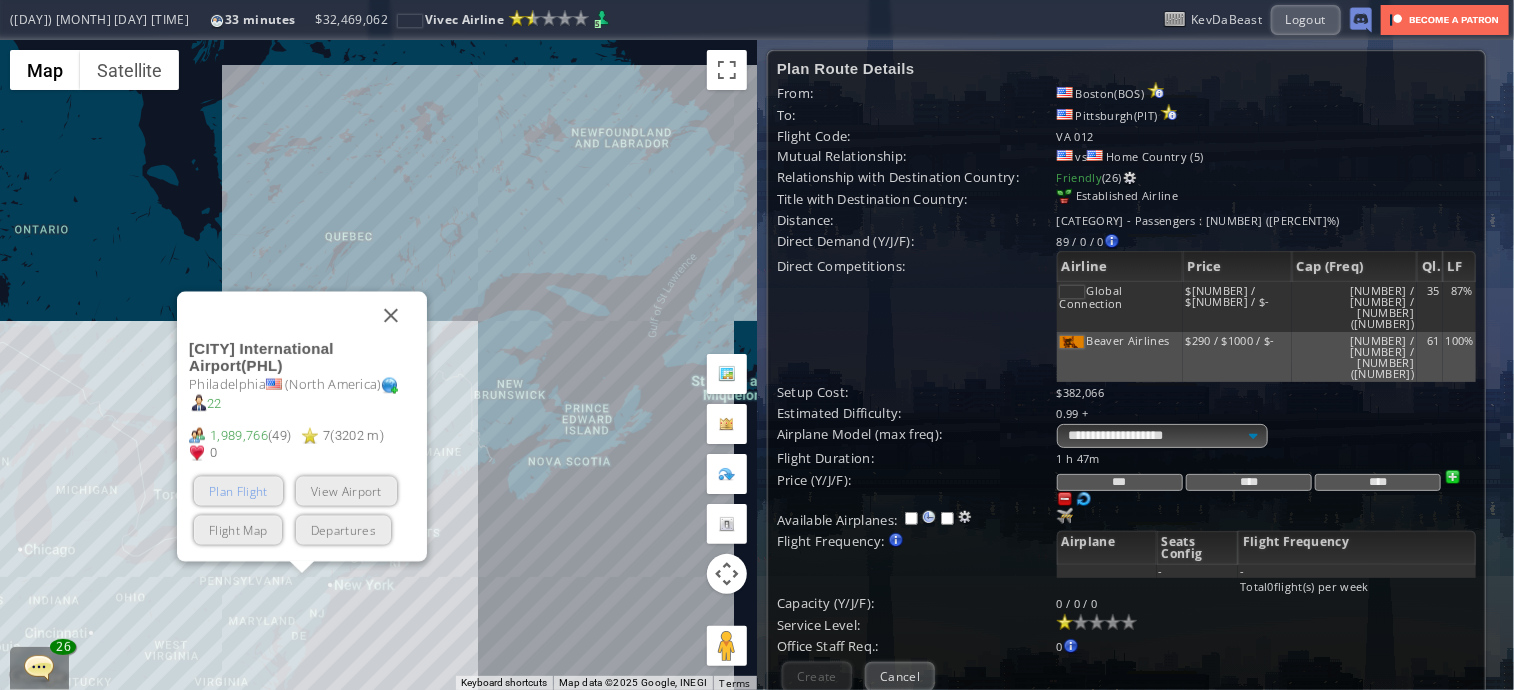 click on "Plan Flight" at bounding box center (238, 491) 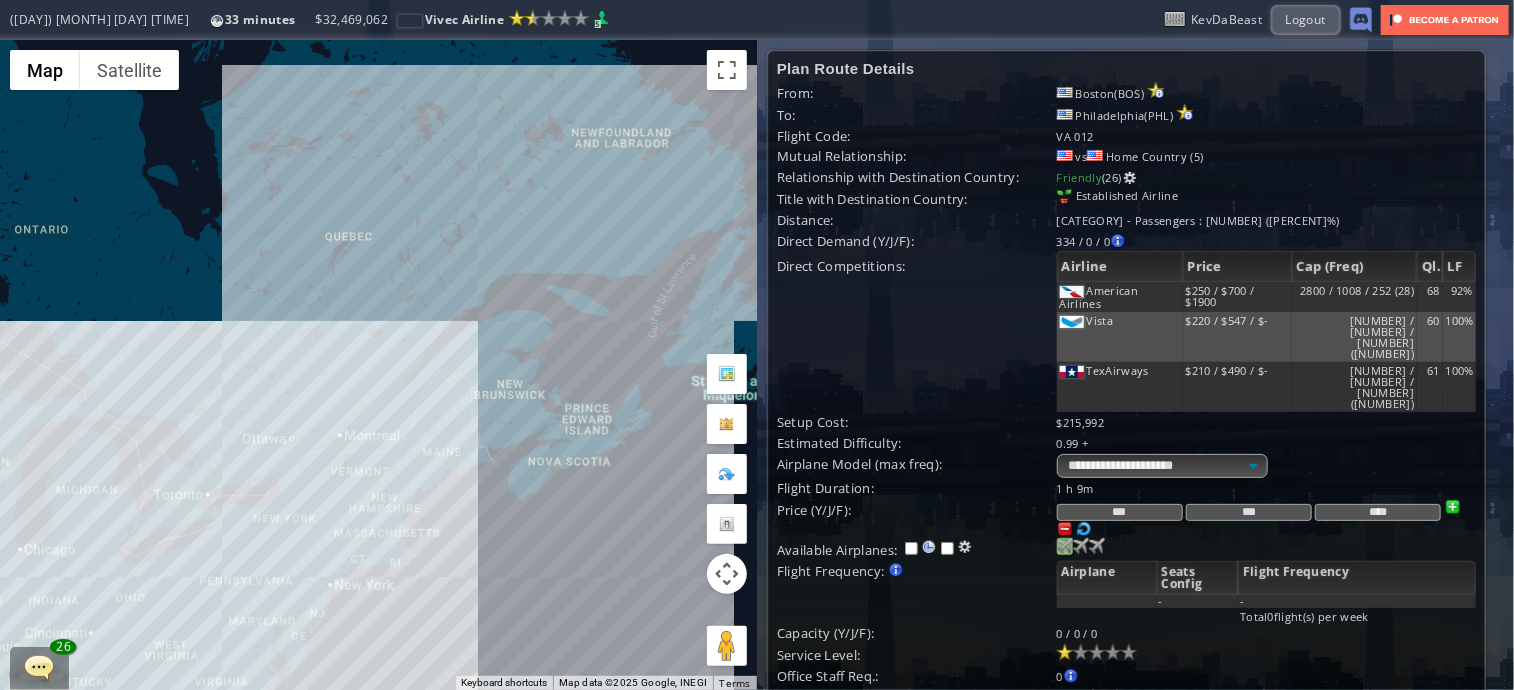 click at bounding box center [1065, 546] 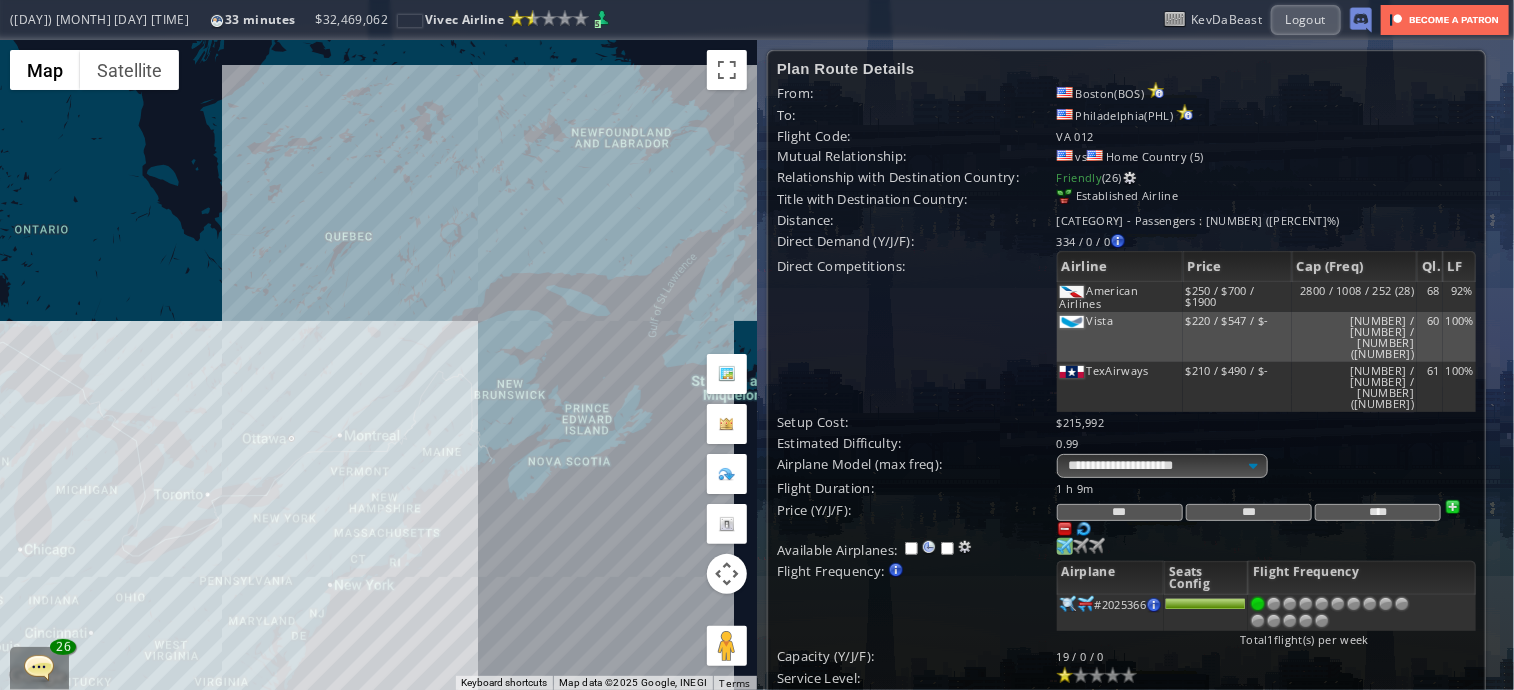 click on "Create" at bounding box center (817, 729) 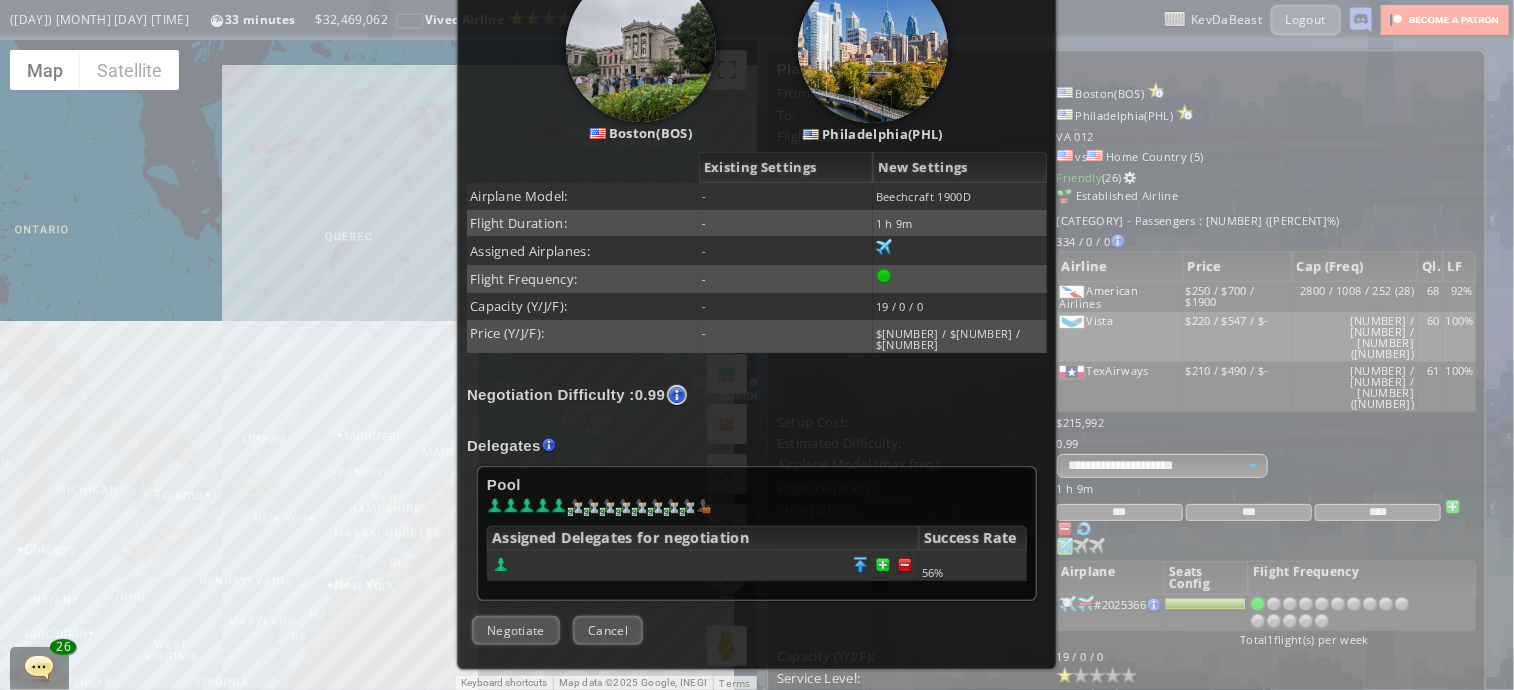 scroll, scrollTop: 300, scrollLeft: 0, axis: vertical 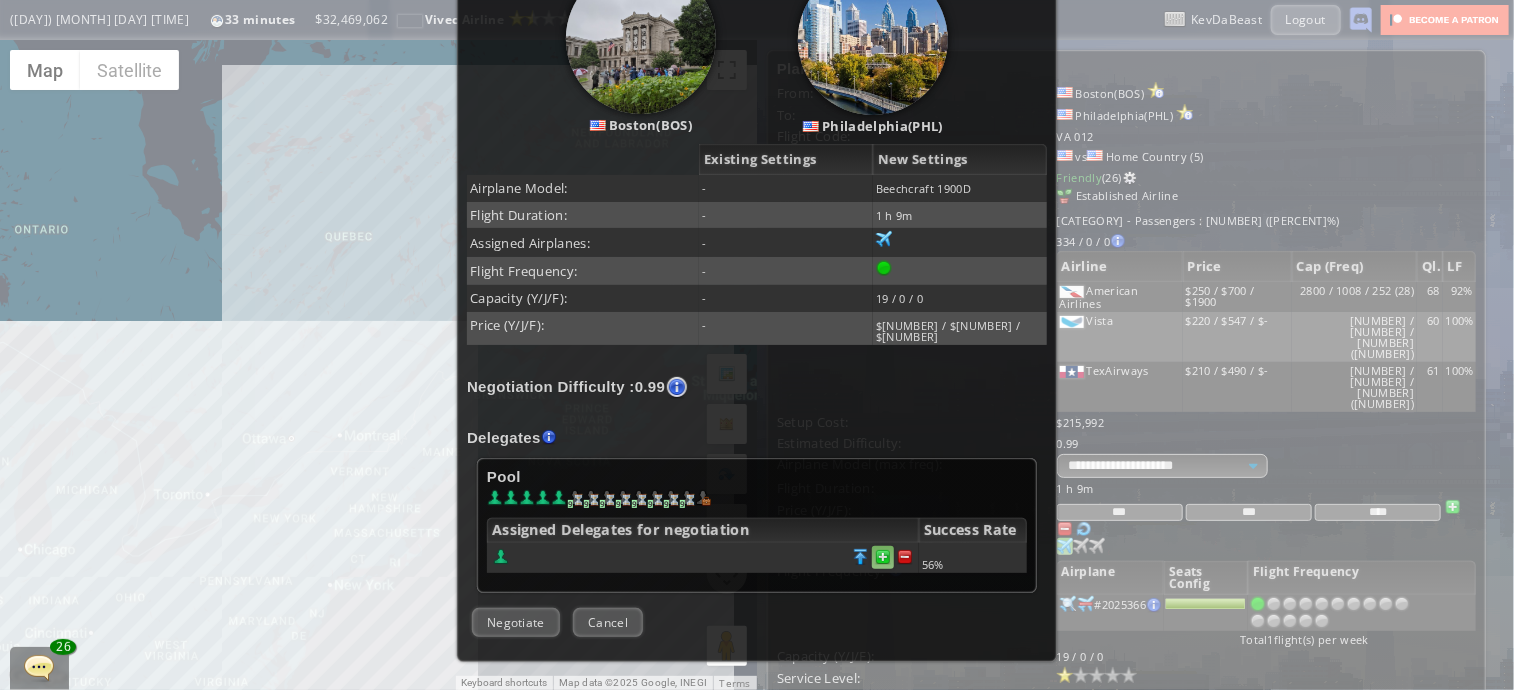 click at bounding box center (905, 557) 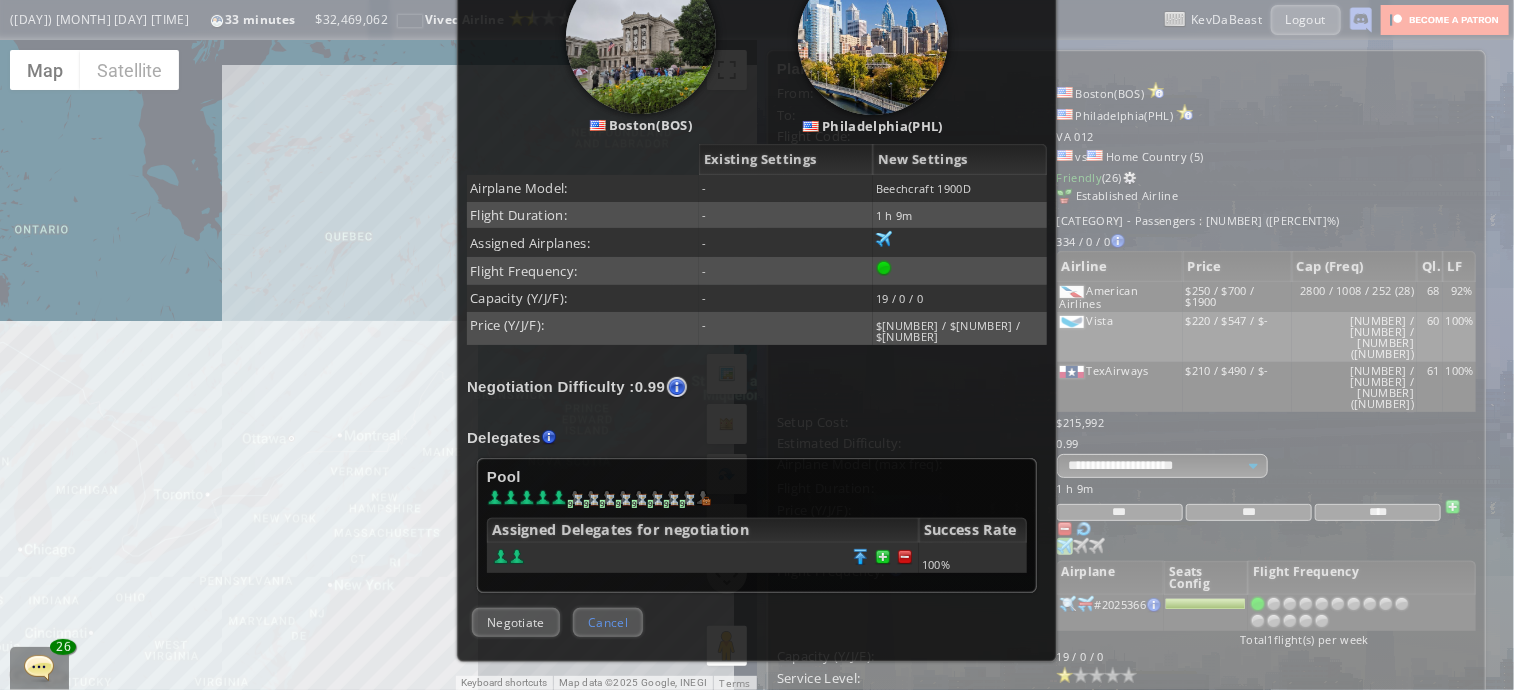 click on "Cancel" at bounding box center (608, 622) 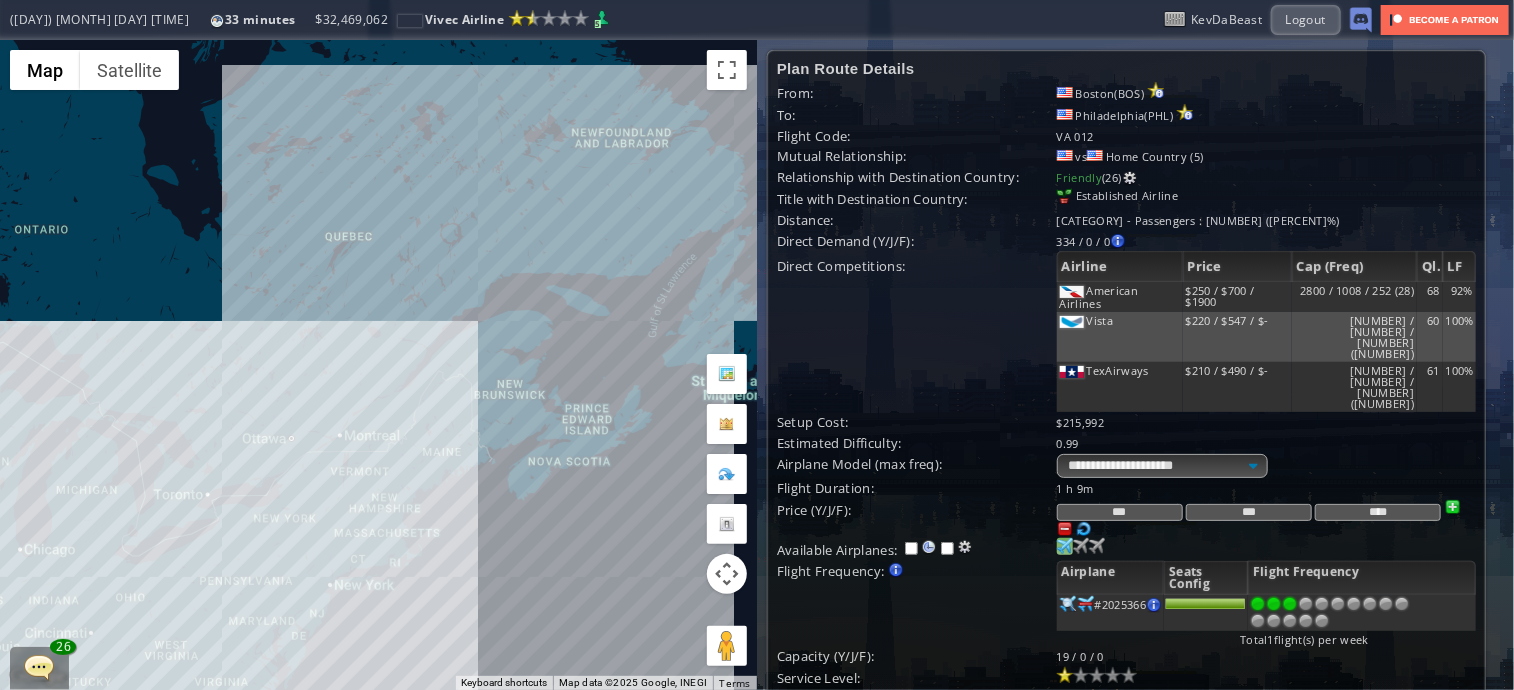 click at bounding box center [1290, 604] 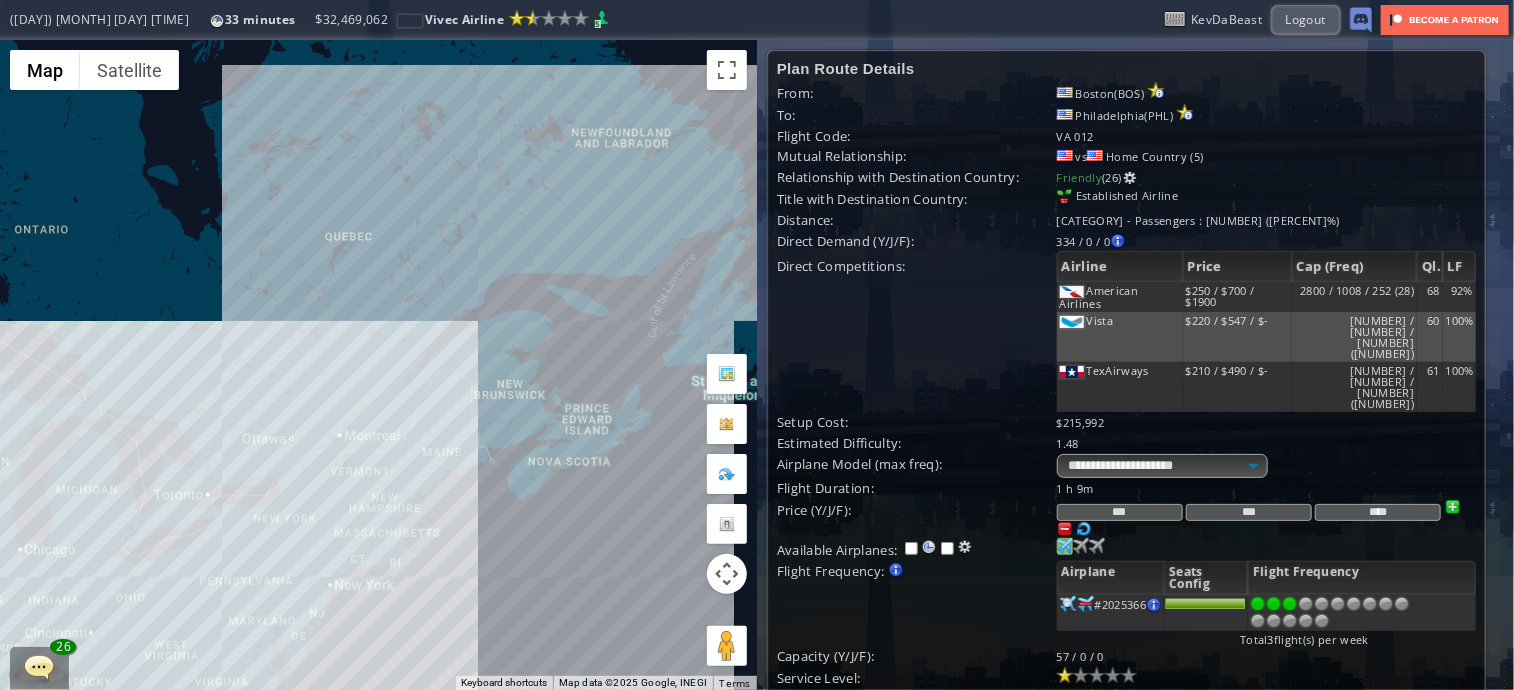 click on "Create" at bounding box center (817, 729) 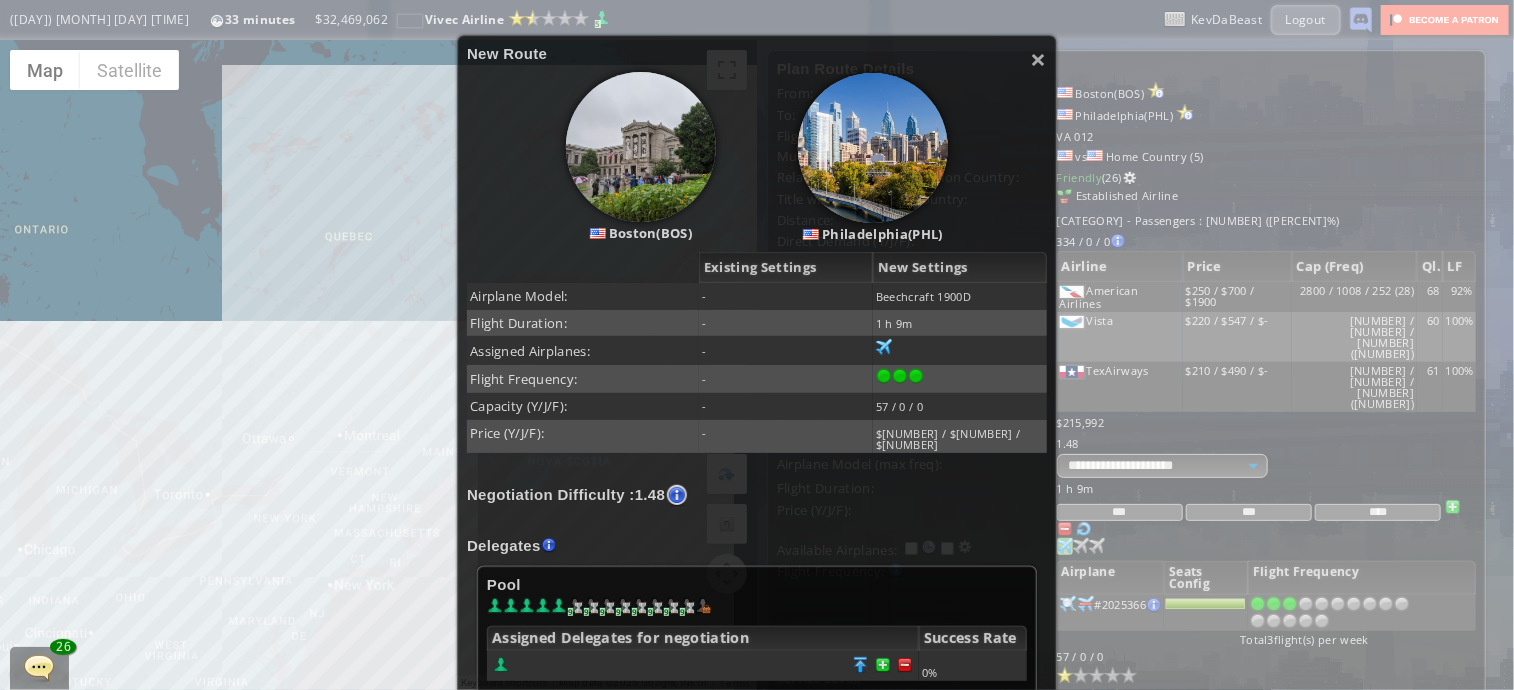 scroll, scrollTop: 290, scrollLeft: 0, axis: vertical 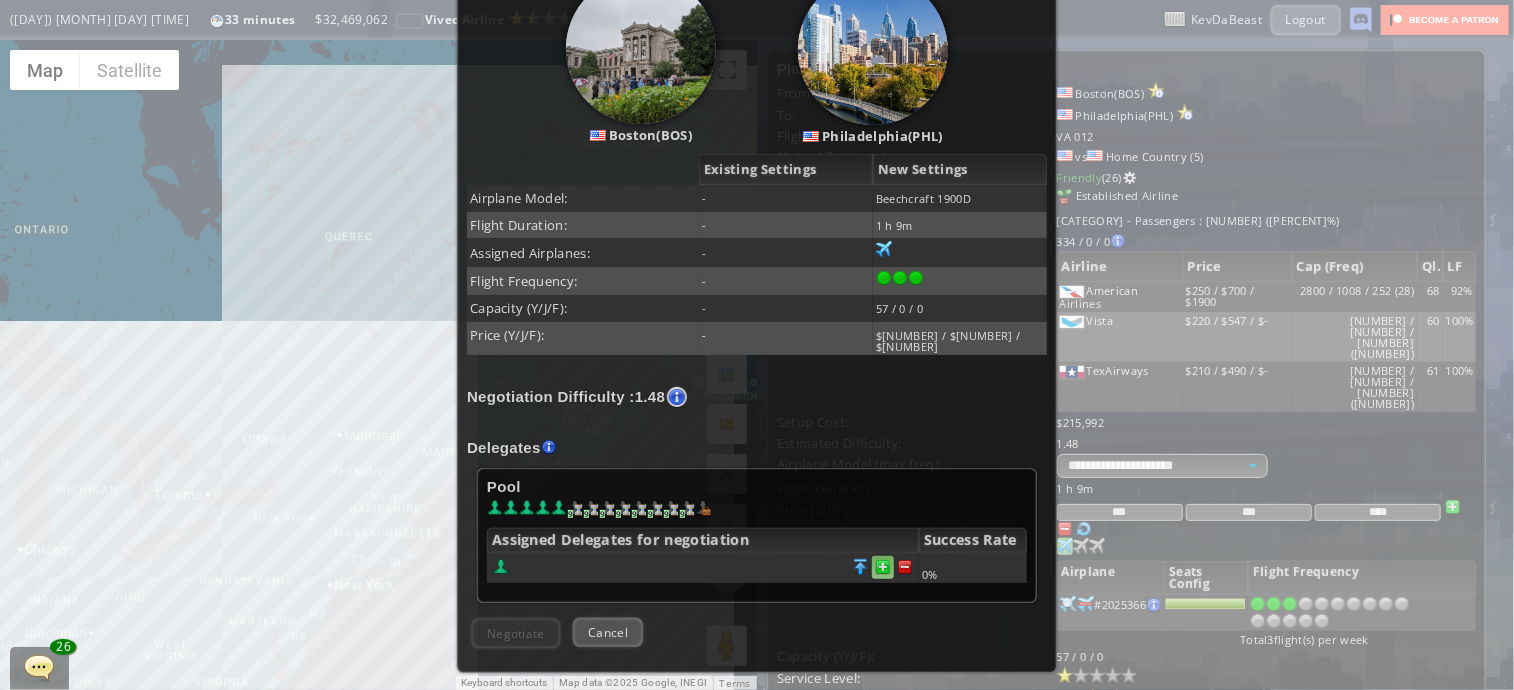 click at bounding box center (883, 567) 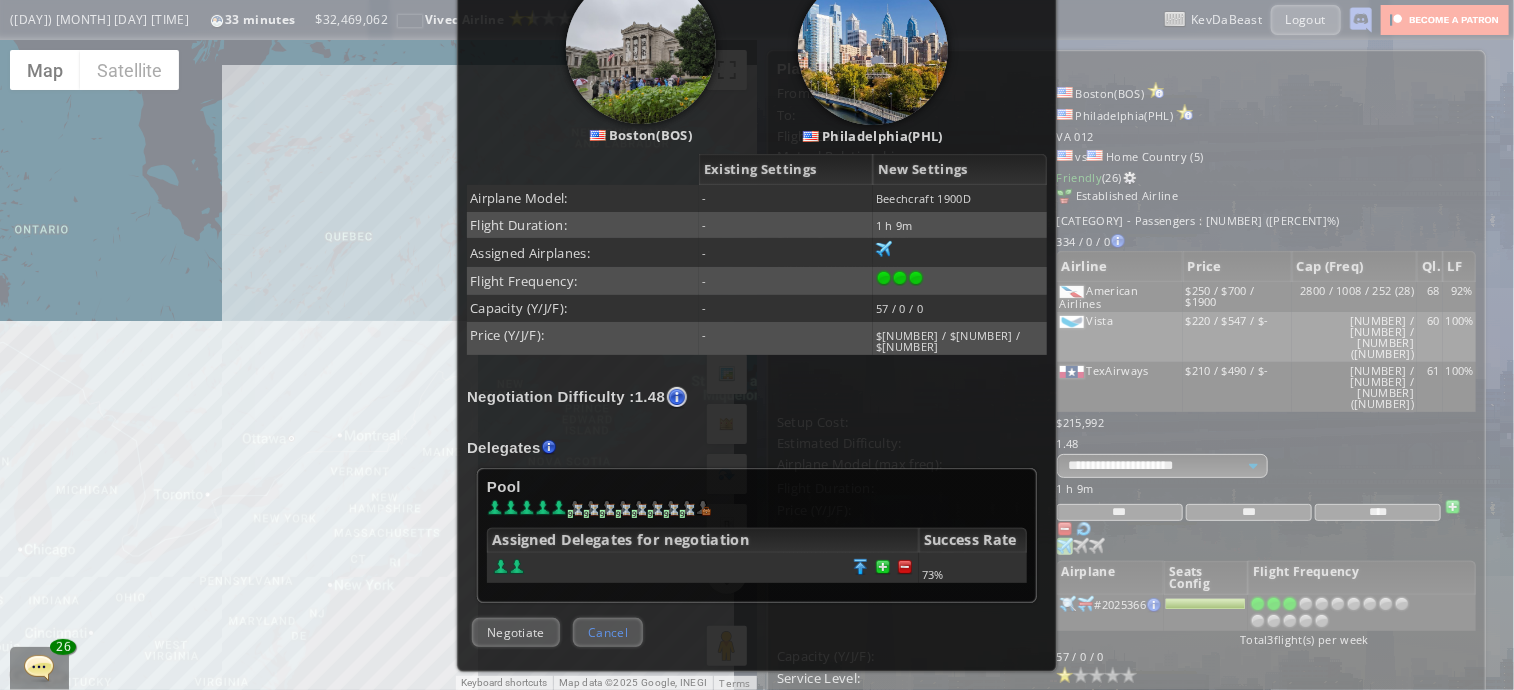 click on "Cancel" at bounding box center (608, 632) 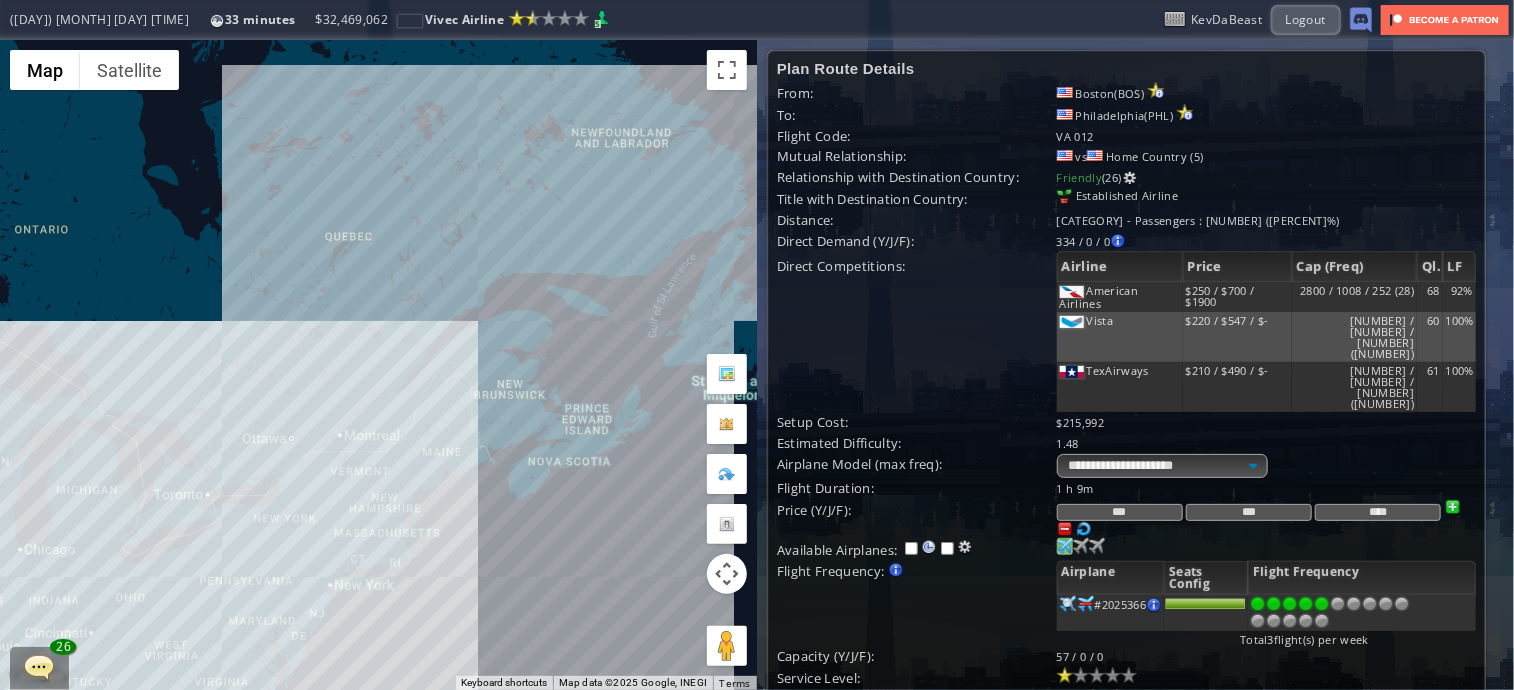 click at bounding box center (1322, 604) 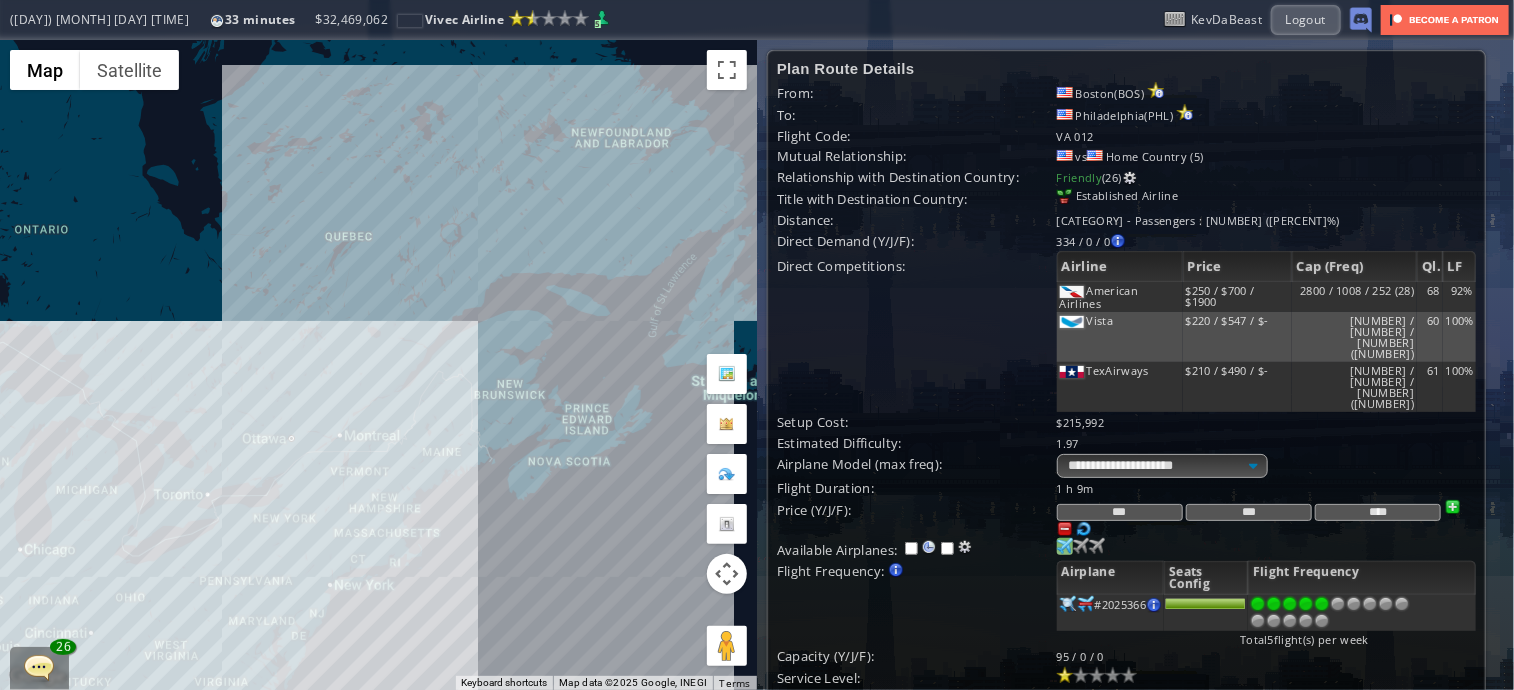click on "Create" at bounding box center [817, 729] 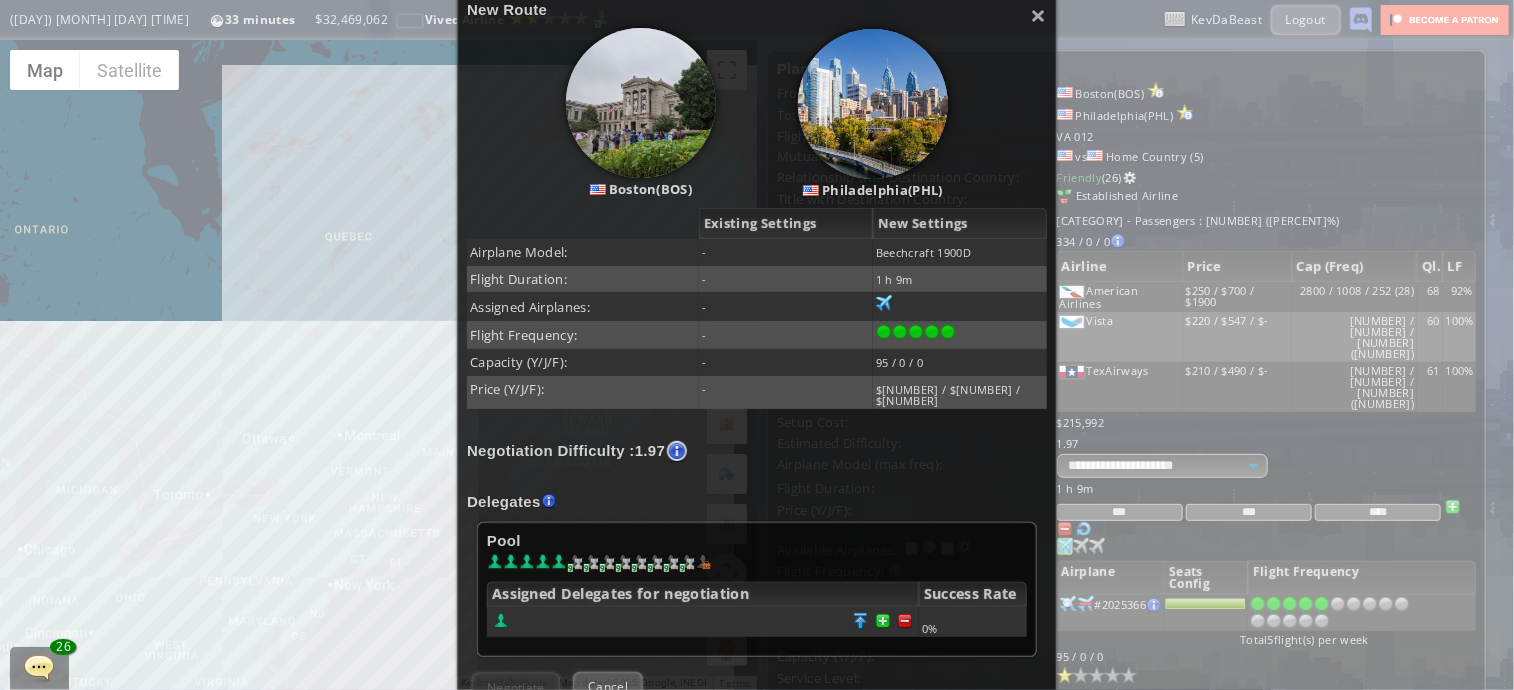 scroll, scrollTop: 243, scrollLeft: 0, axis: vertical 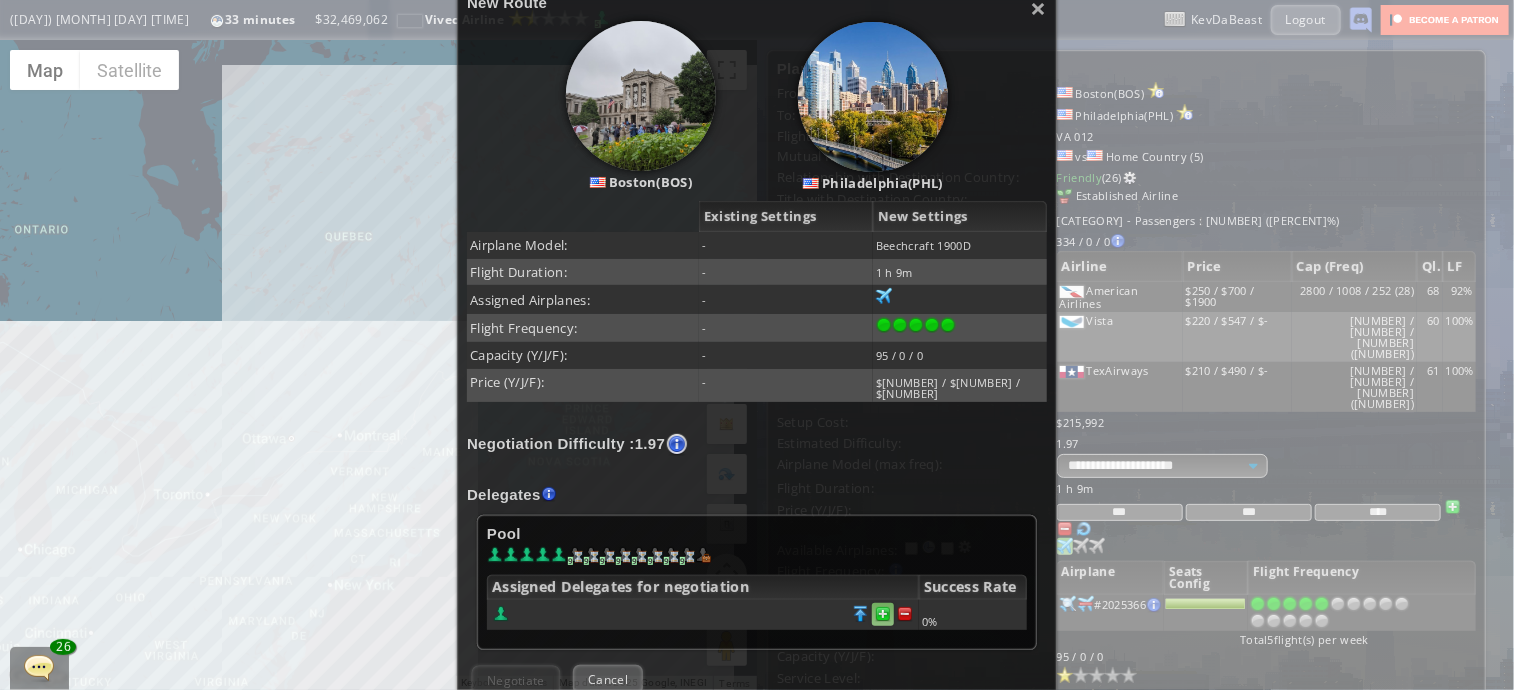 click at bounding box center (905, 614) 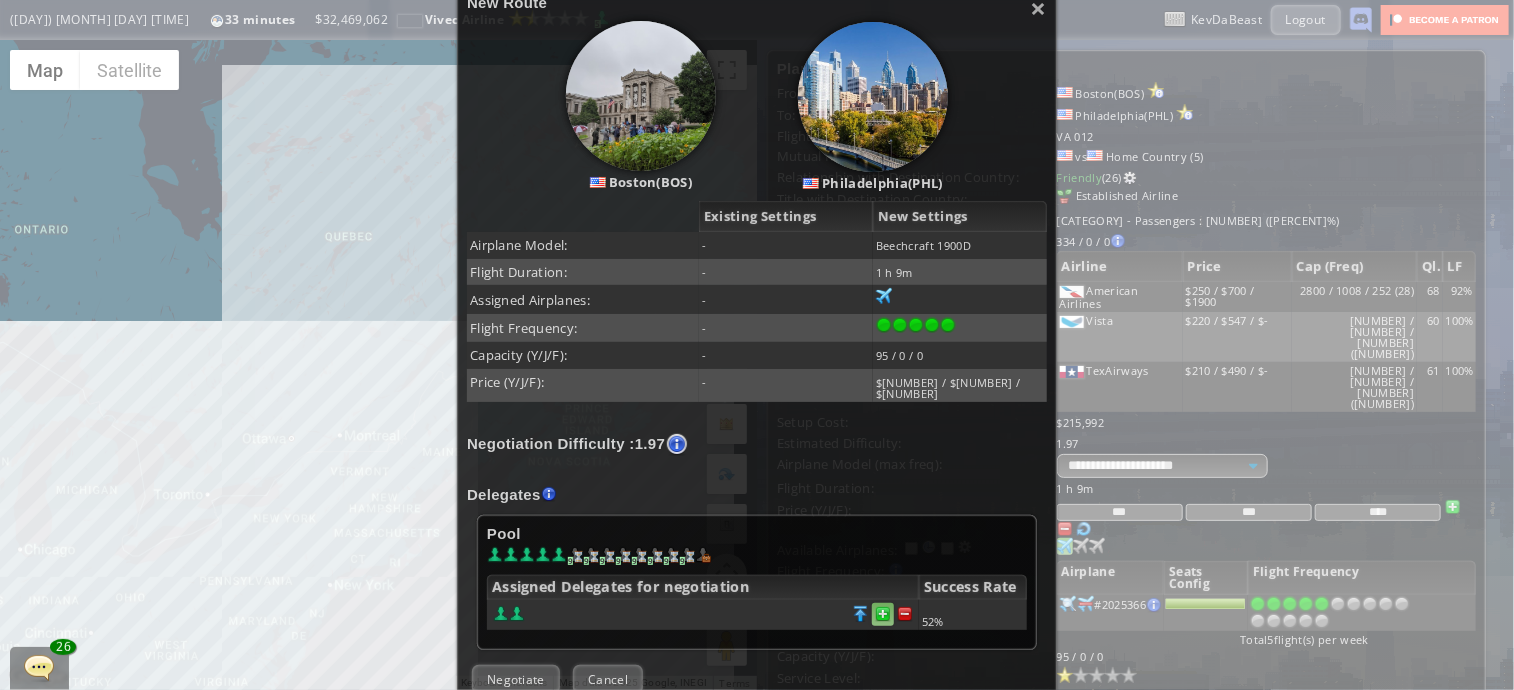 click at bounding box center [905, 614] 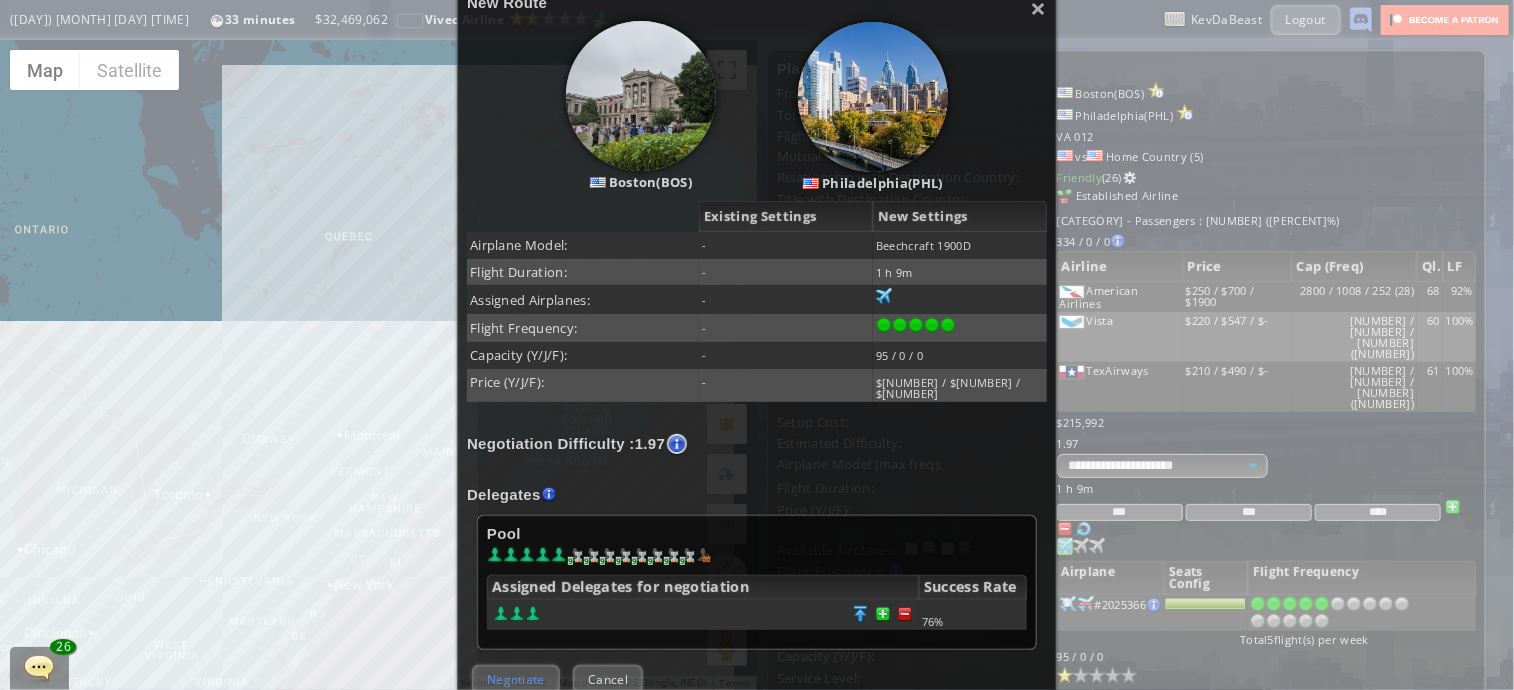 click on "Negotiate" at bounding box center [516, 679] 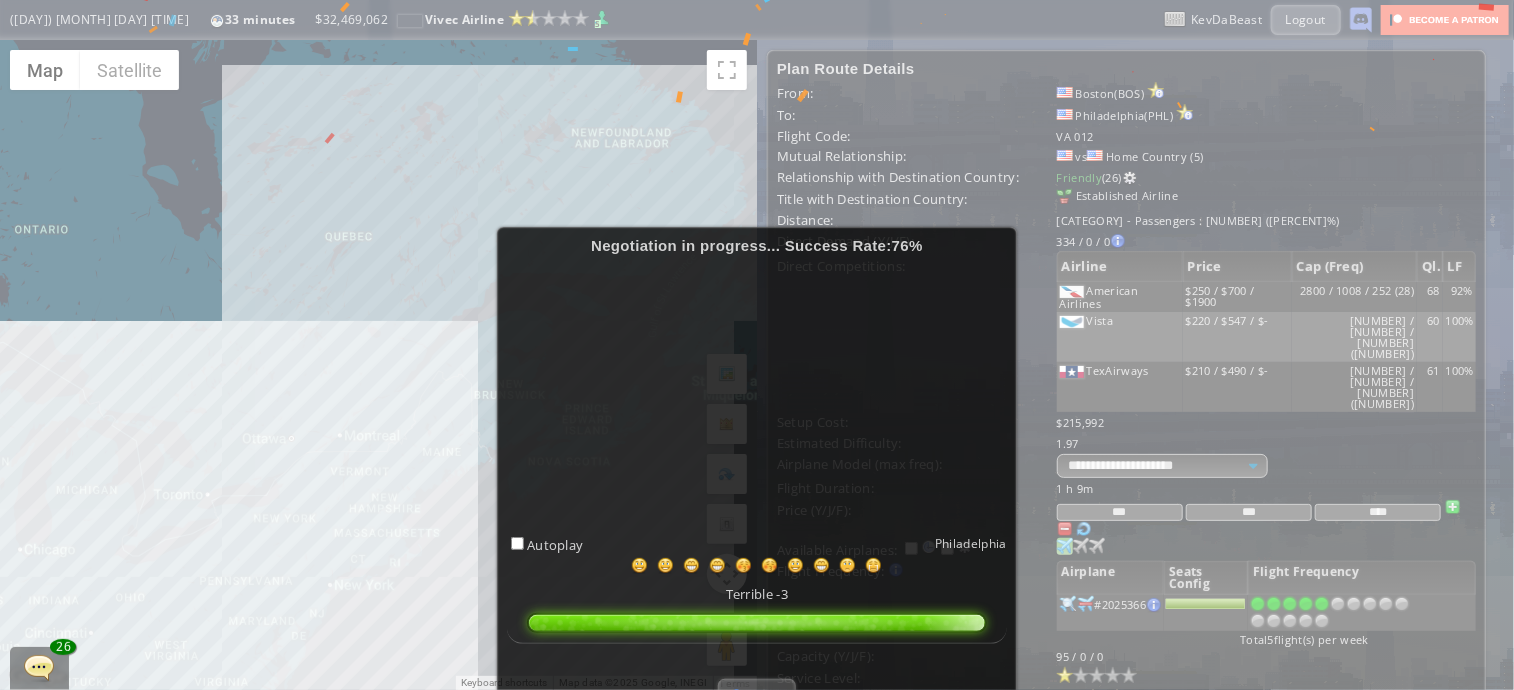 click on "Success" at bounding box center (756, 693) 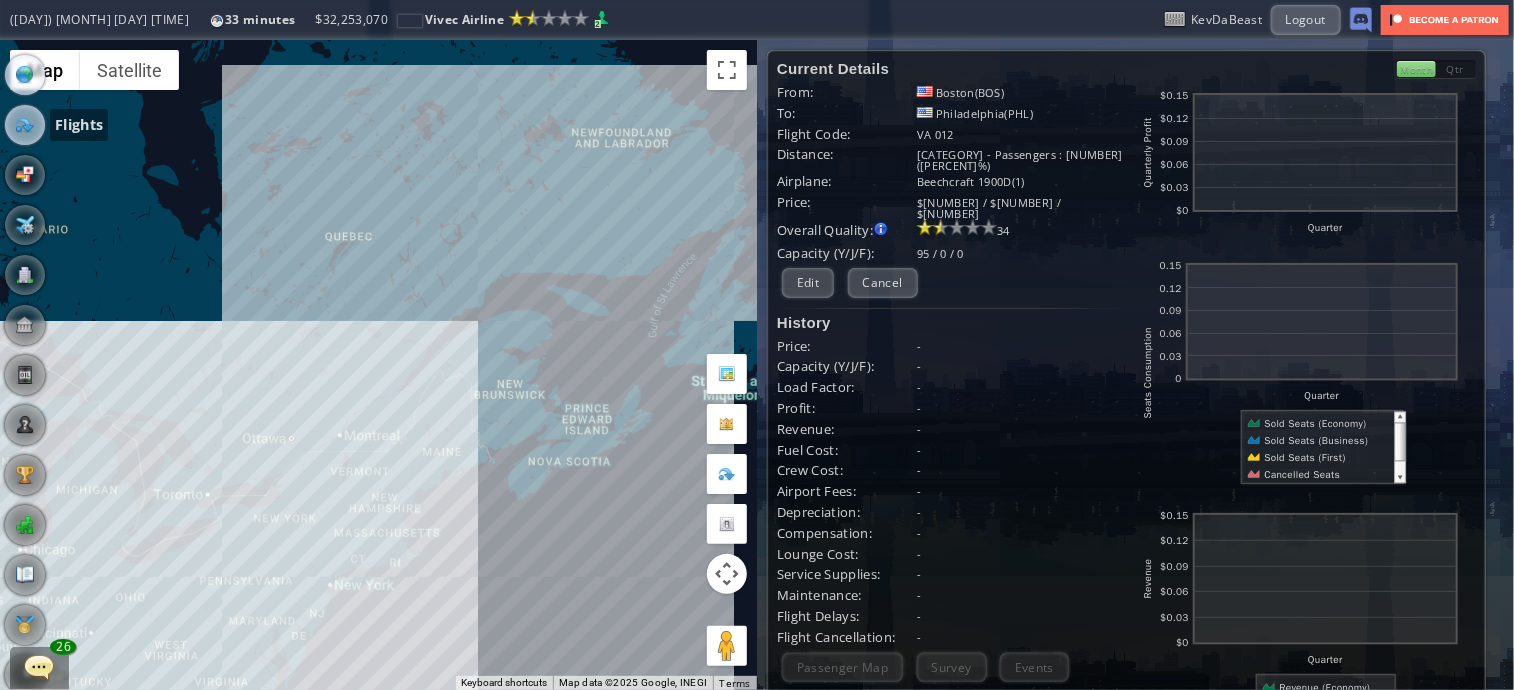 click at bounding box center (25, 125) 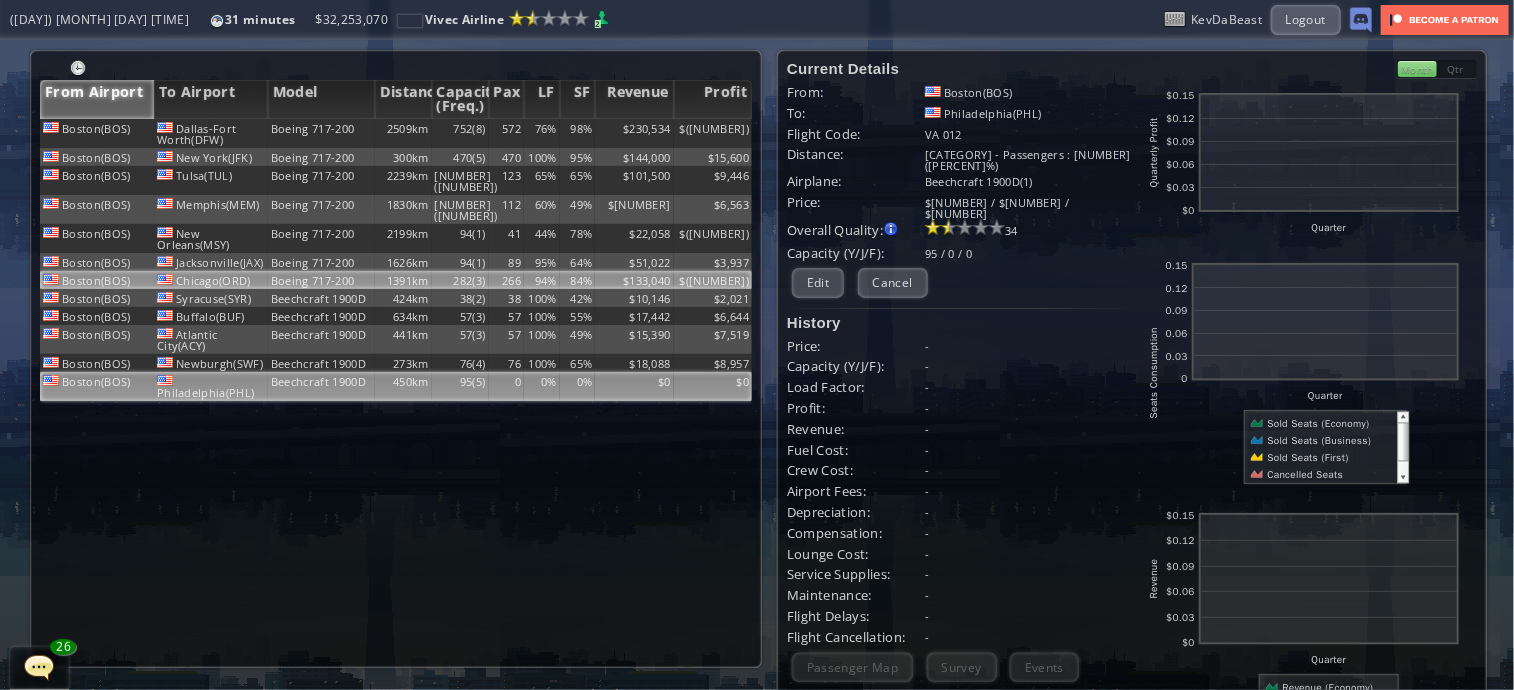 click on "Boeing 717-200" at bounding box center [321, 133] 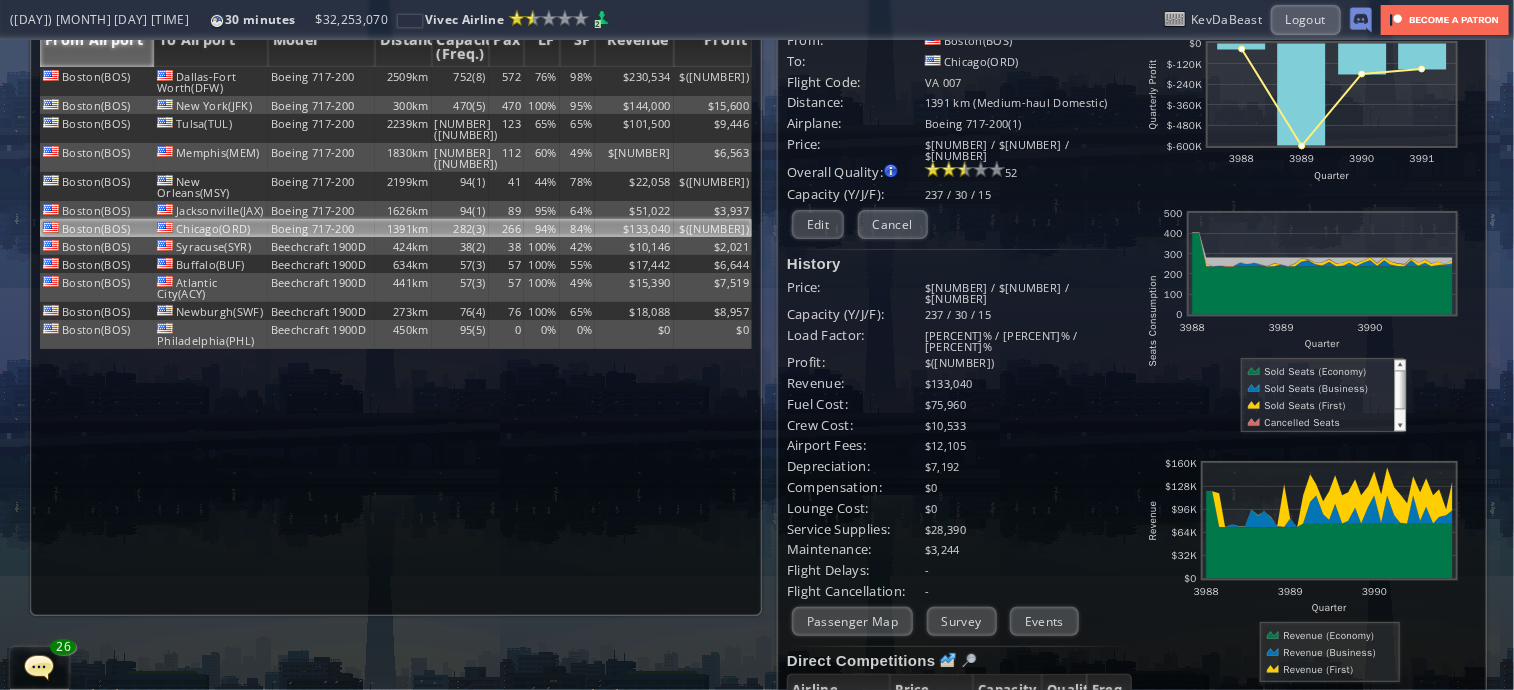 scroll, scrollTop: 0, scrollLeft: 0, axis: both 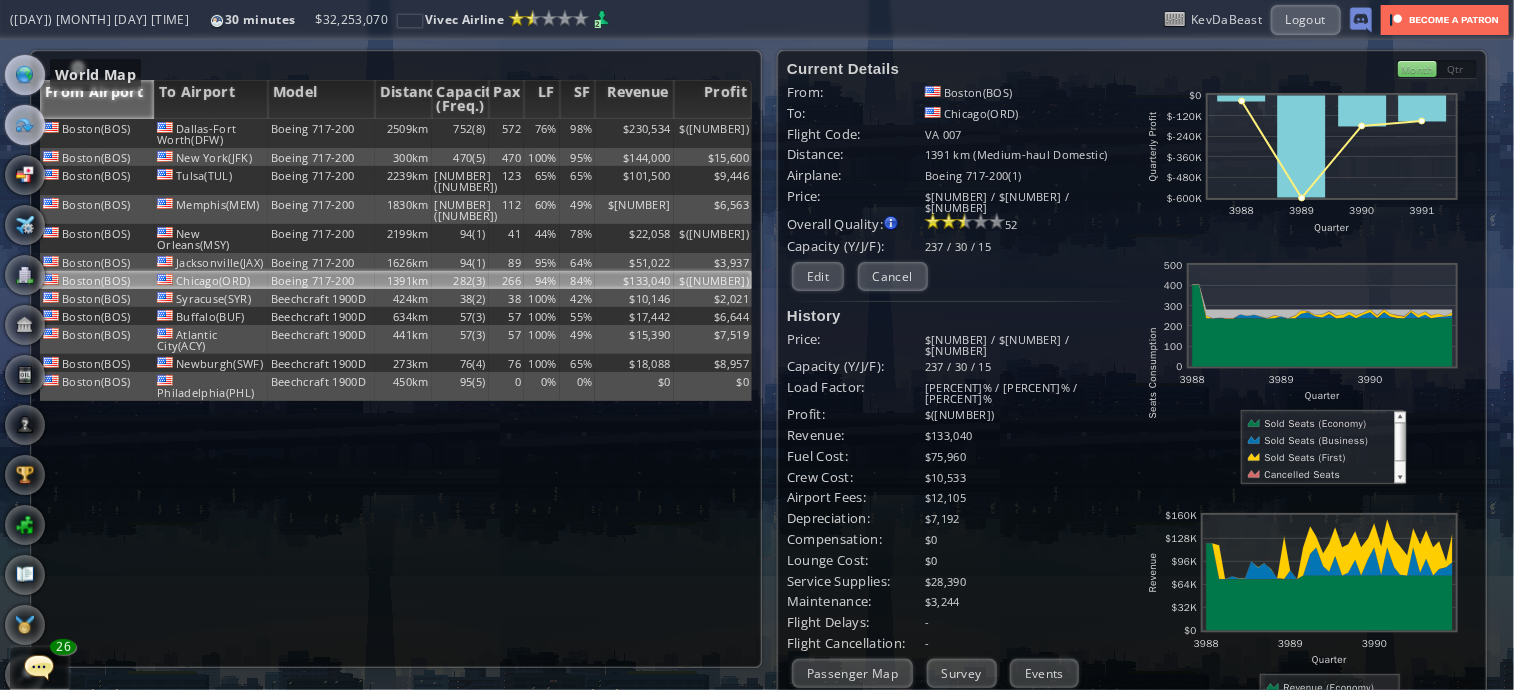 click at bounding box center [25, 75] 